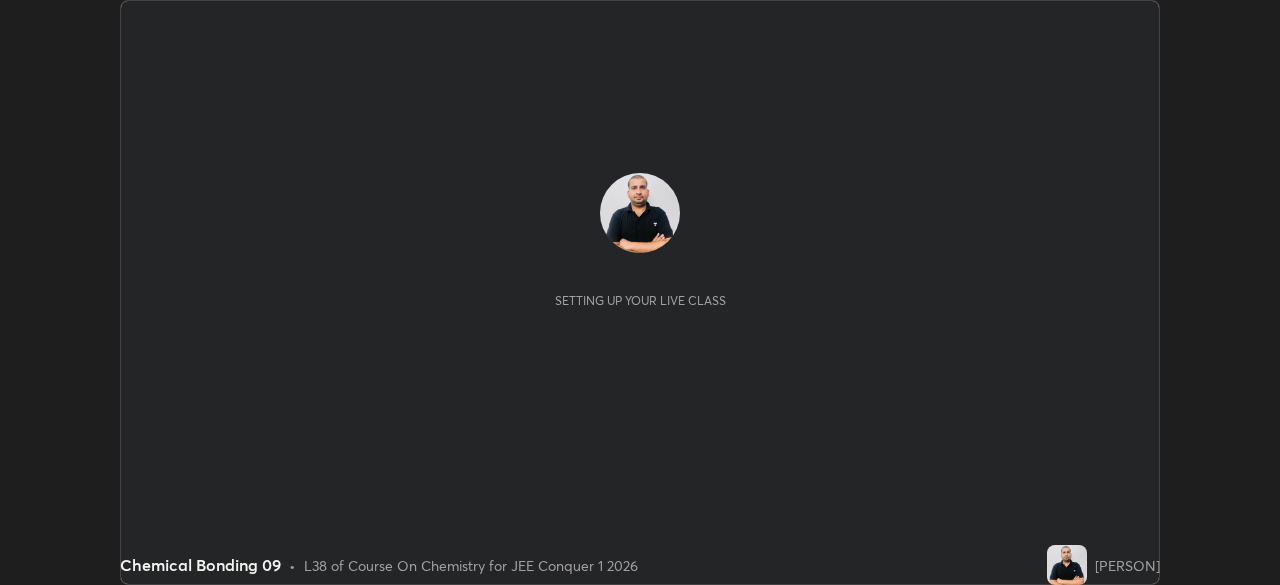 scroll, scrollTop: 0, scrollLeft: 0, axis: both 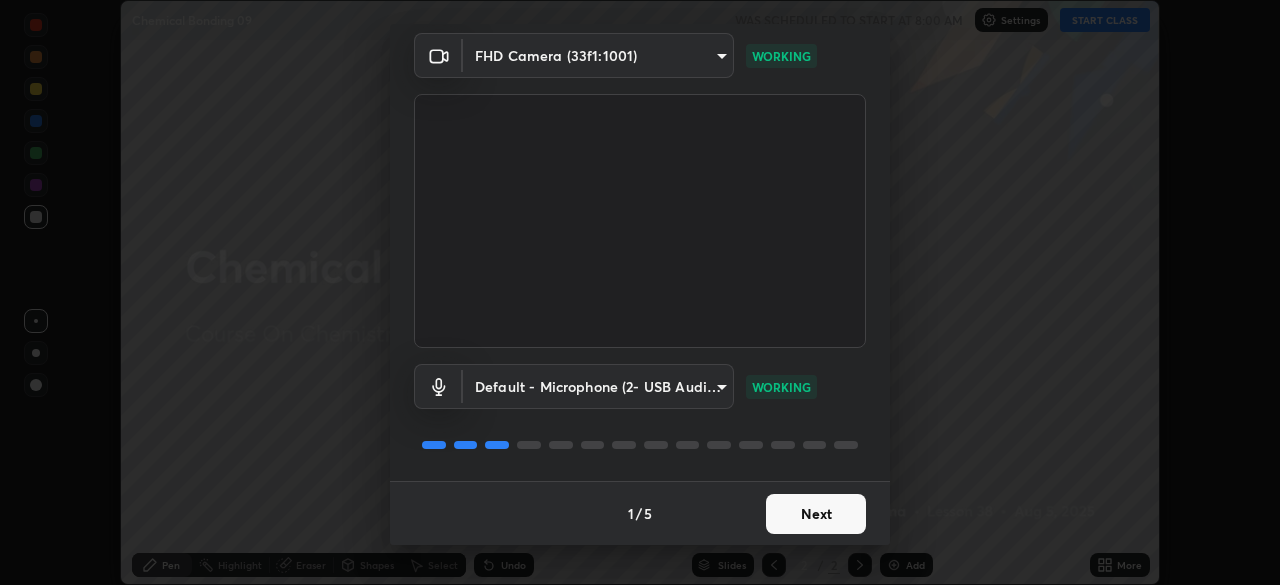 click on "Next" at bounding box center (816, 514) 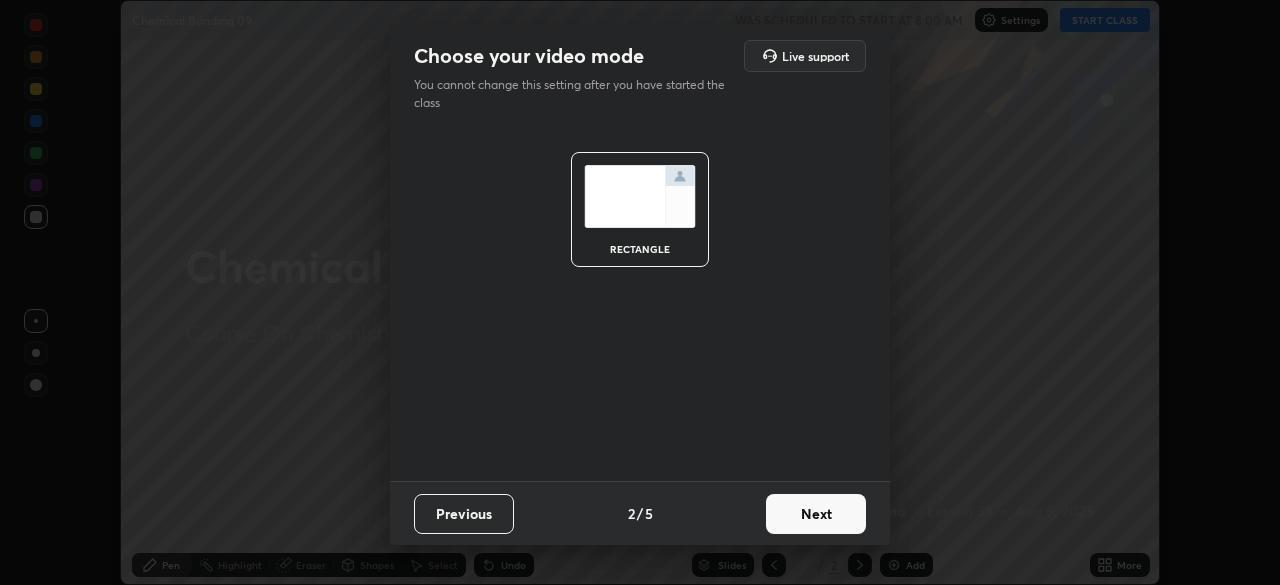 scroll, scrollTop: 0, scrollLeft: 0, axis: both 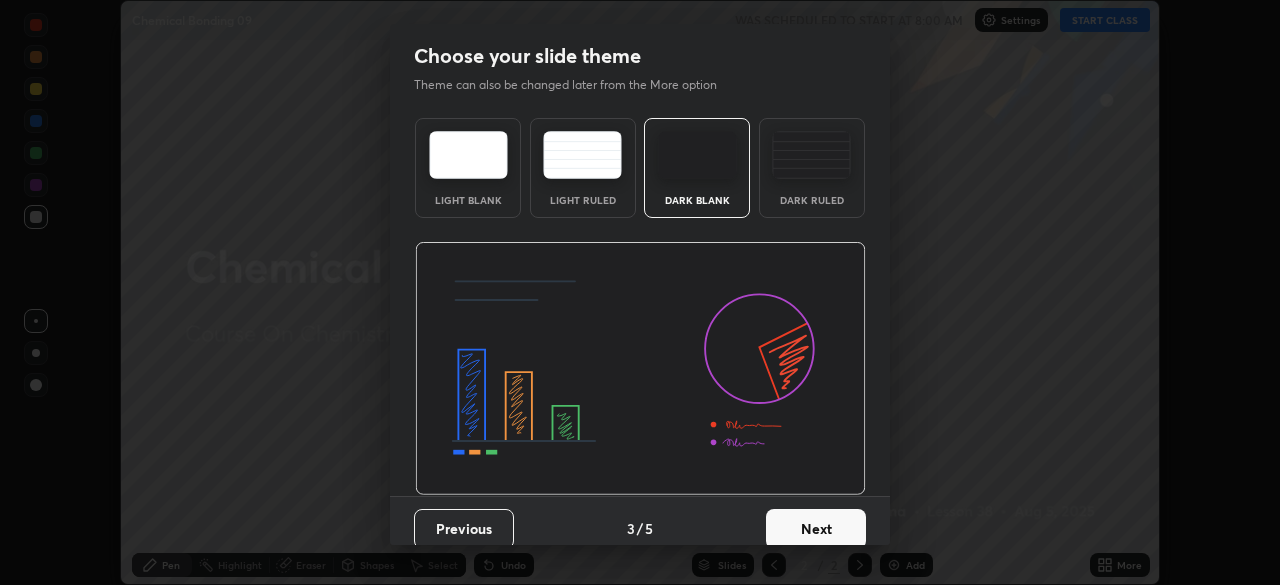 click on "Next" at bounding box center (816, 529) 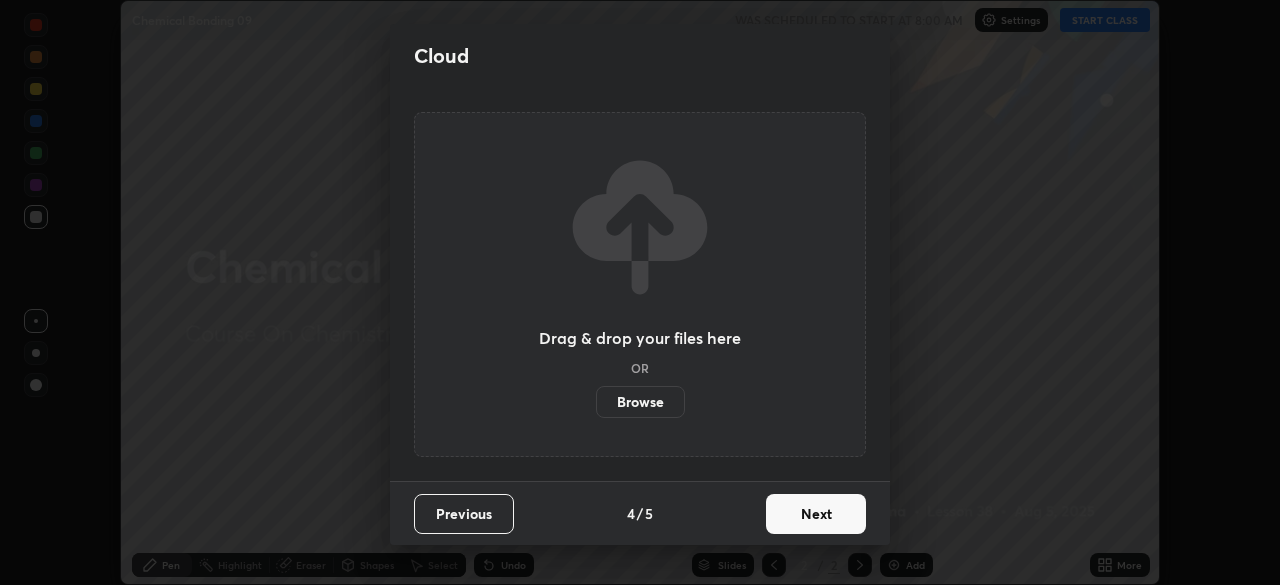 click on "Next" at bounding box center [816, 514] 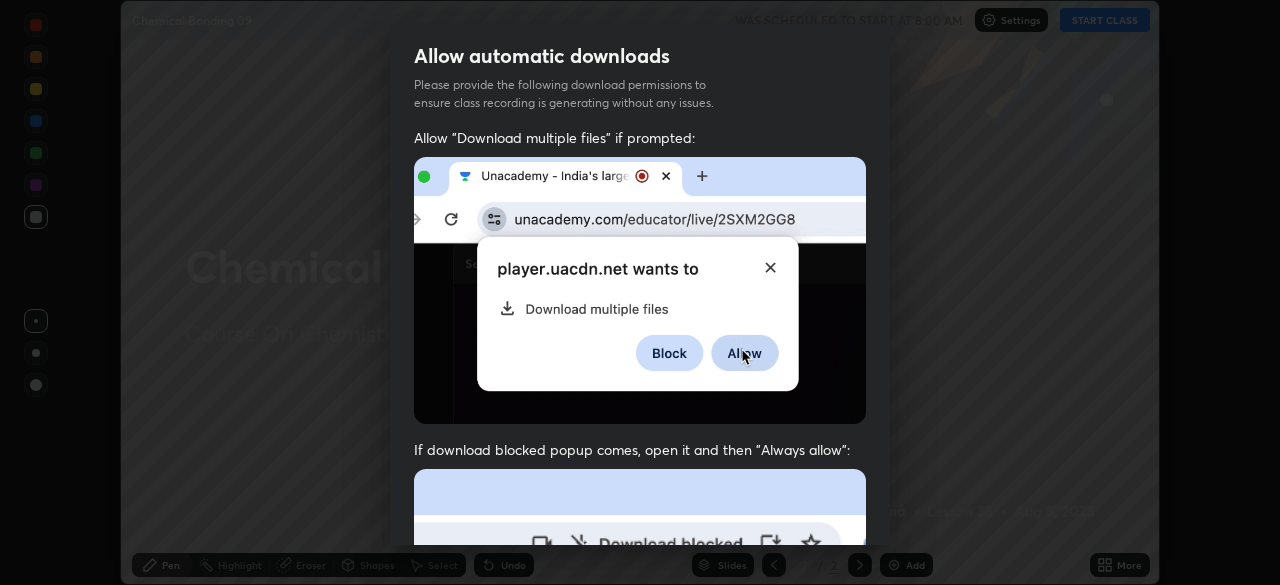 click at bounding box center (640, 687) 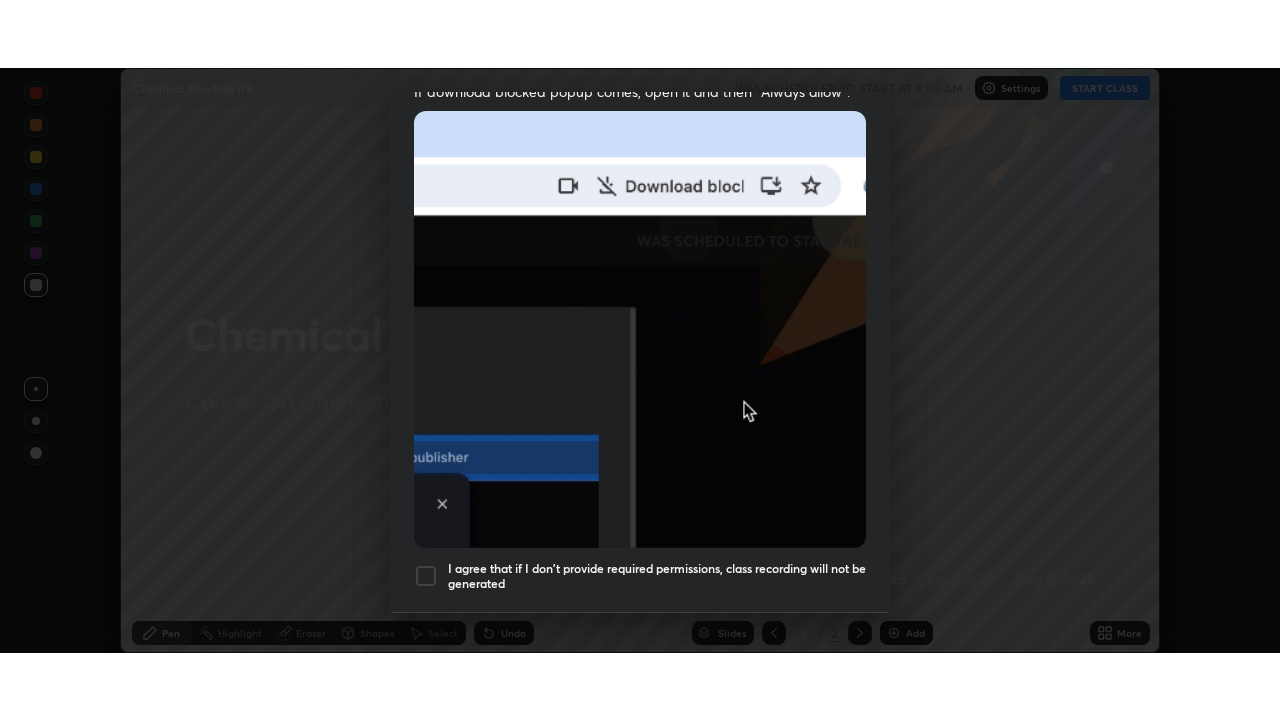 scroll, scrollTop: 479, scrollLeft: 0, axis: vertical 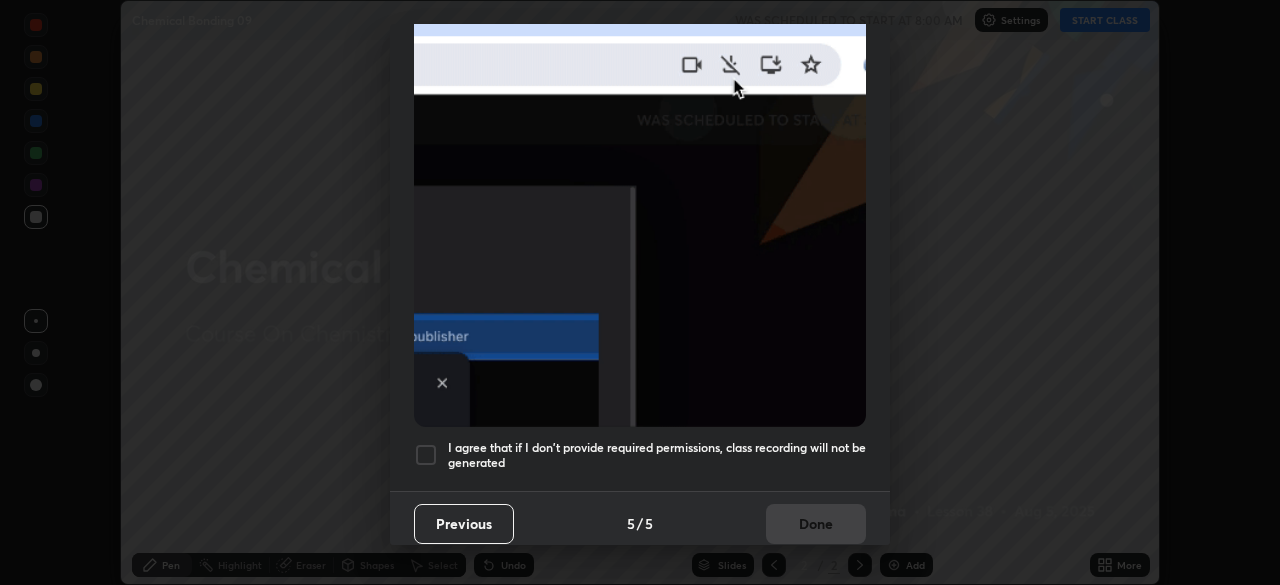 click on "I agree that if I don't provide required permissions, class recording will not be generated" at bounding box center (657, 455) 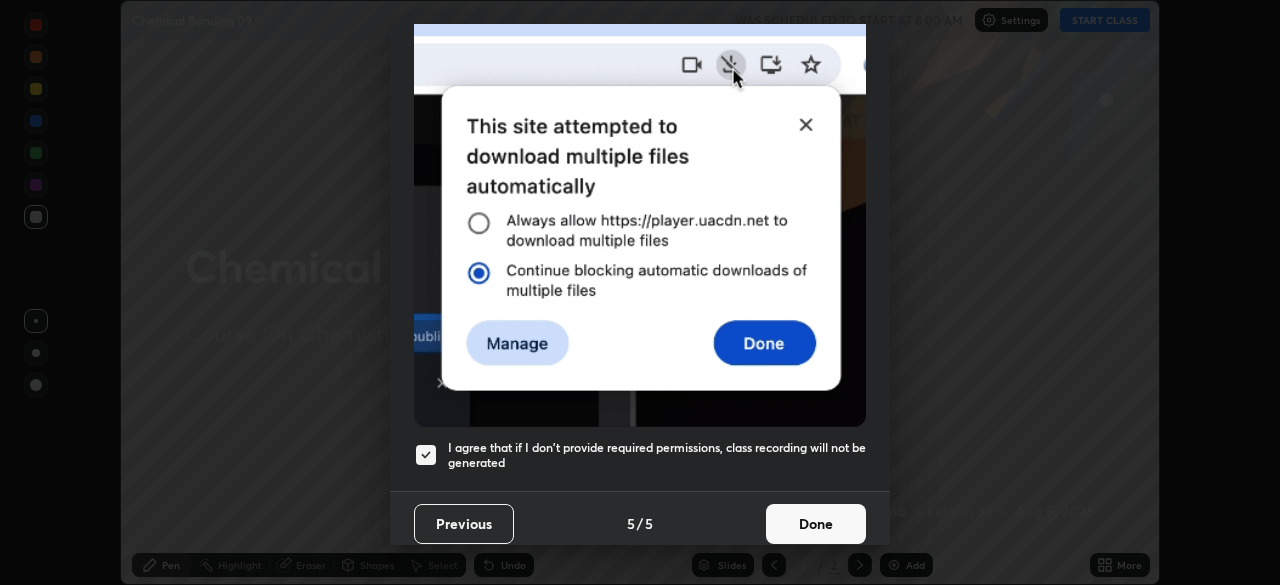 click on "Done" at bounding box center [816, 524] 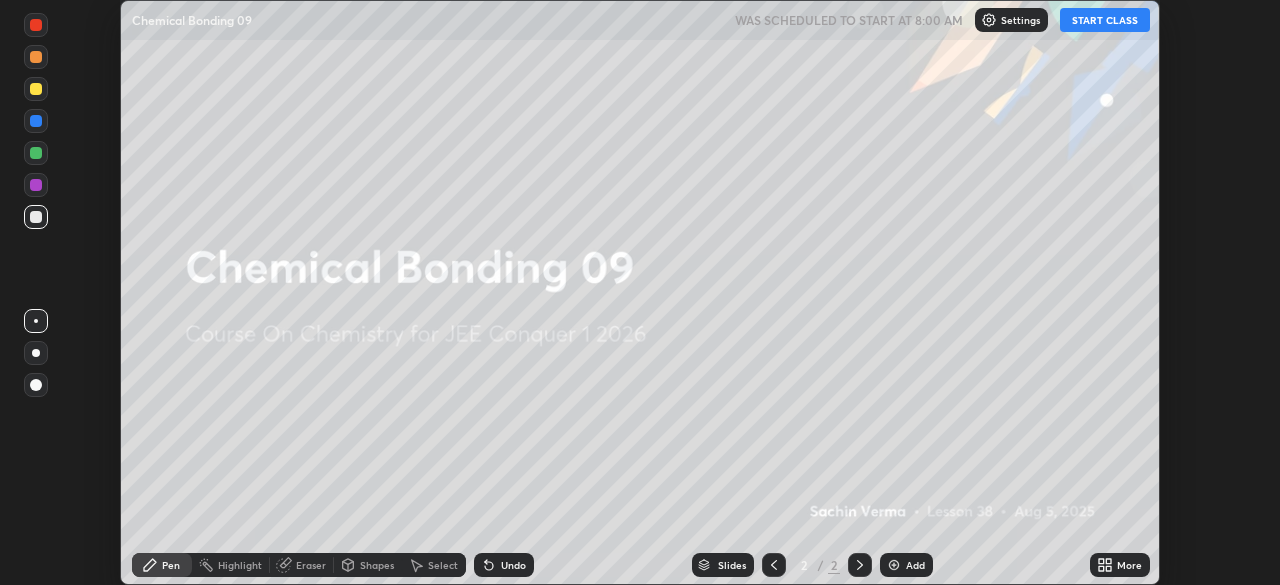 click on "More" at bounding box center [1129, 565] 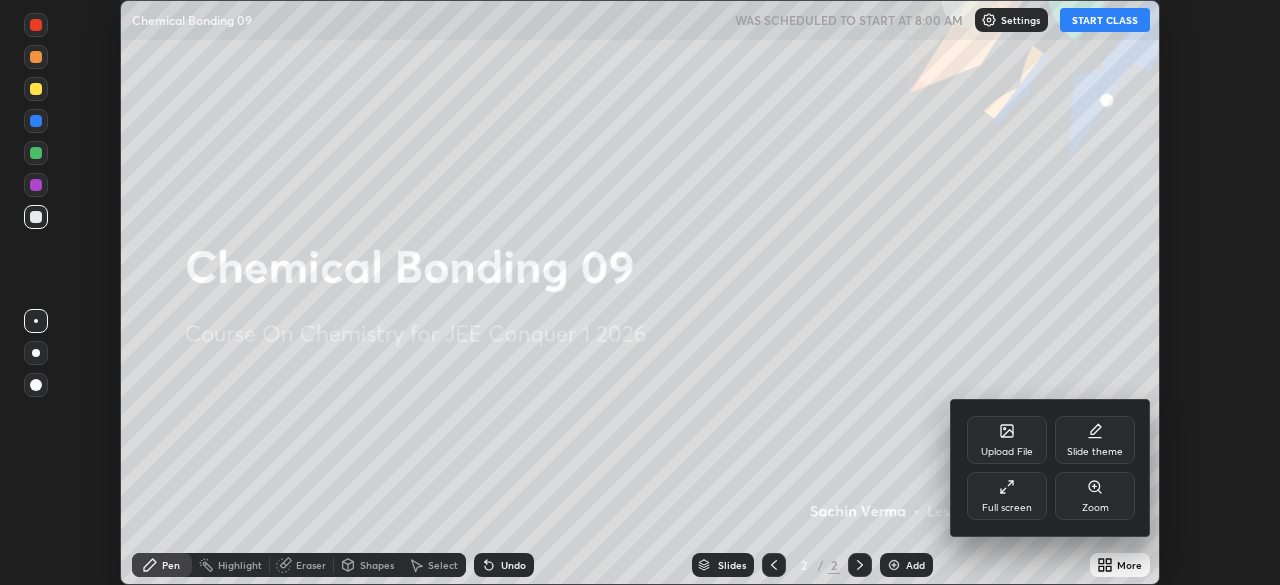 click on "Full screen" at bounding box center (1007, 496) 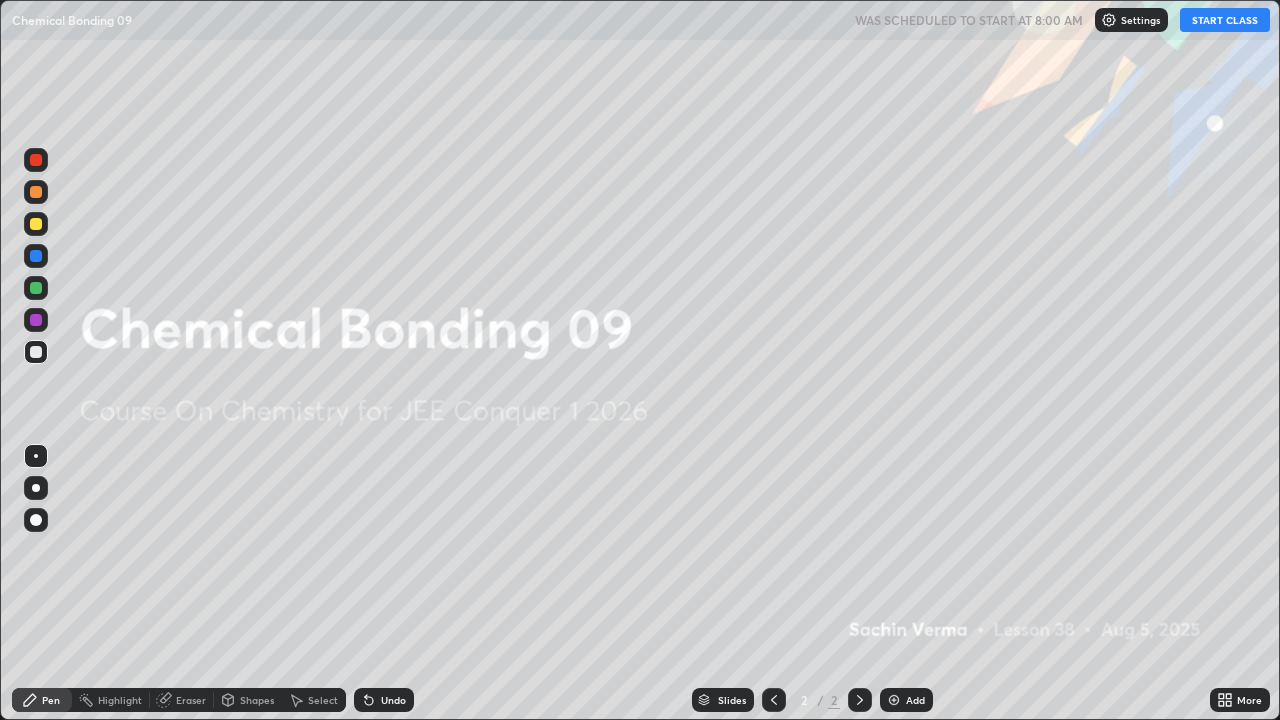 scroll, scrollTop: 99280, scrollLeft: 98720, axis: both 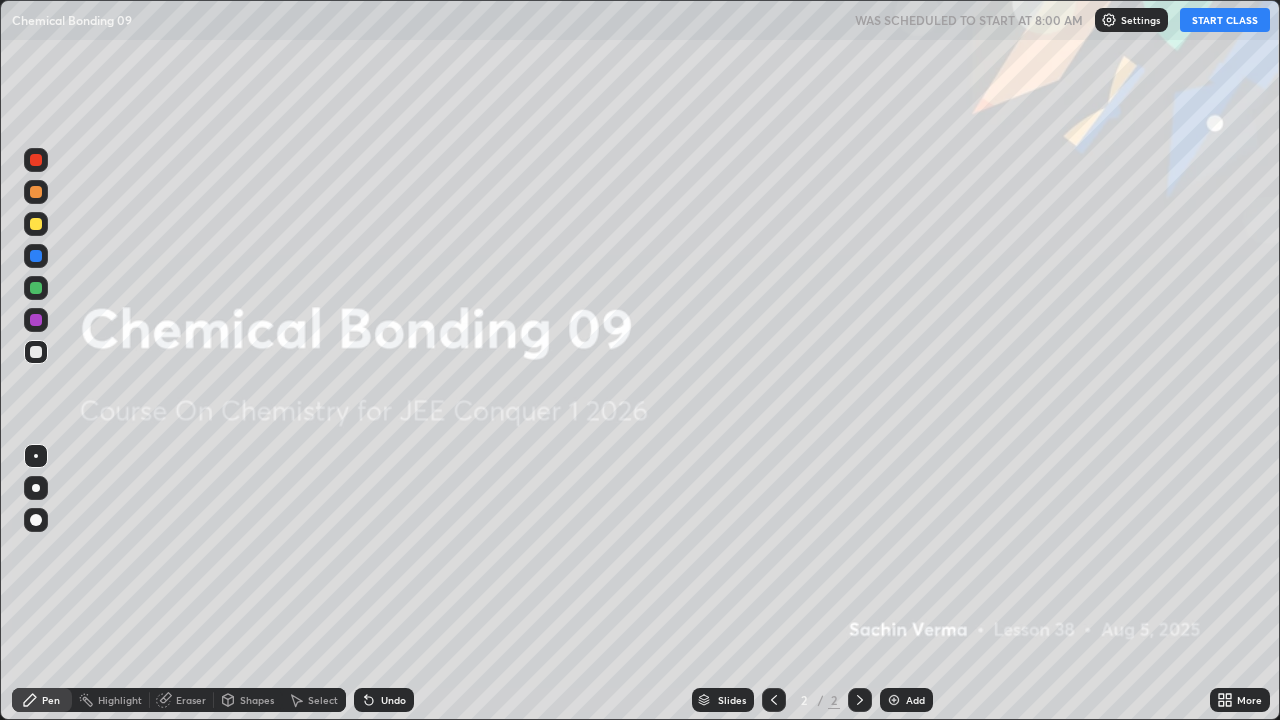 click on "Add" at bounding box center [915, 700] 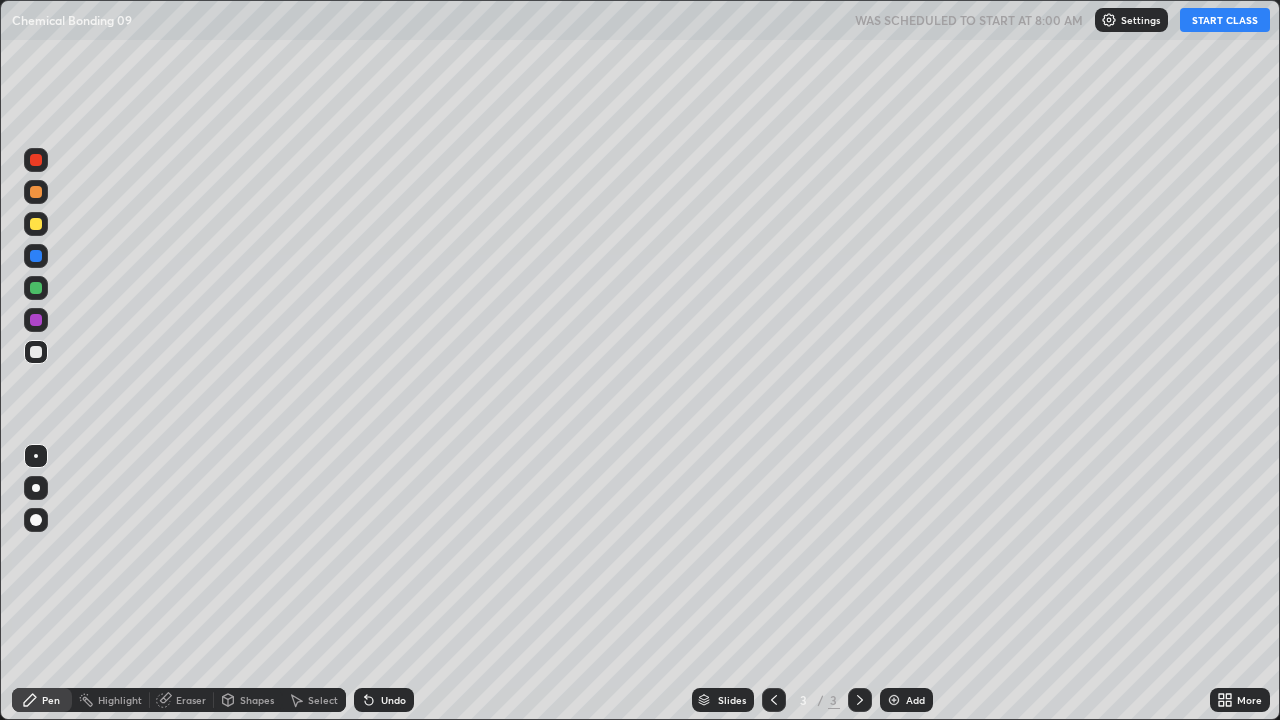 click on "START CLASS" at bounding box center (1225, 20) 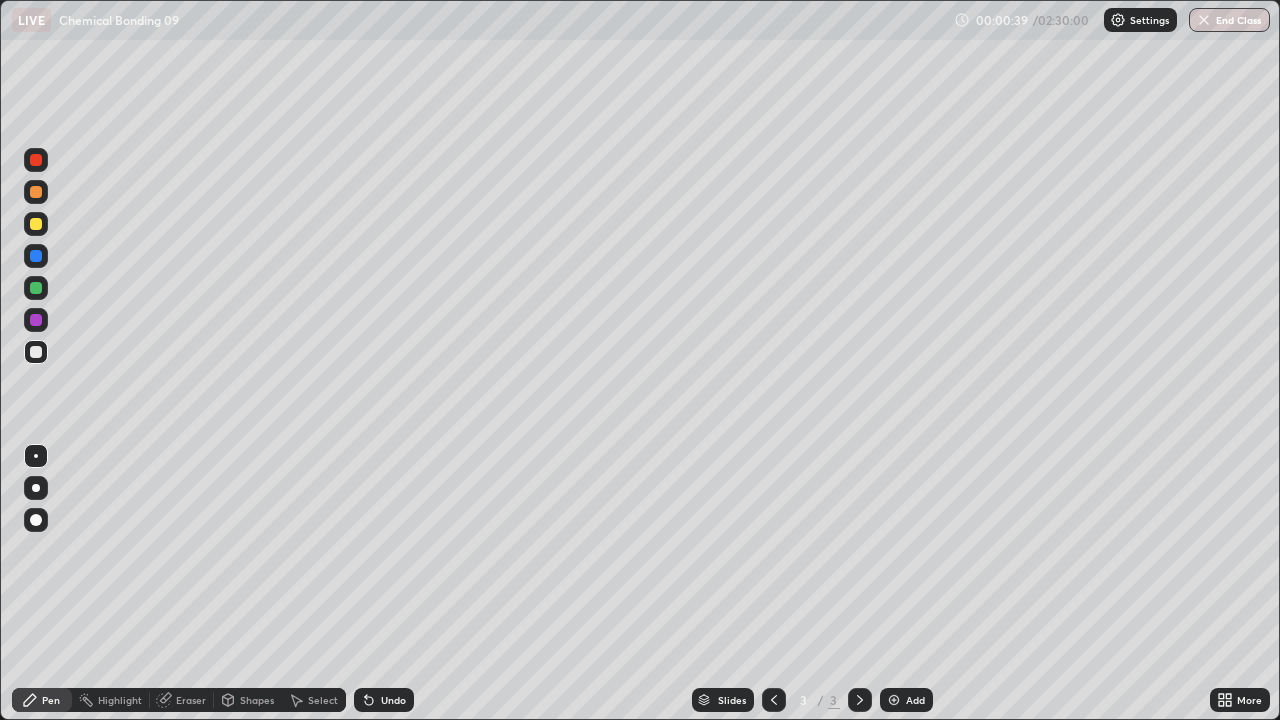 click at bounding box center [36, 488] 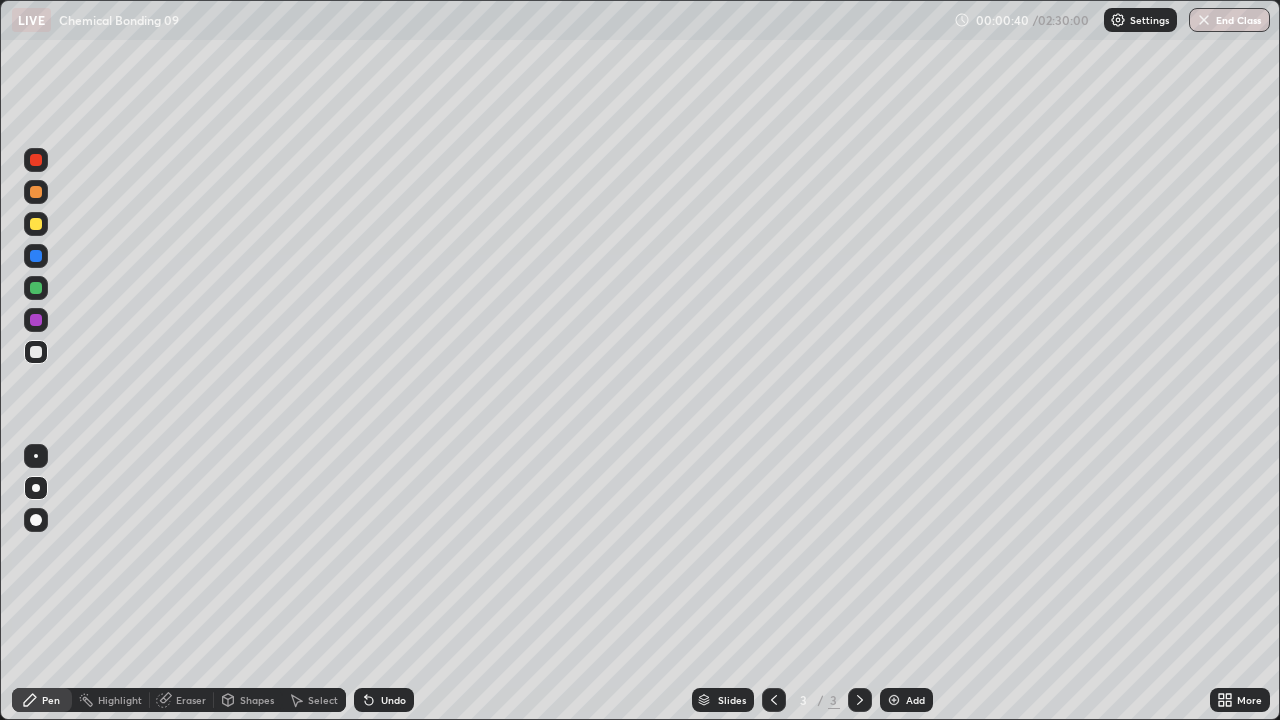 click at bounding box center (36, 224) 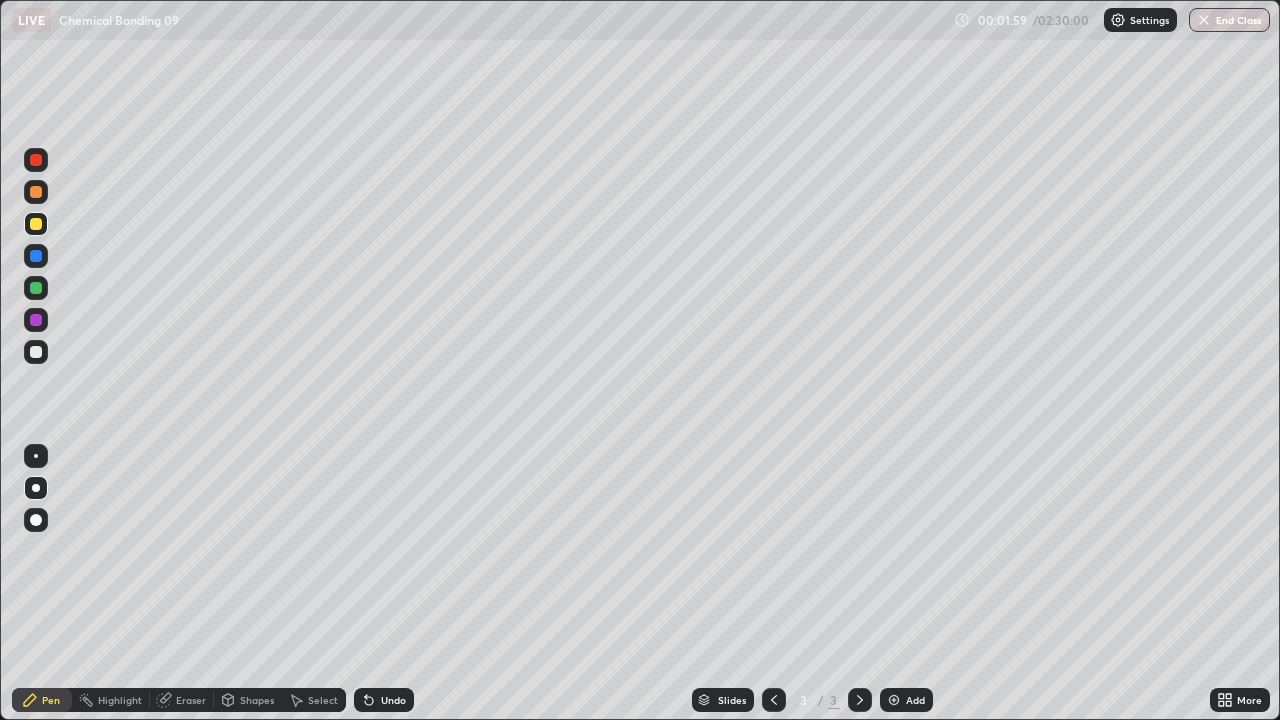 click on "Undo" at bounding box center (393, 700) 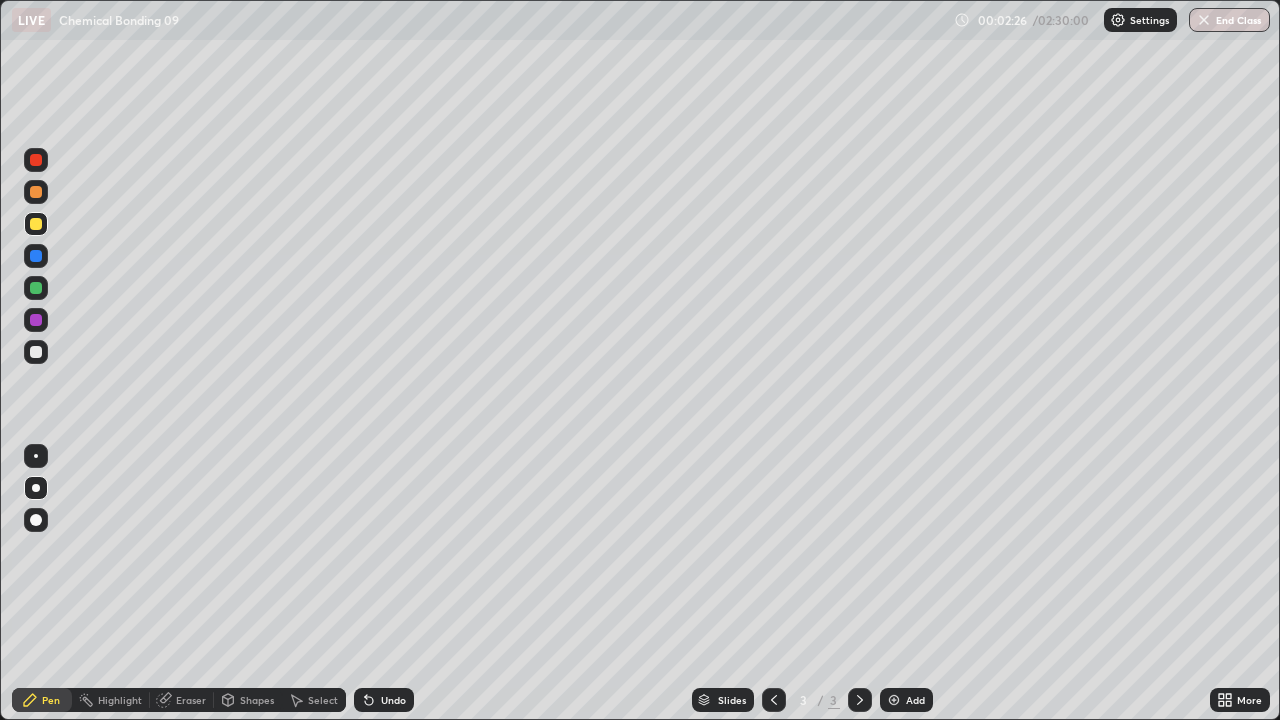 click at bounding box center (36, 352) 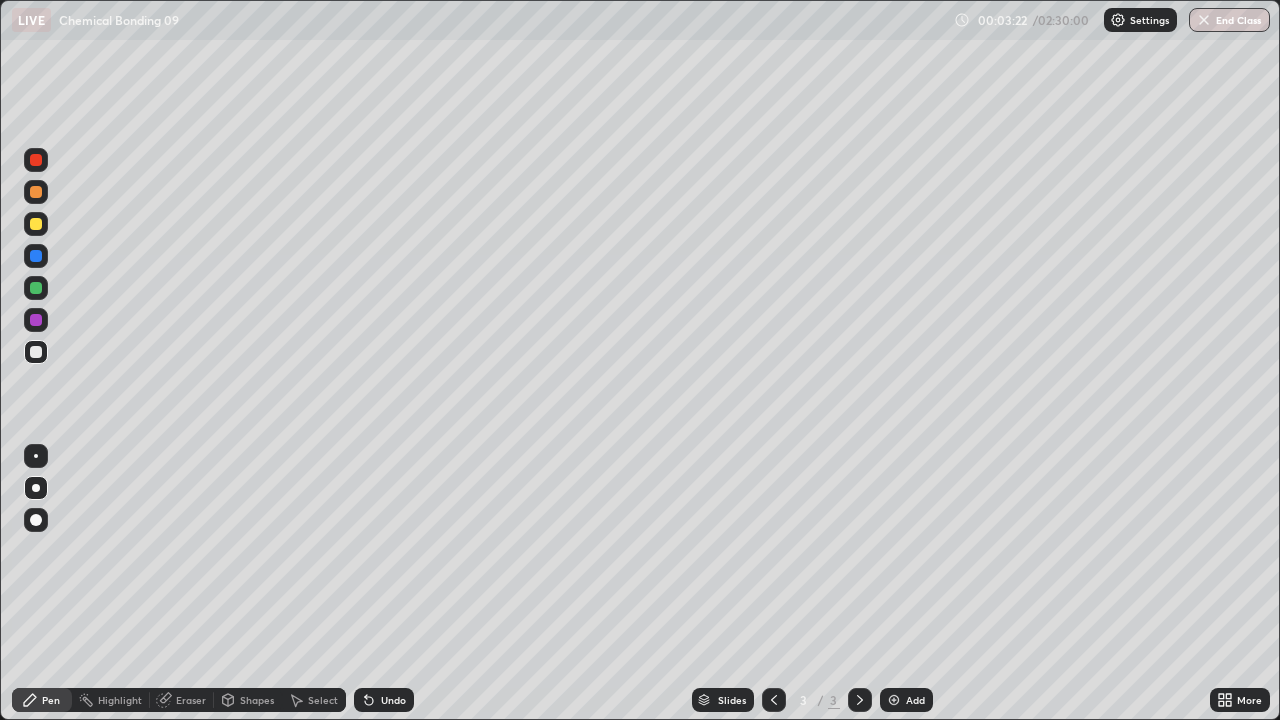 click on "Undo" at bounding box center [393, 700] 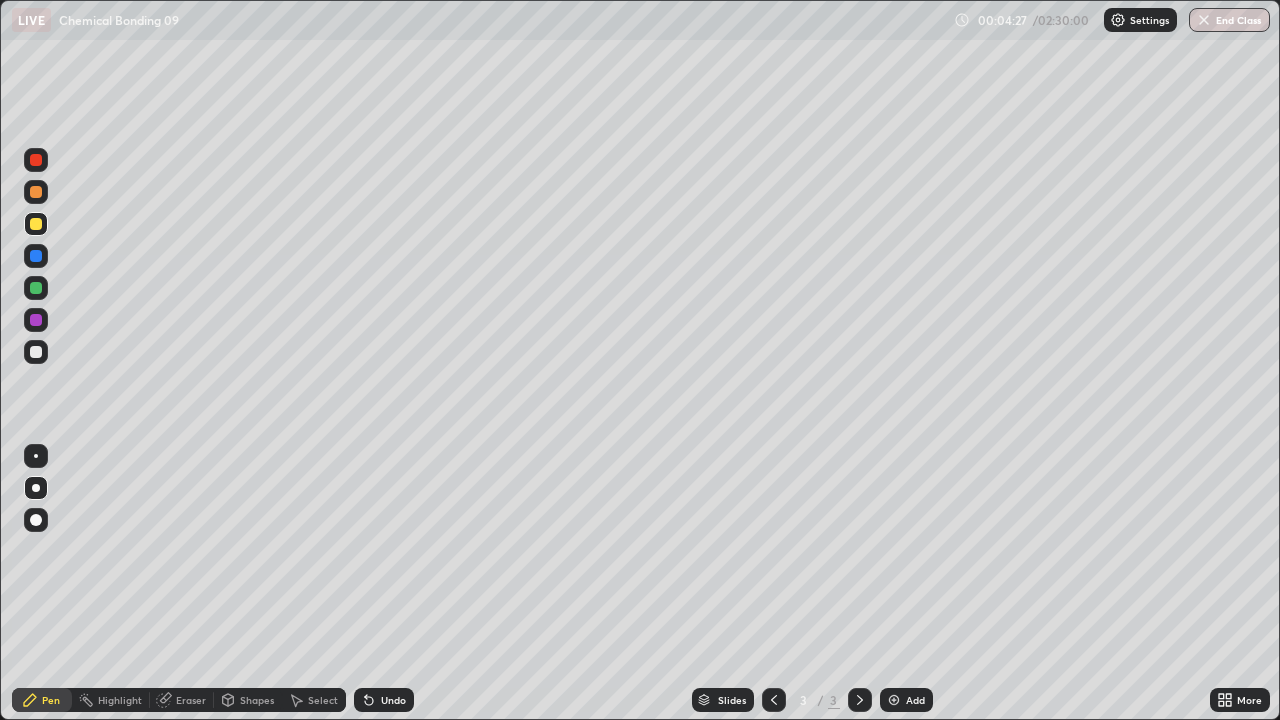 click at bounding box center [36, 352] 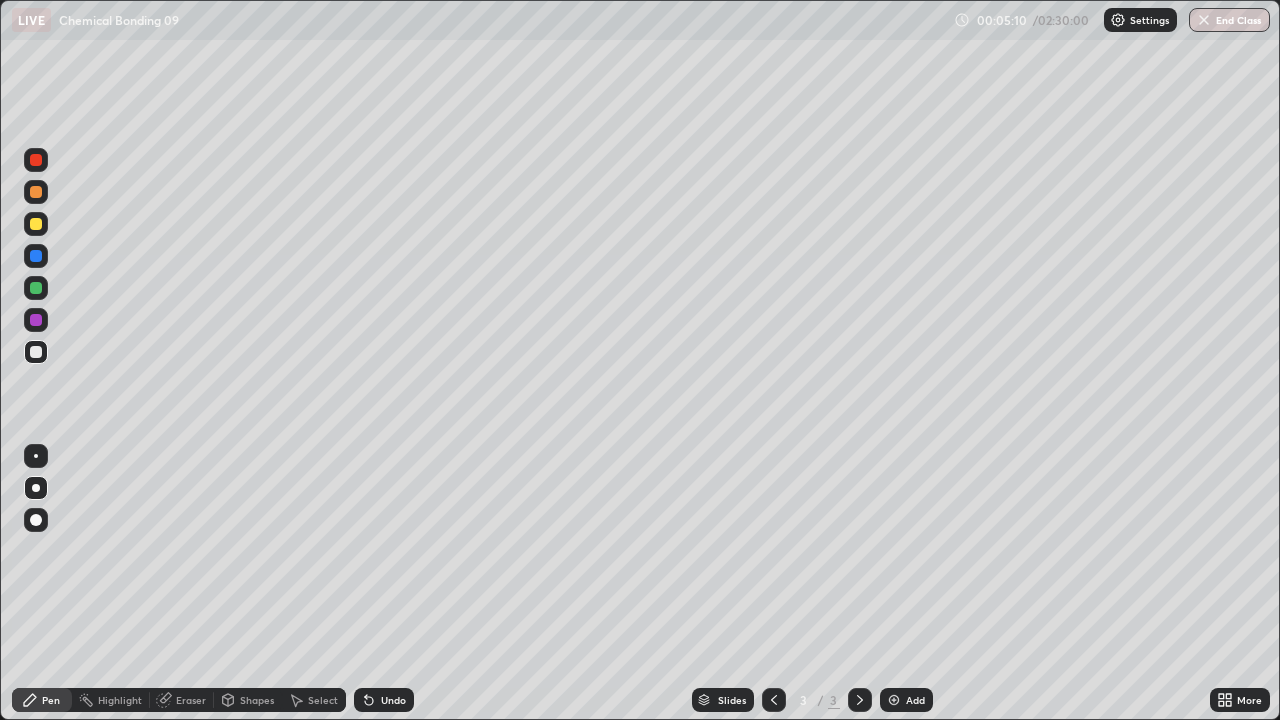 click at bounding box center (36, 288) 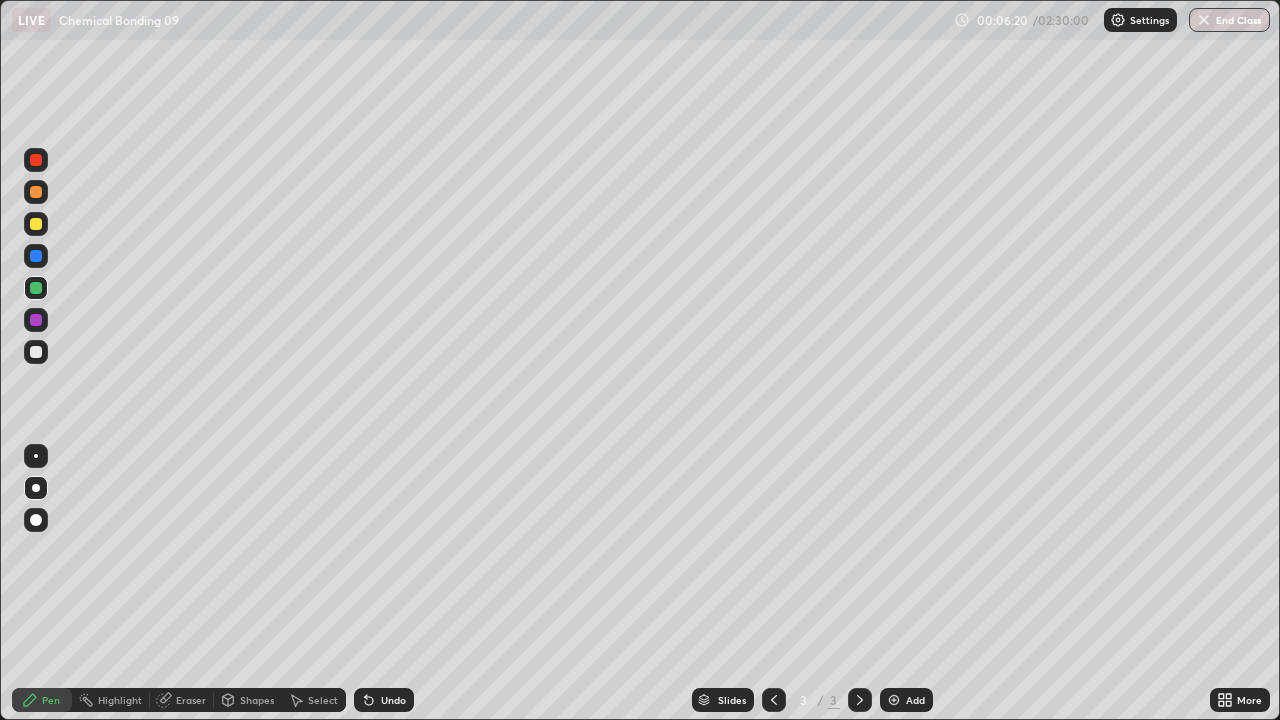 click on "Add" at bounding box center [915, 700] 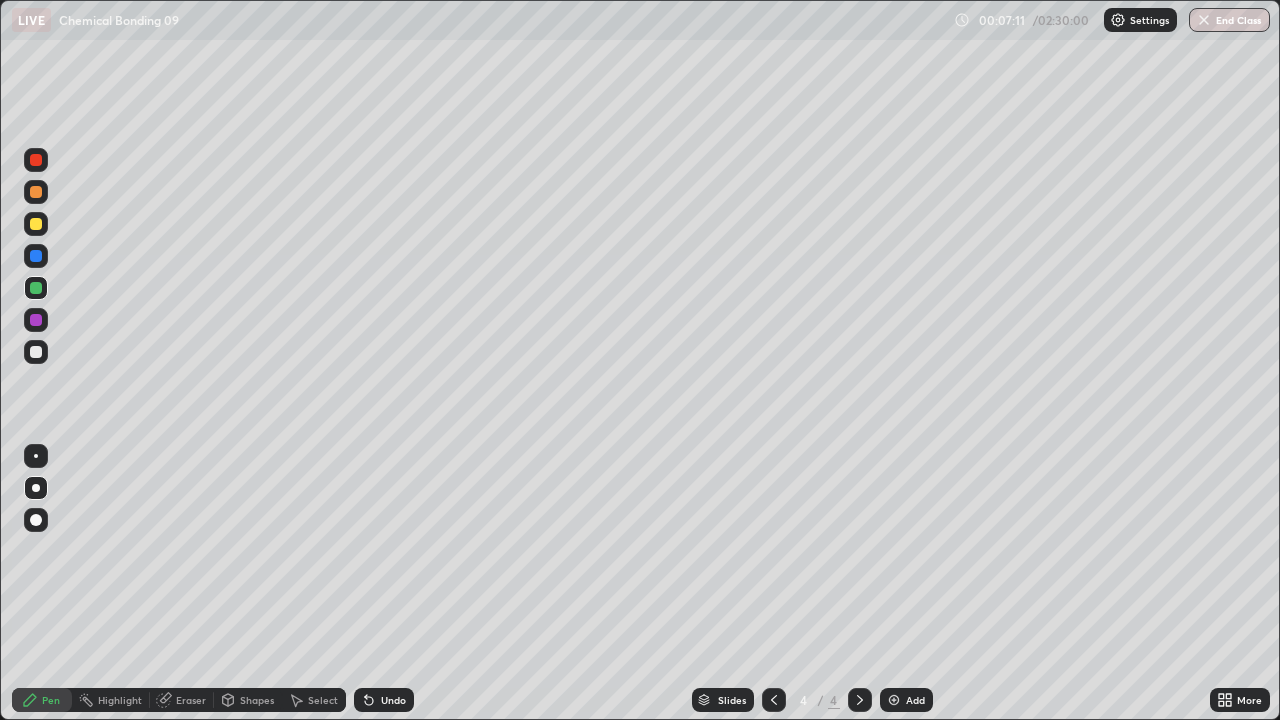 click at bounding box center (36, 224) 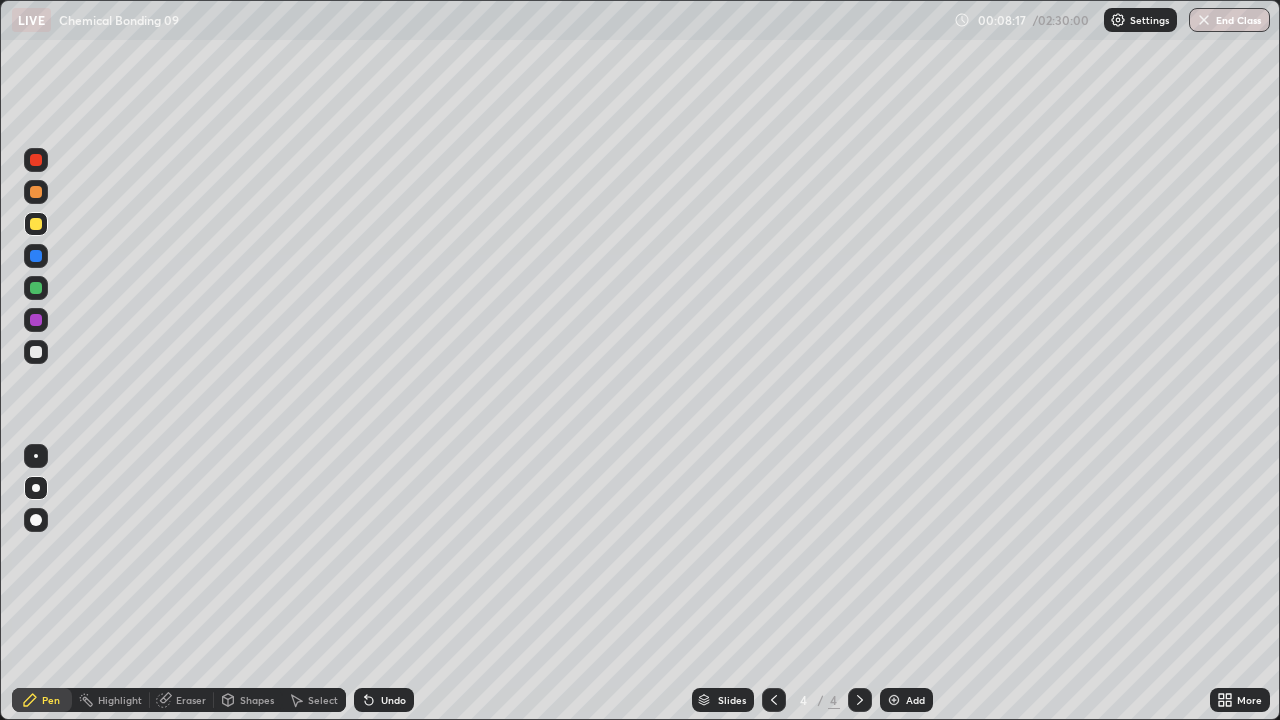click at bounding box center (36, 288) 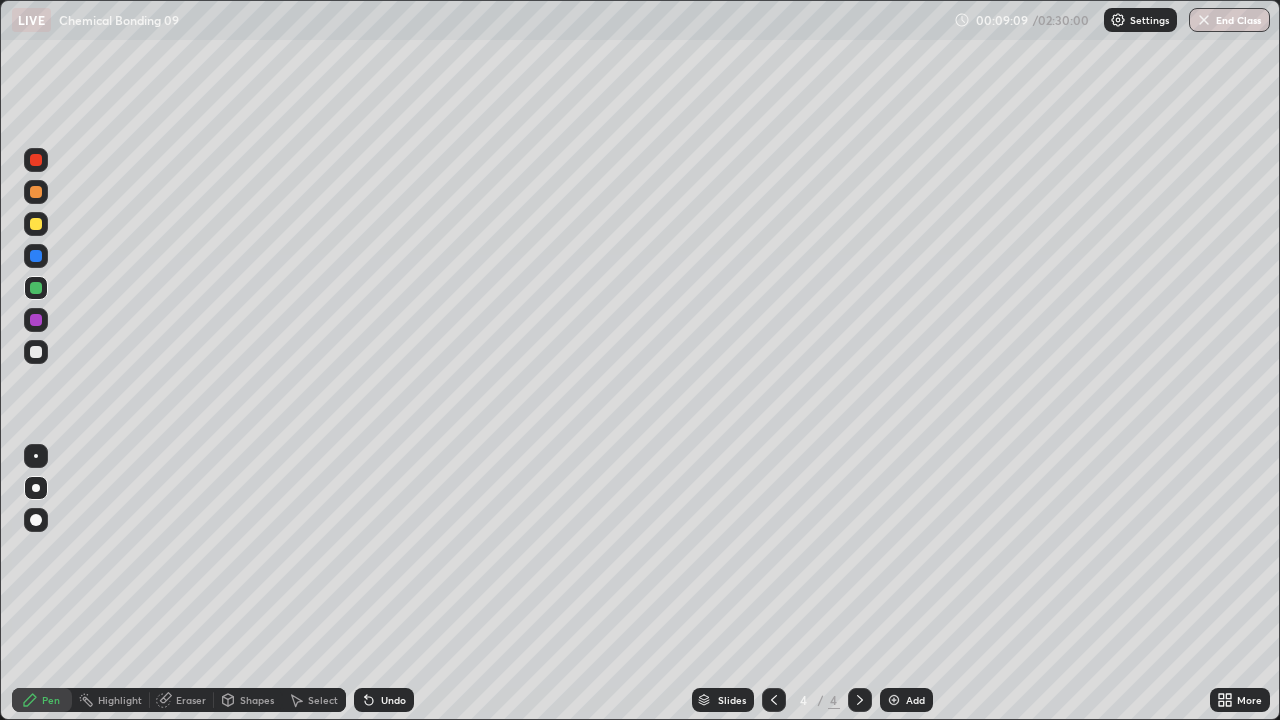 click at bounding box center (36, 224) 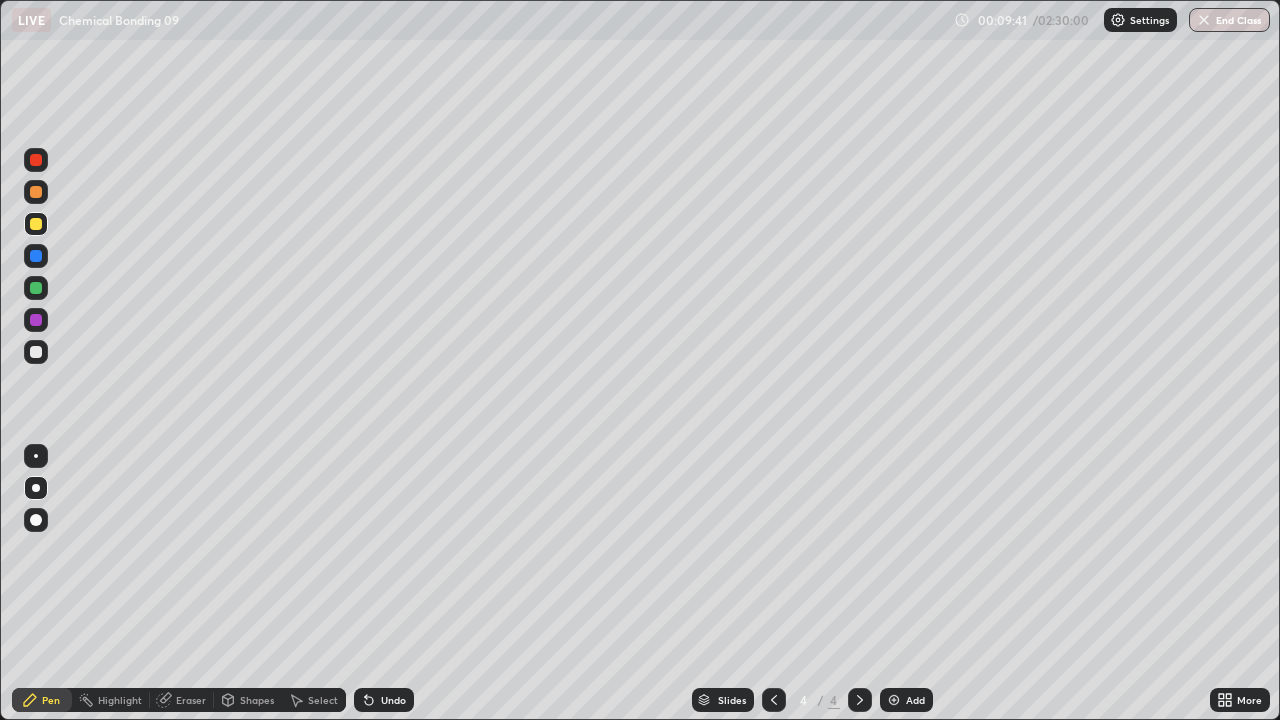 click on "Undo" at bounding box center (393, 700) 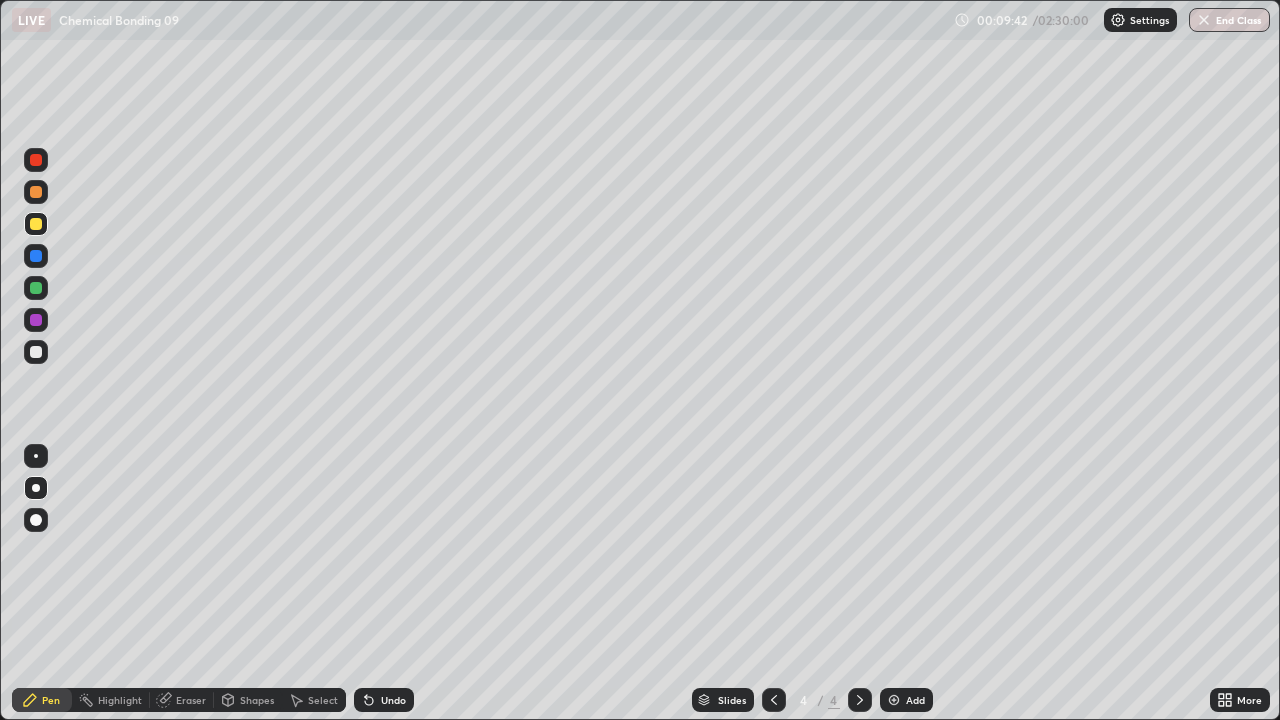 click on "Undo" at bounding box center [384, 700] 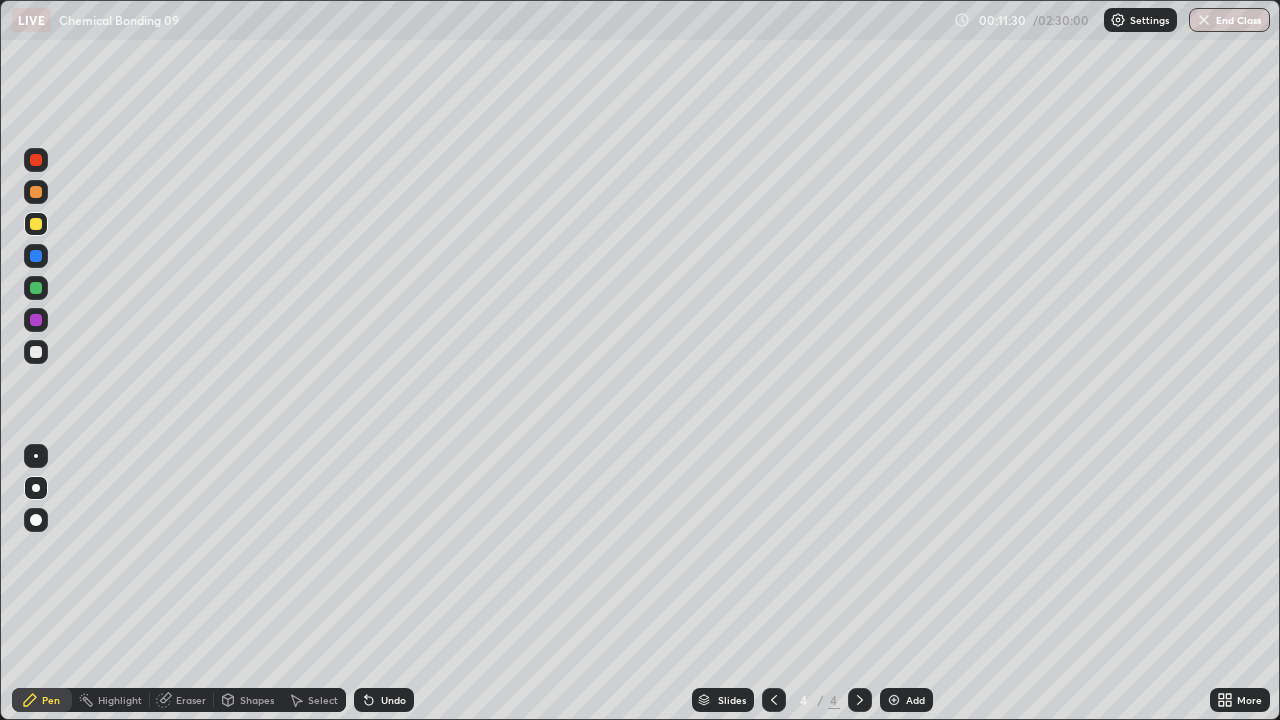 click 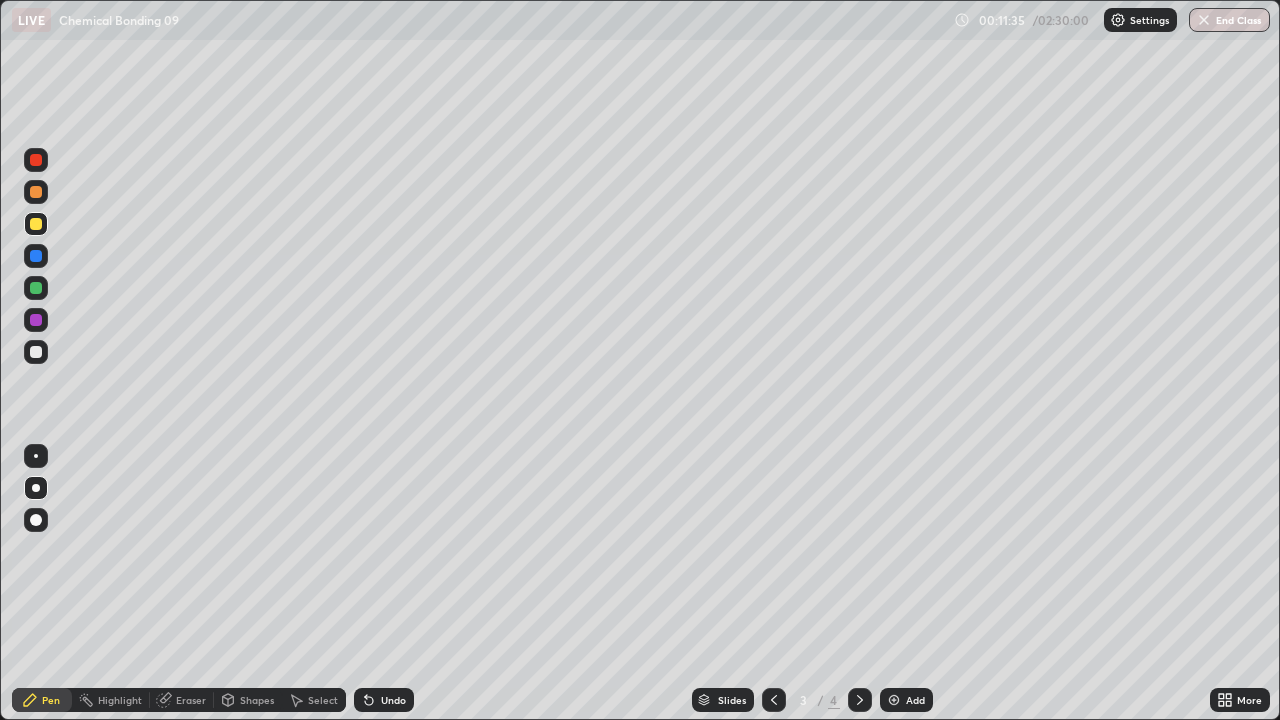click 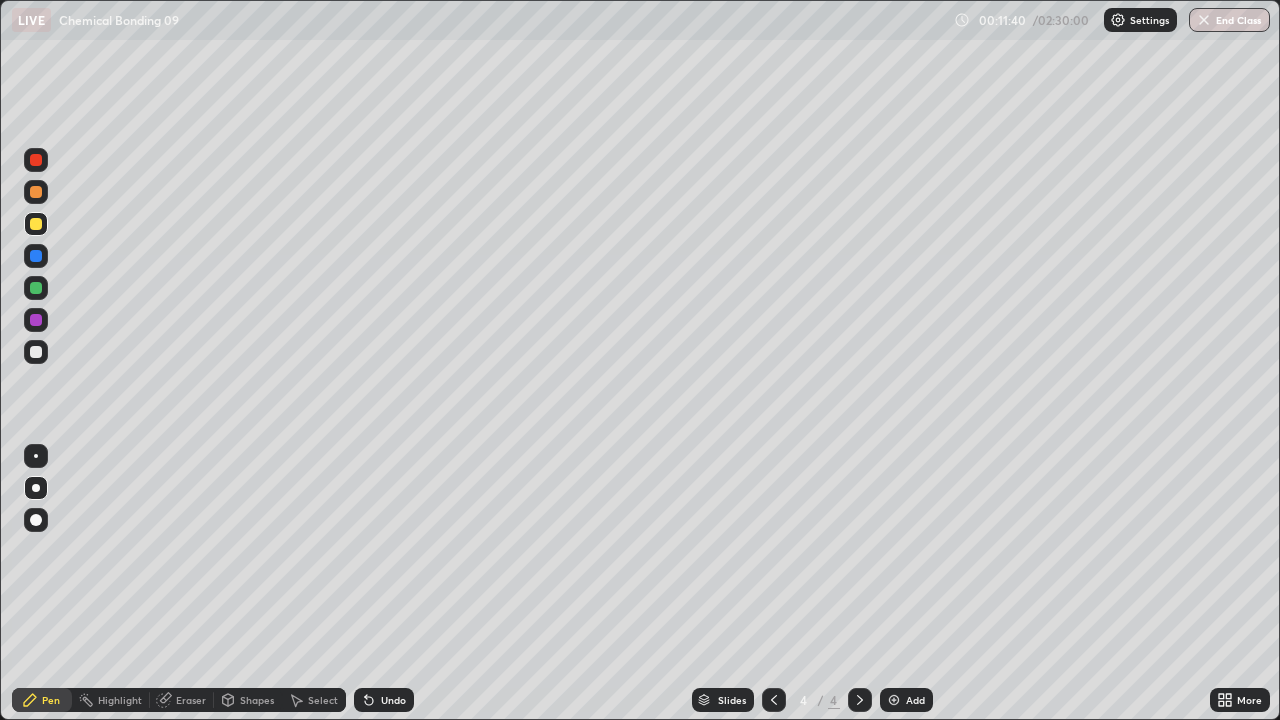 click on "Add" at bounding box center [915, 700] 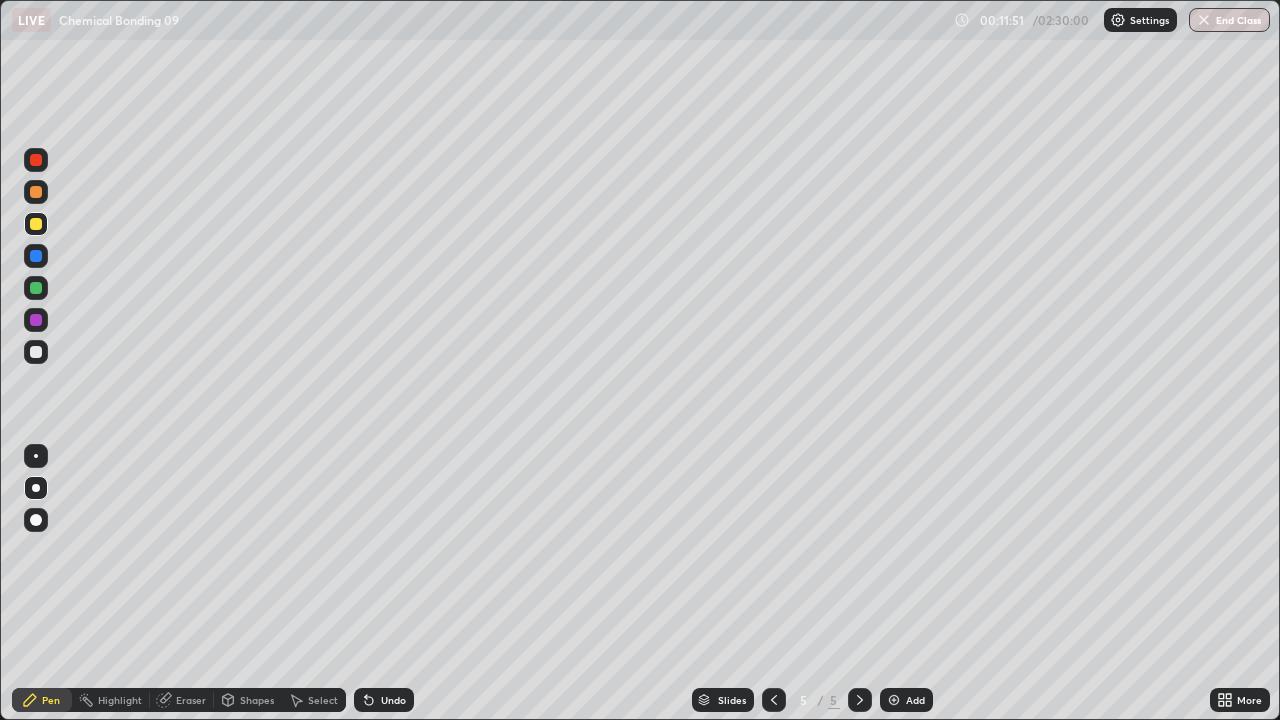 click on "Undo" at bounding box center [384, 700] 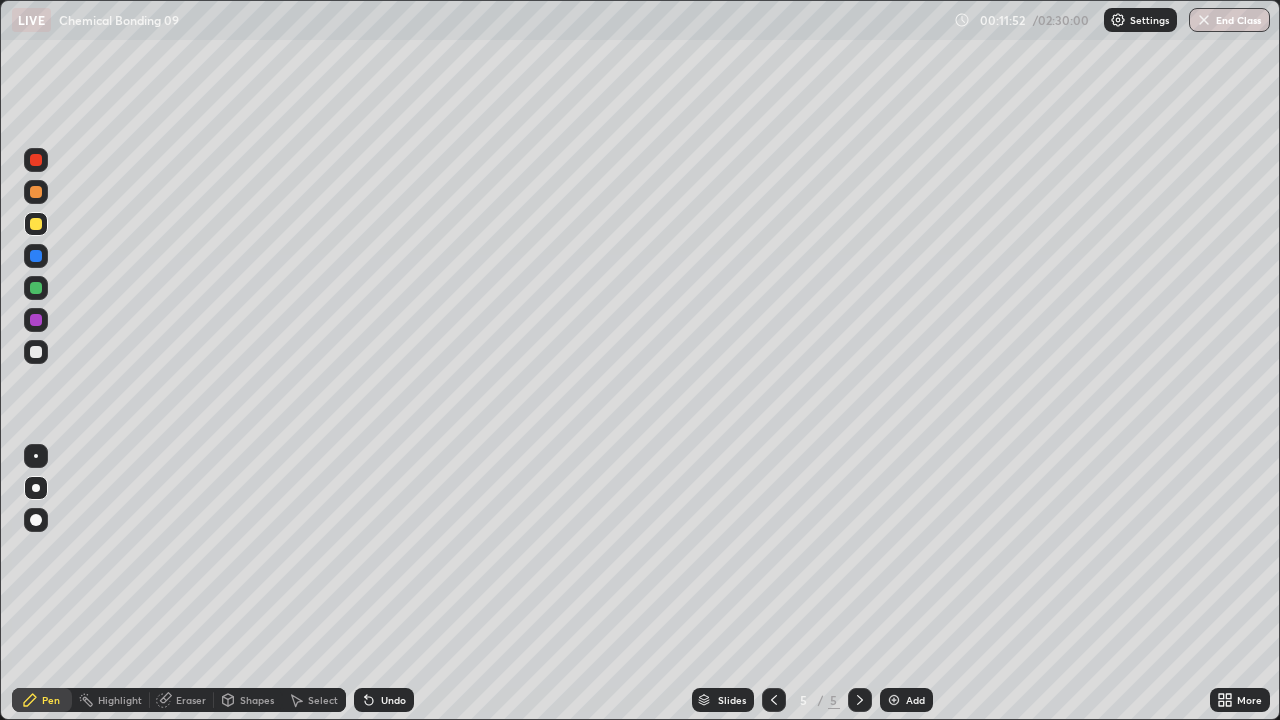 click on "Undo" at bounding box center (384, 700) 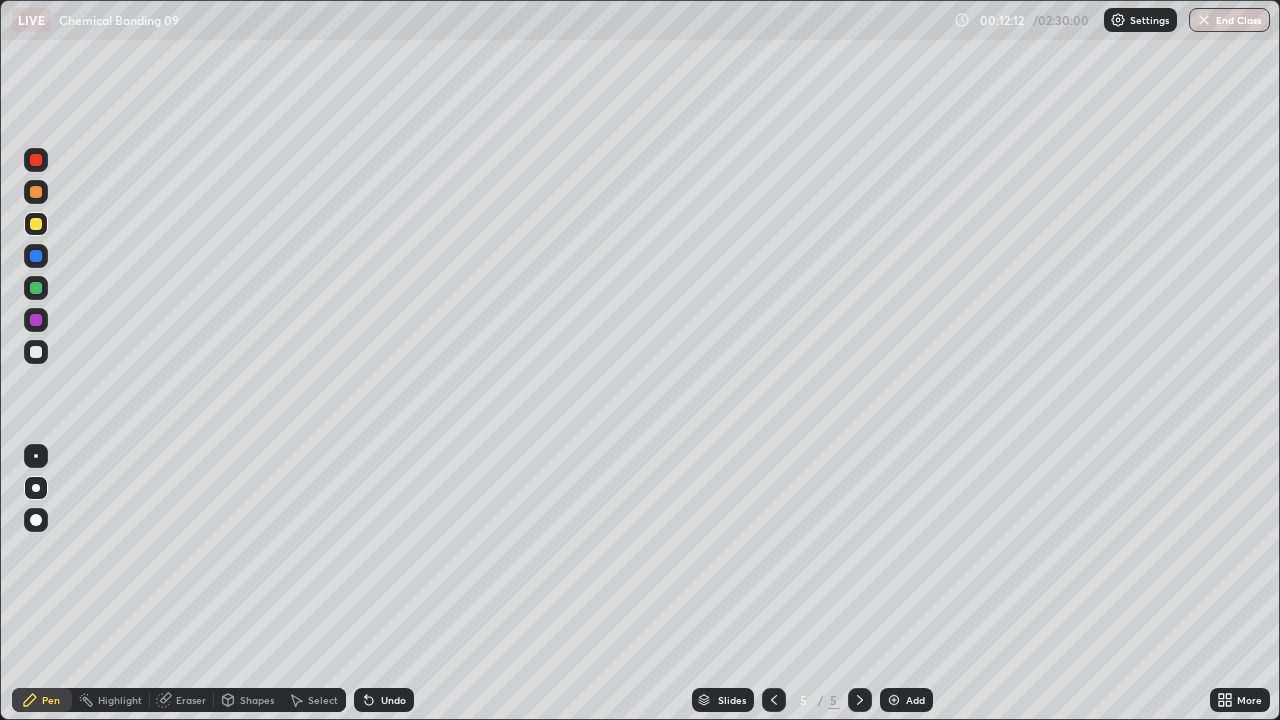 click on "Undo" at bounding box center (393, 700) 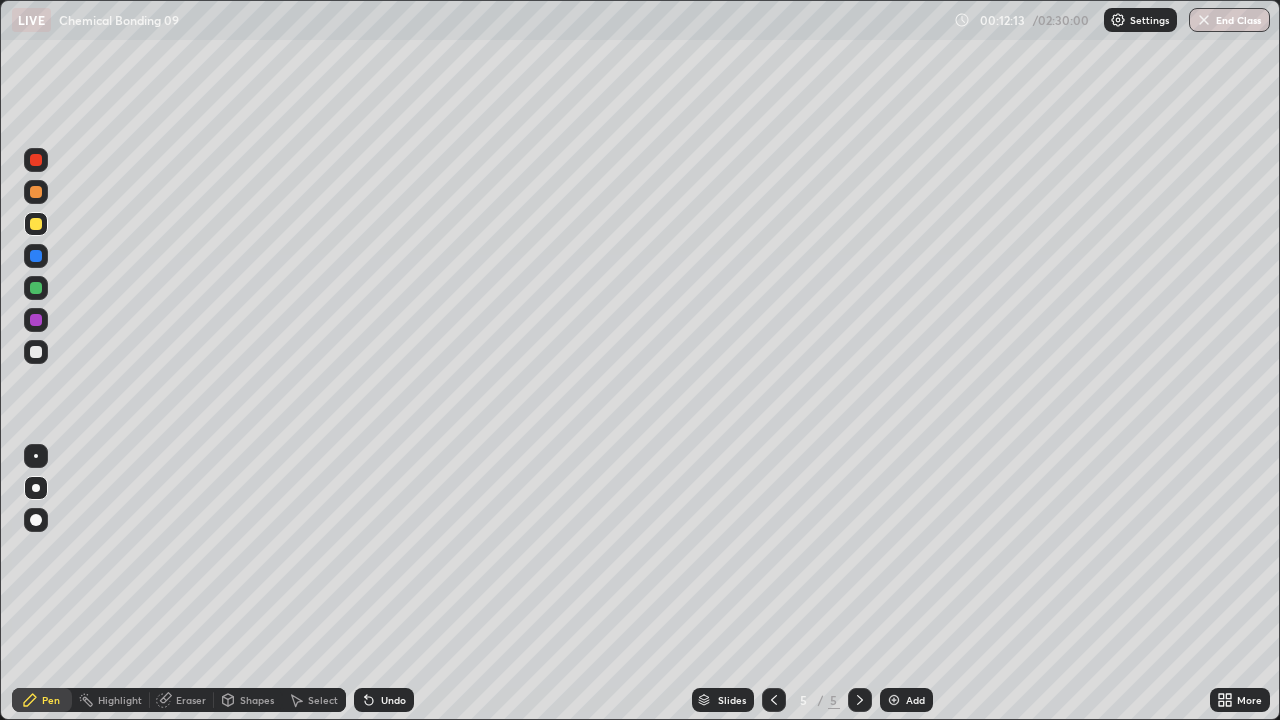 click on "Undo" at bounding box center (393, 700) 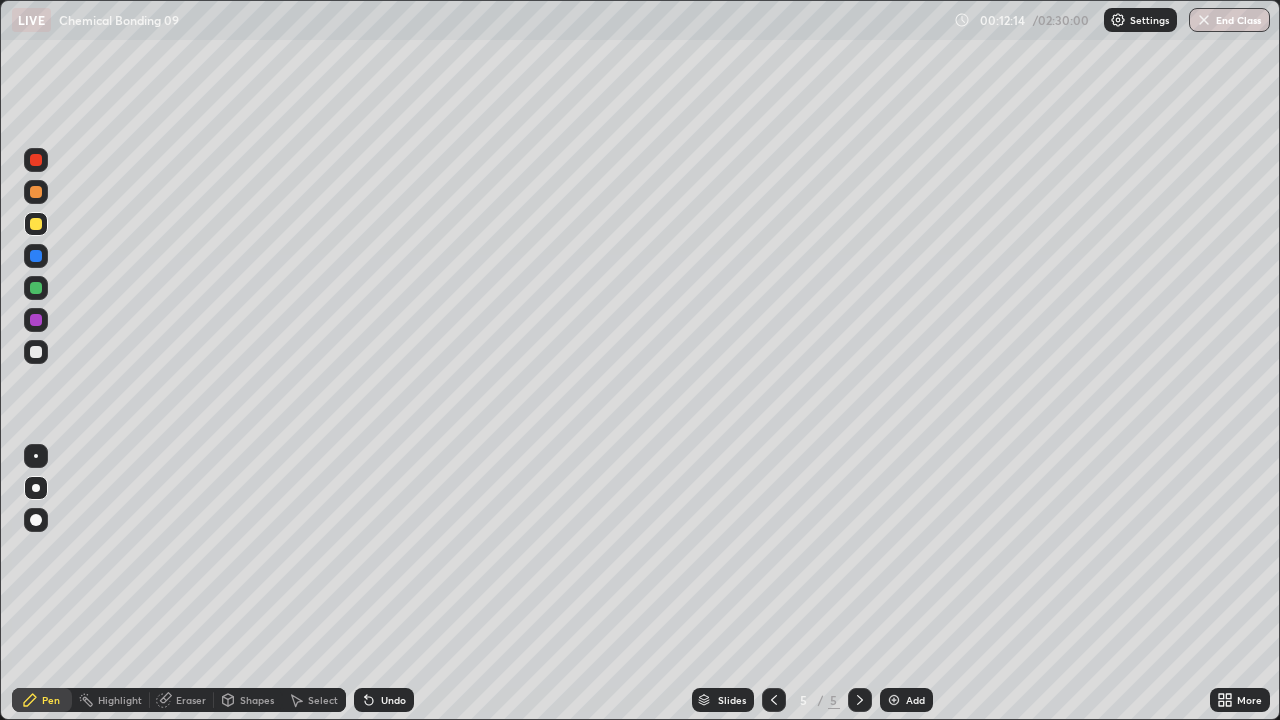 click on "Undo" at bounding box center (384, 700) 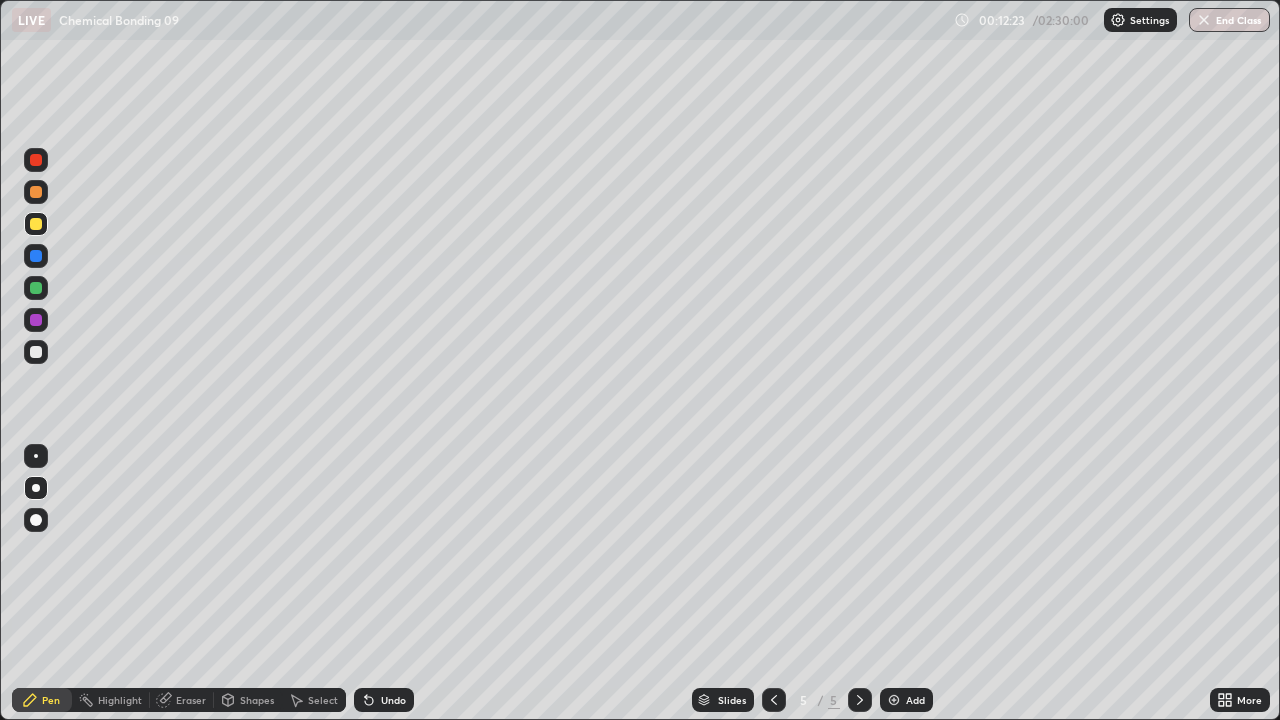 click at bounding box center (36, 288) 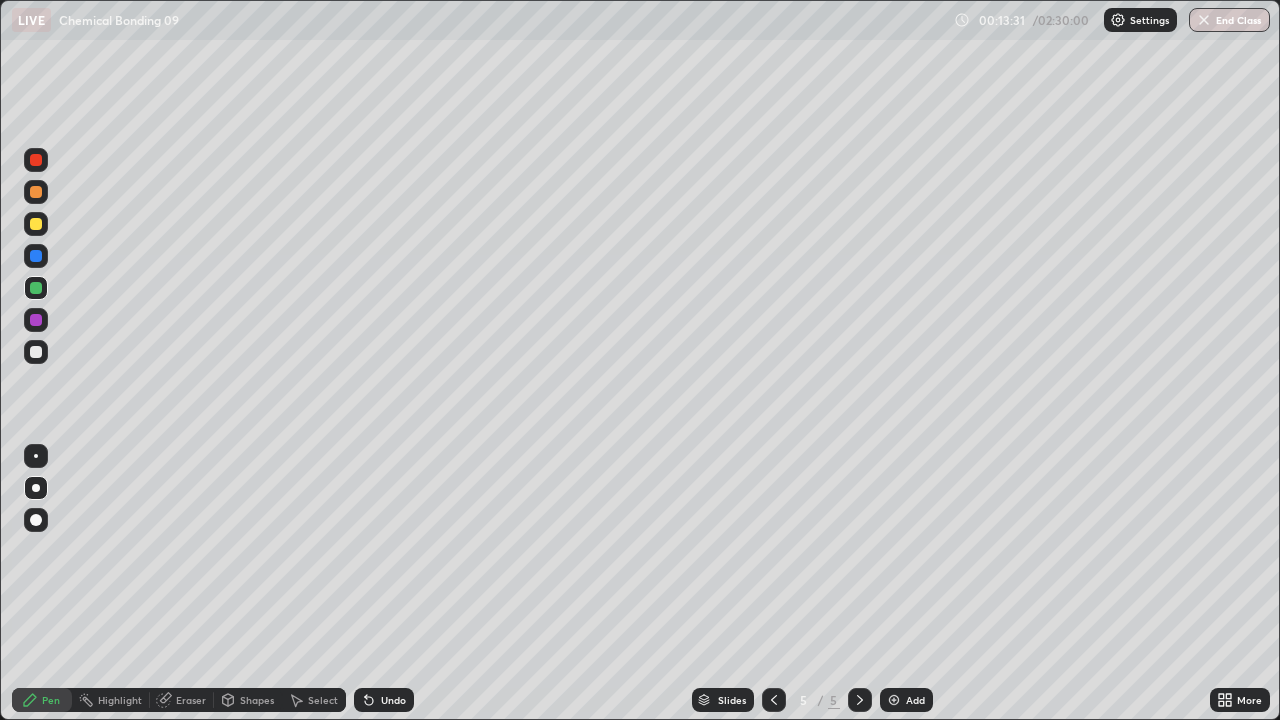 click at bounding box center [36, 224] 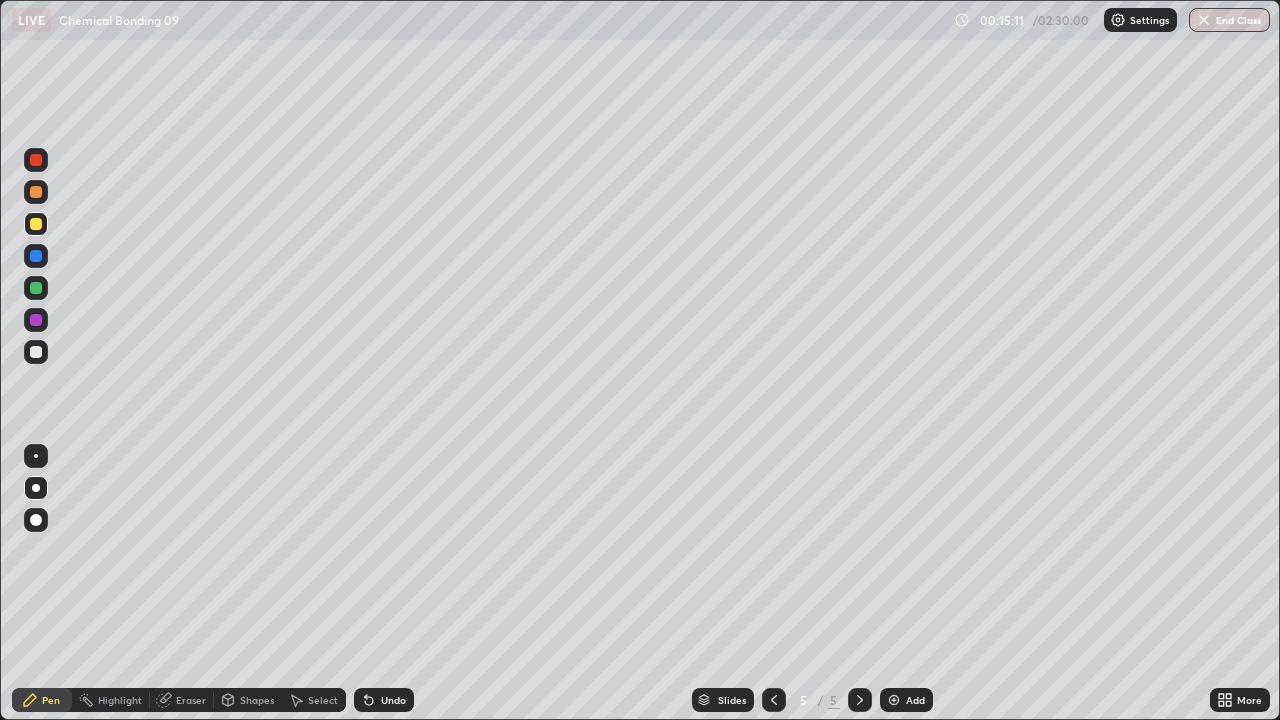 click on "Add" at bounding box center [906, 700] 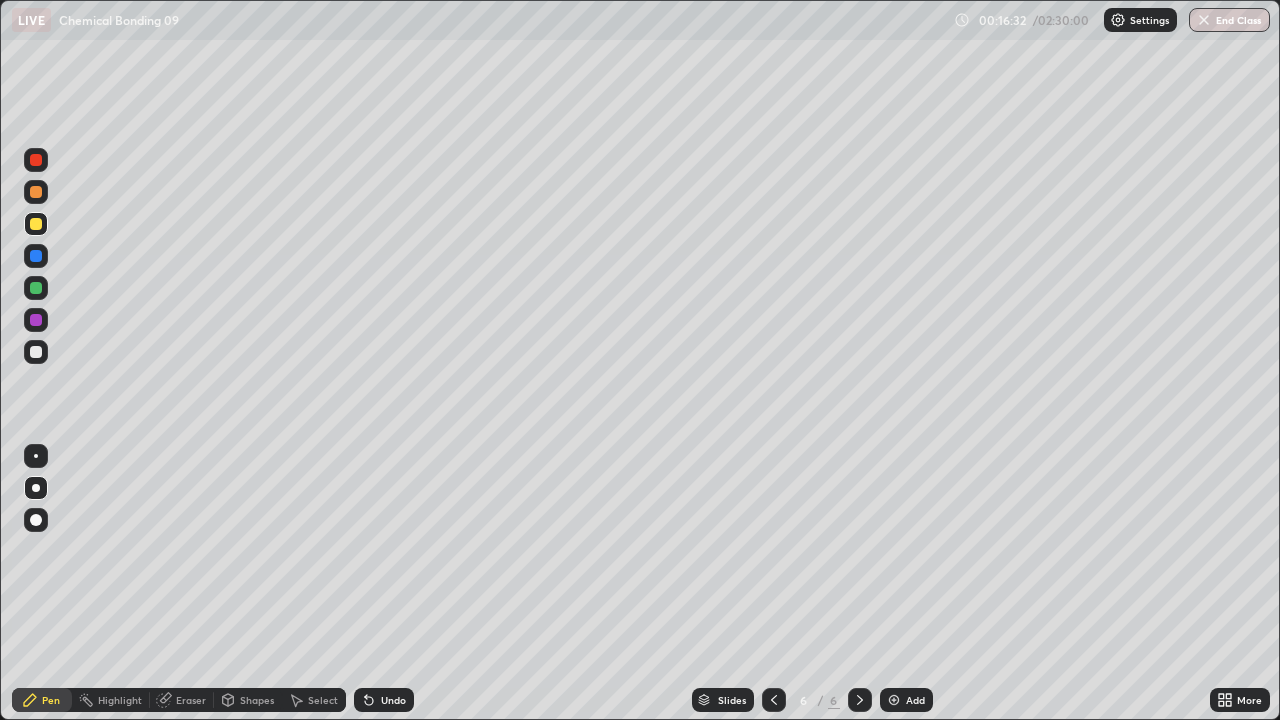 click at bounding box center [36, 352] 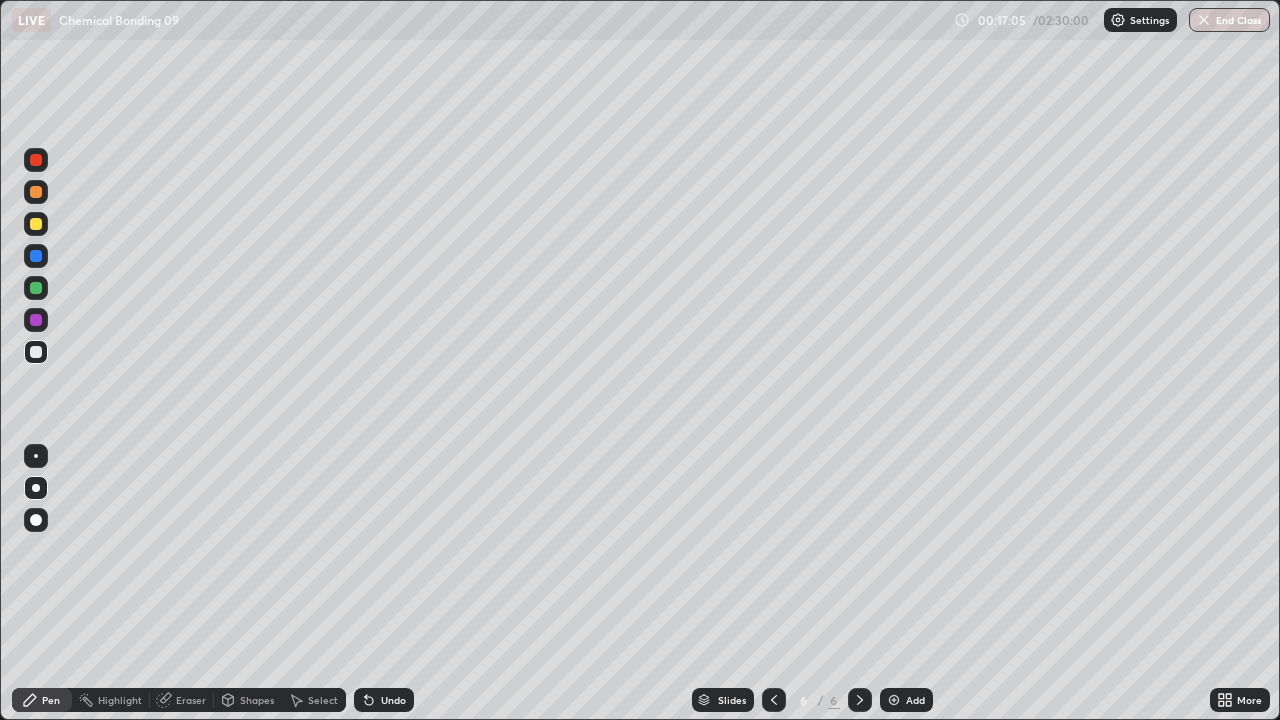 click on "Undo" at bounding box center [393, 700] 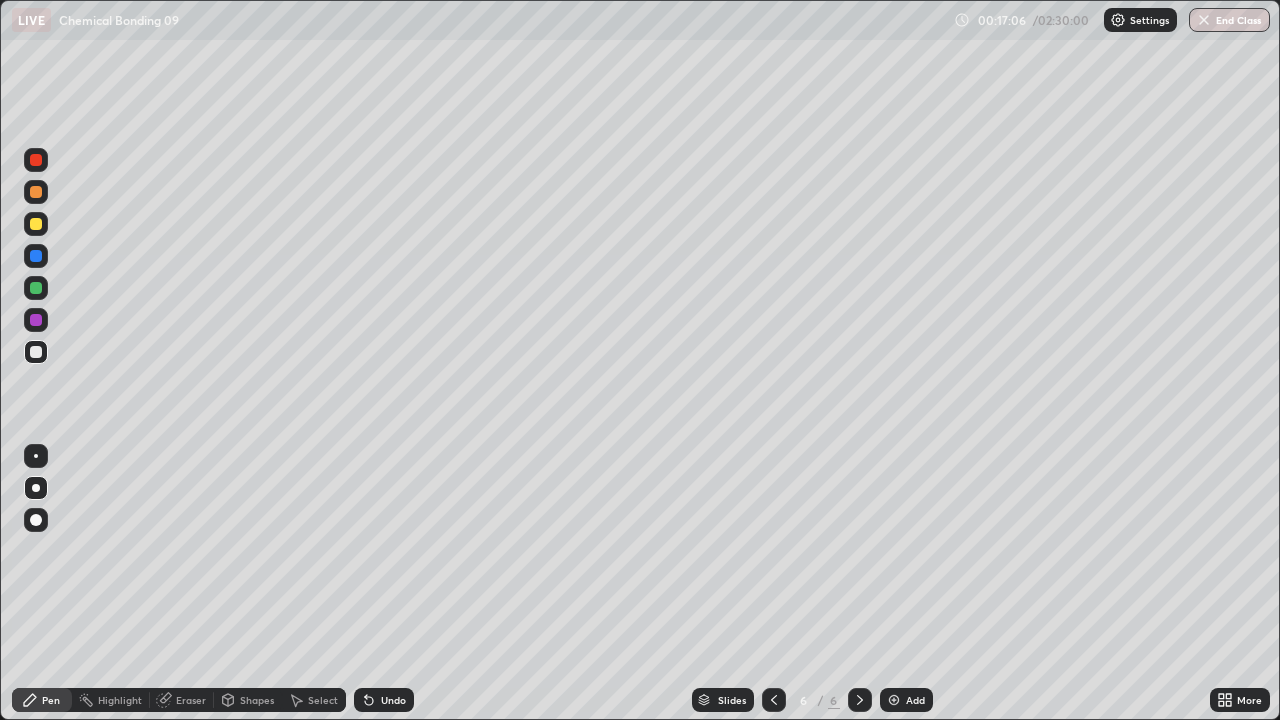 click on "Undo" at bounding box center [393, 700] 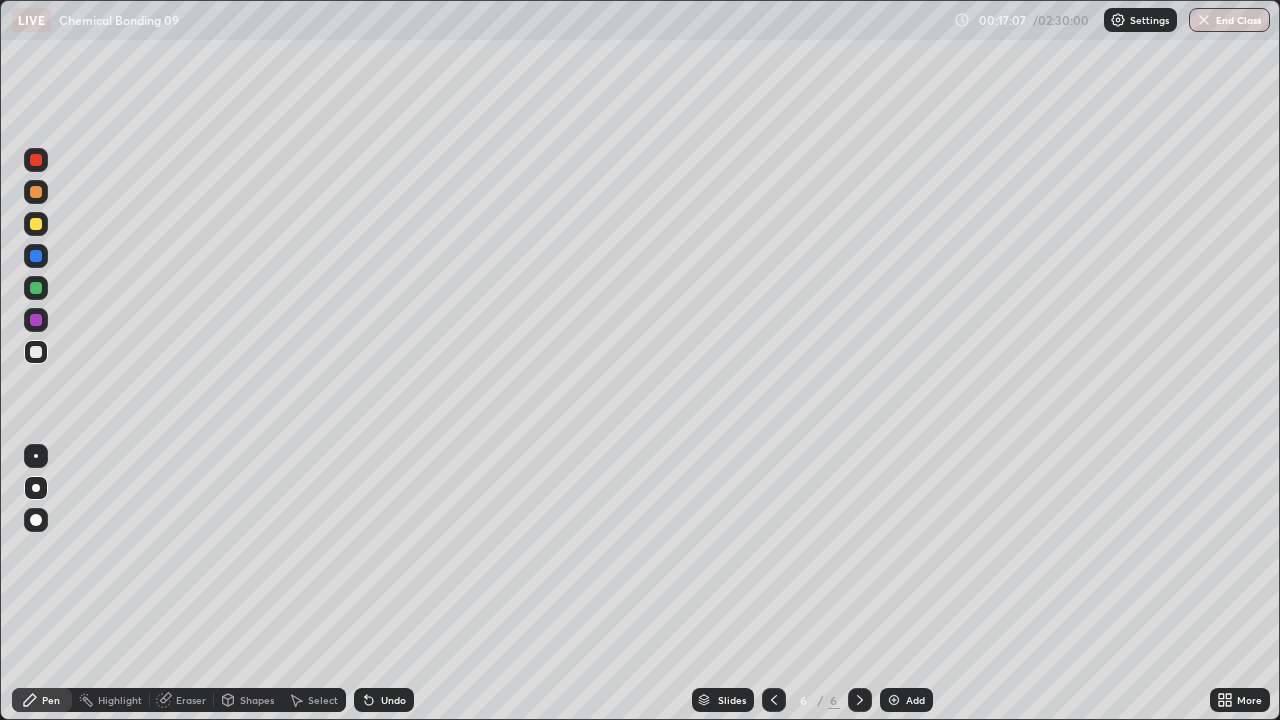 click on "Undo" at bounding box center [393, 700] 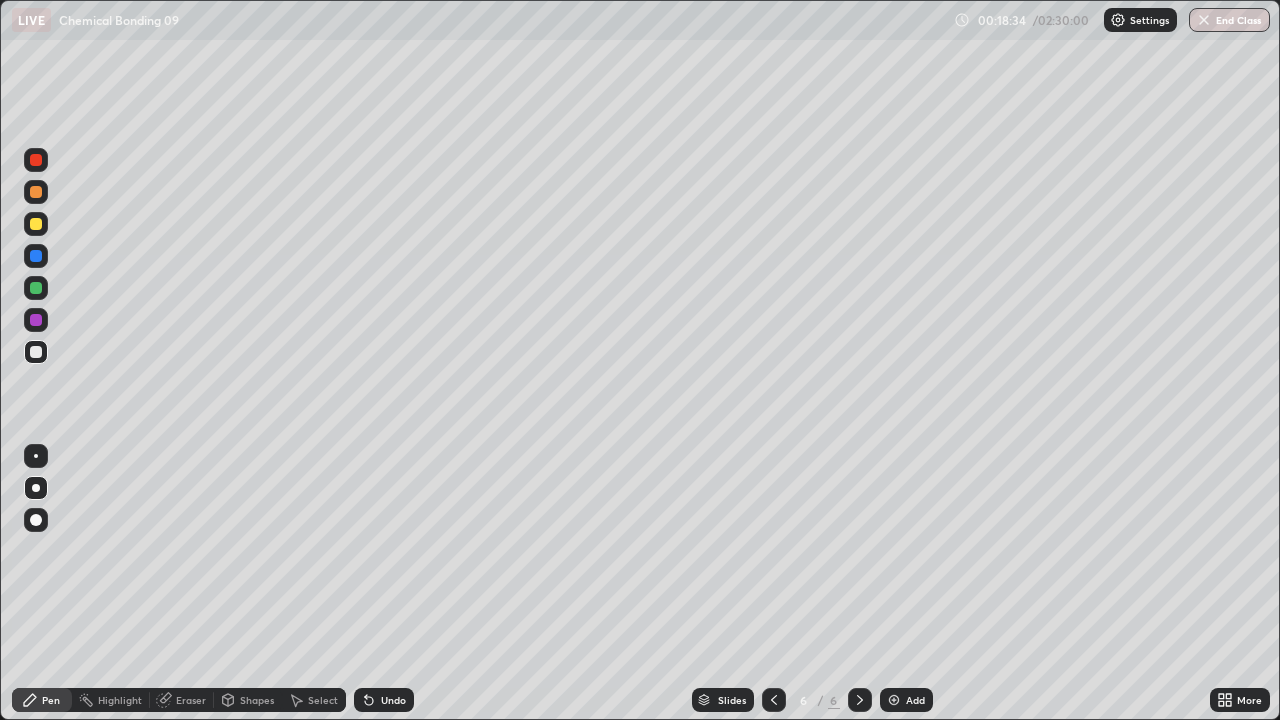 click on "Undo" at bounding box center (384, 700) 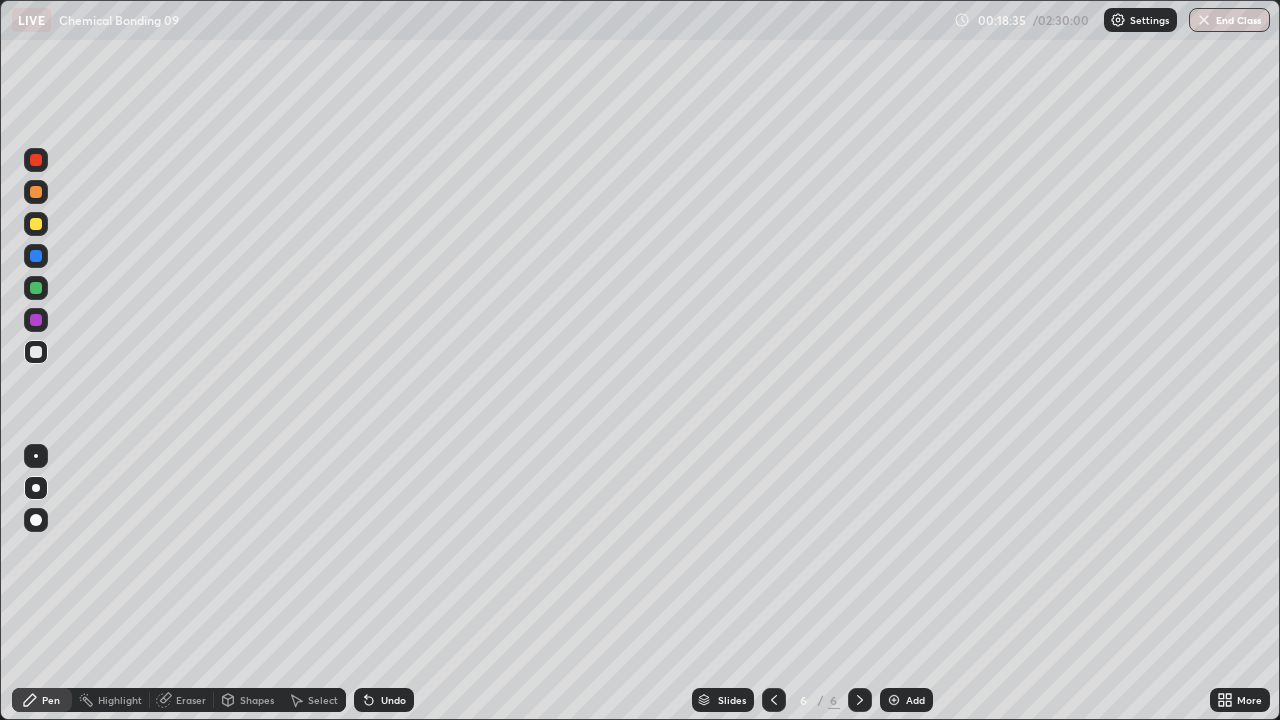 click on "Undo" at bounding box center (384, 700) 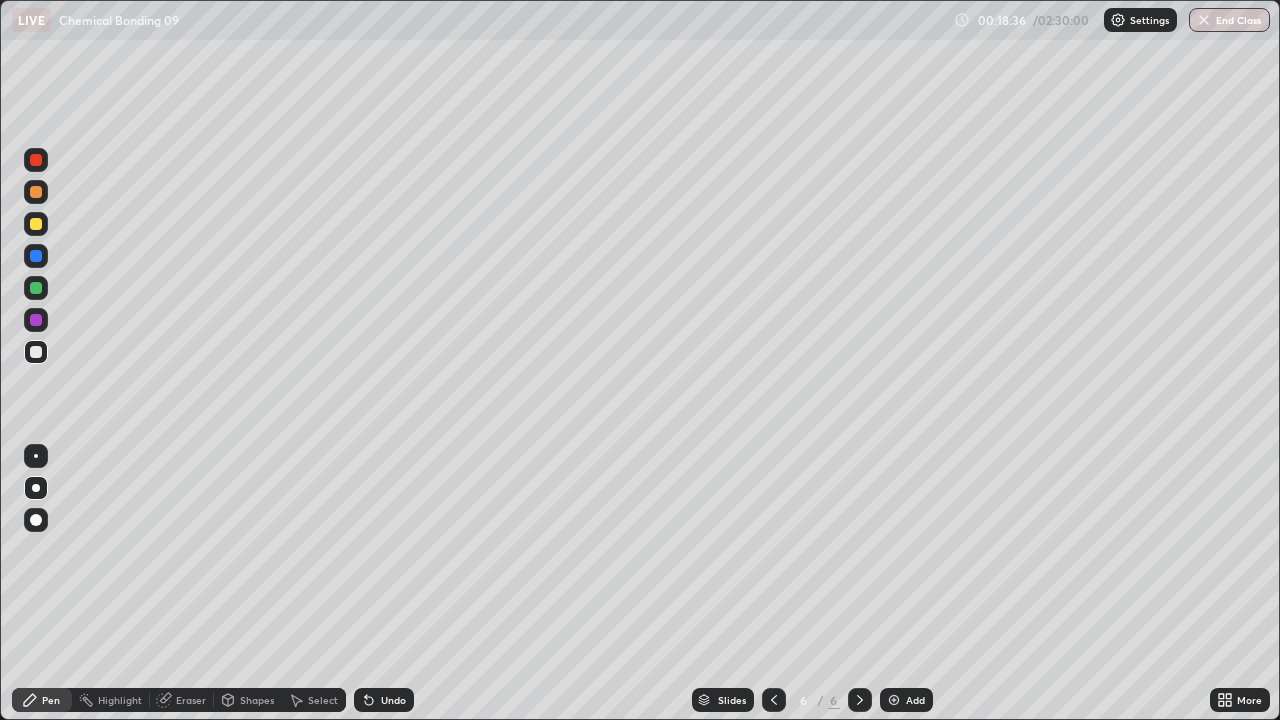click at bounding box center (36, 224) 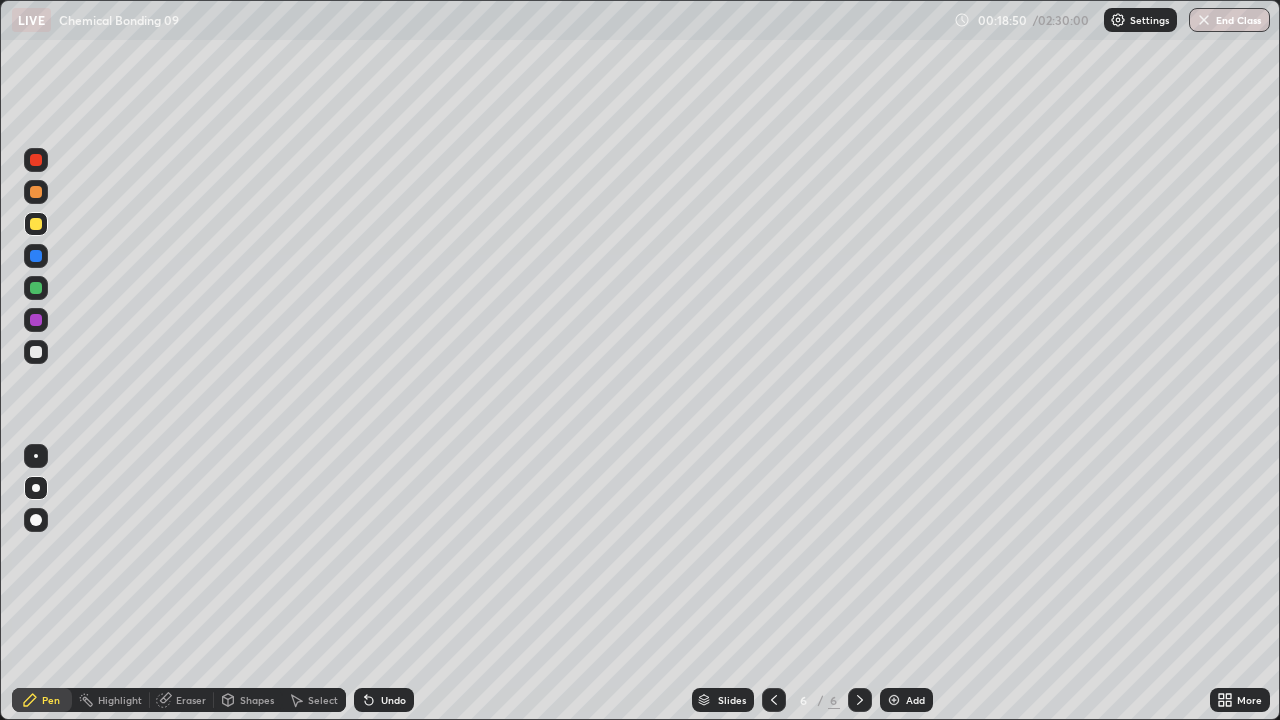 click on "Eraser" at bounding box center (191, 700) 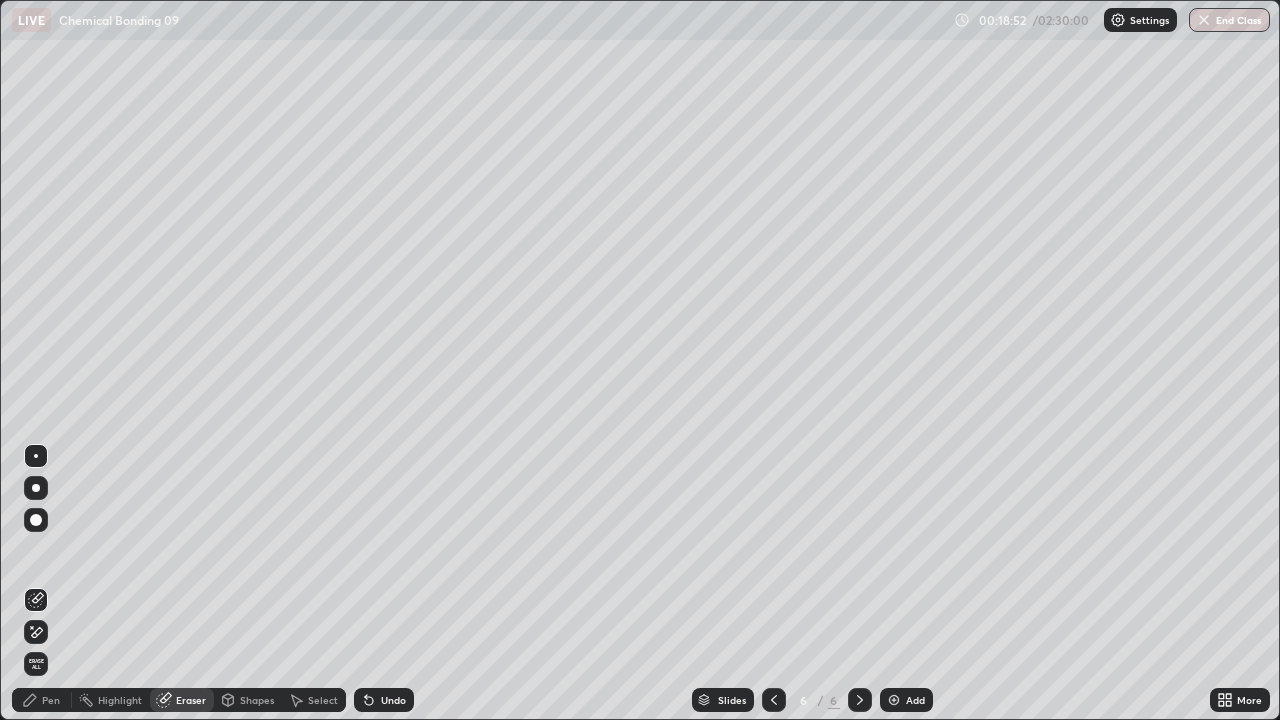 click on "Pen" at bounding box center (51, 700) 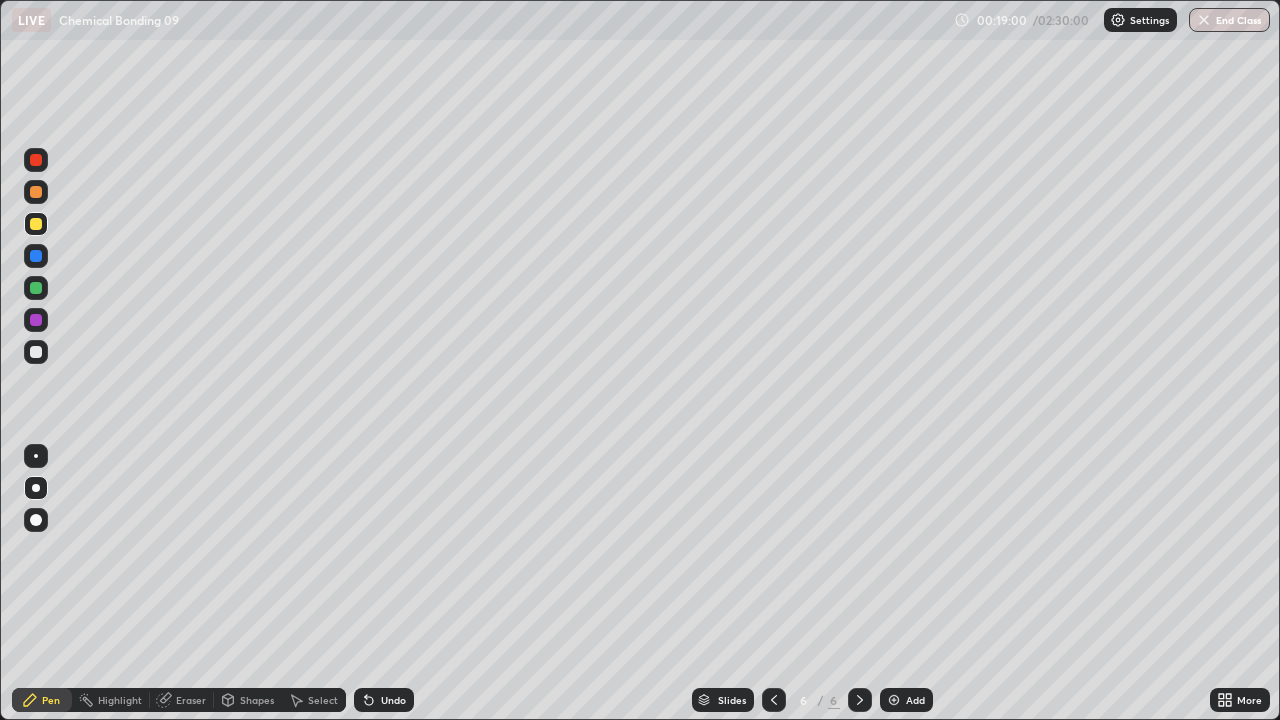 click 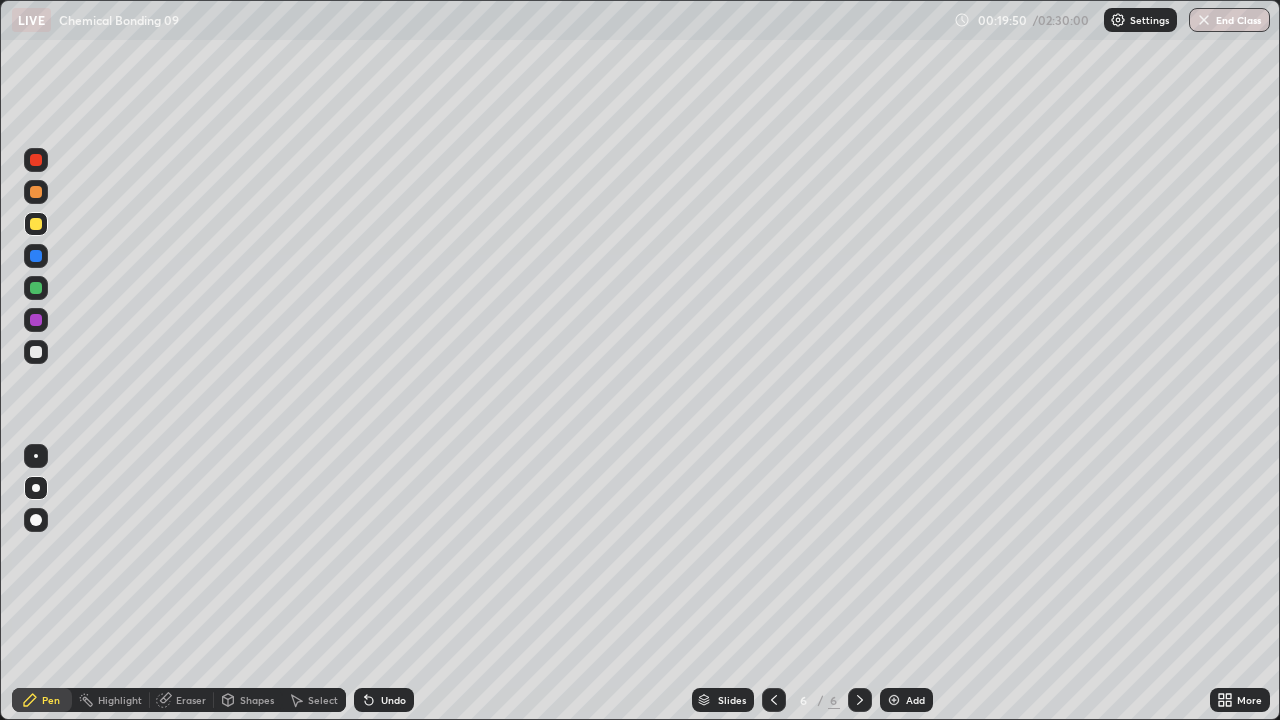 click at bounding box center [36, 320] 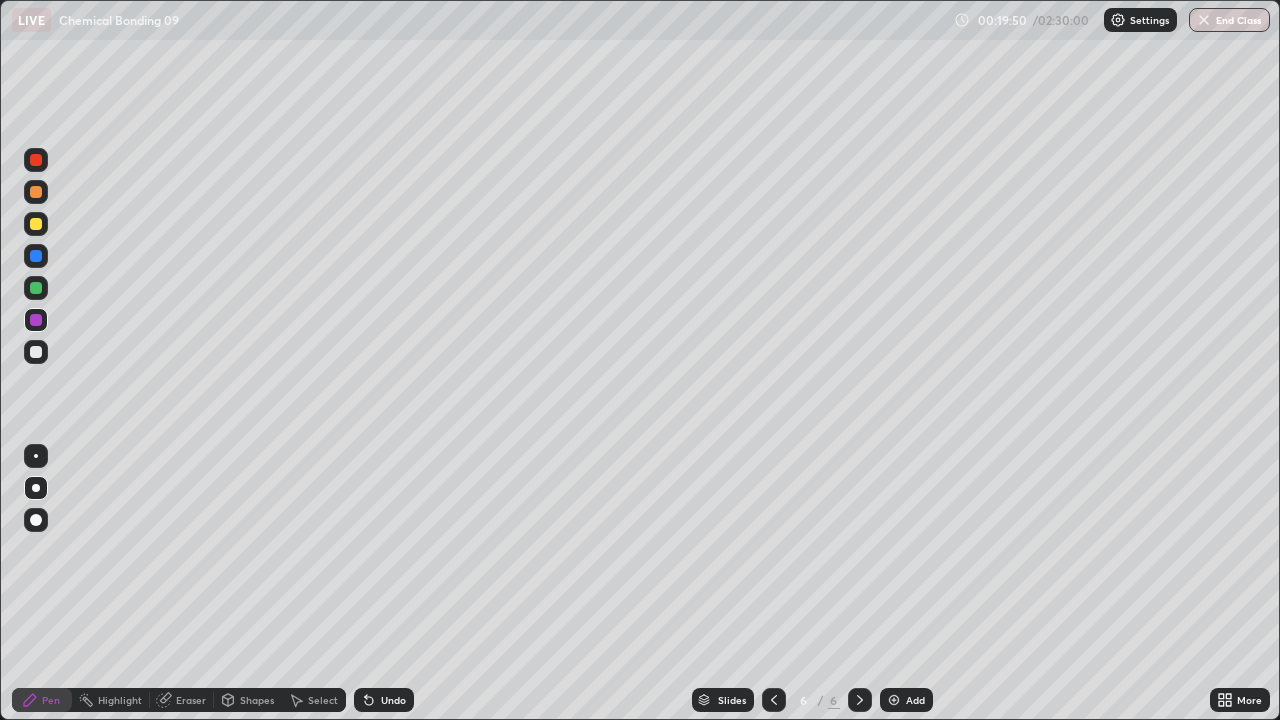 click at bounding box center (36, 352) 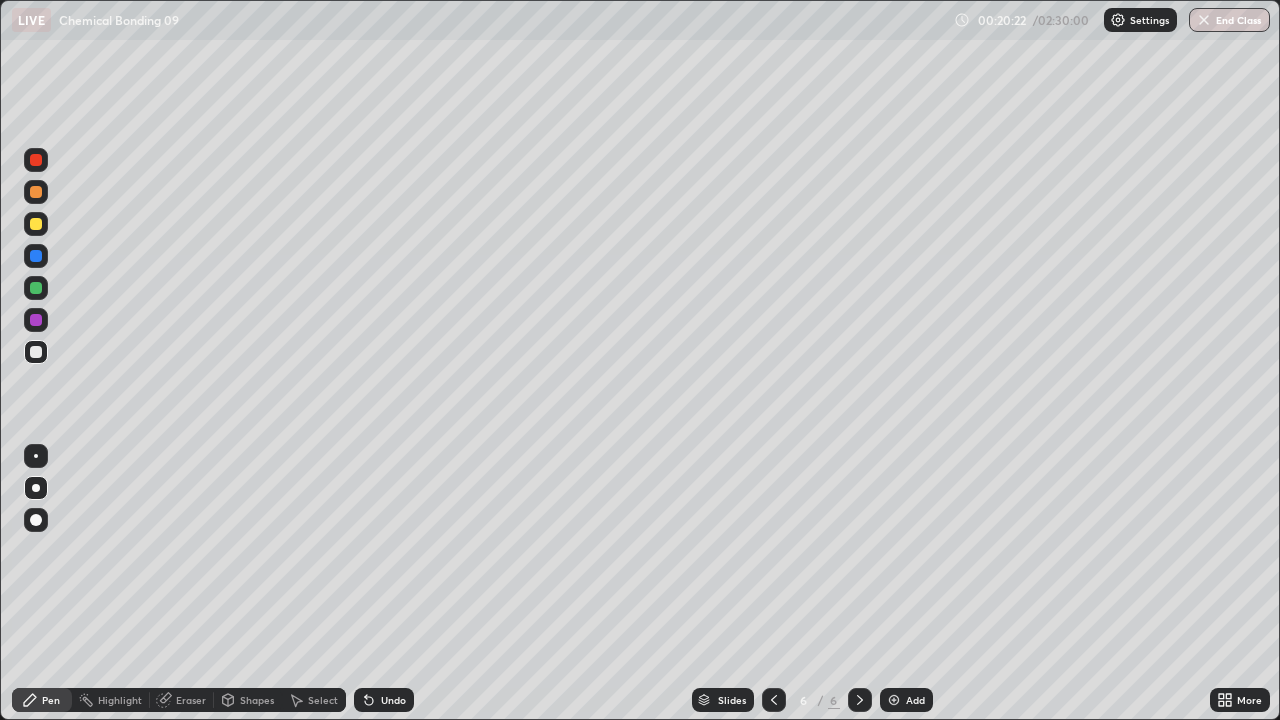 click on "Eraser" at bounding box center (191, 700) 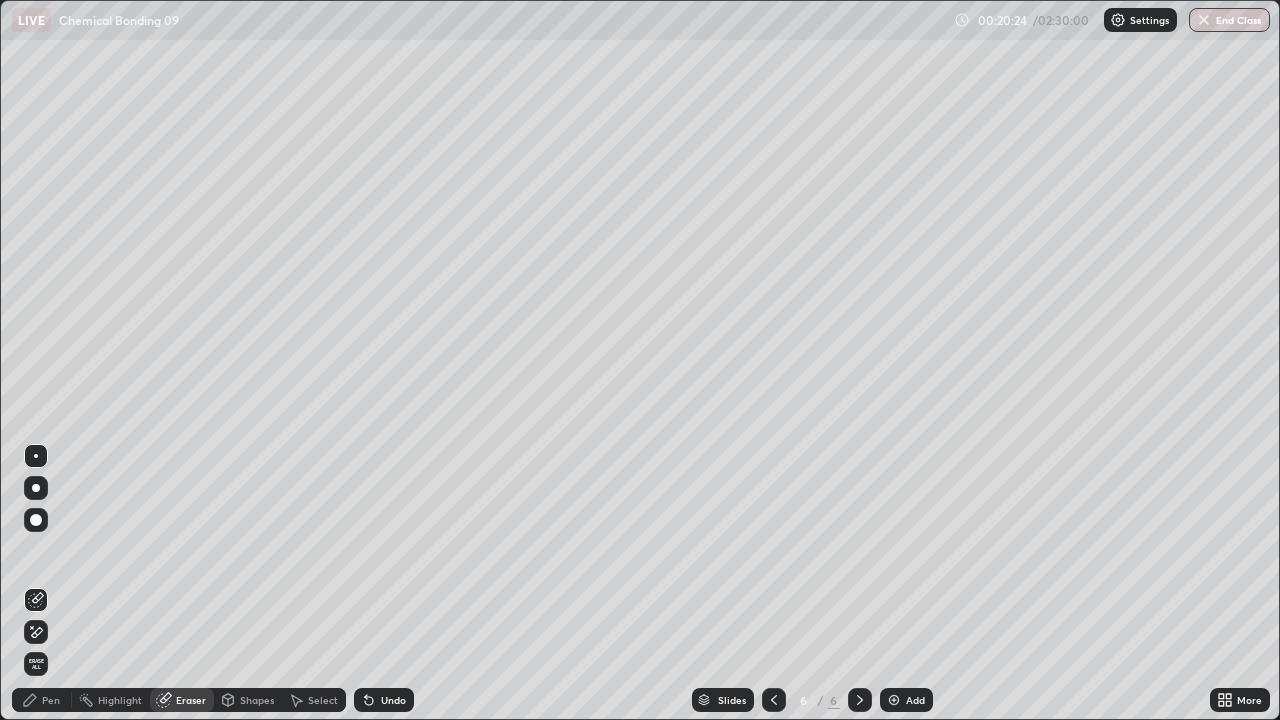 click on "Pen" at bounding box center (42, 700) 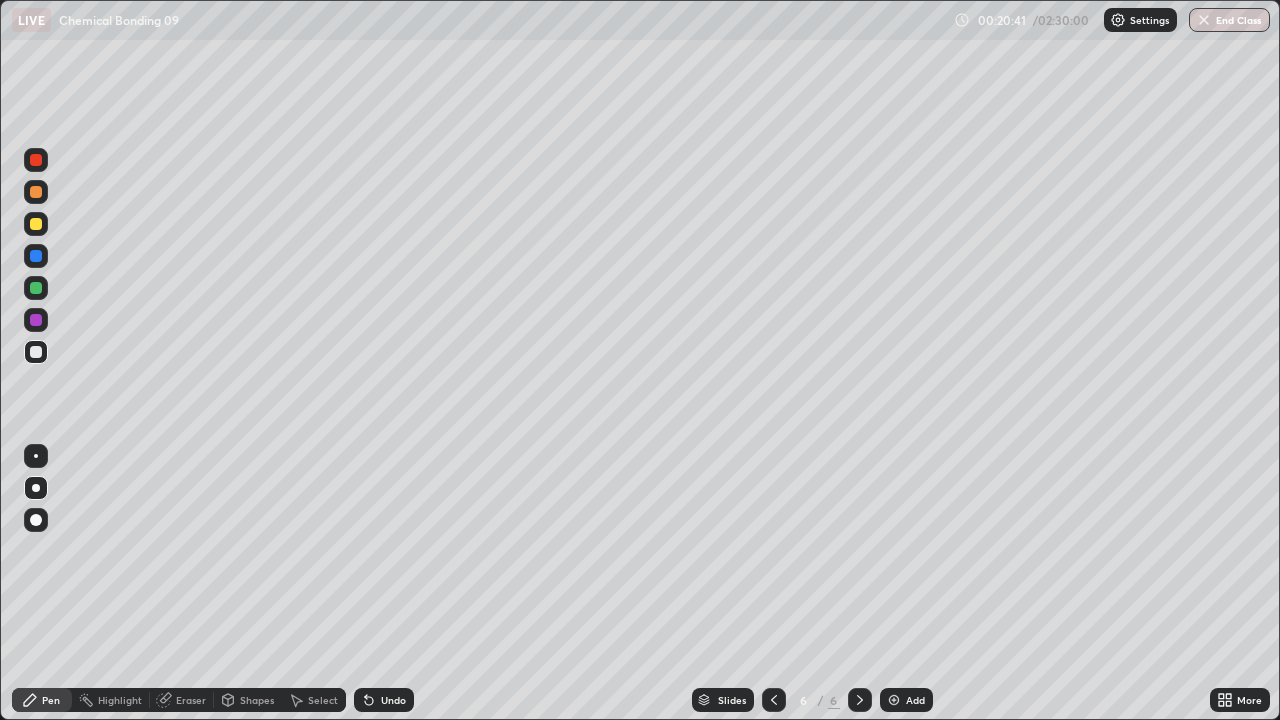click on "Undo" at bounding box center (393, 700) 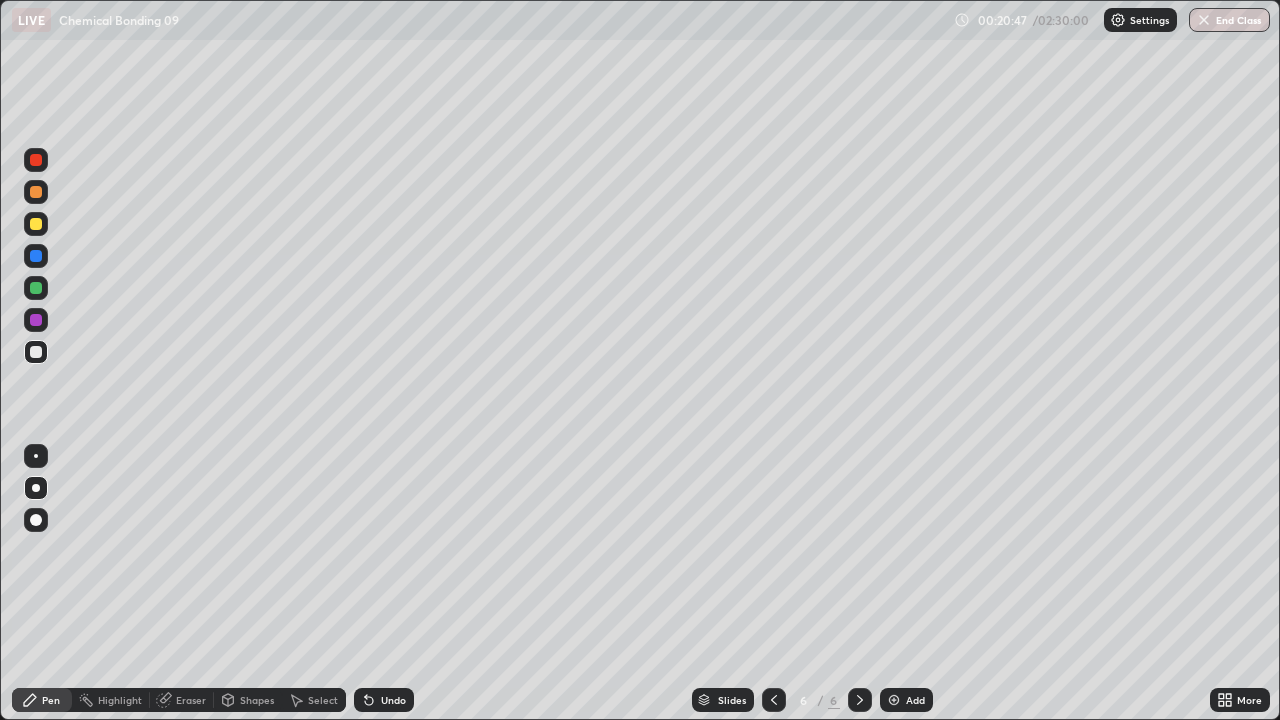 click 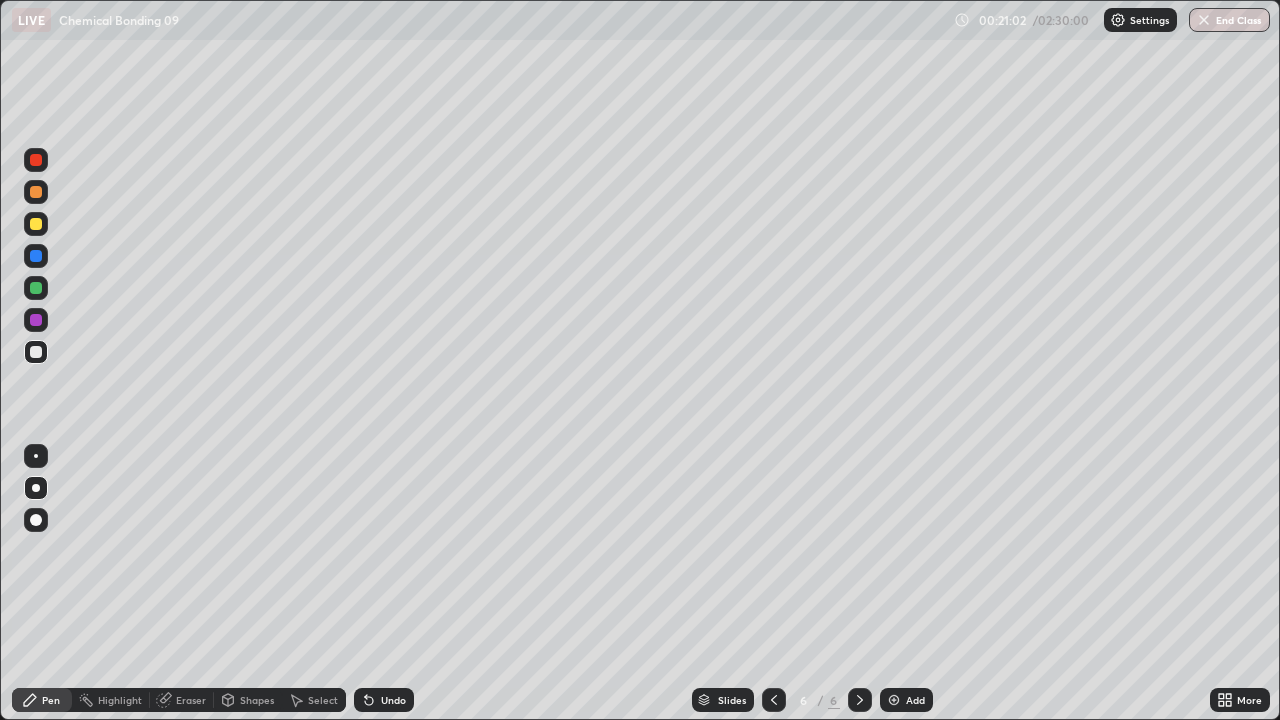 click on "Undo" at bounding box center [384, 700] 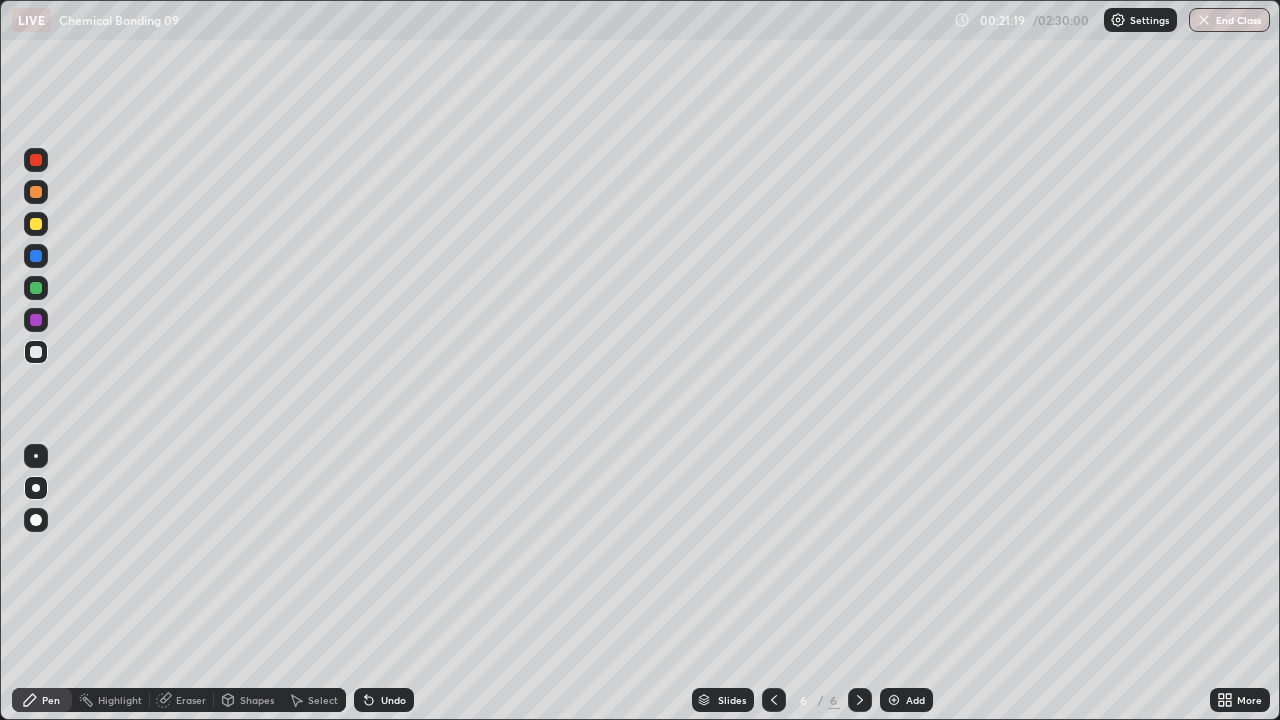 click at bounding box center (36, 320) 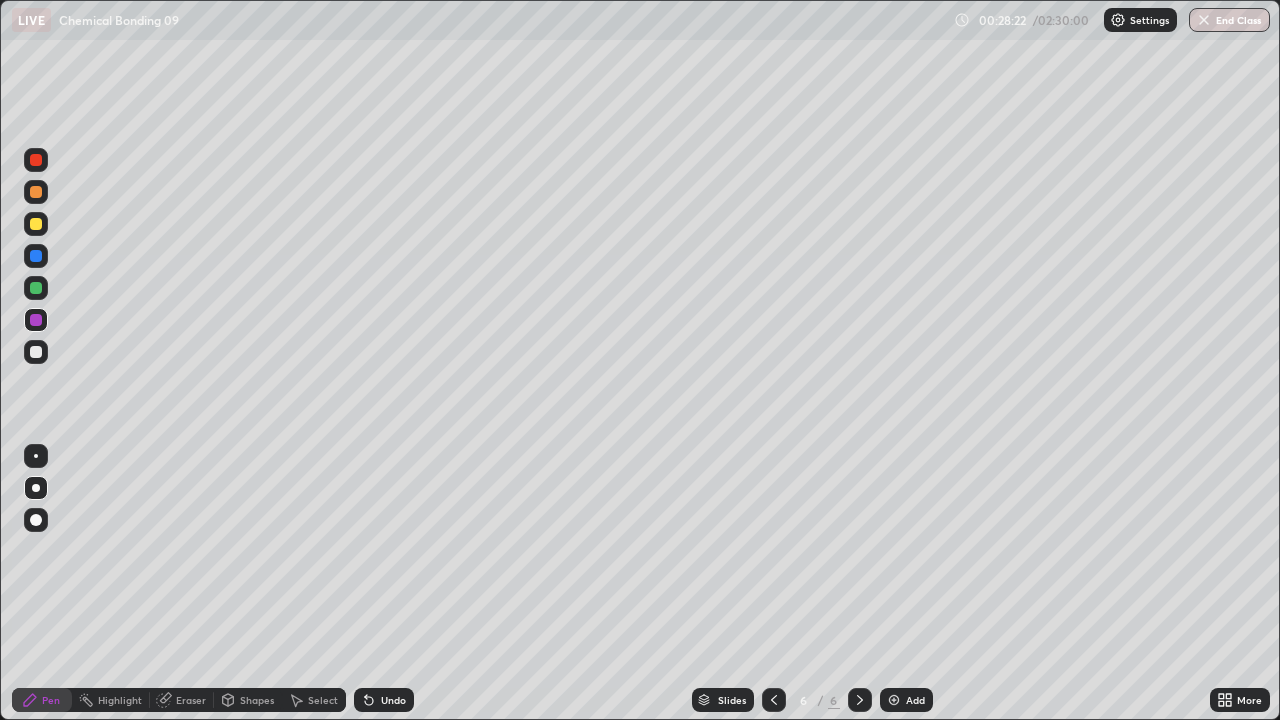 click on "Add" at bounding box center [915, 700] 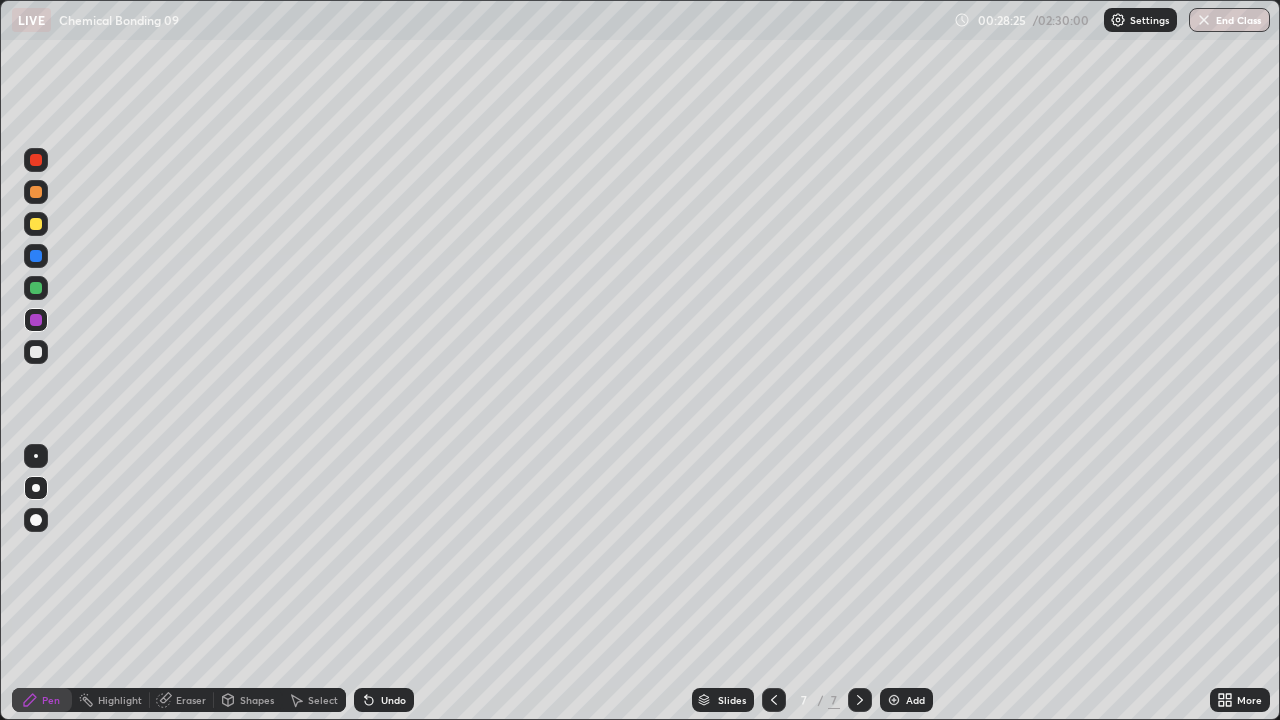 click at bounding box center [36, 224] 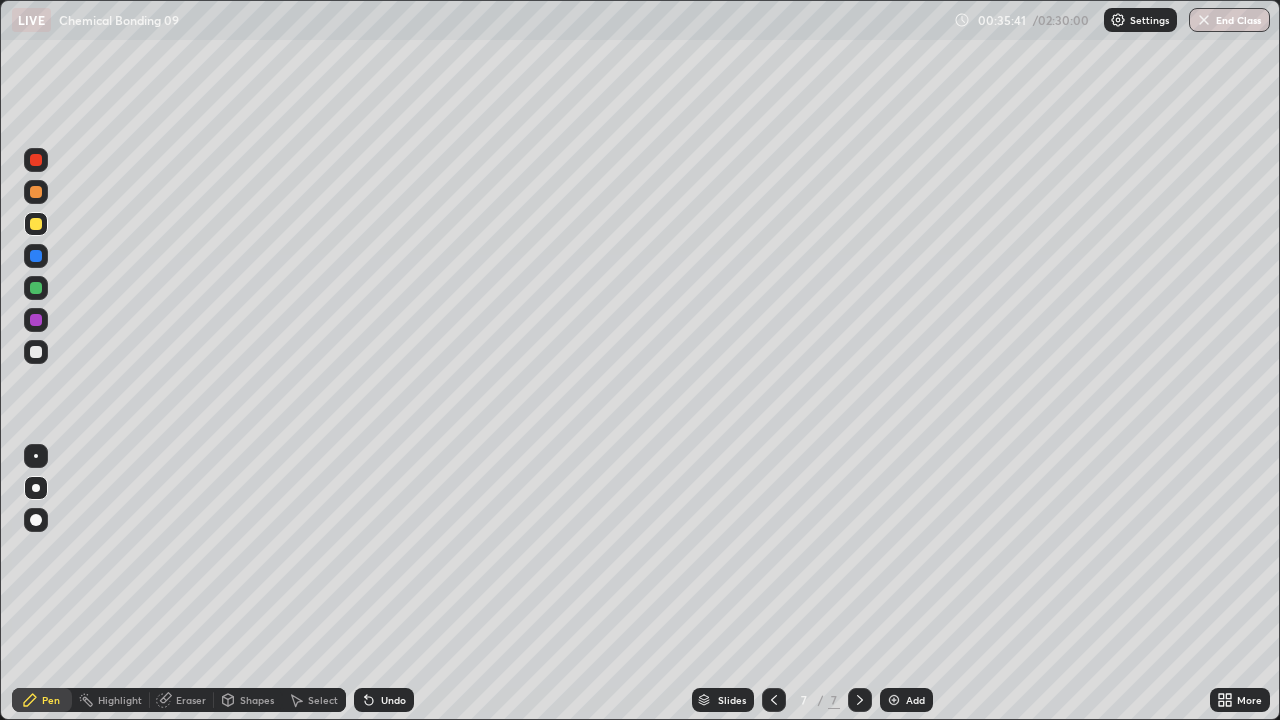 click on "Undo" at bounding box center (384, 700) 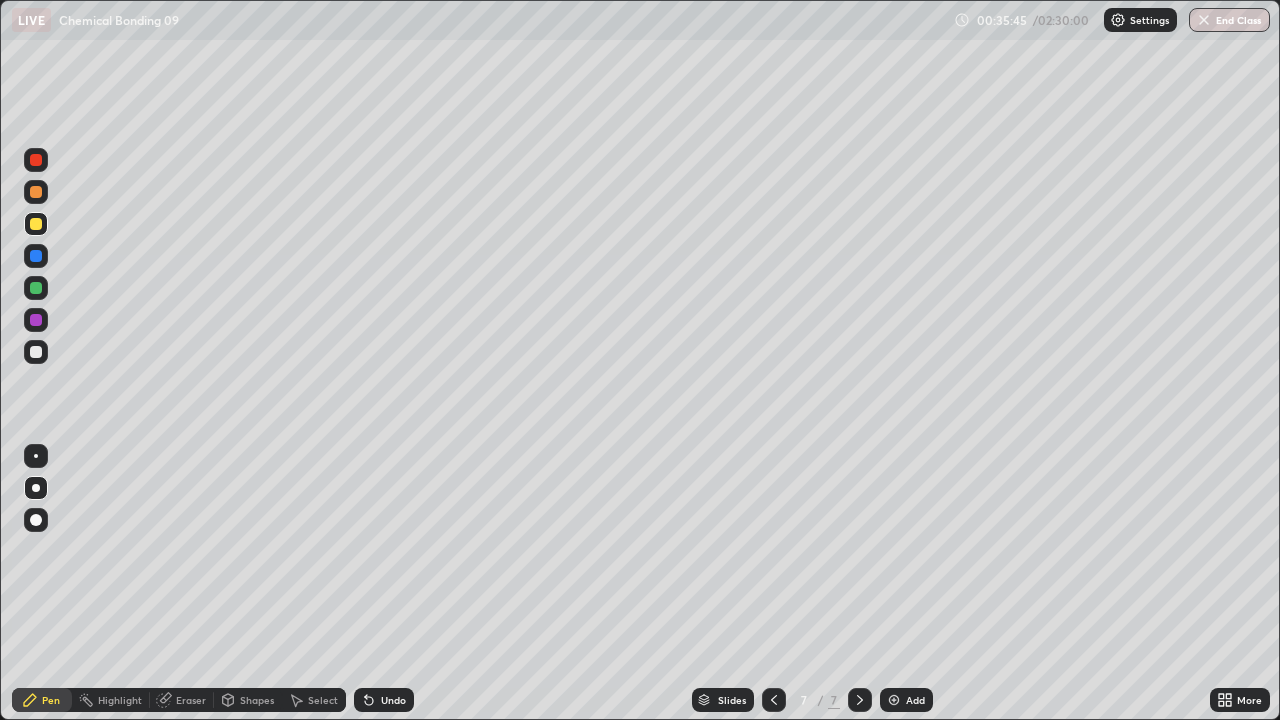 click on "Undo" at bounding box center [393, 700] 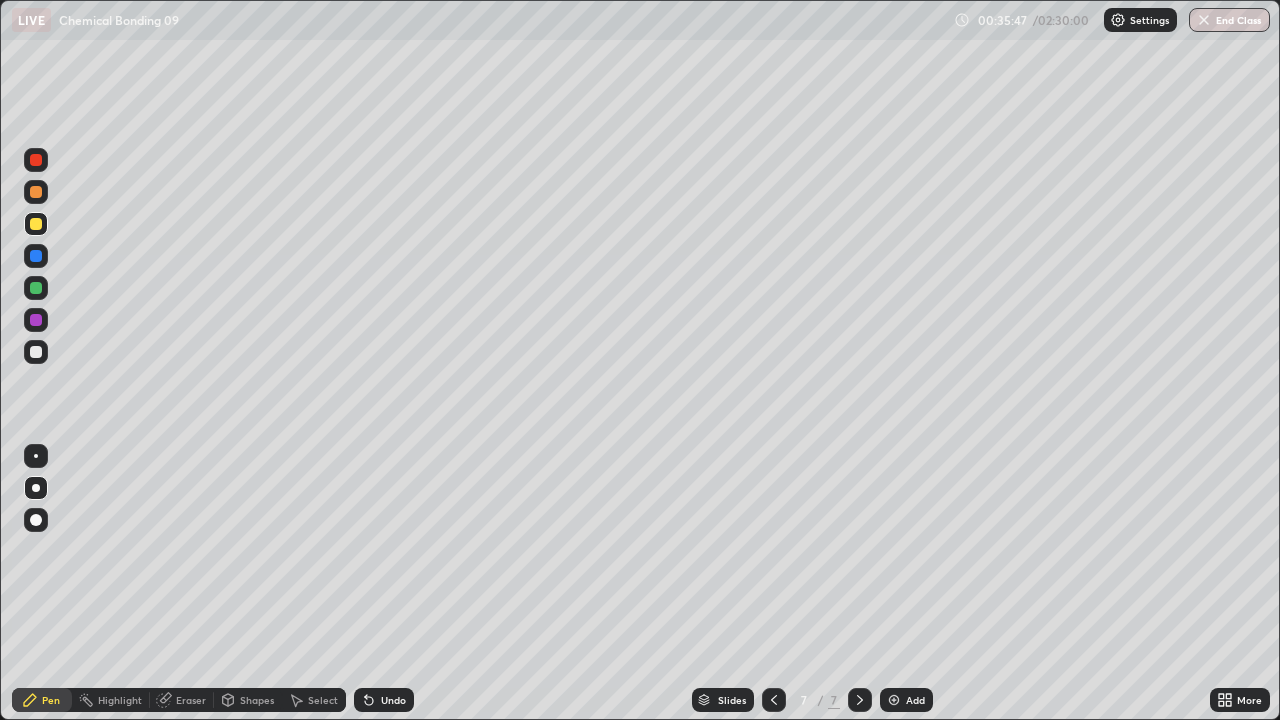 click on "Undo" at bounding box center (393, 700) 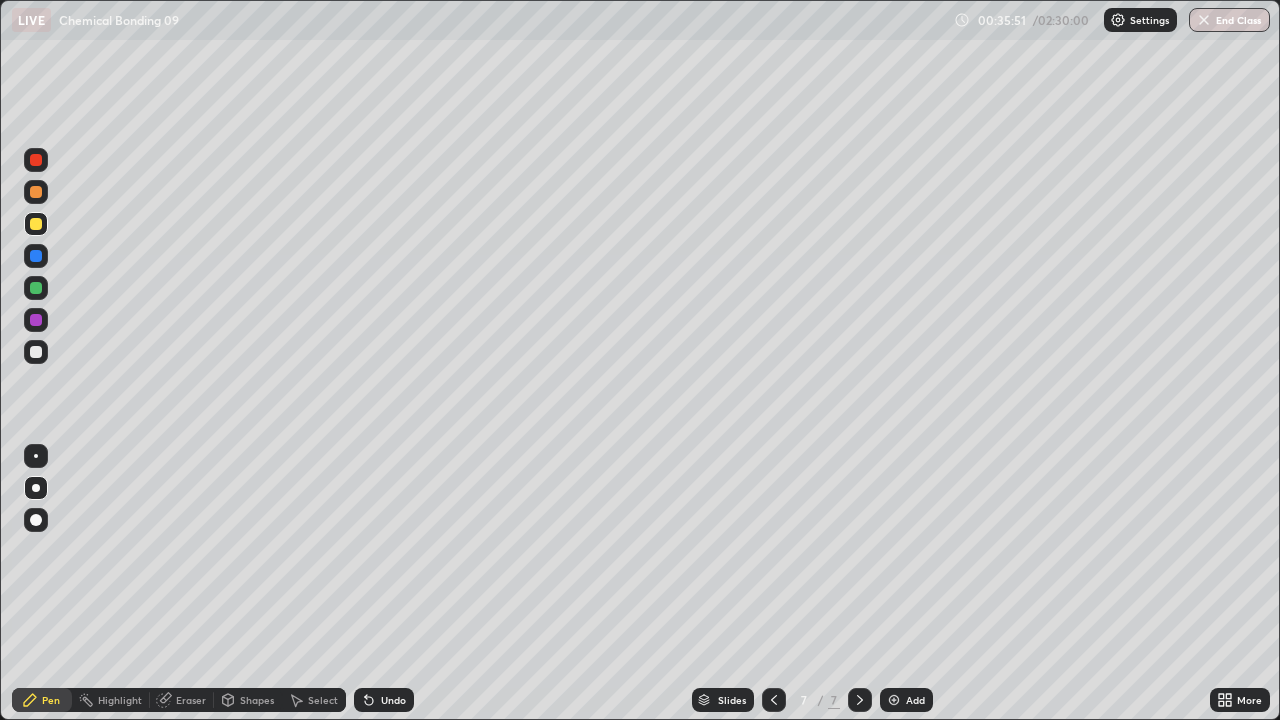 click at bounding box center (36, 288) 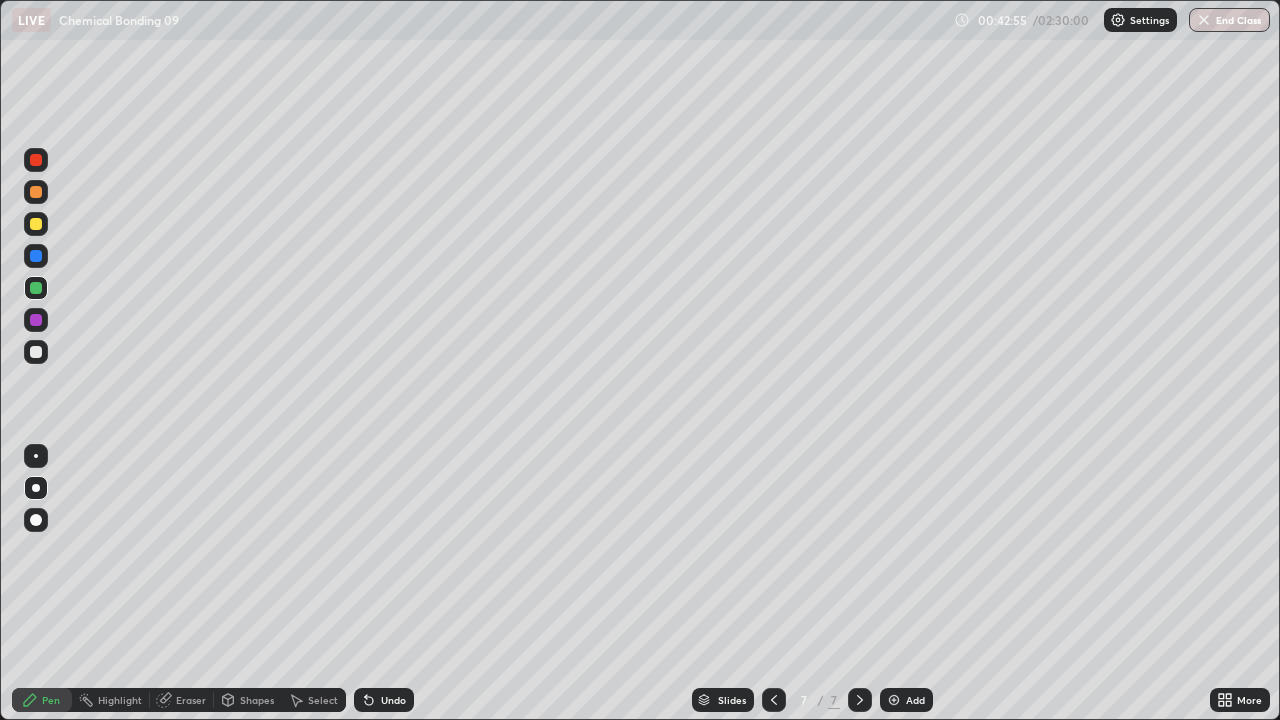 click at bounding box center (894, 700) 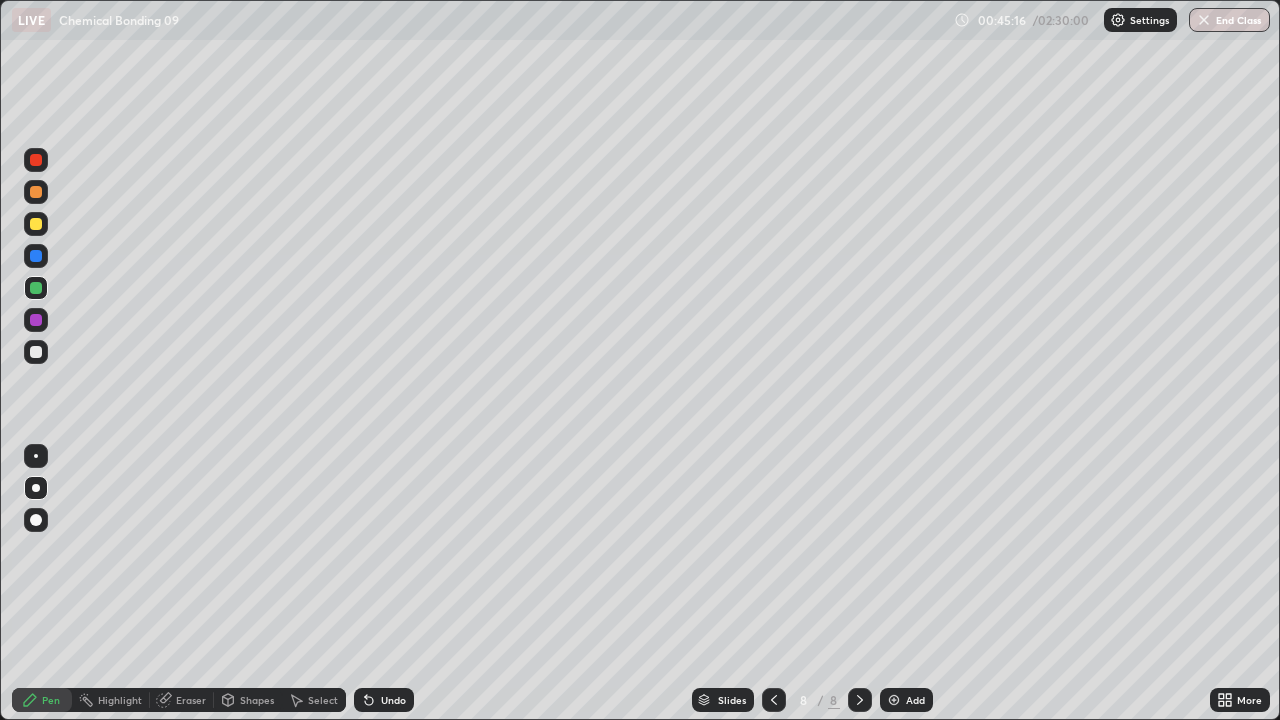 click at bounding box center (36, 352) 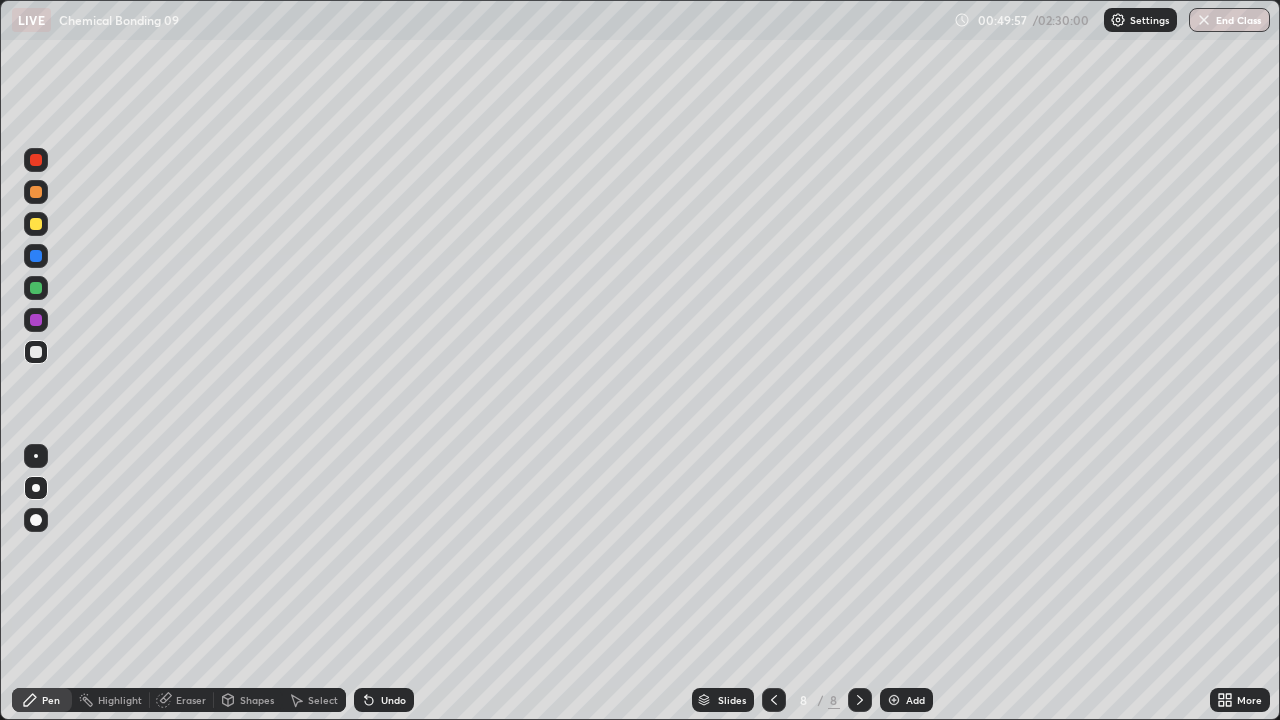 click on "Eraser" at bounding box center (182, 700) 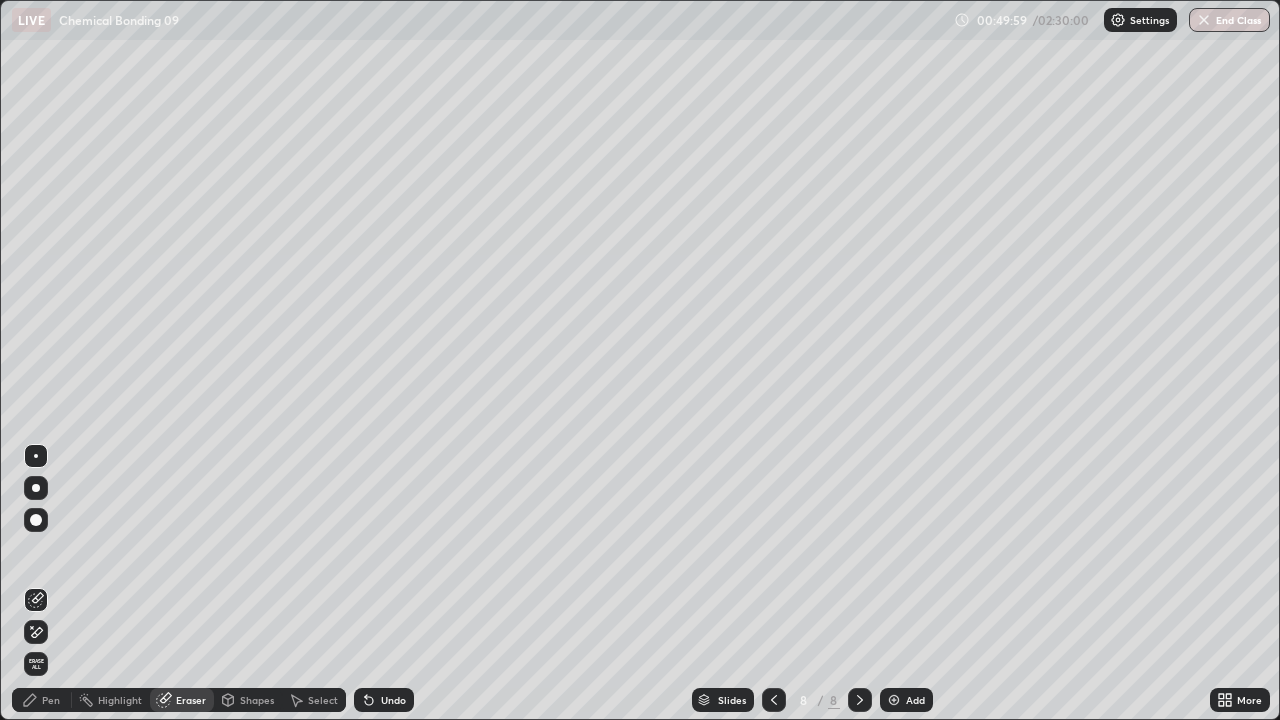 click on "Pen" at bounding box center (51, 700) 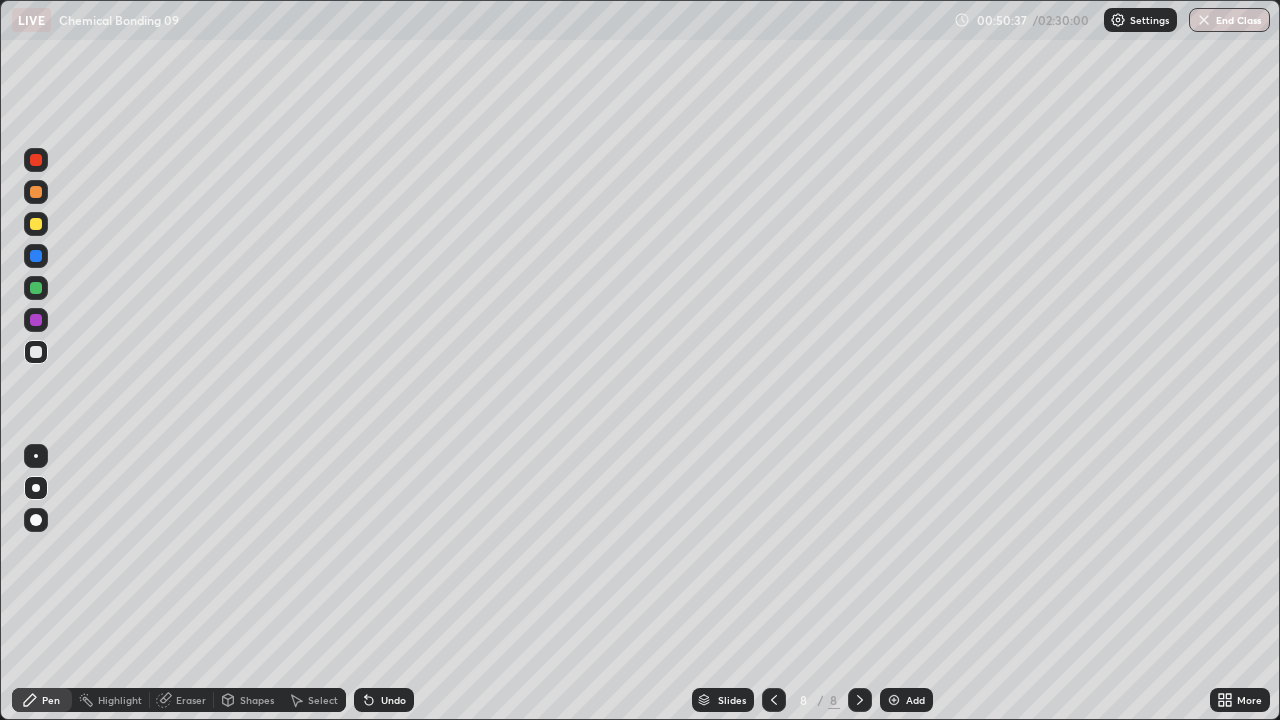 click at bounding box center [36, 224] 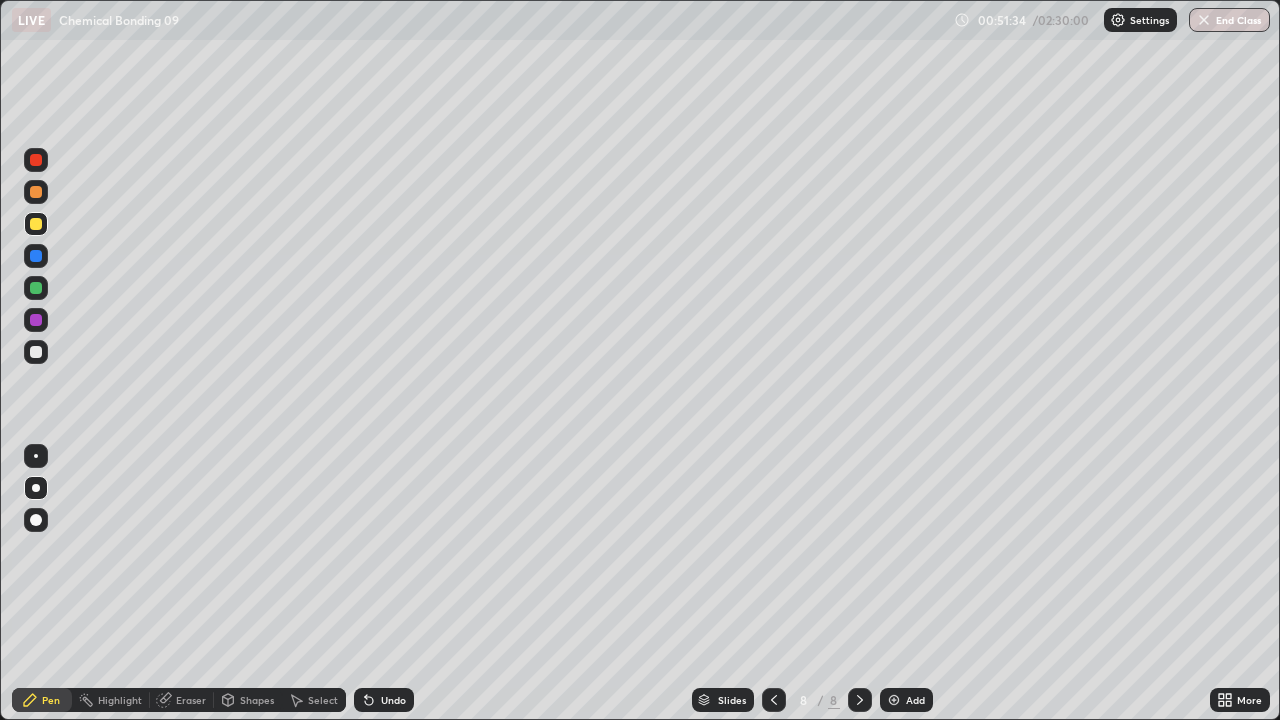 click on "Add" at bounding box center (906, 700) 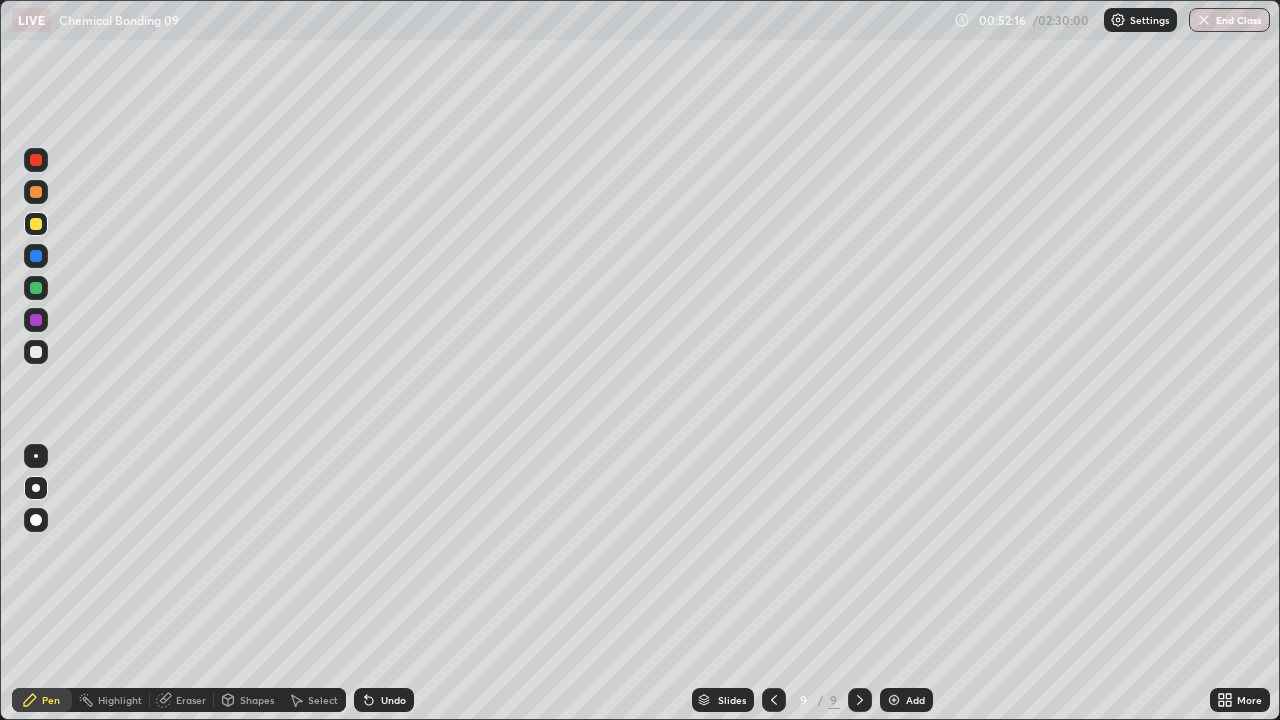 click on "Undo" at bounding box center (393, 700) 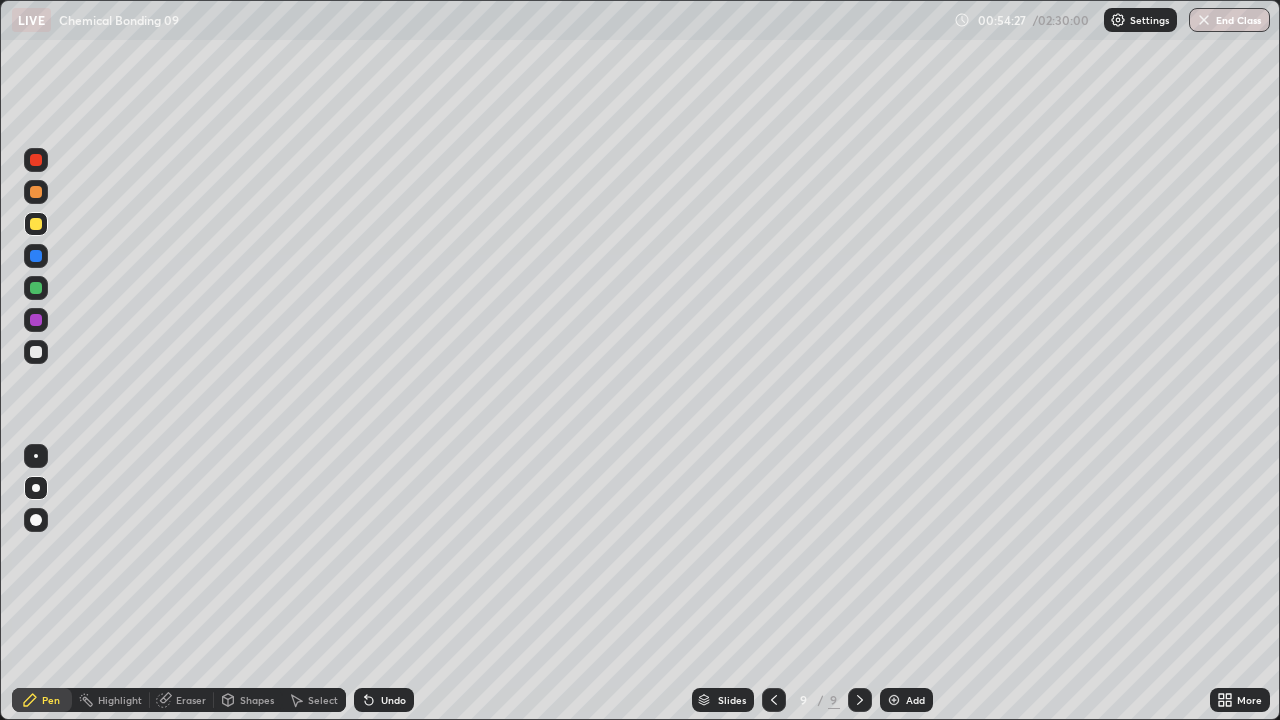 click on "Undo" at bounding box center [393, 700] 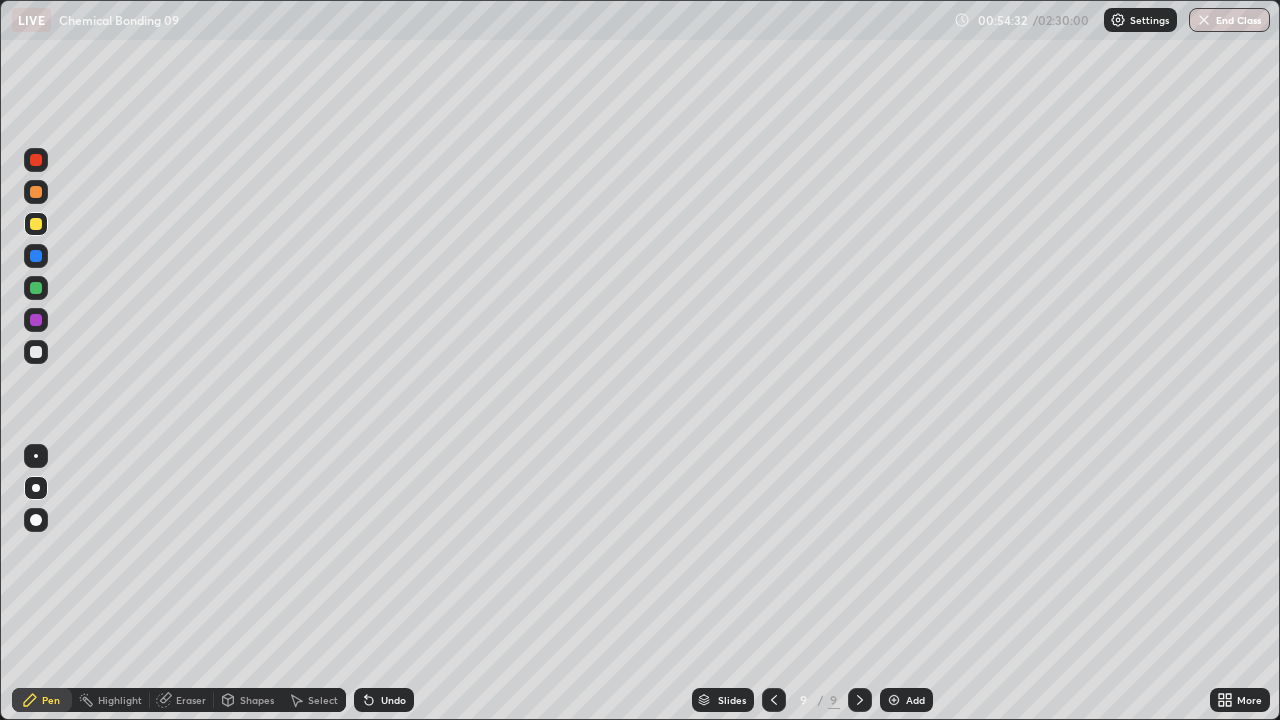 click on "Undo" at bounding box center (384, 700) 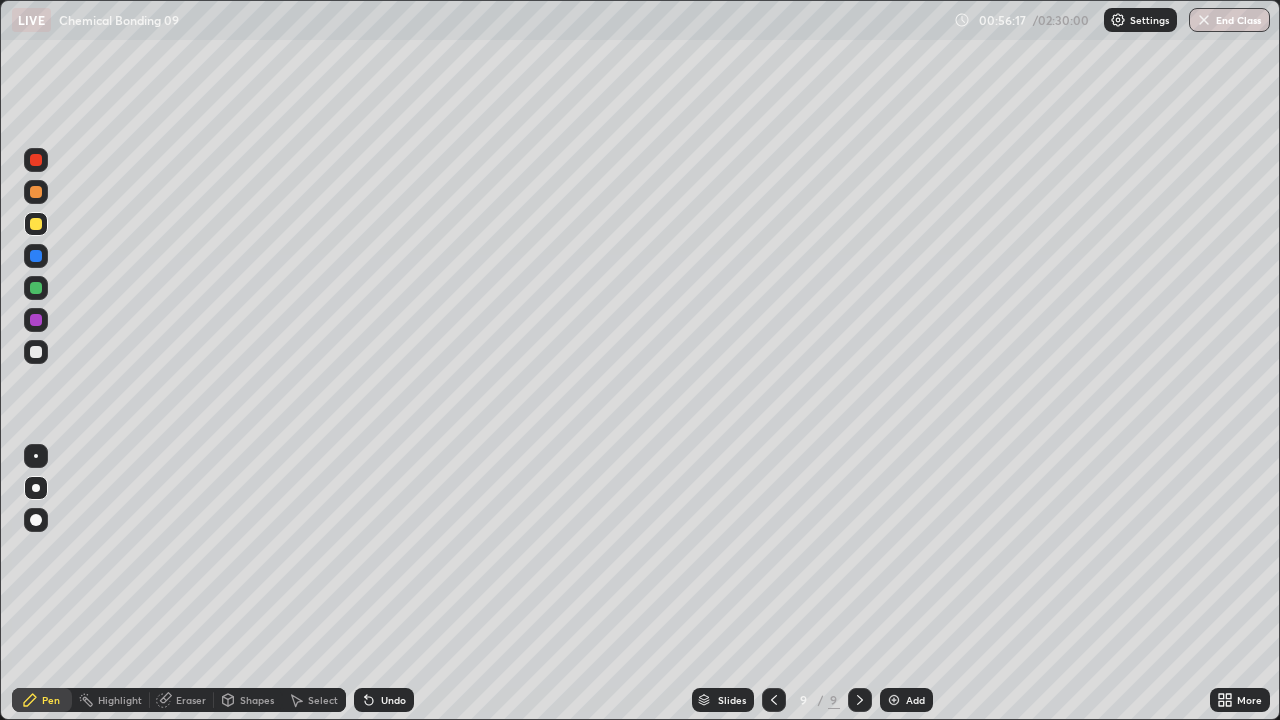 click at bounding box center (36, 288) 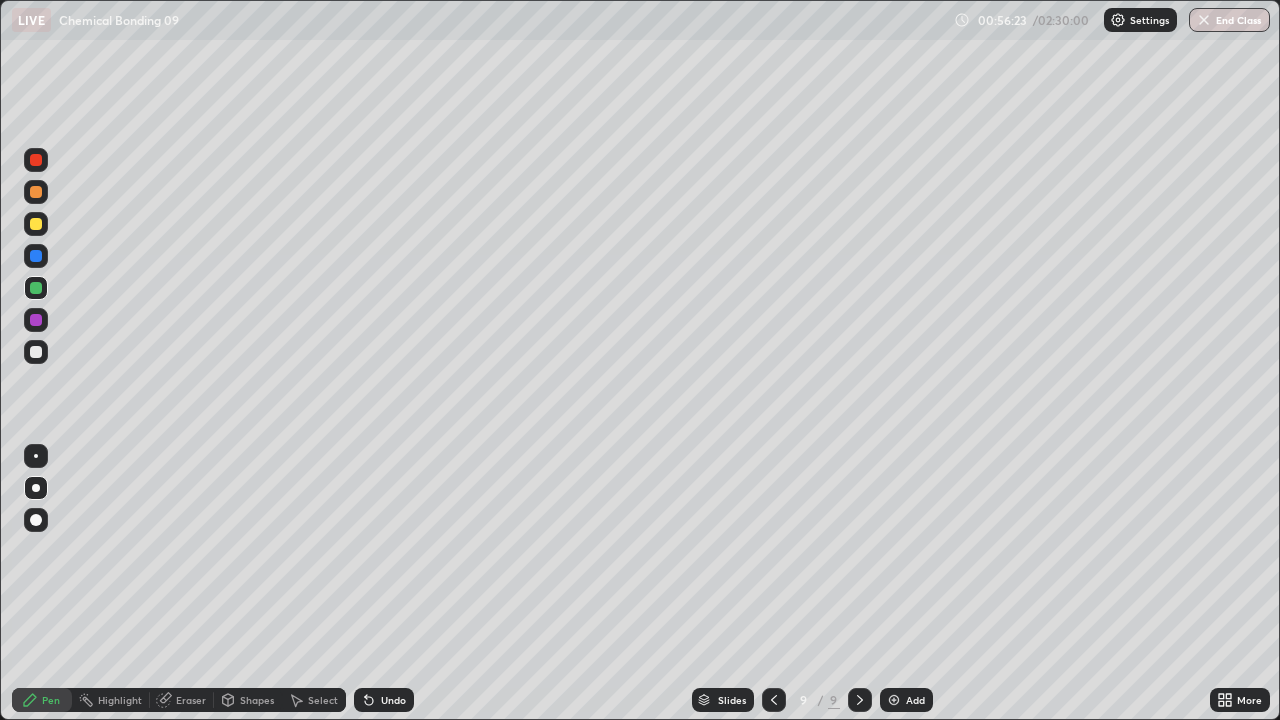 click at bounding box center (36, 352) 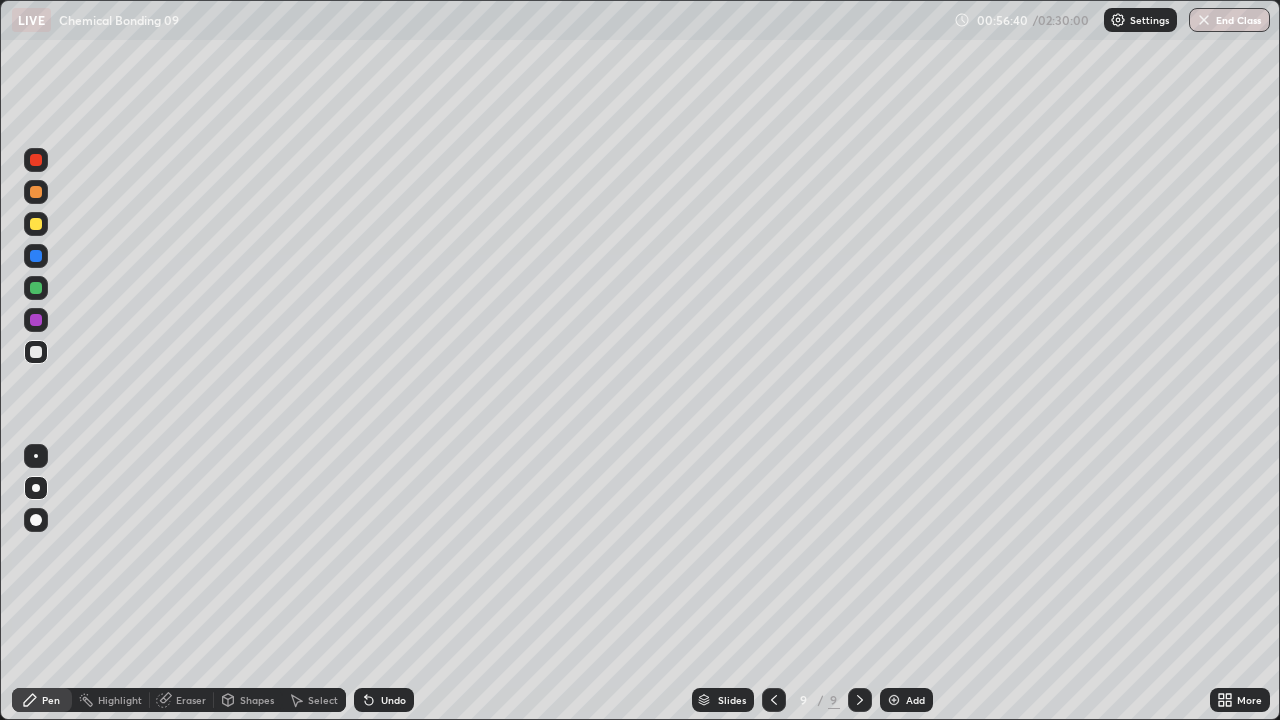 click on "Undo" at bounding box center (393, 700) 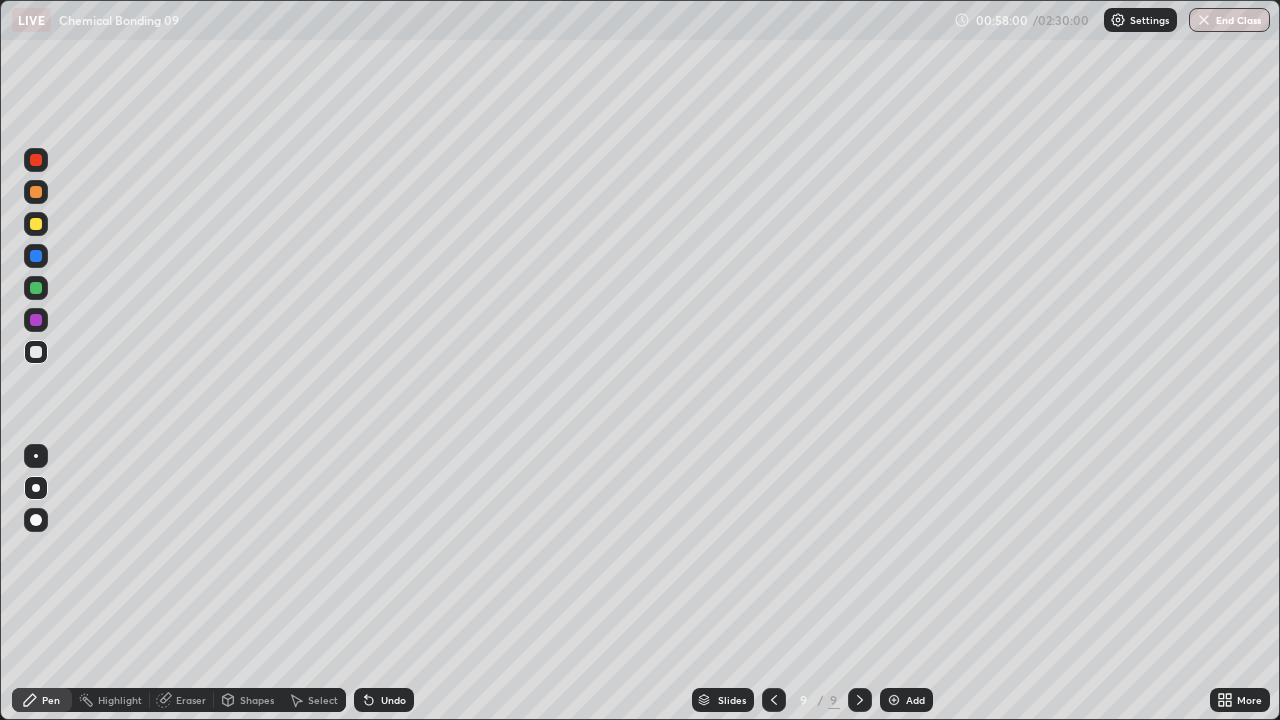 click on "Eraser" at bounding box center (191, 700) 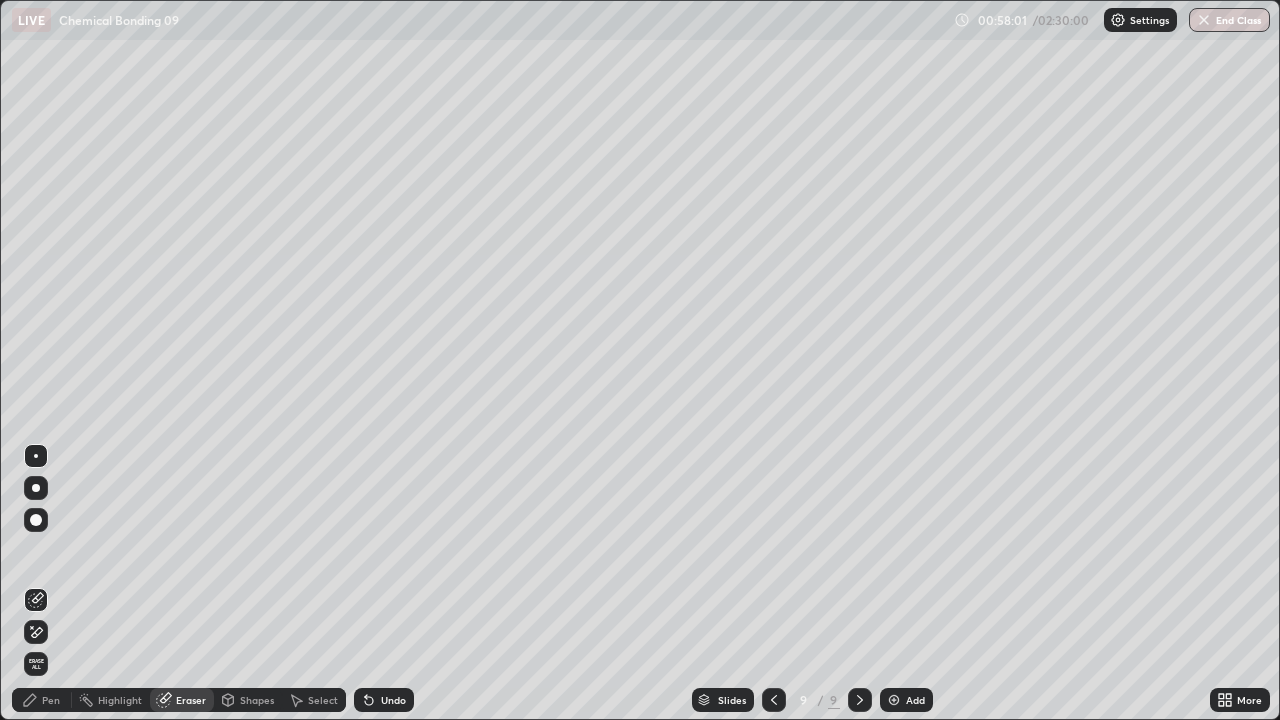 click on "Pen" at bounding box center [51, 700] 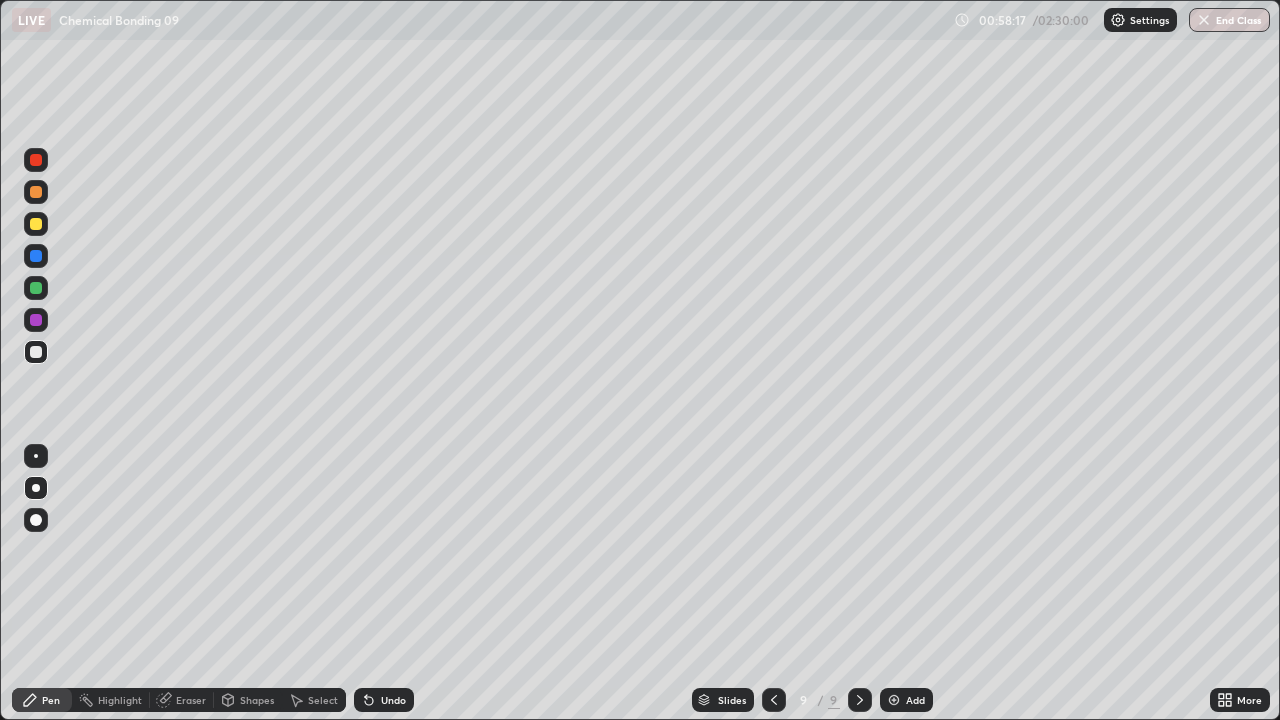click on "Undo" at bounding box center [393, 700] 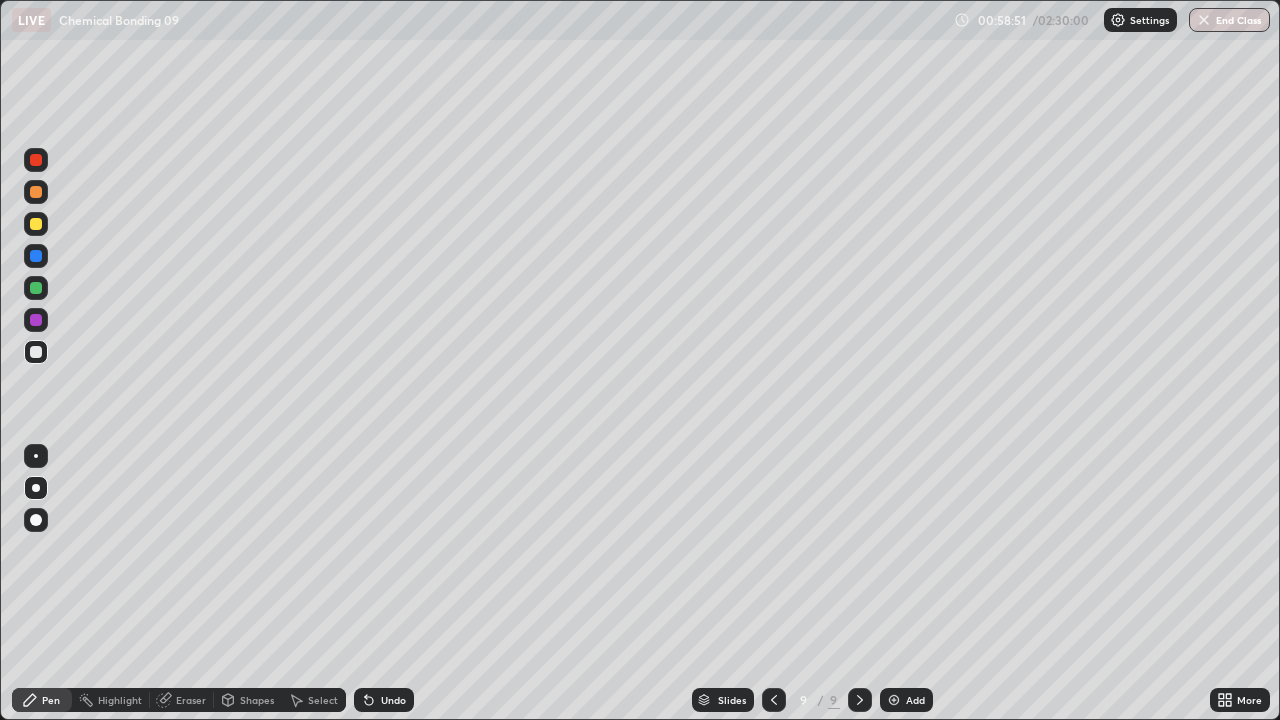 click on "Eraser" at bounding box center [191, 700] 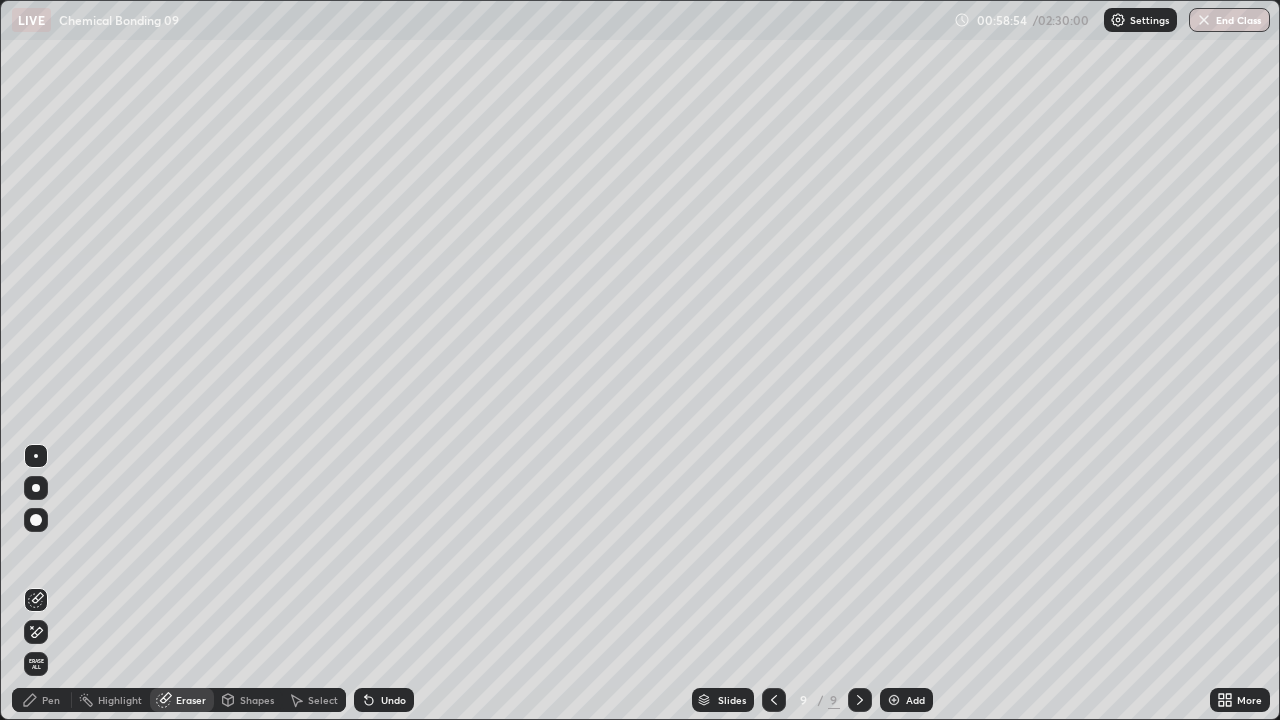 click on "Pen" at bounding box center [51, 700] 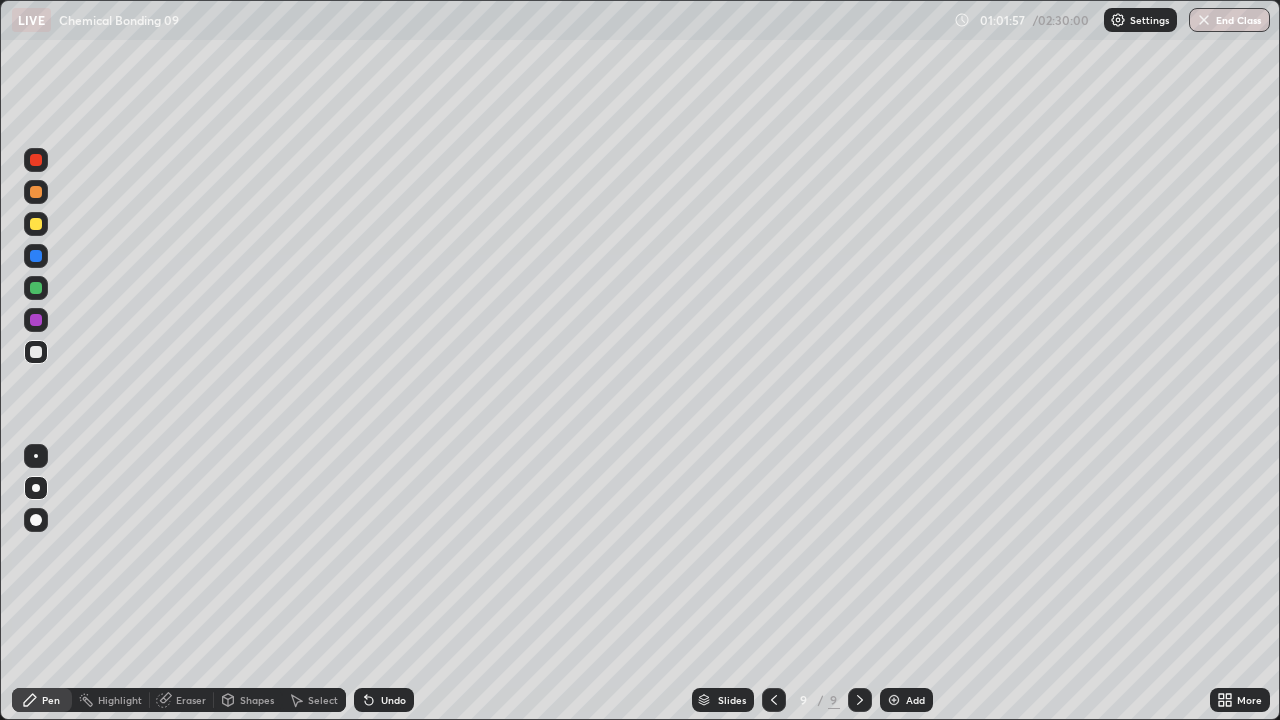 click at bounding box center (894, 700) 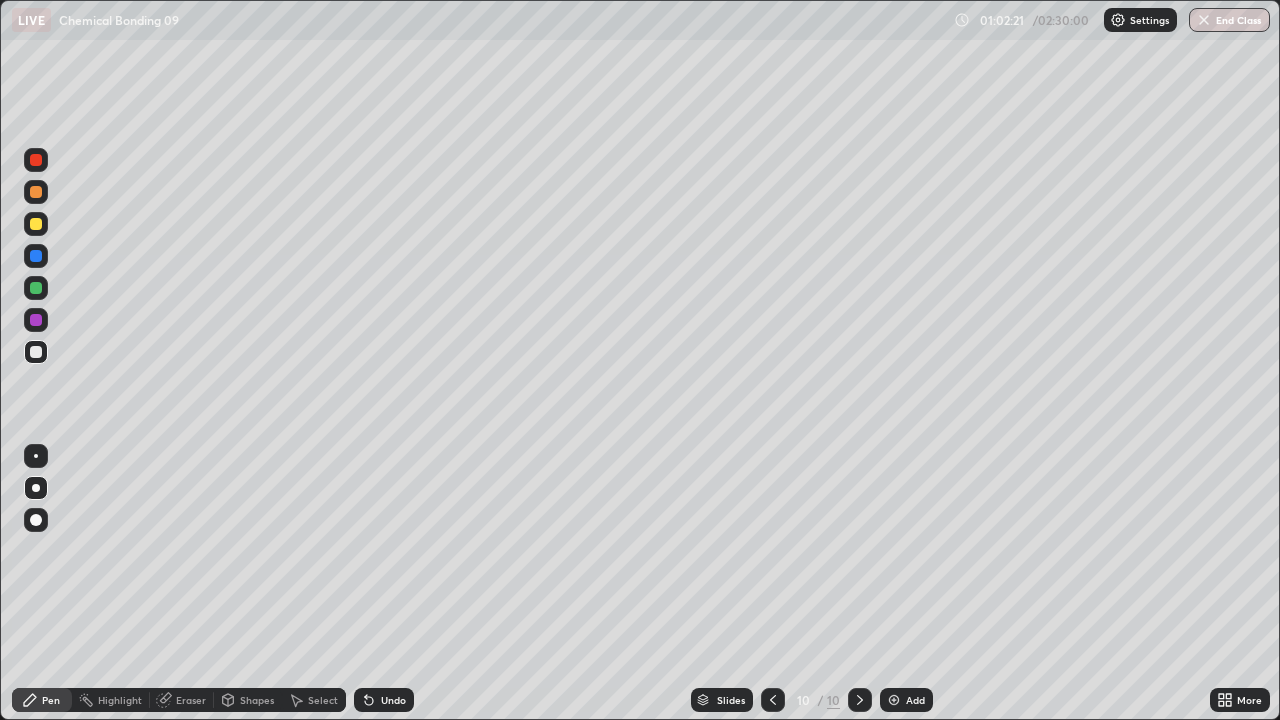 click at bounding box center [36, 288] 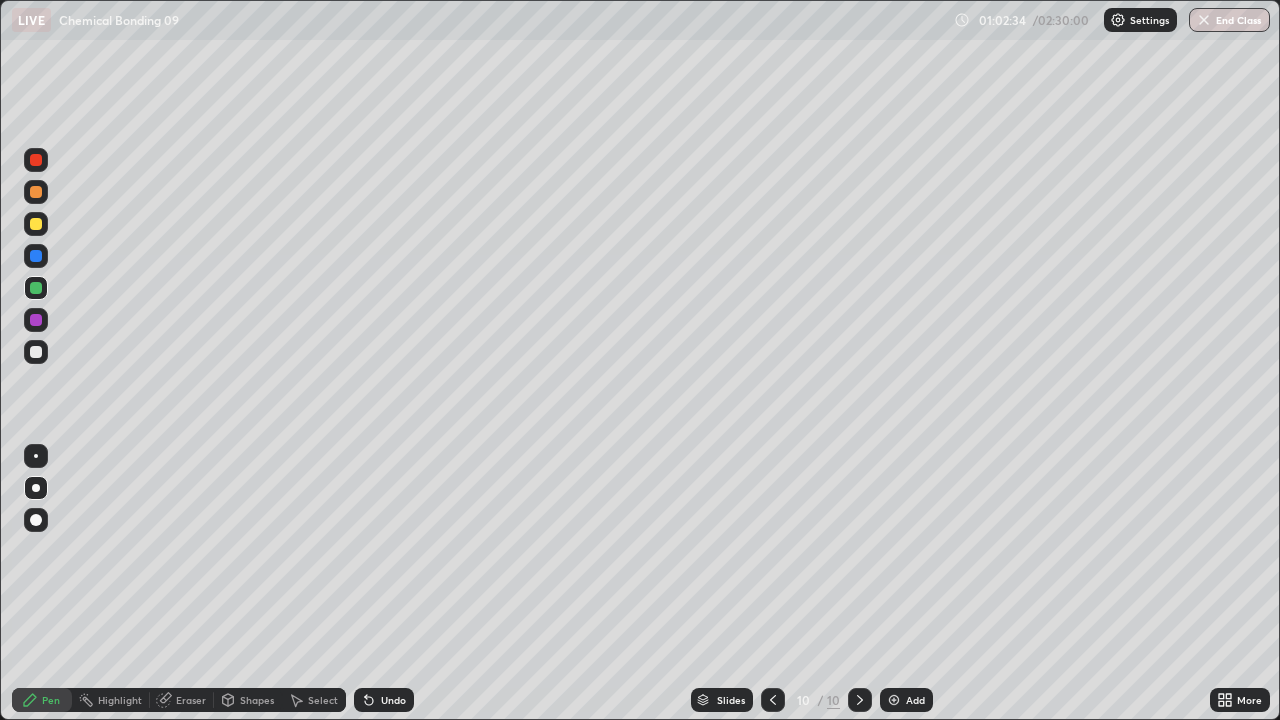 click 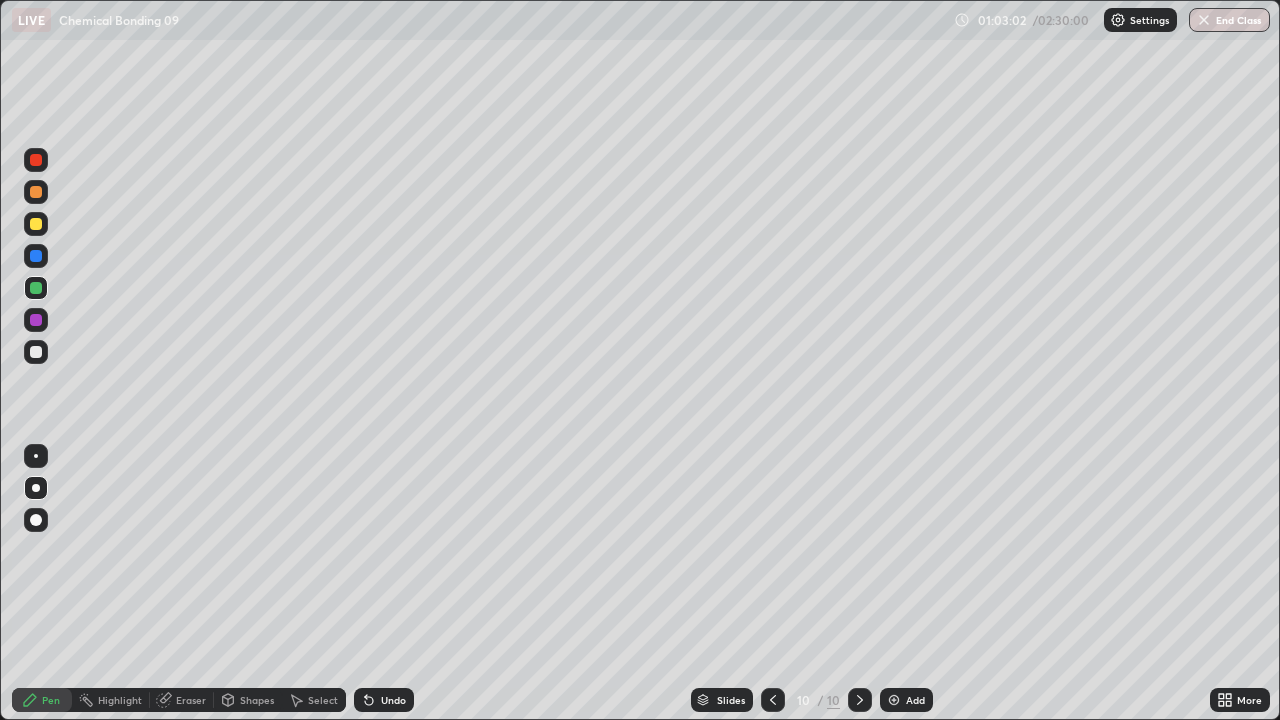 click at bounding box center [36, 352] 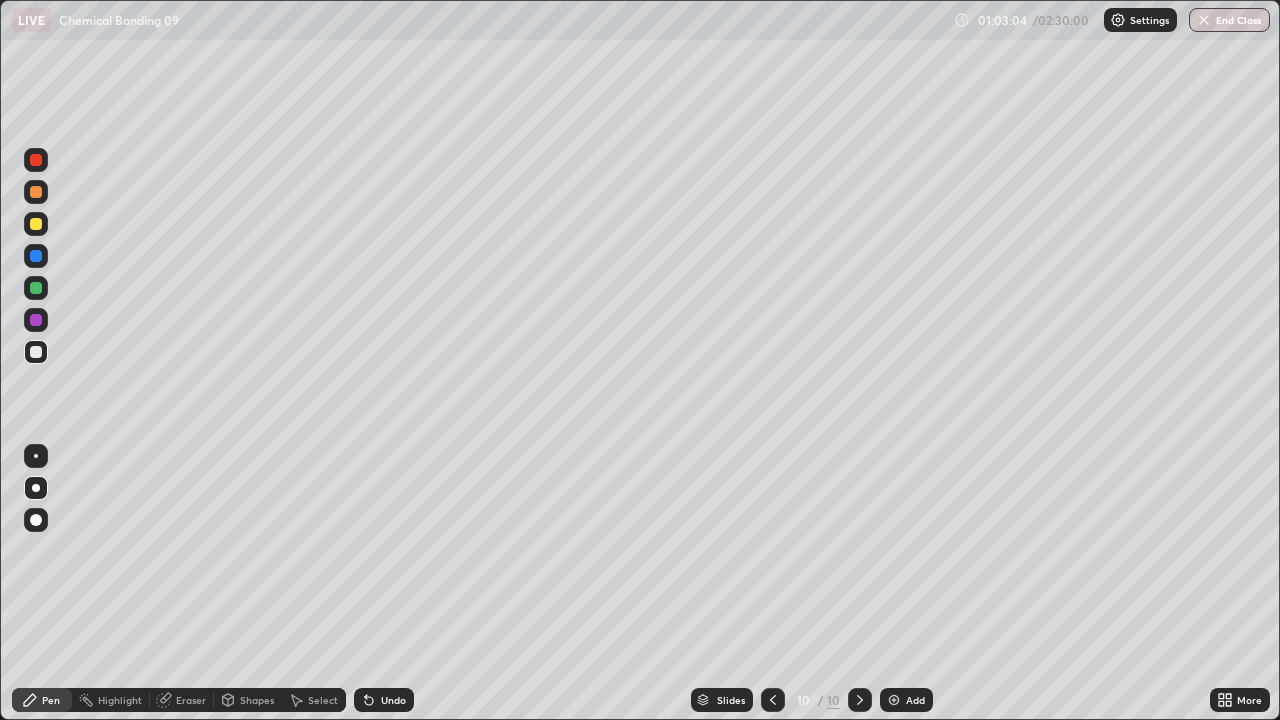 click on "Undo" at bounding box center [384, 700] 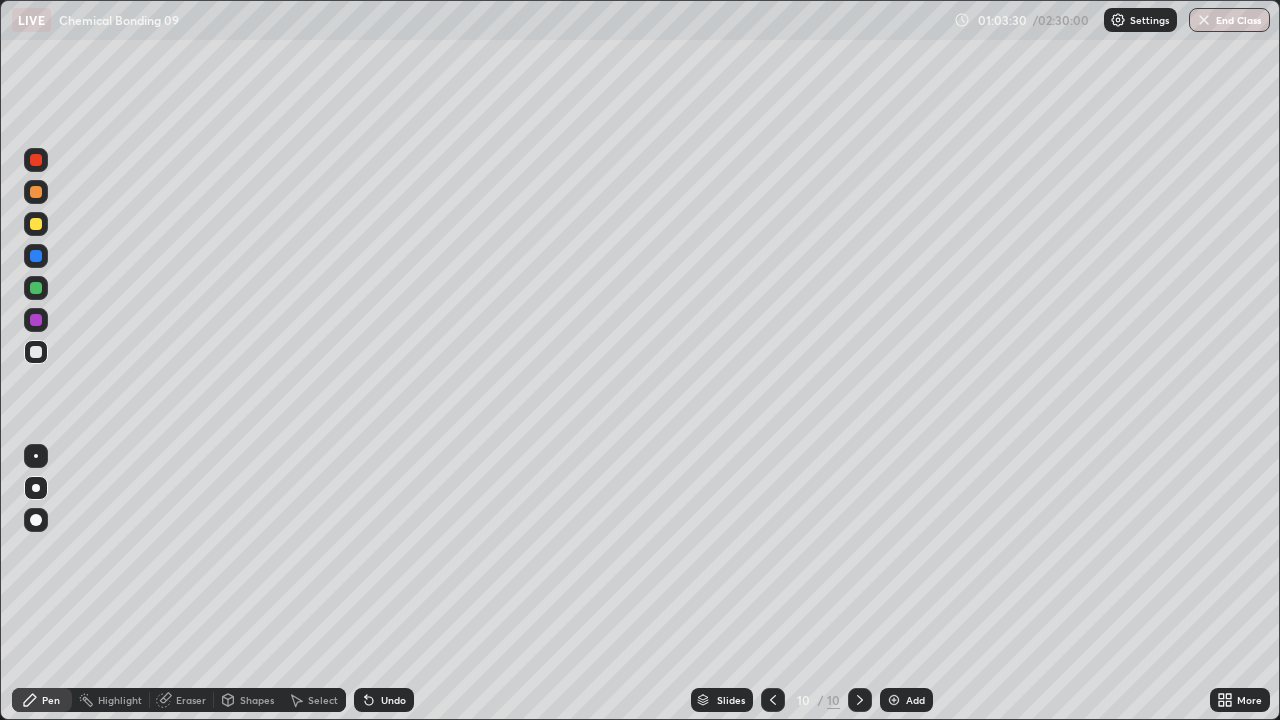 click at bounding box center (36, 288) 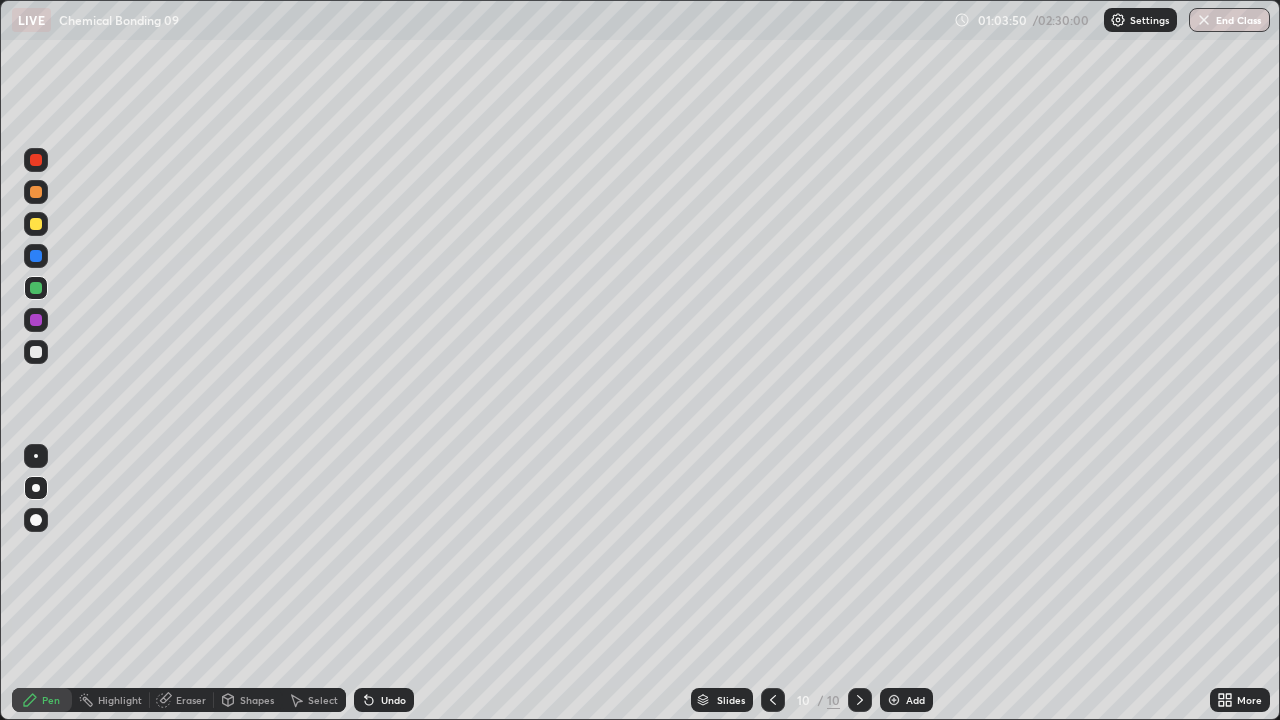 click on "Undo" at bounding box center [393, 700] 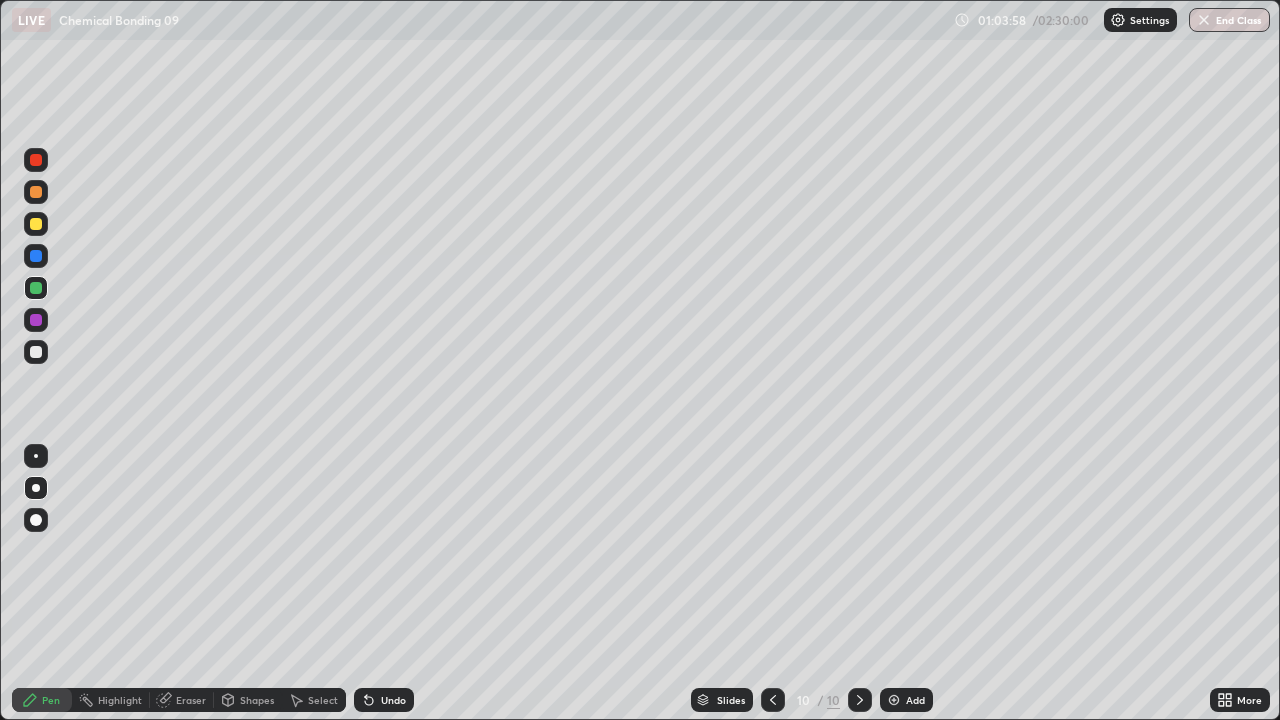 click 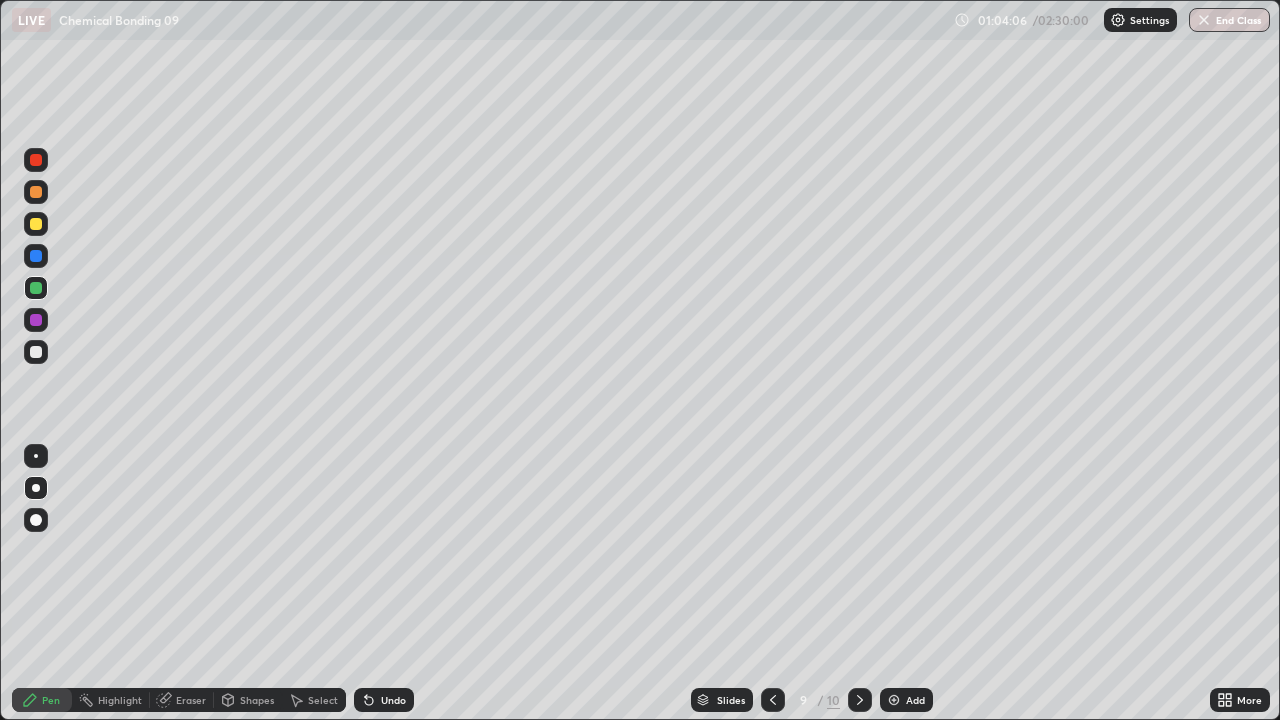 click 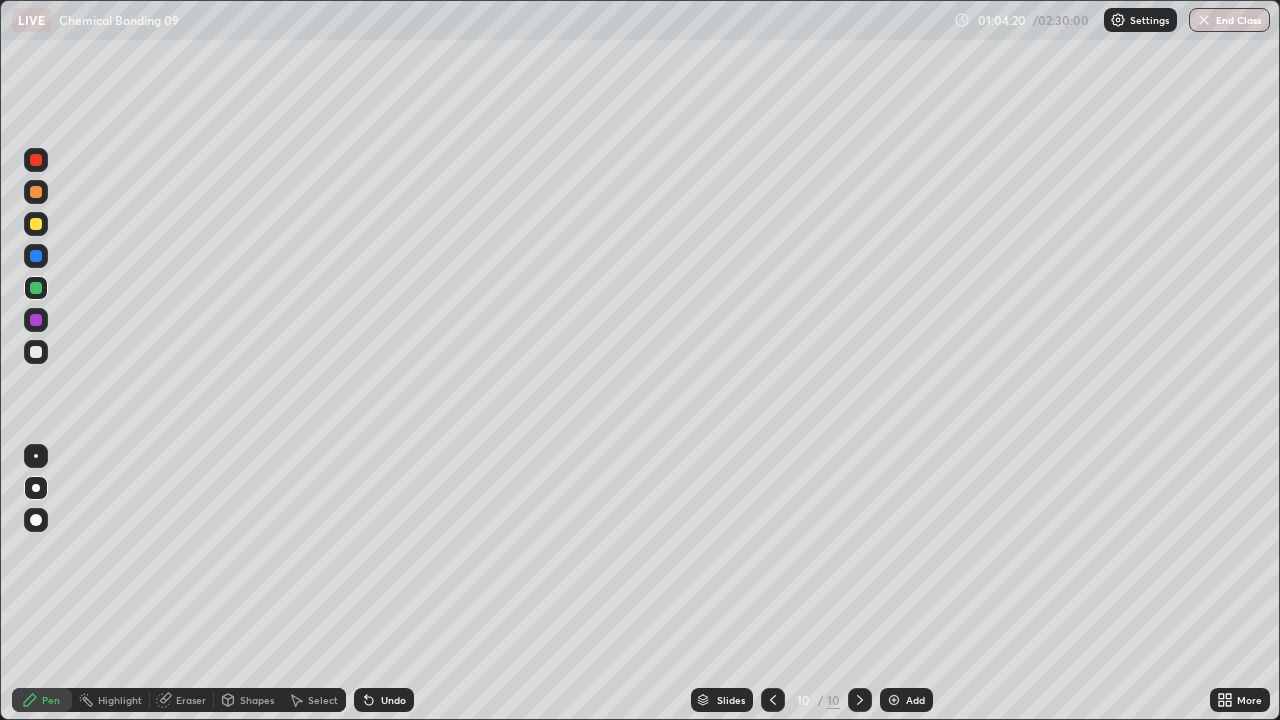 click on "Undo" at bounding box center (384, 700) 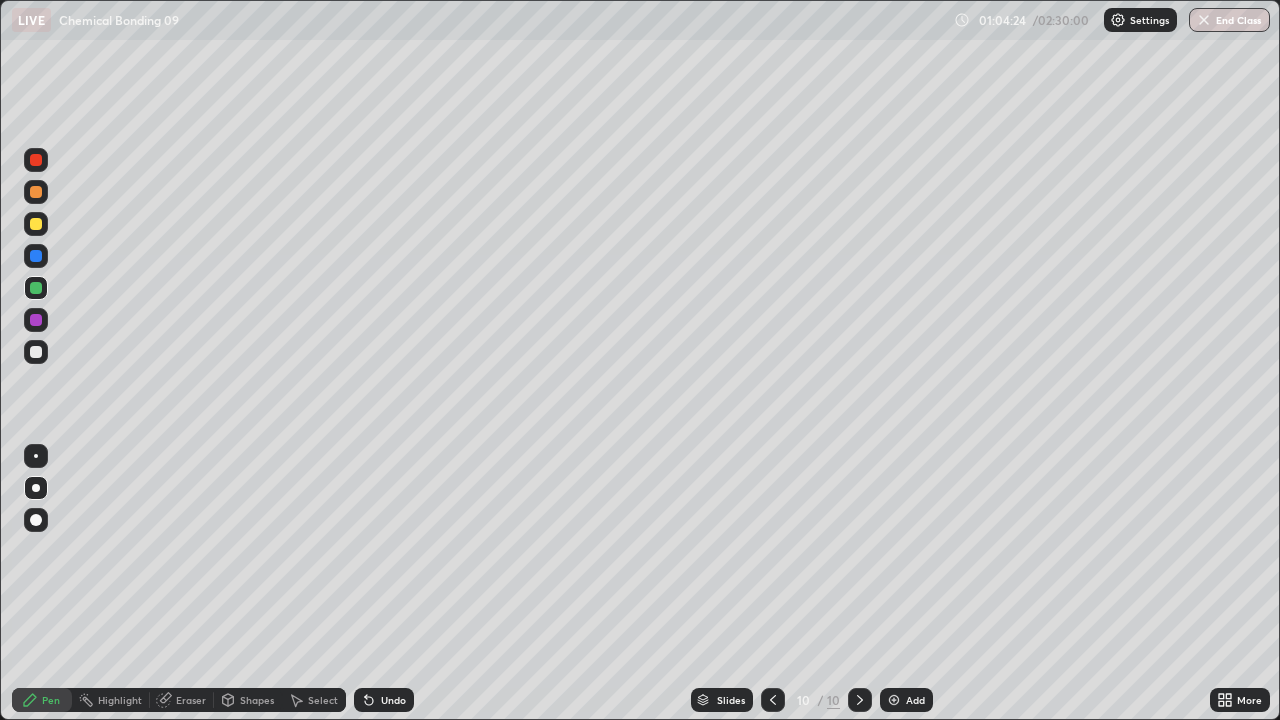 click at bounding box center (36, 352) 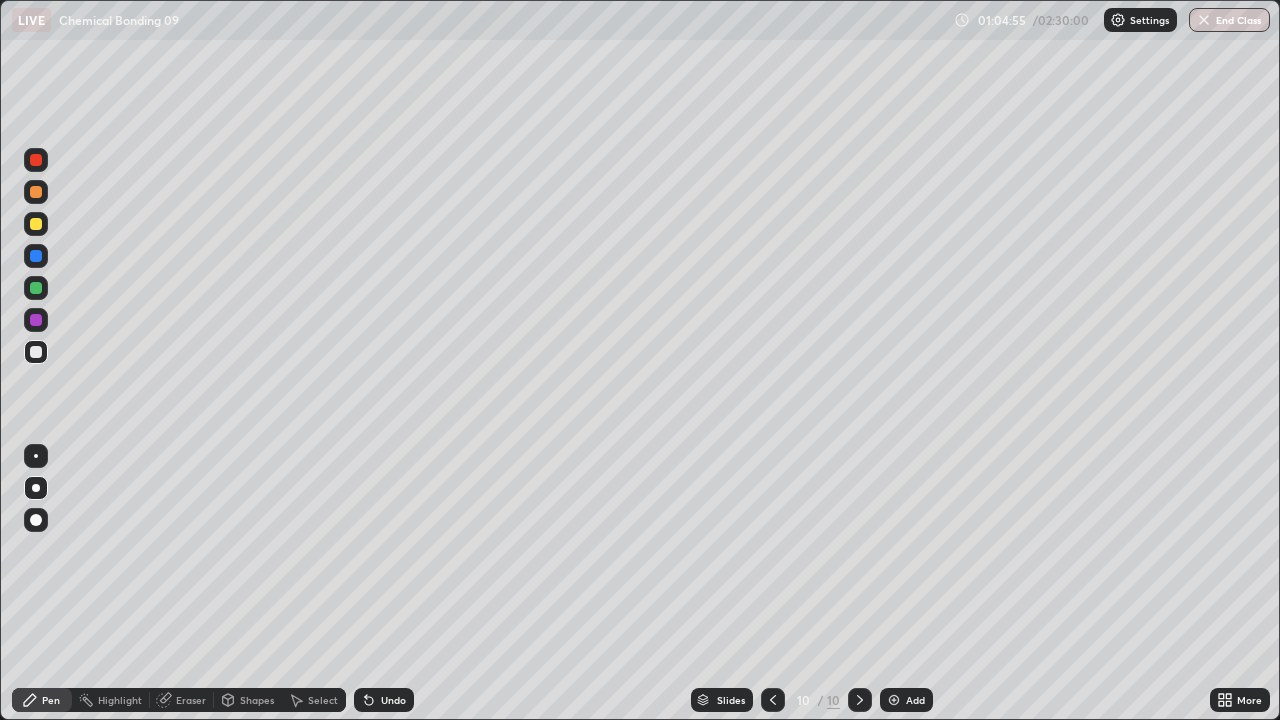 click on "Undo" at bounding box center [384, 700] 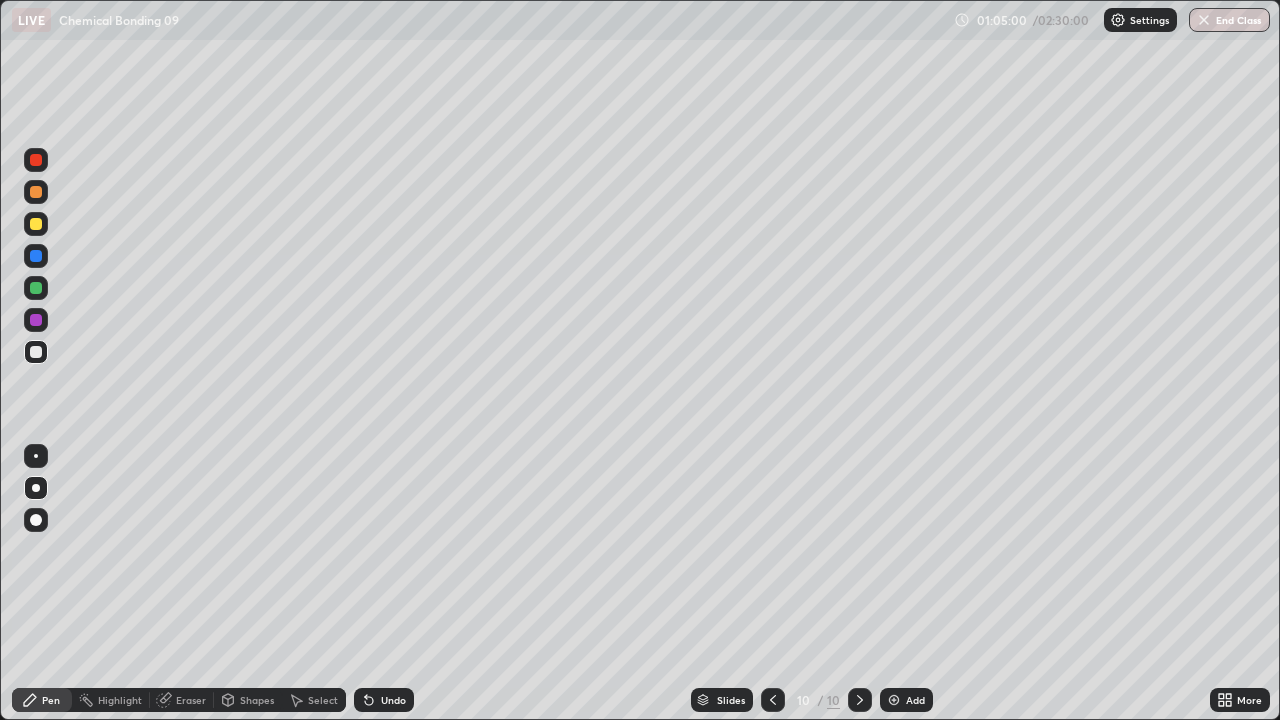 click on "Highlight" at bounding box center (111, 700) 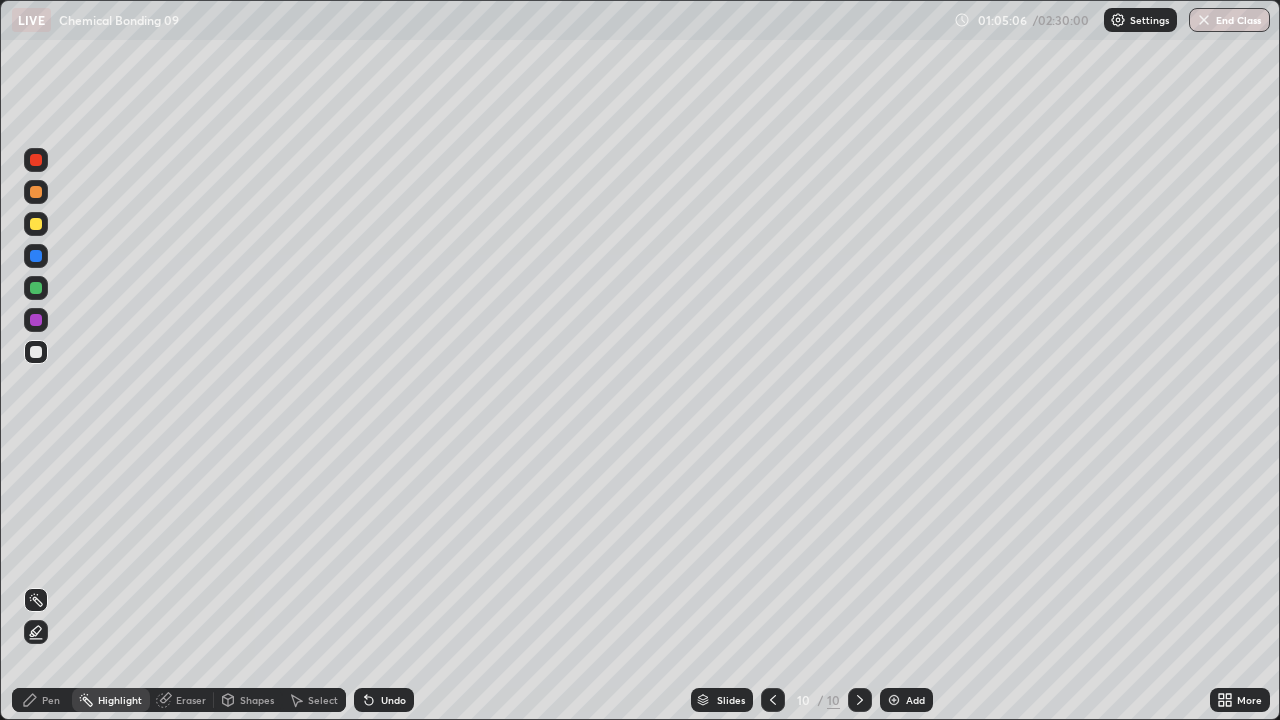 click on "Undo" at bounding box center (393, 700) 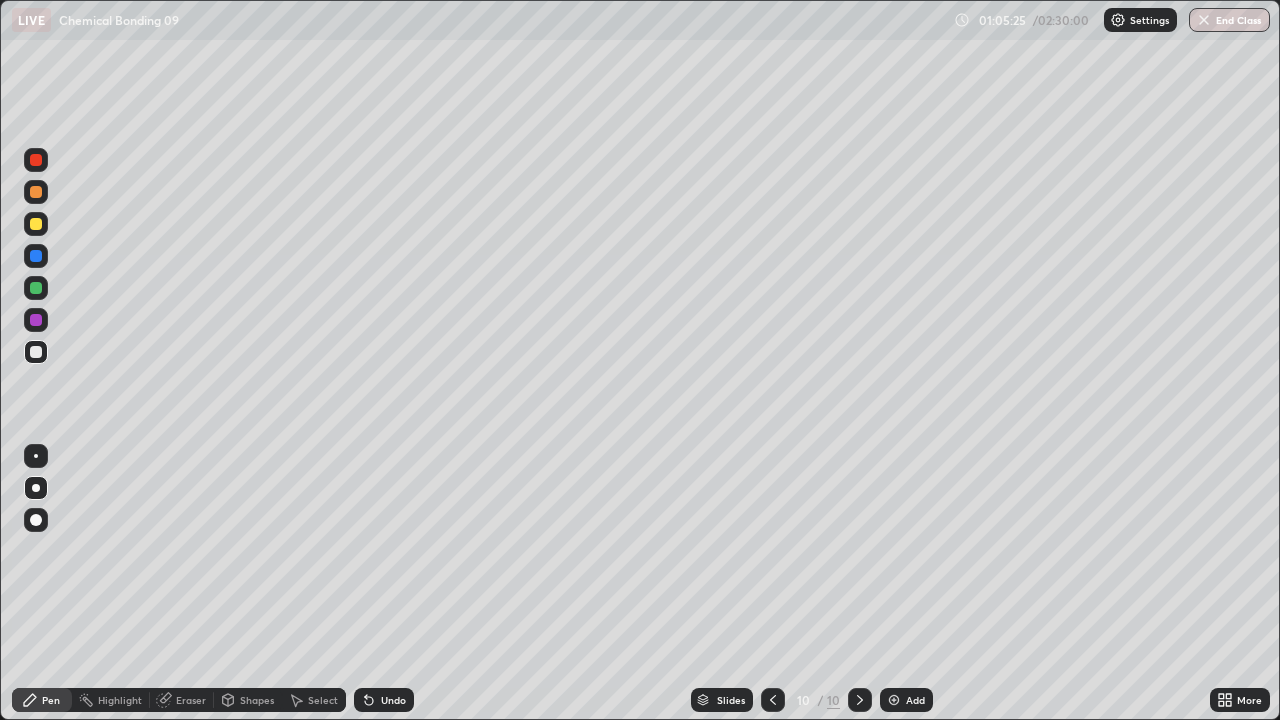 click at bounding box center (36, 320) 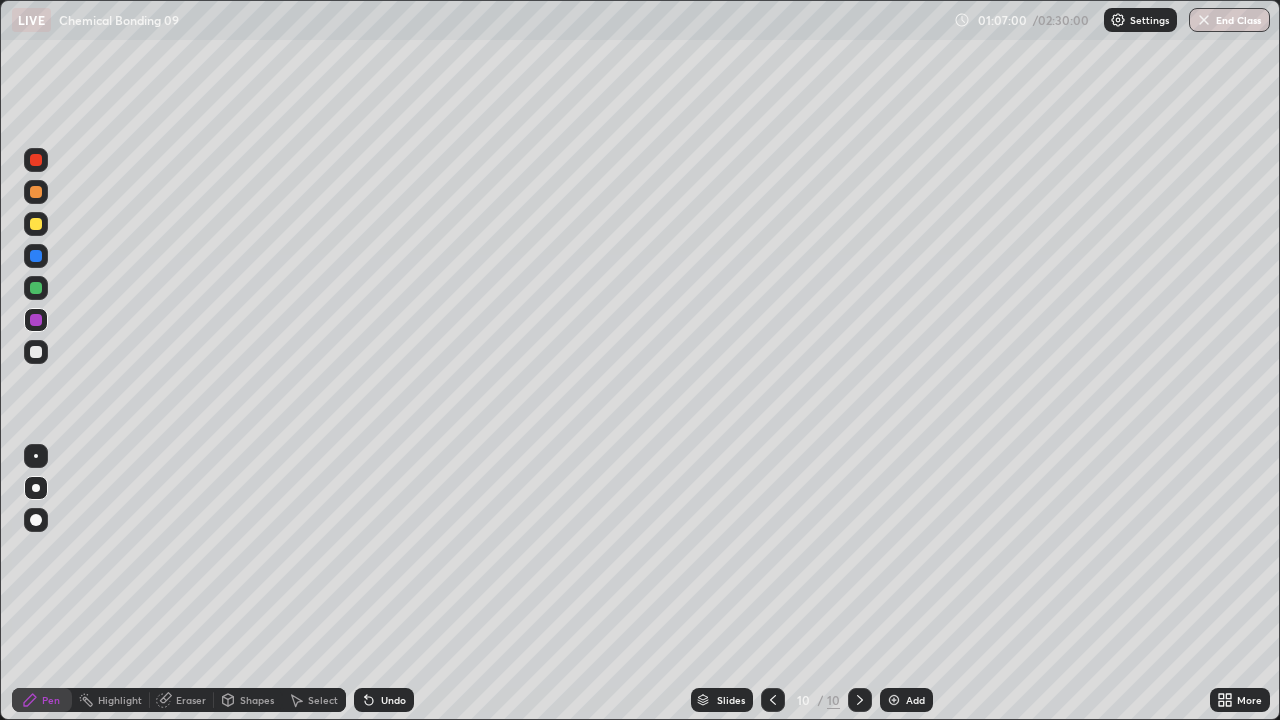 click at bounding box center [773, 700] 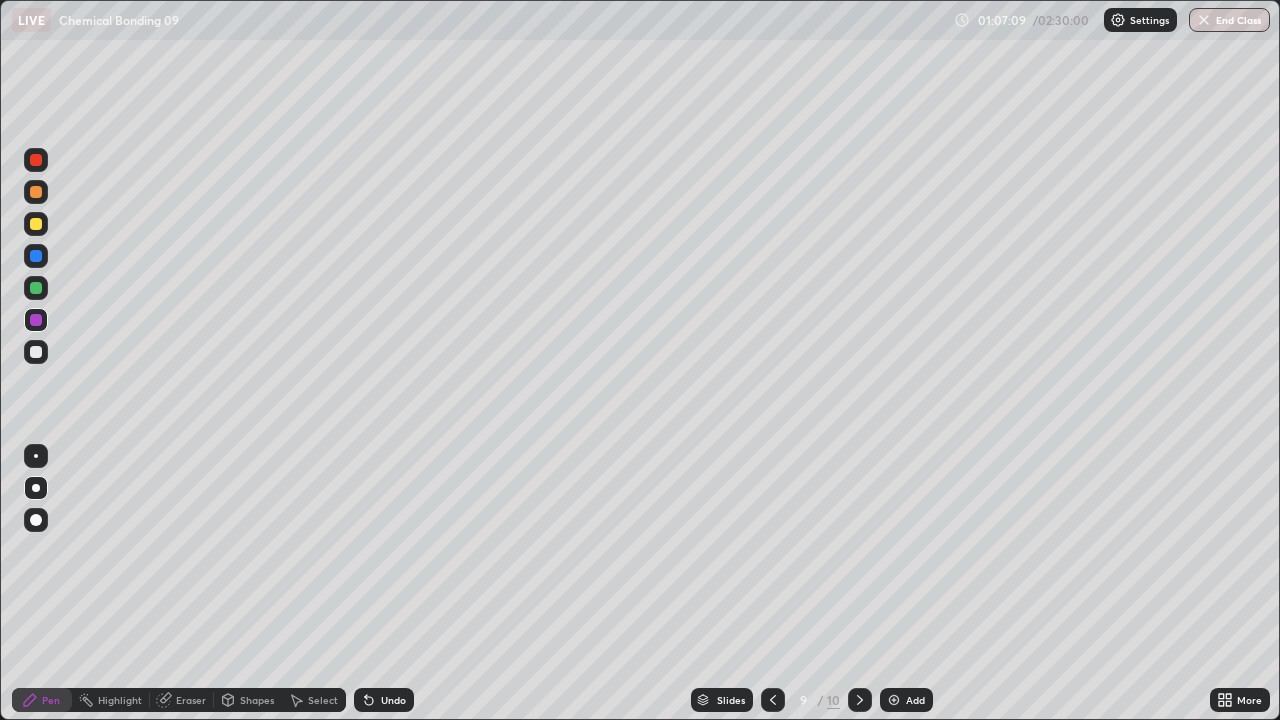 click 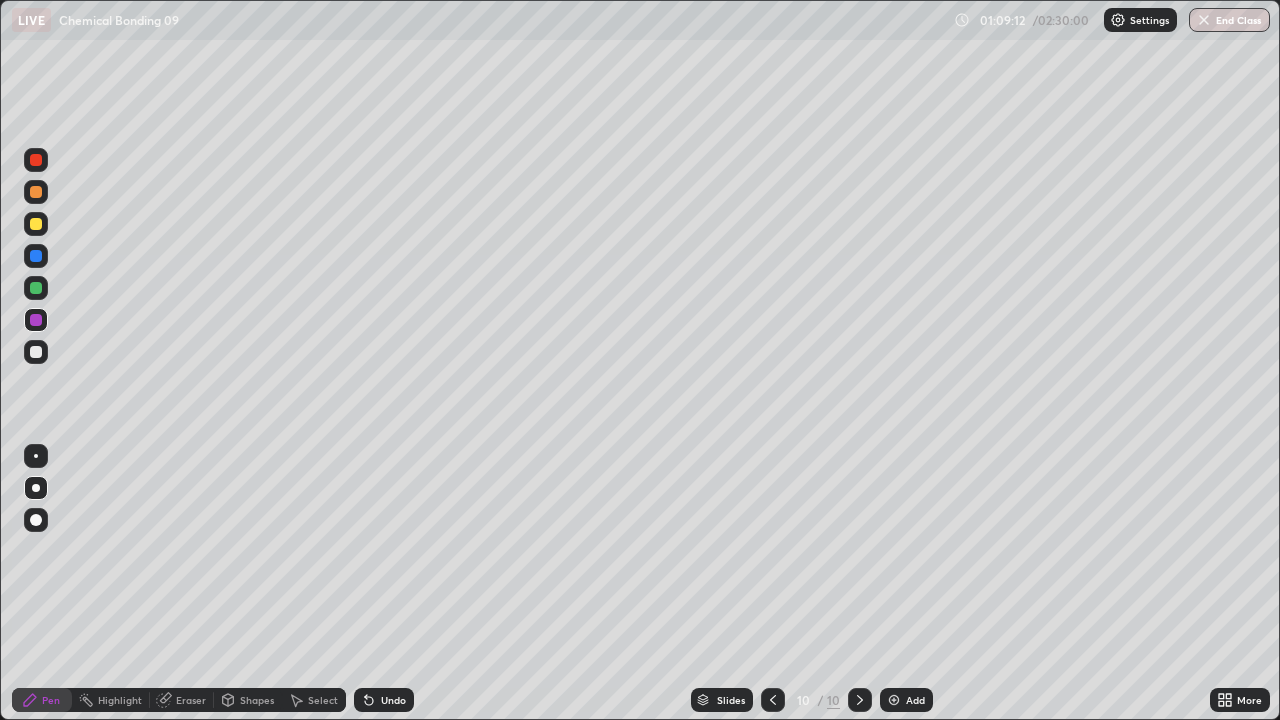 click on "Add" at bounding box center (906, 700) 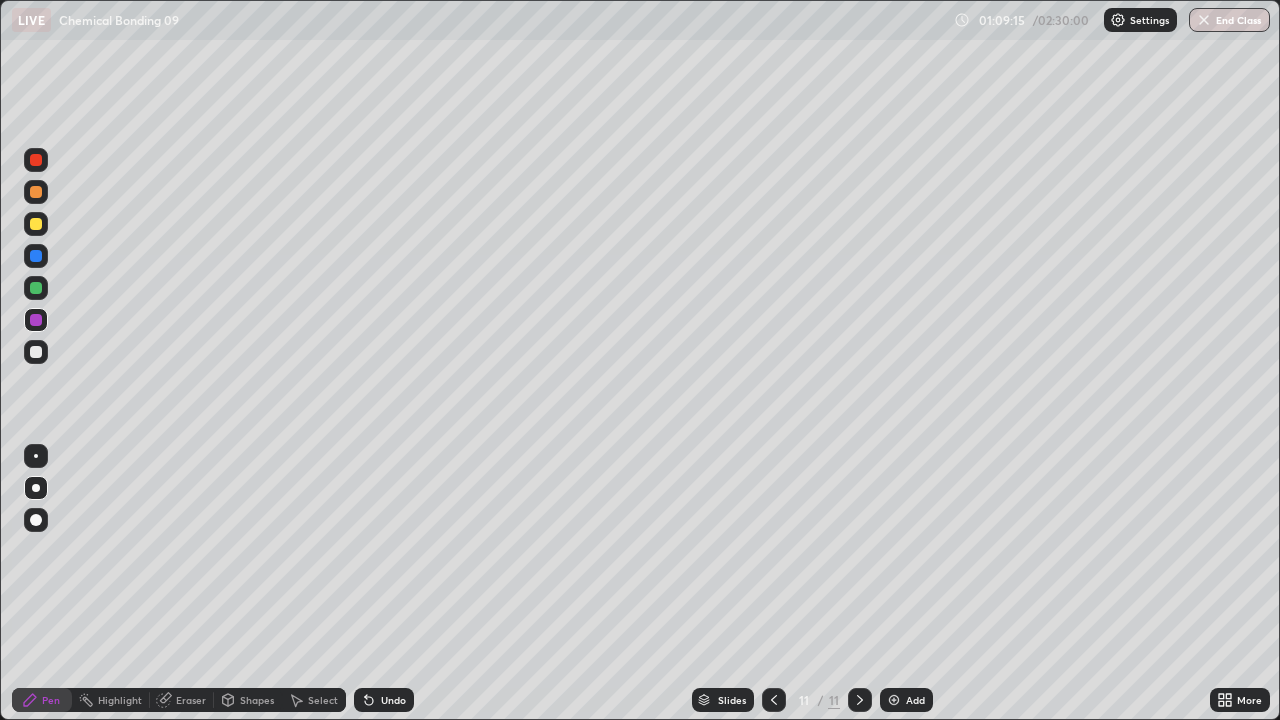 click at bounding box center [36, 224] 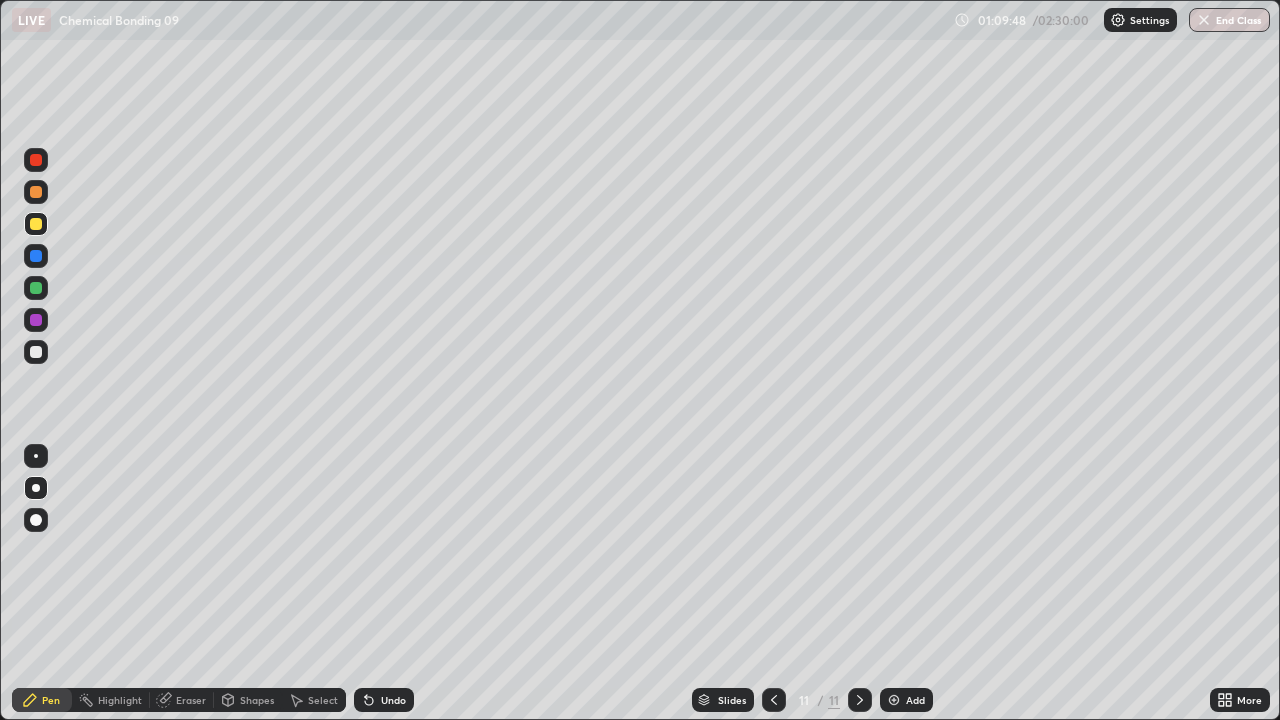 click at bounding box center (36, 288) 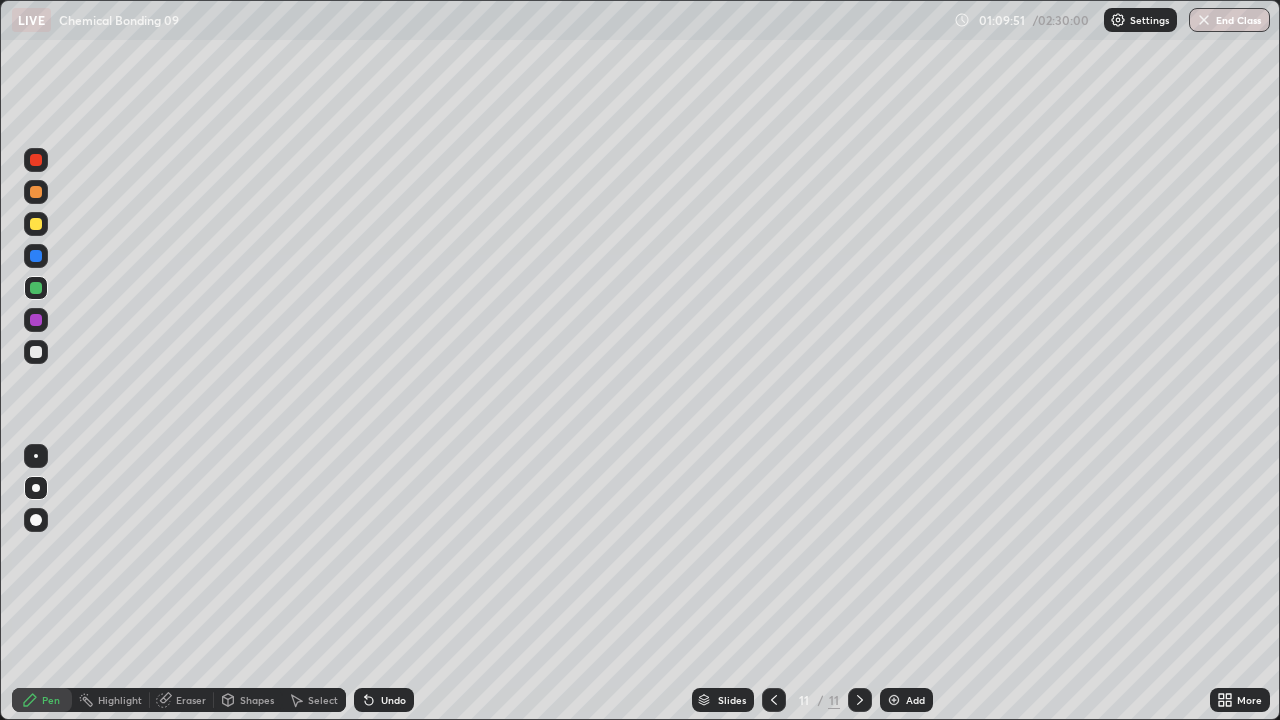click on "Undo" at bounding box center (384, 700) 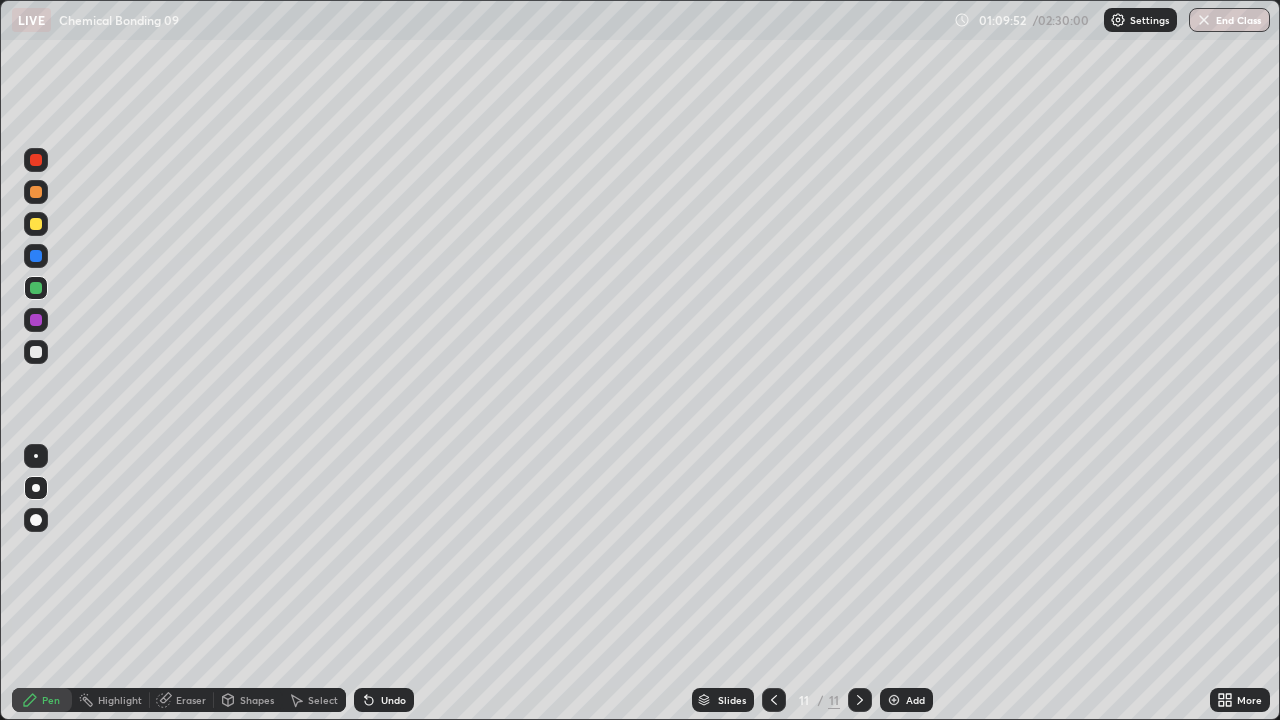 click 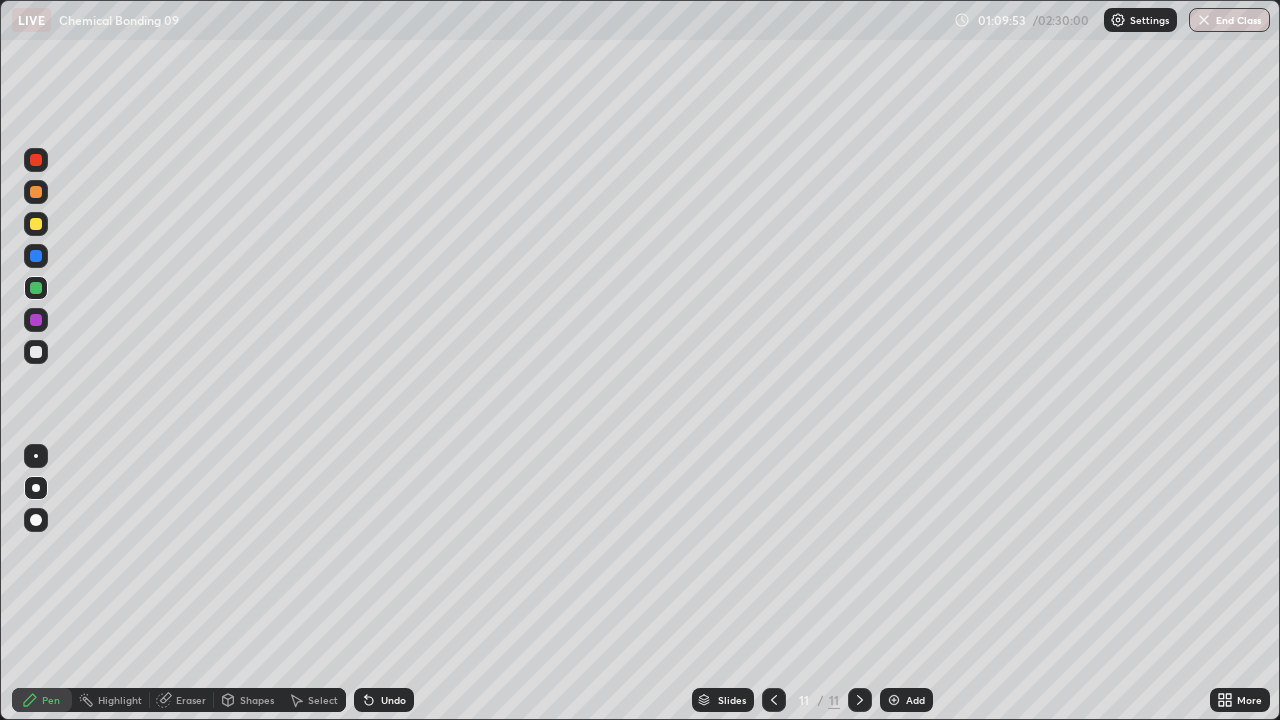 click on "Undo" at bounding box center (384, 700) 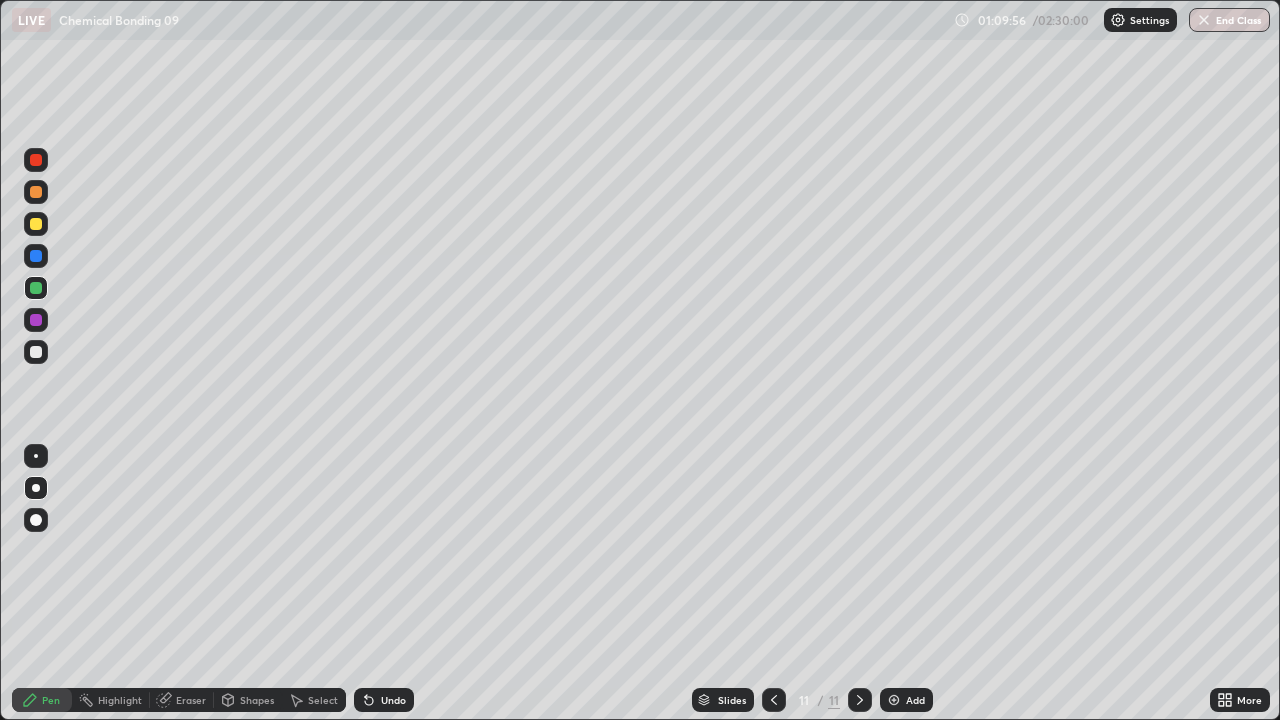 click on "Eraser" at bounding box center (182, 700) 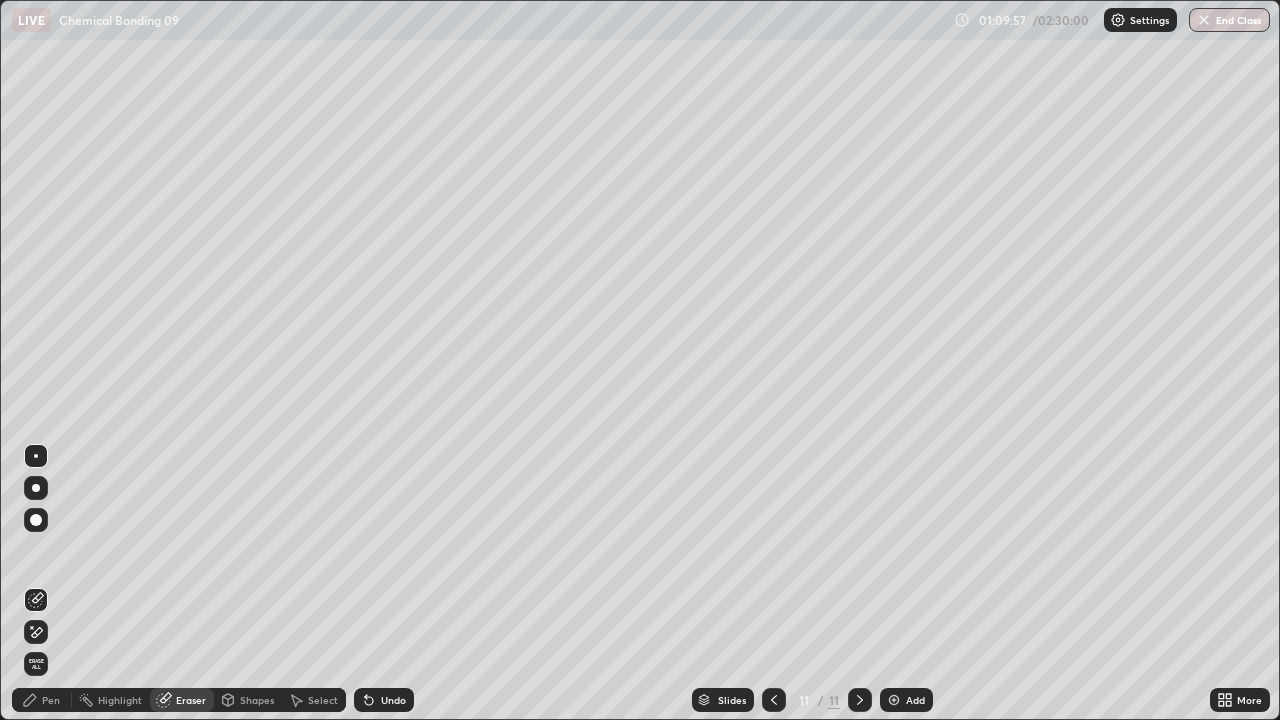 click on "Pen" at bounding box center [42, 700] 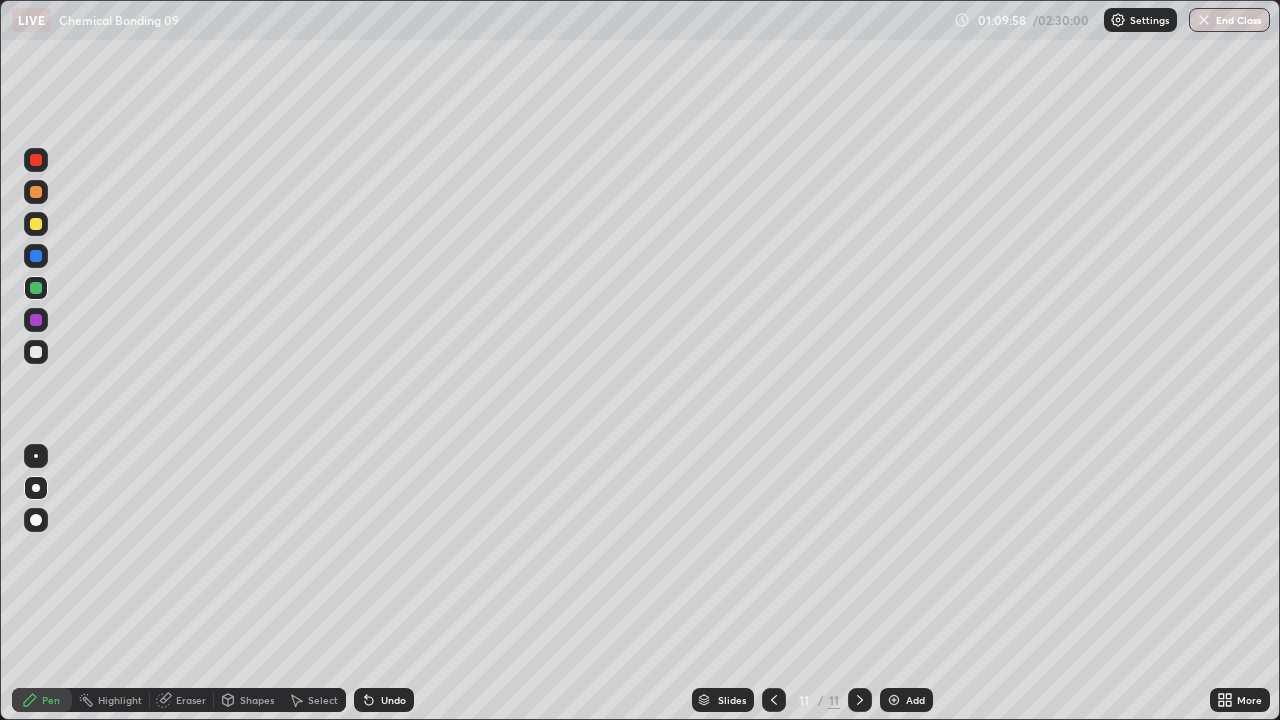click at bounding box center (36, 224) 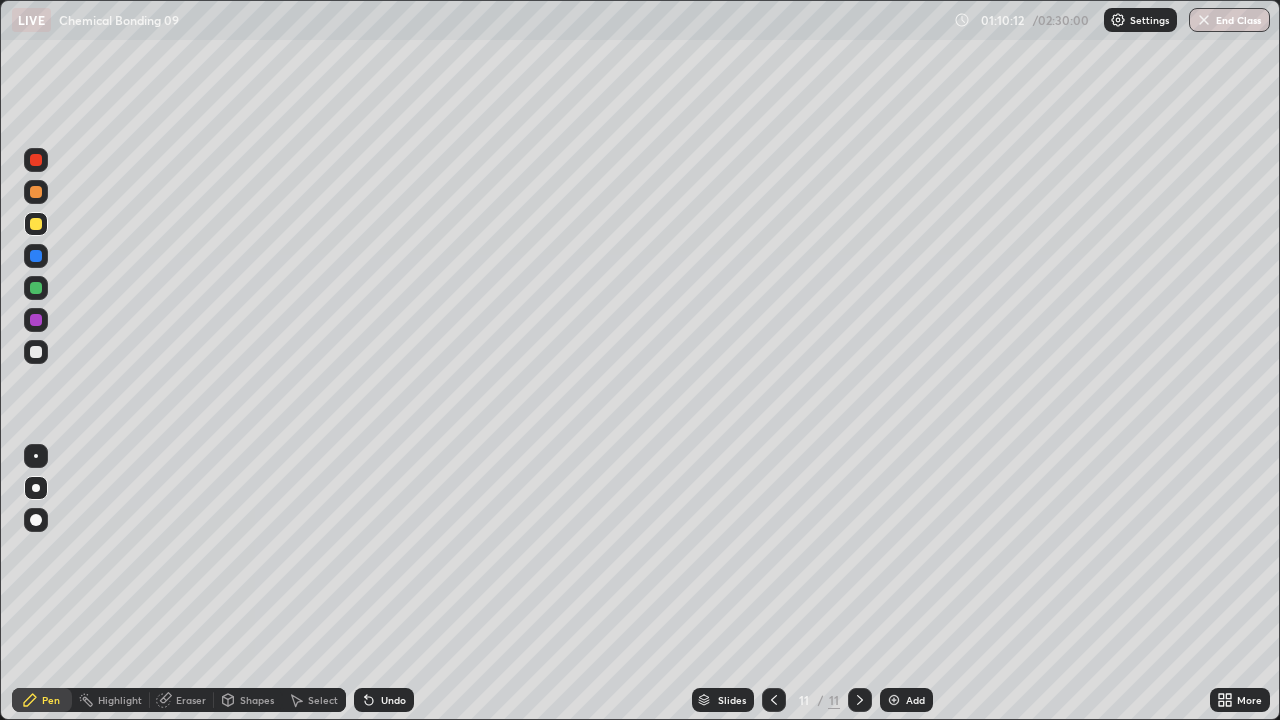 click at bounding box center (36, 352) 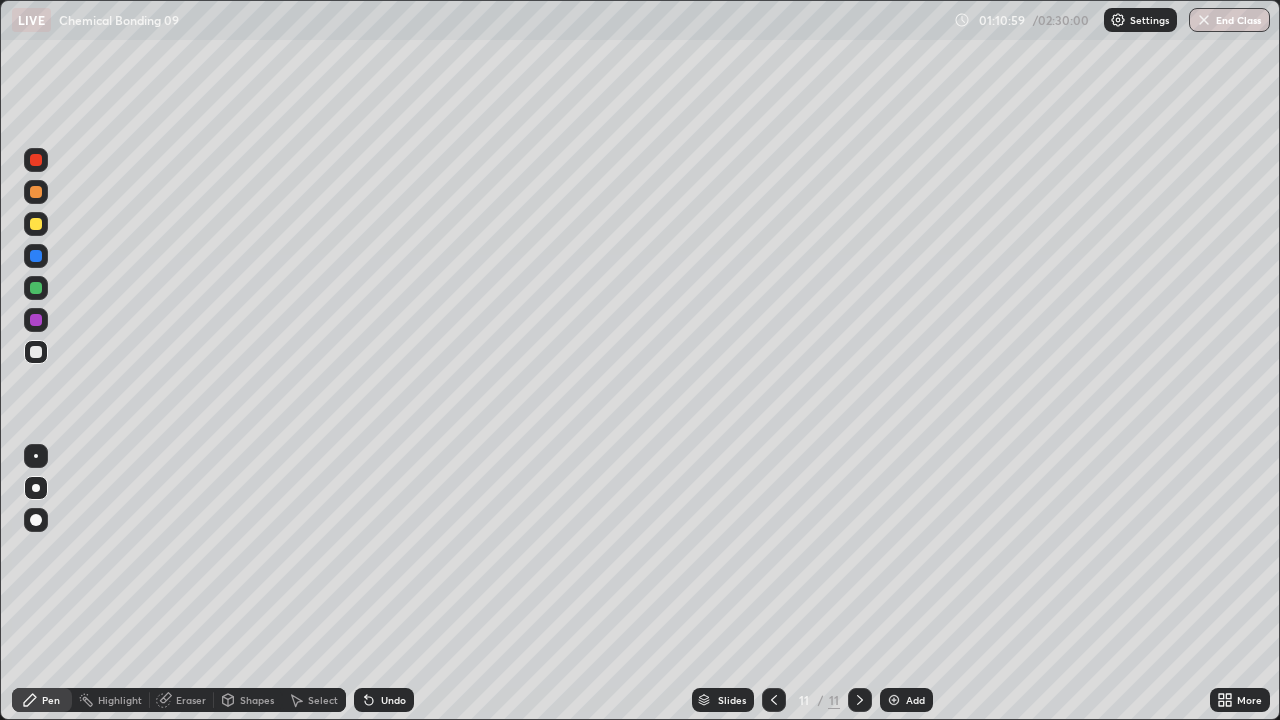 click on "Undo" at bounding box center (393, 700) 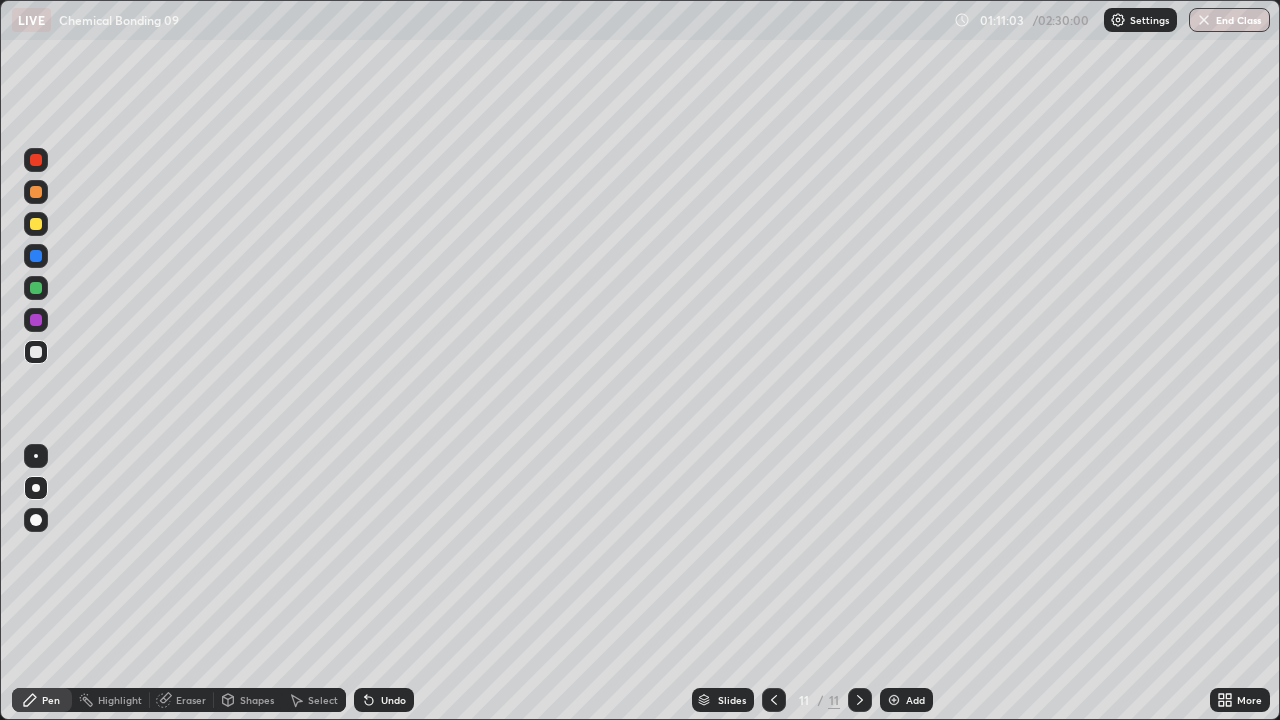 click at bounding box center (36, 288) 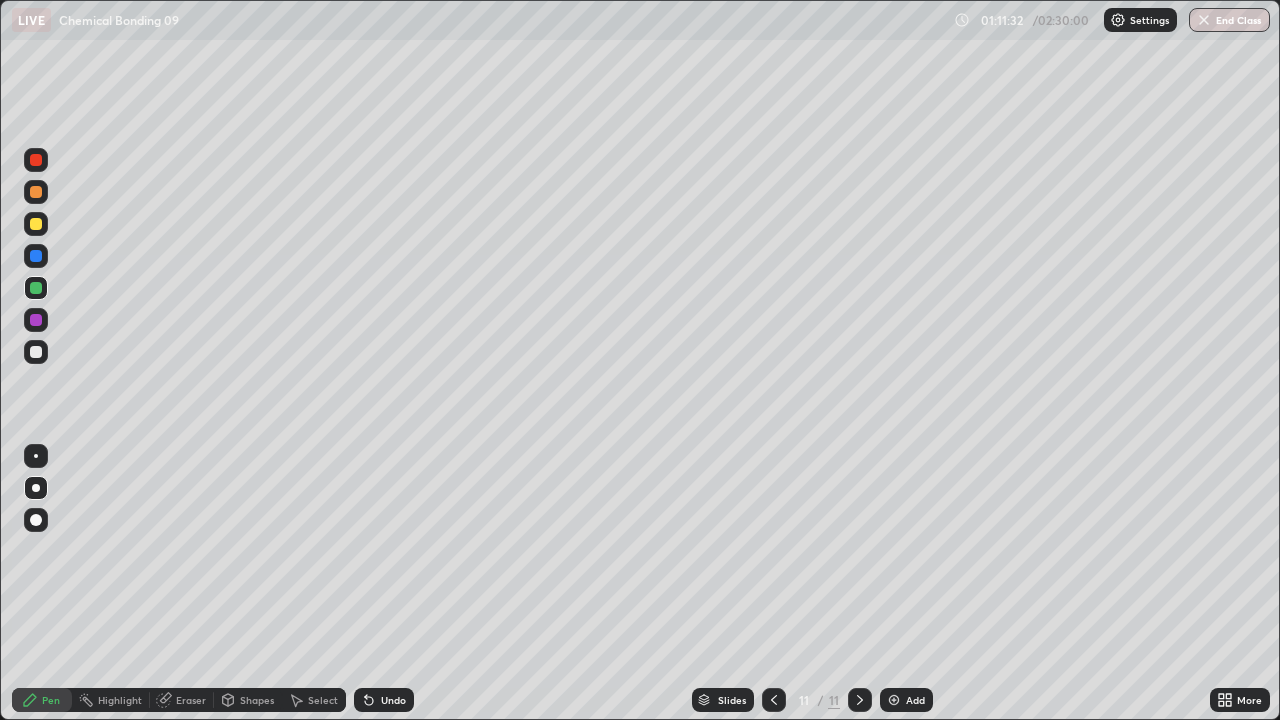 click on "Undo" at bounding box center (393, 700) 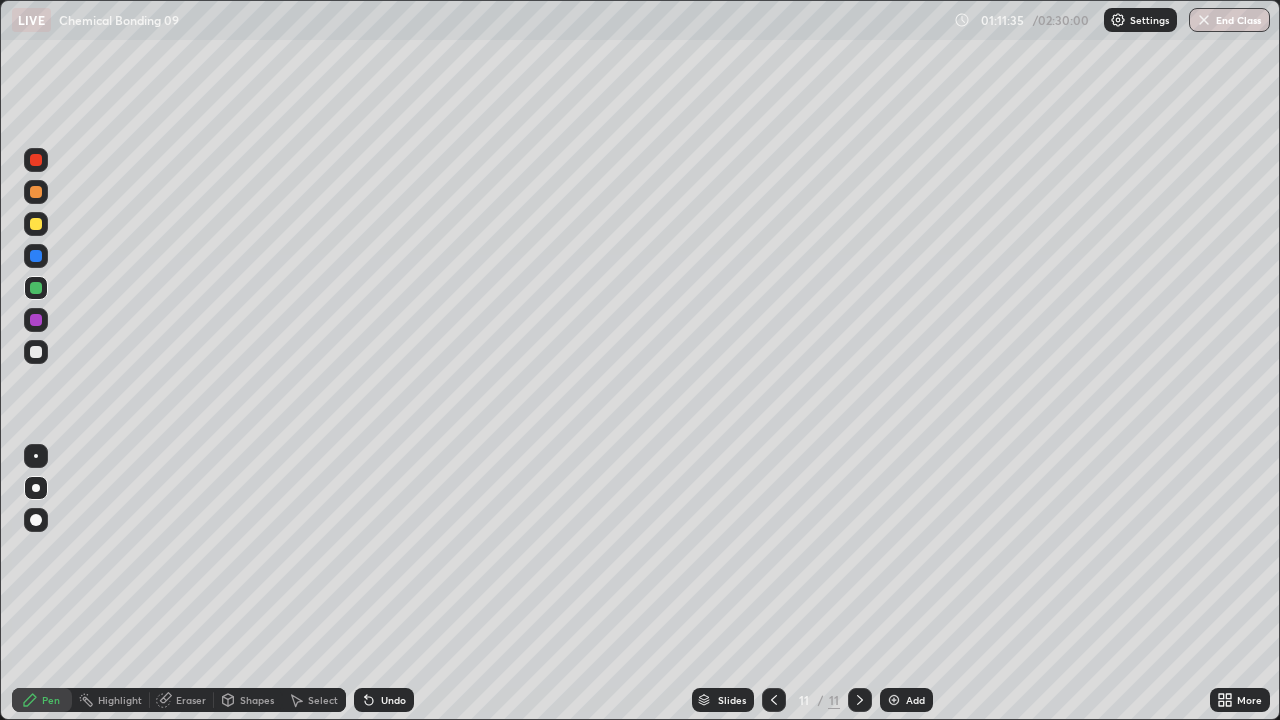 click on "Undo" at bounding box center [393, 700] 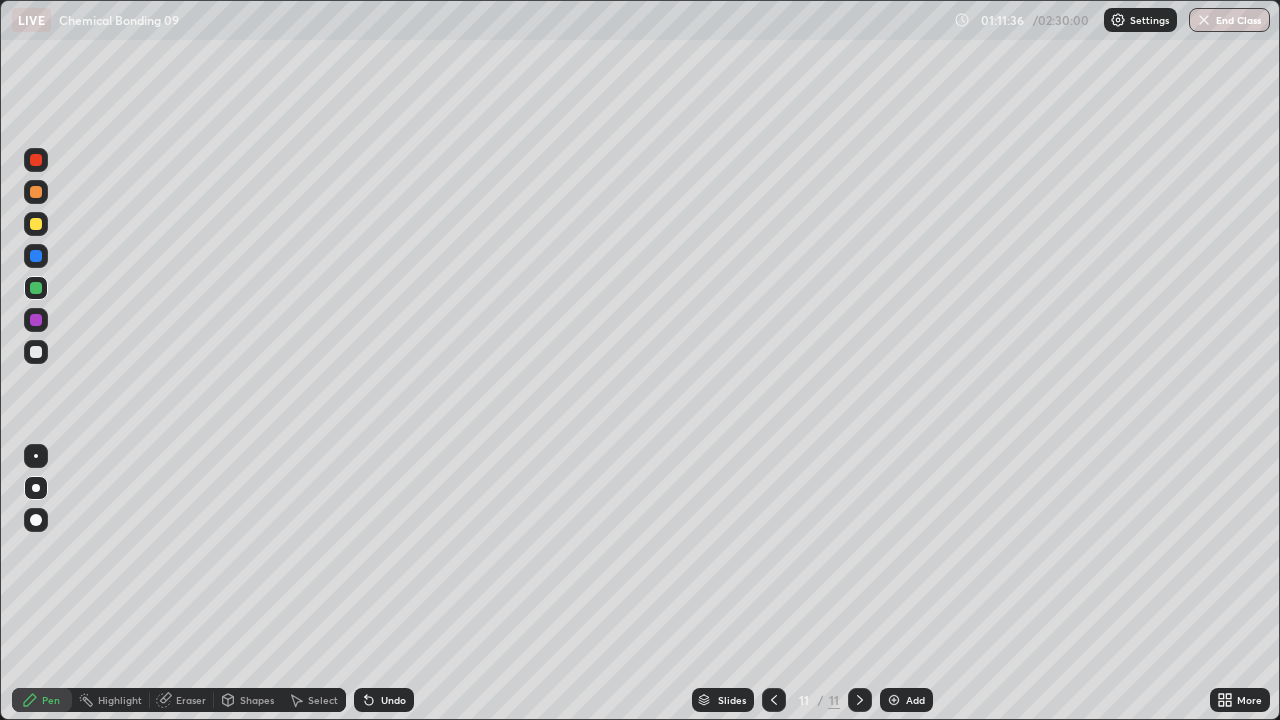 click on "Undo" at bounding box center (384, 700) 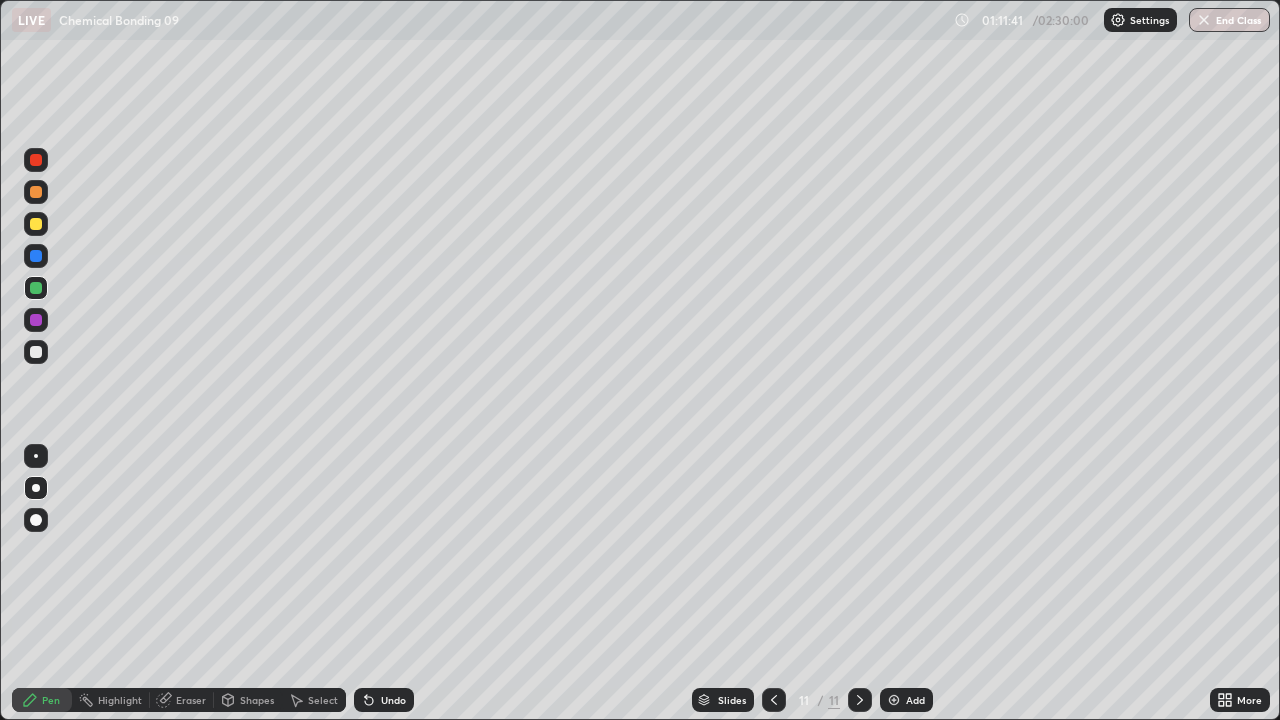 click at bounding box center (36, 352) 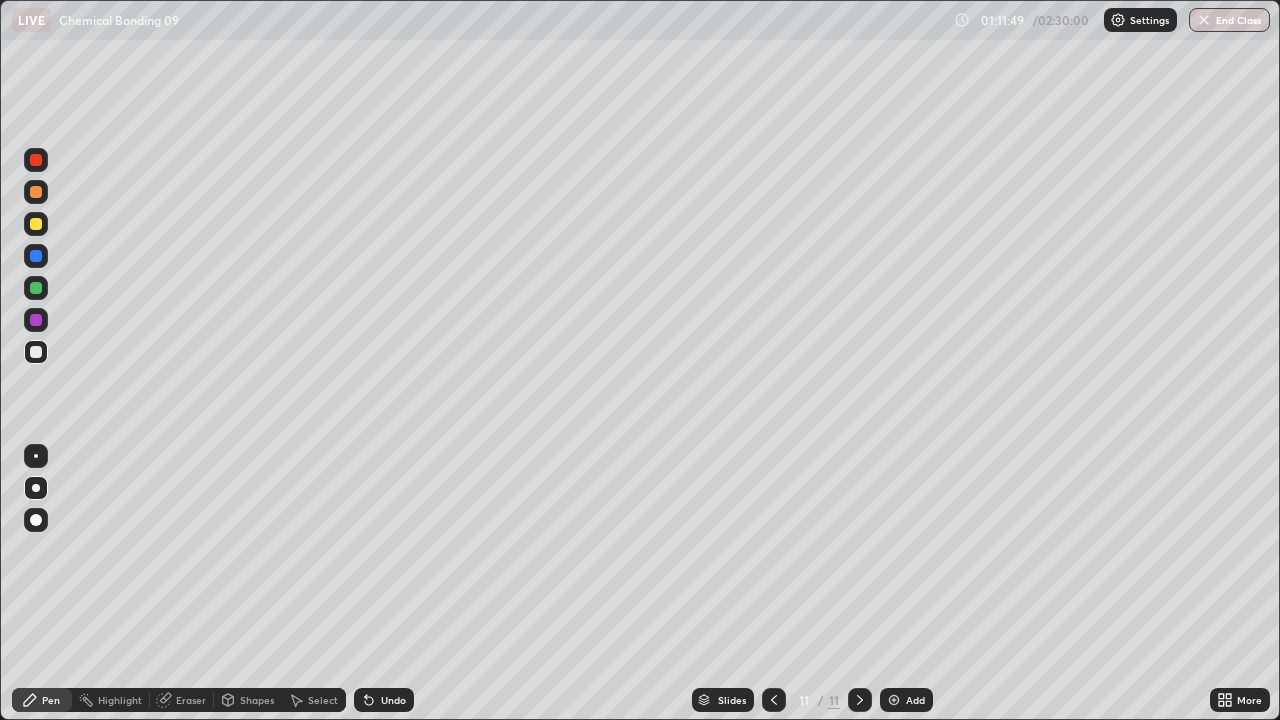 click at bounding box center (36, 224) 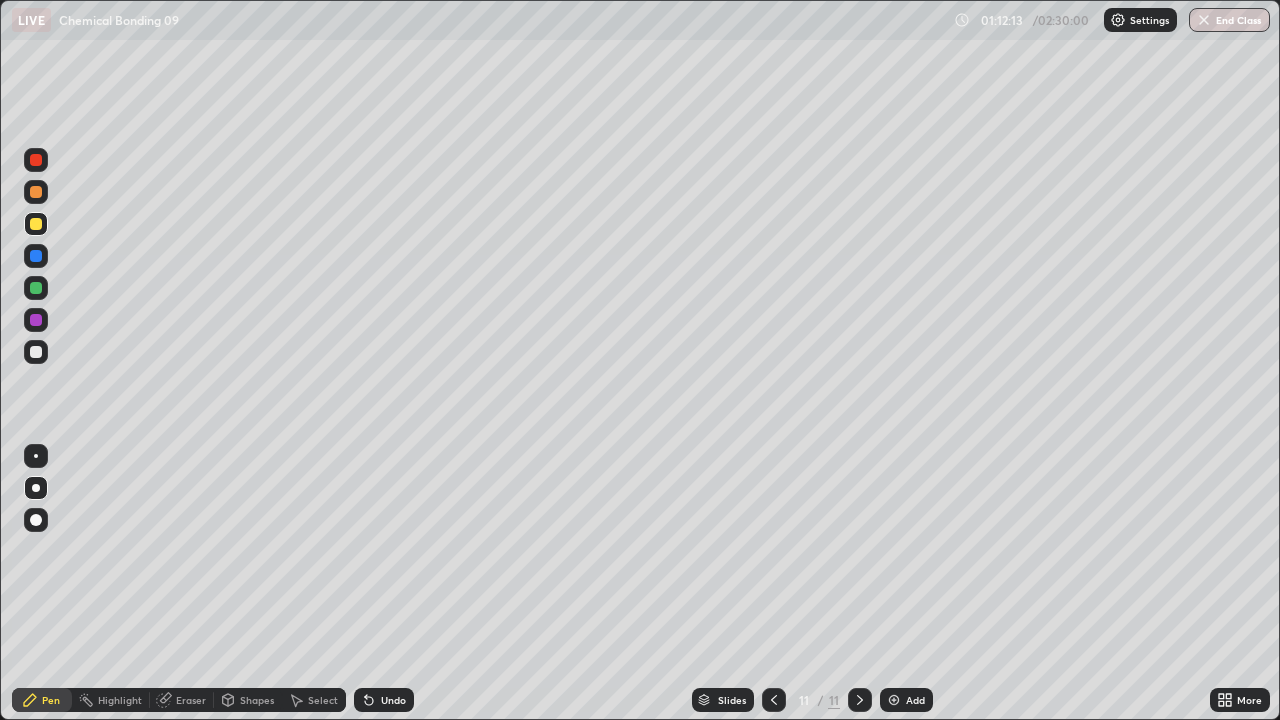 click at bounding box center (36, 320) 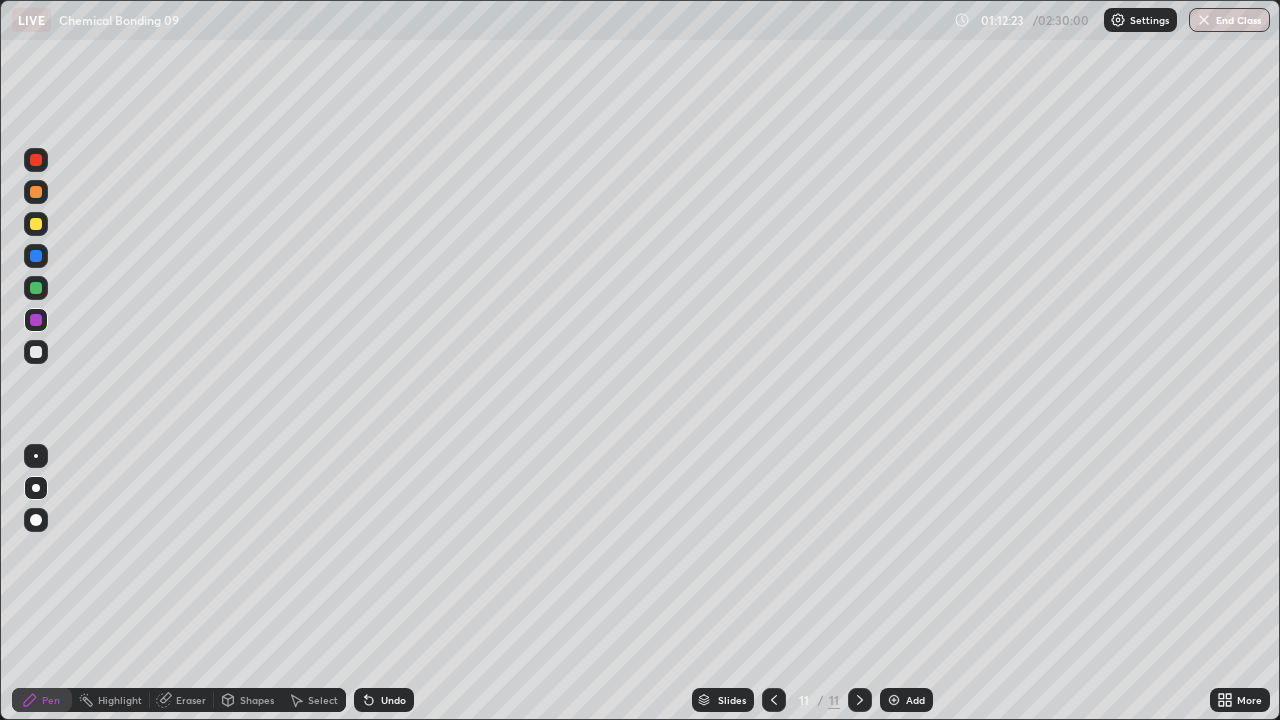 click at bounding box center [36, 256] 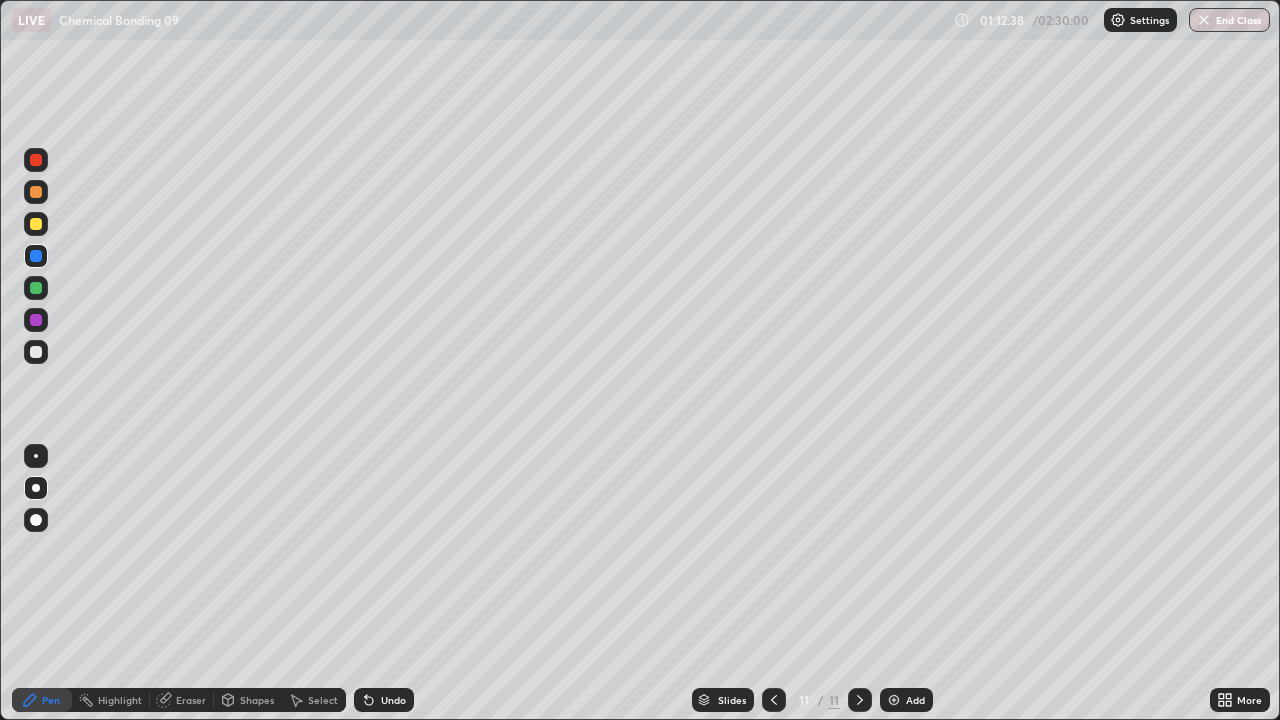 click 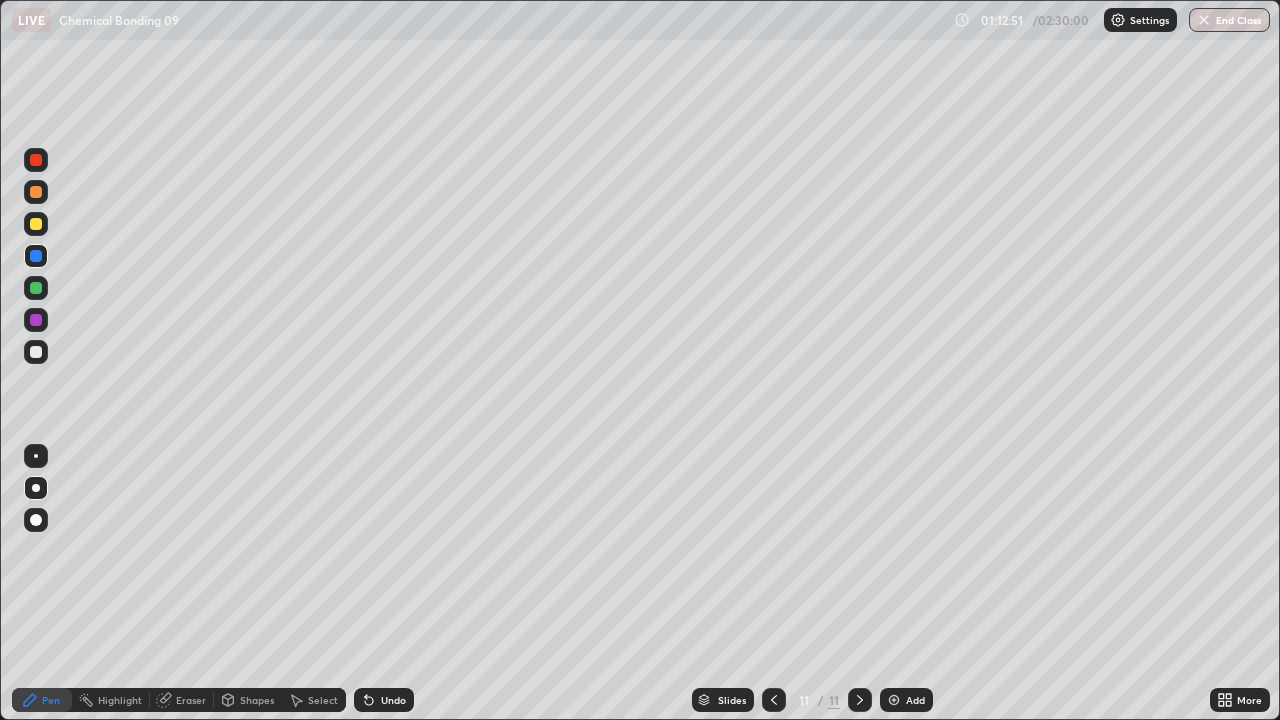 click at bounding box center (36, 160) 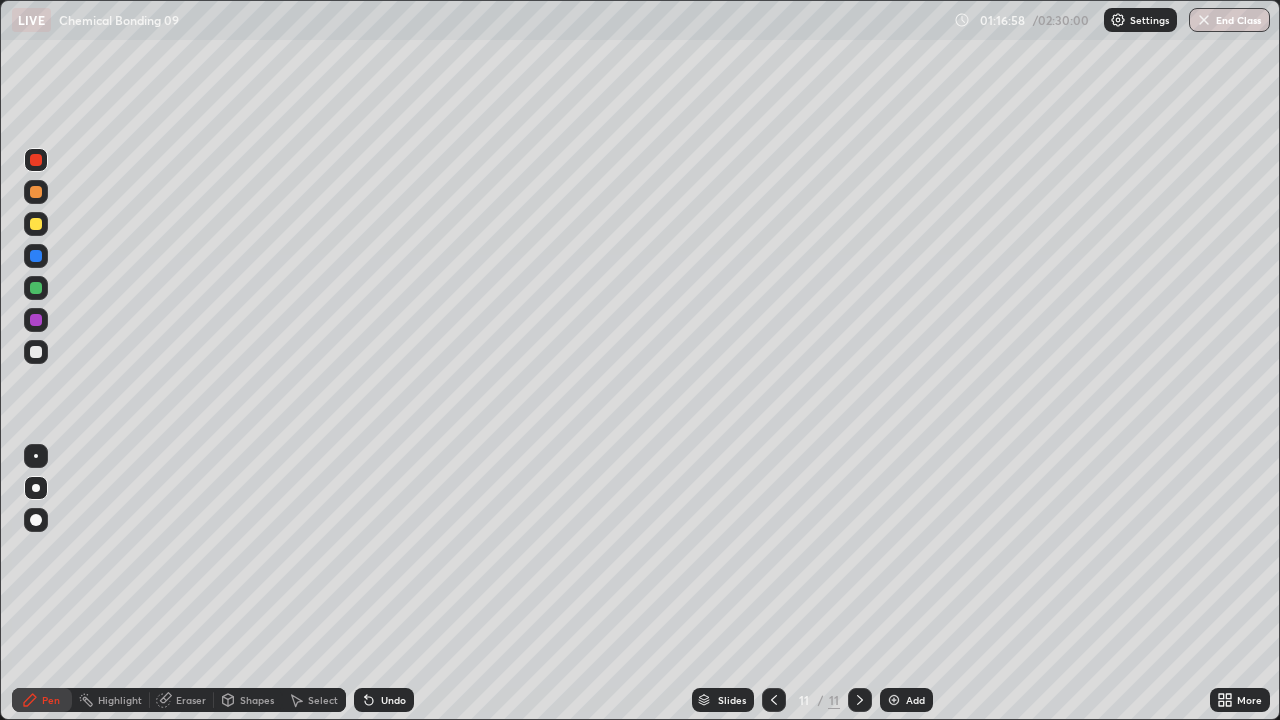 click on "Add" at bounding box center [906, 700] 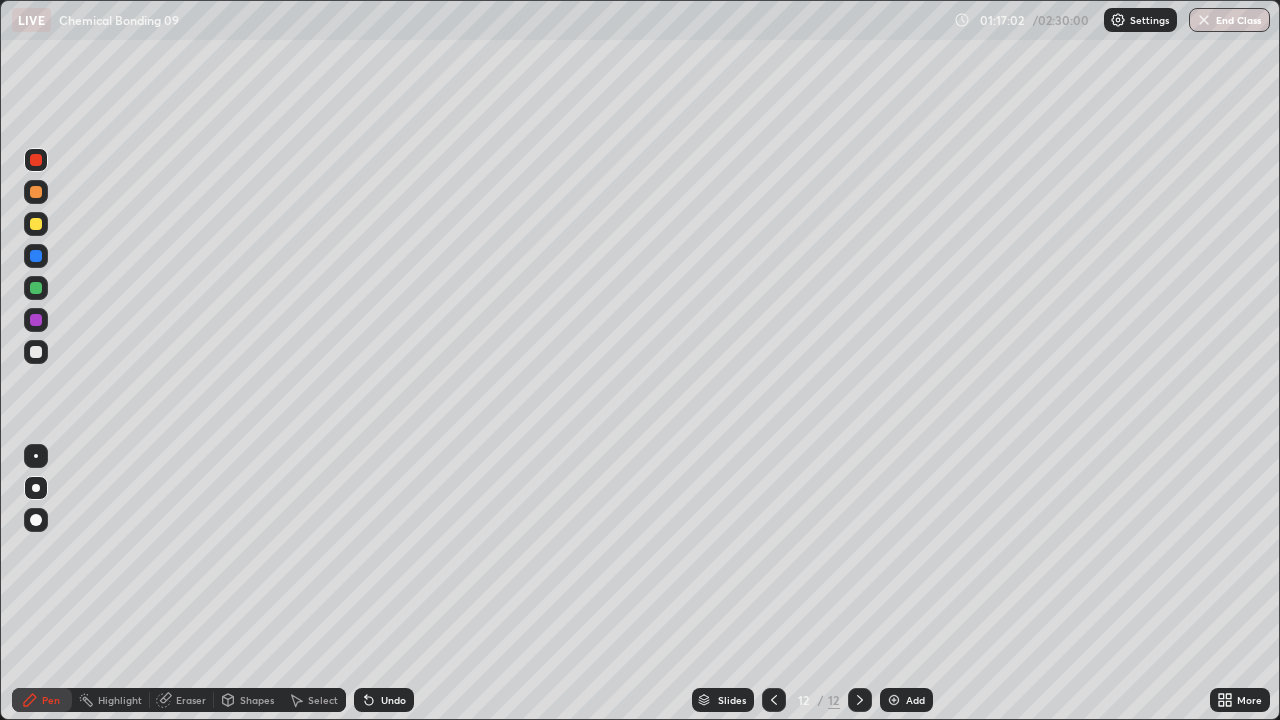 click at bounding box center (36, 224) 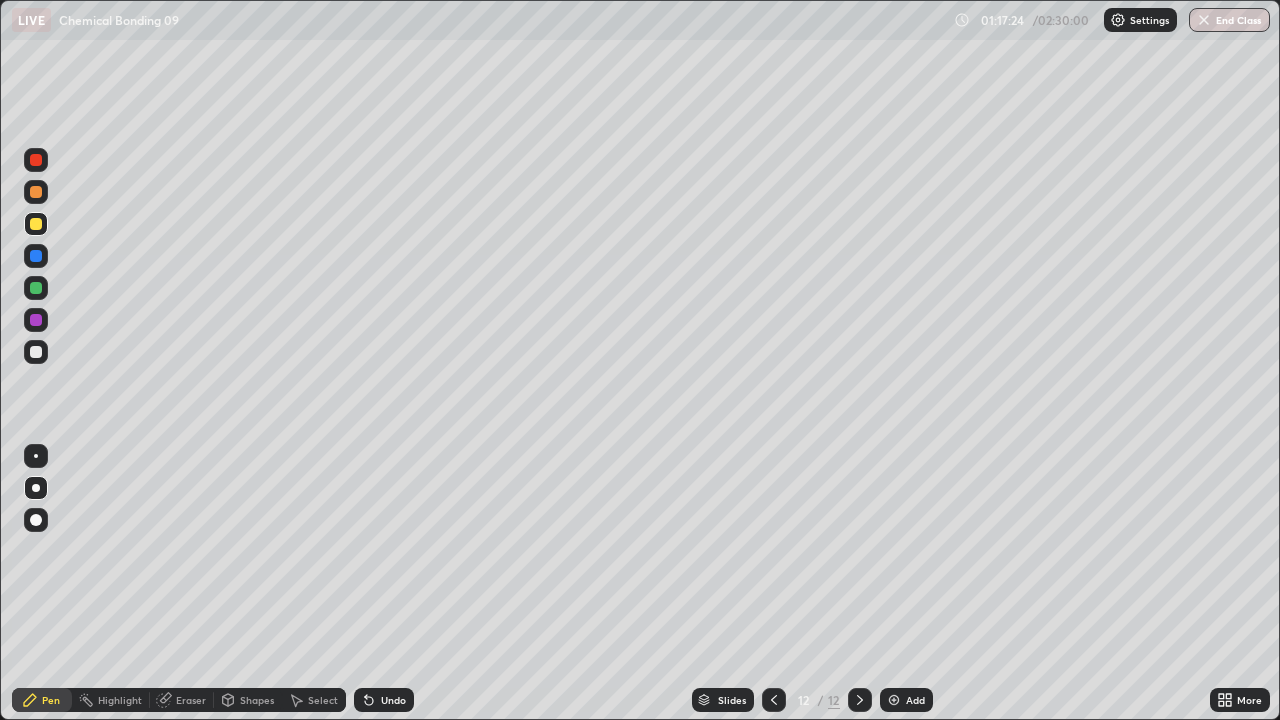 click at bounding box center [36, 352] 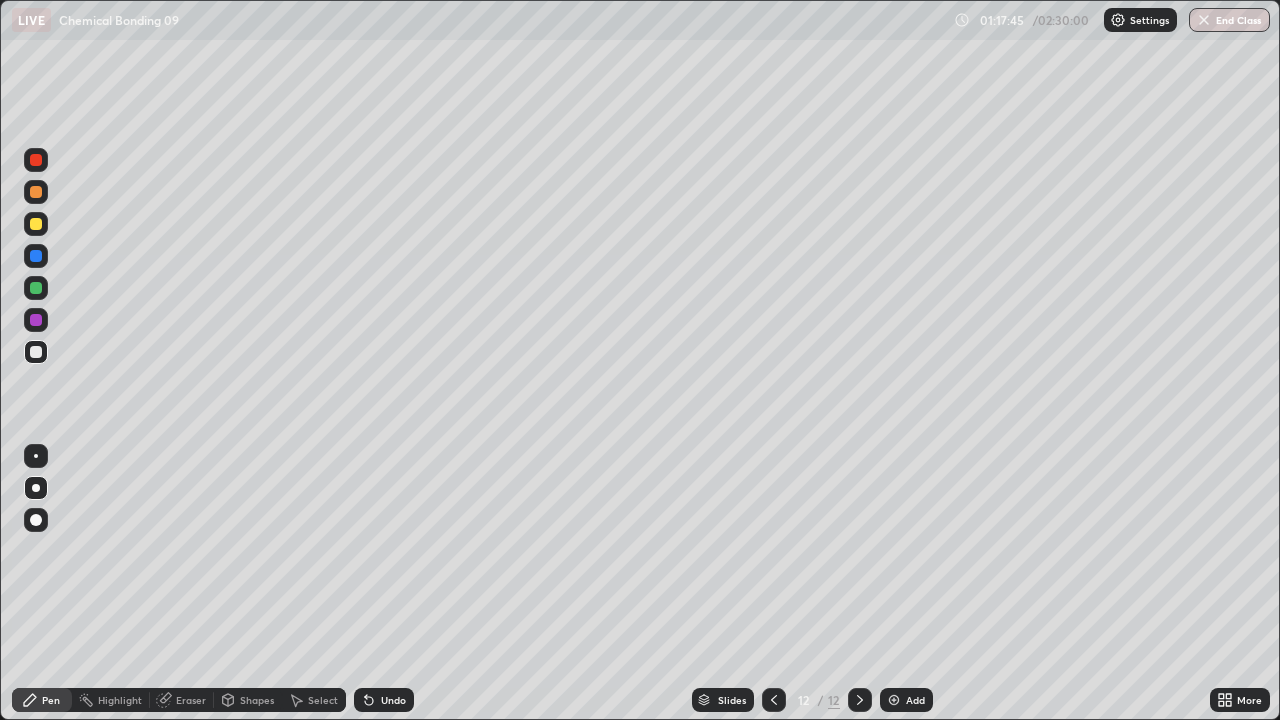 click at bounding box center (36, 224) 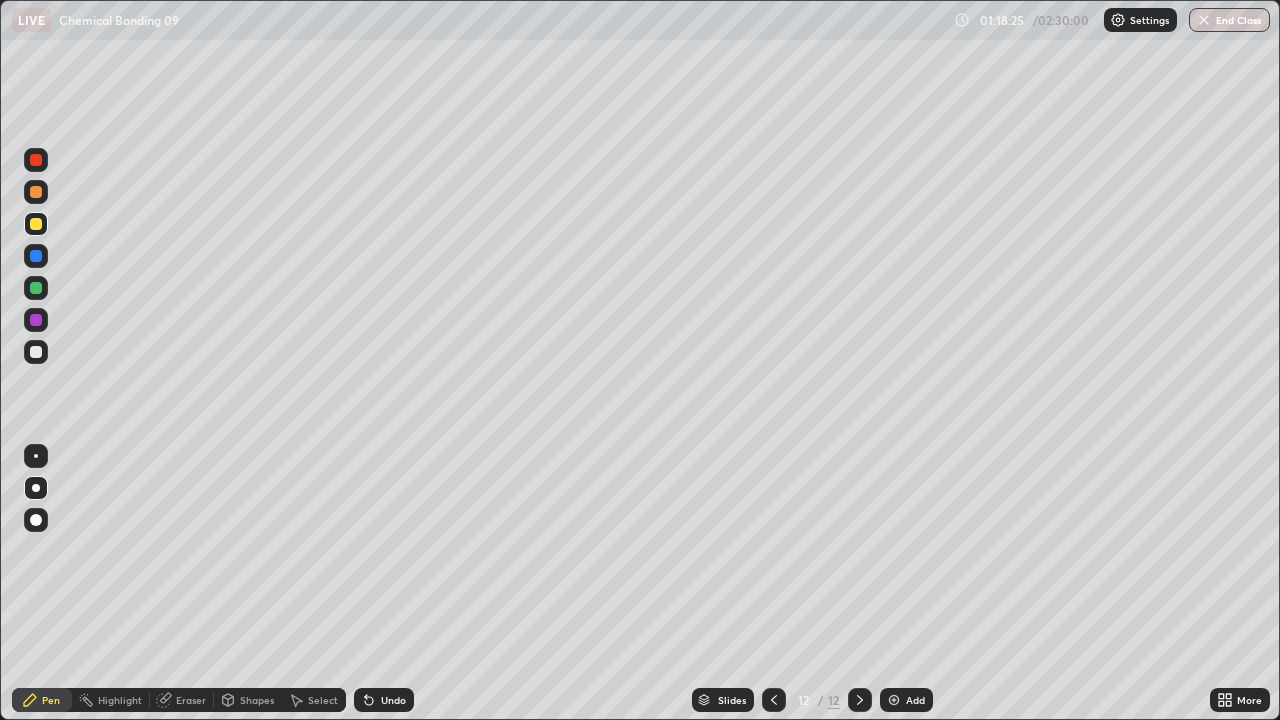 click at bounding box center (36, 288) 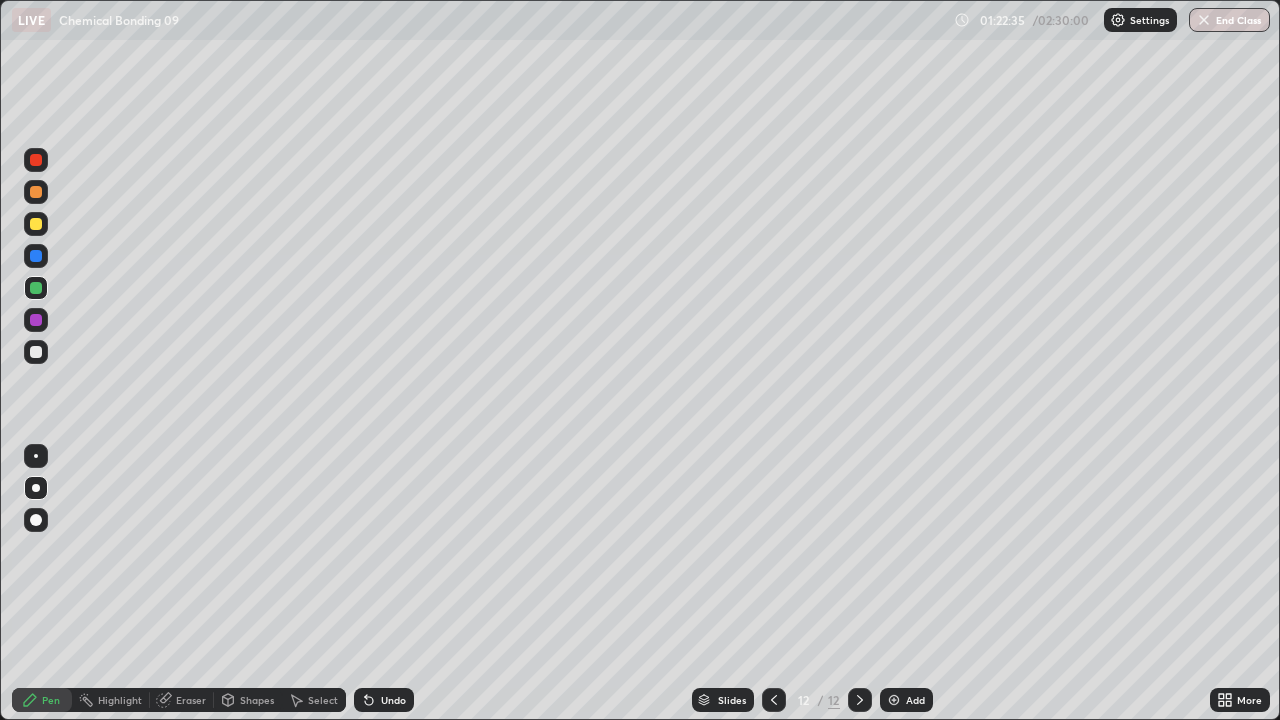 click at bounding box center (894, 700) 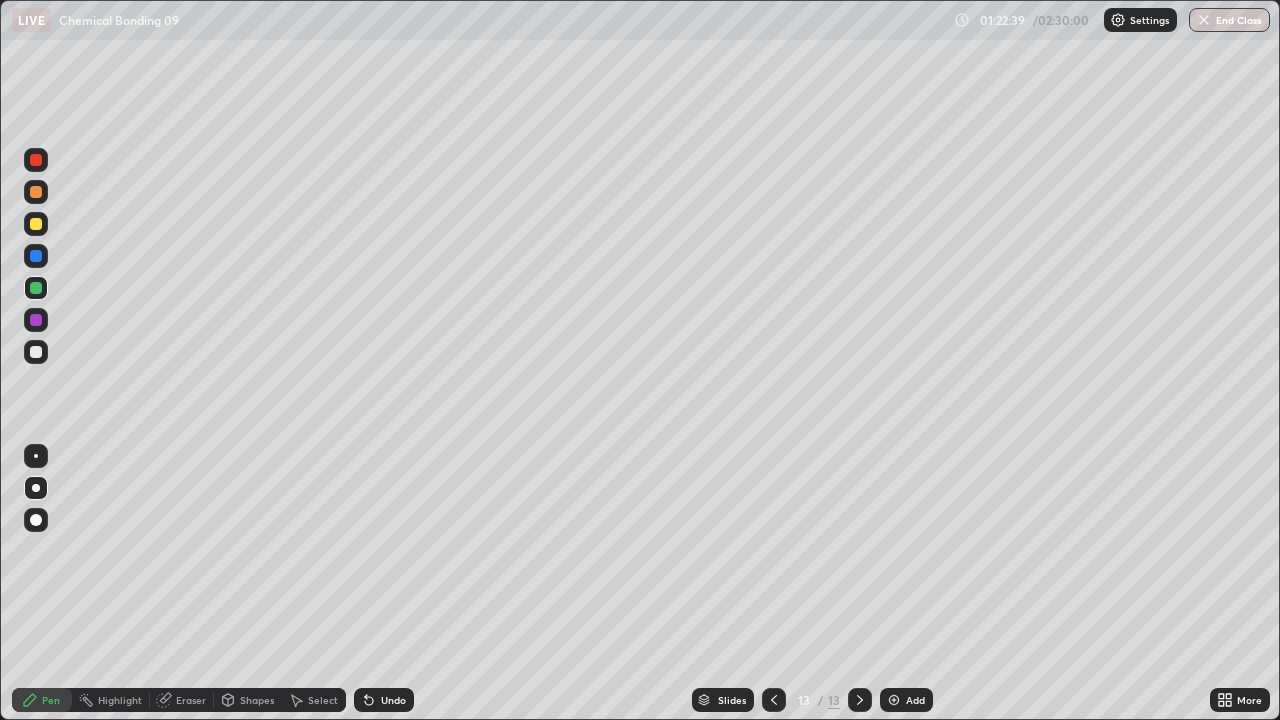 click on "Undo" at bounding box center [393, 700] 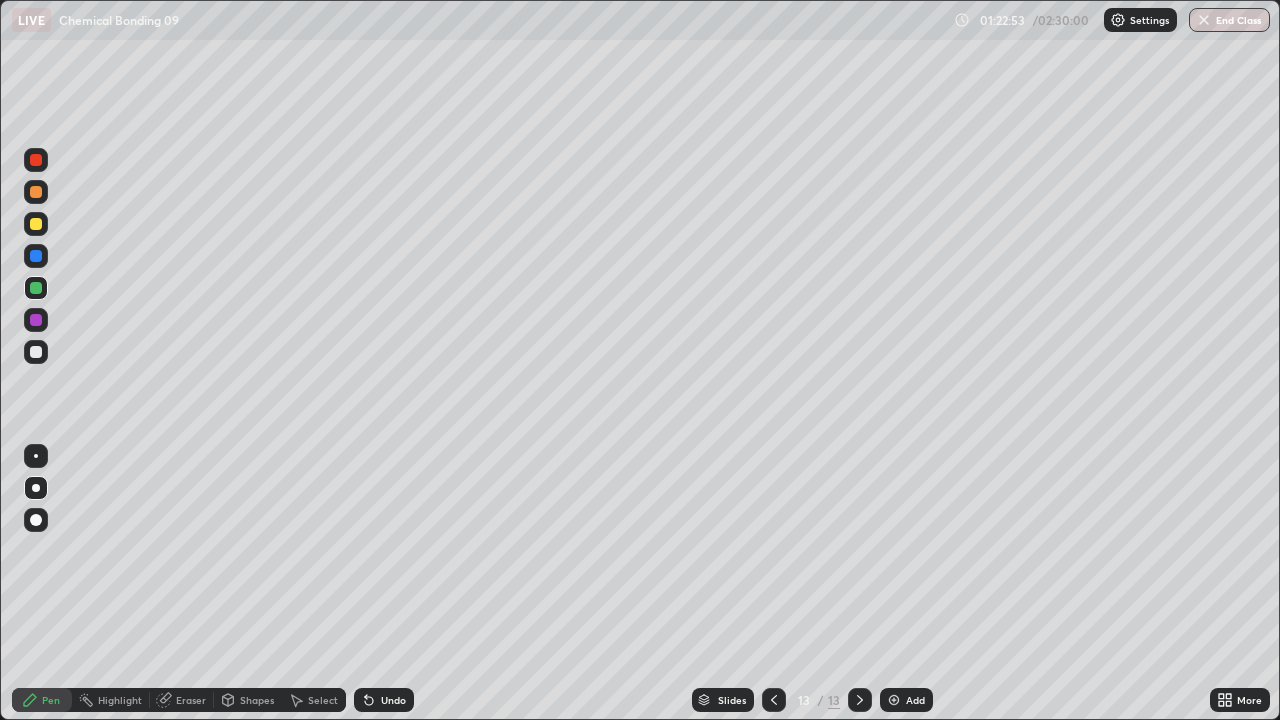 click at bounding box center [36, 224] 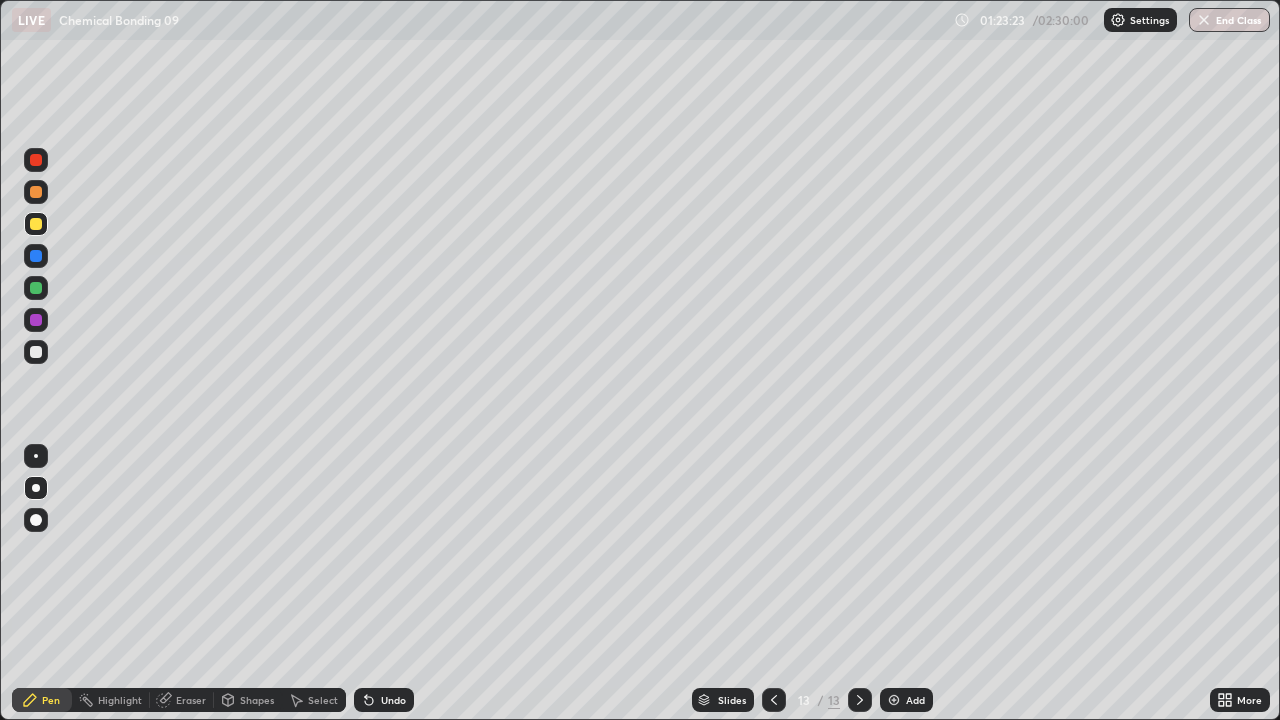 click 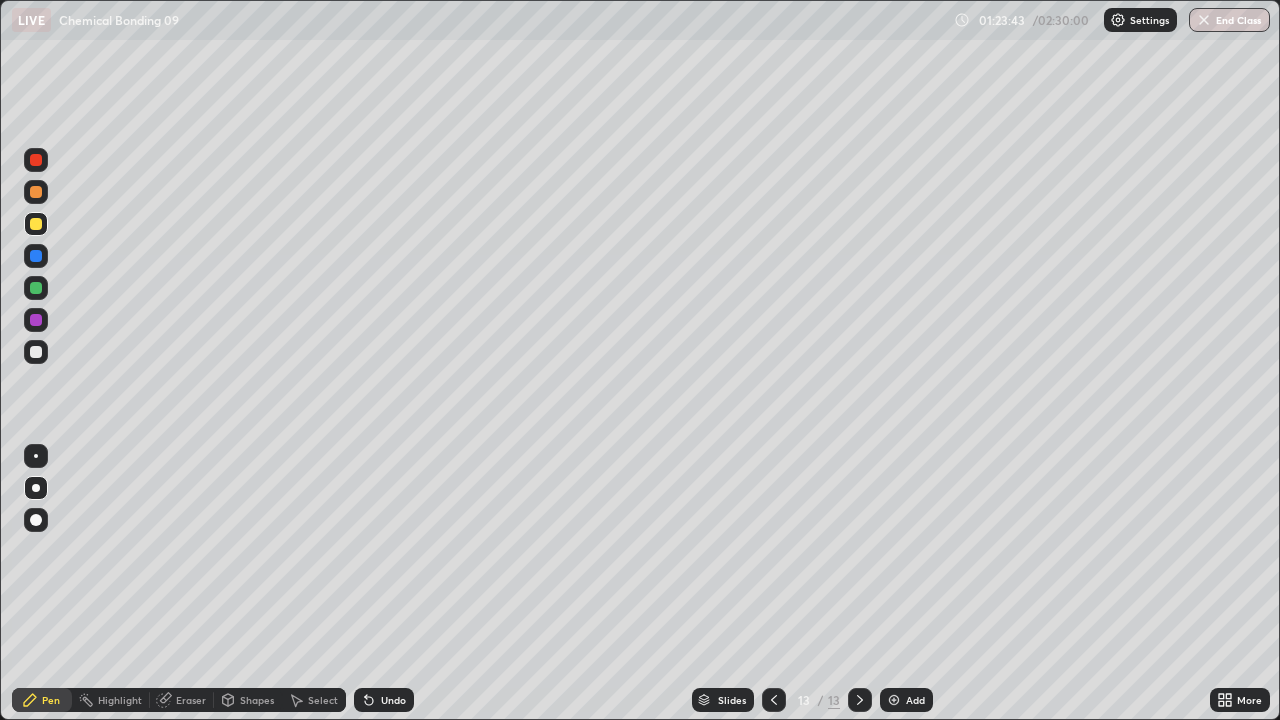 click on "Undo" at bounding box center [393, 700] 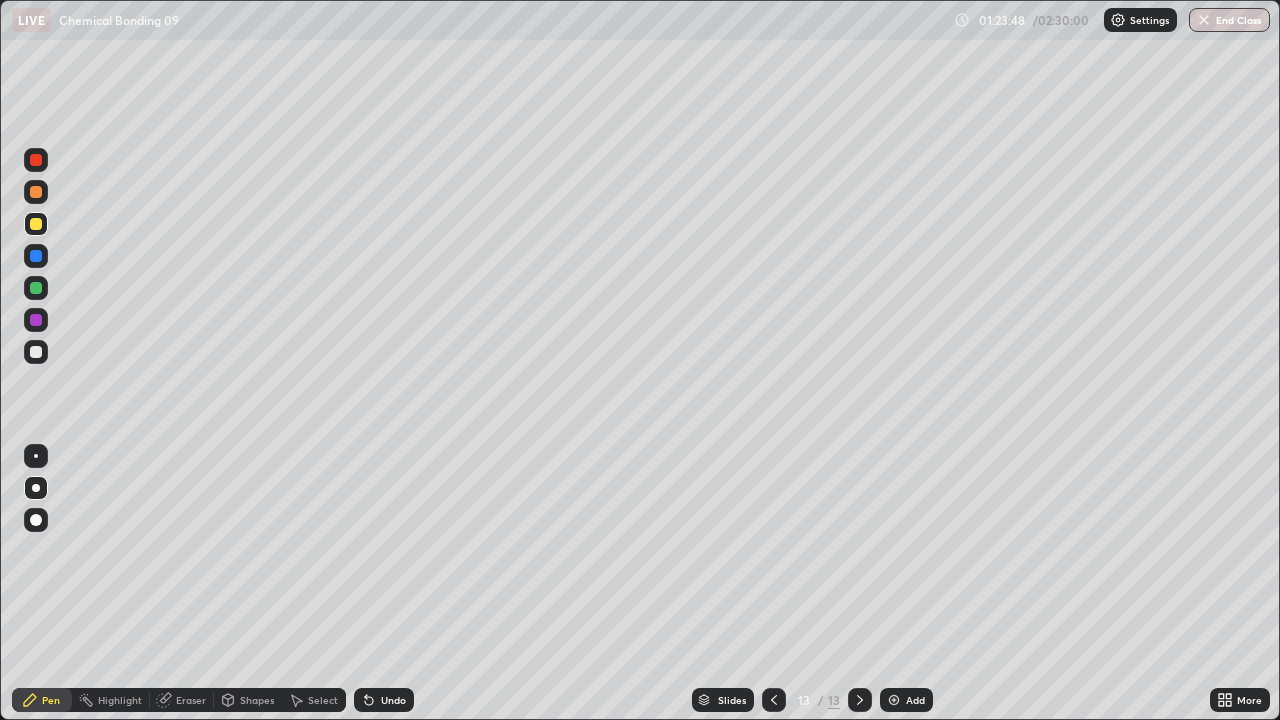 click at bounding box center (36, 288) 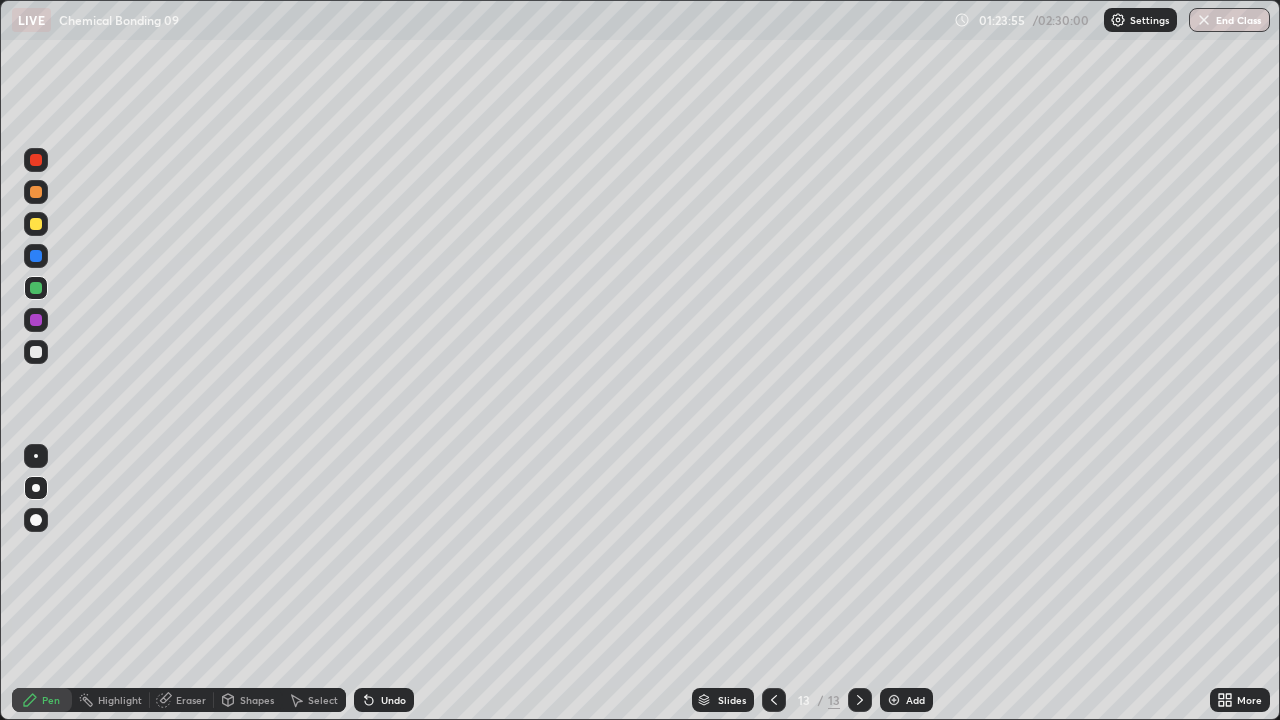 click at bounding box center [36, 224] 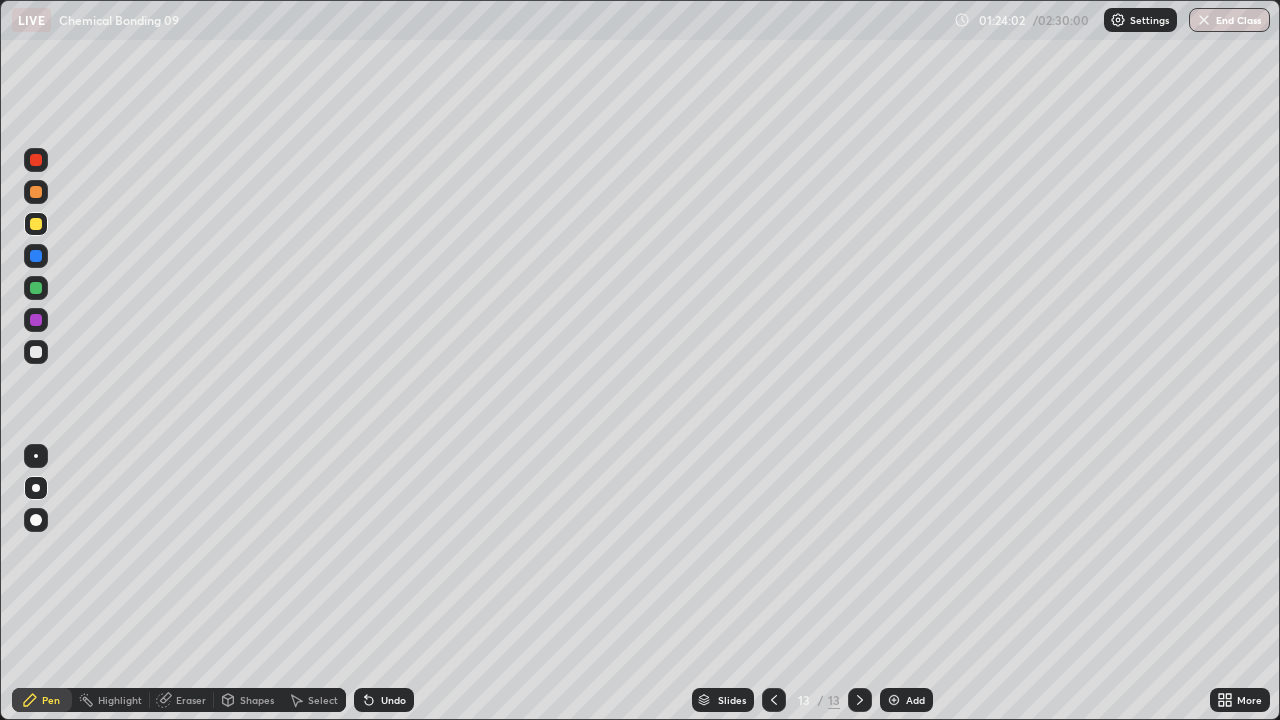 click on "Undo" at bounding box center (384, 700) 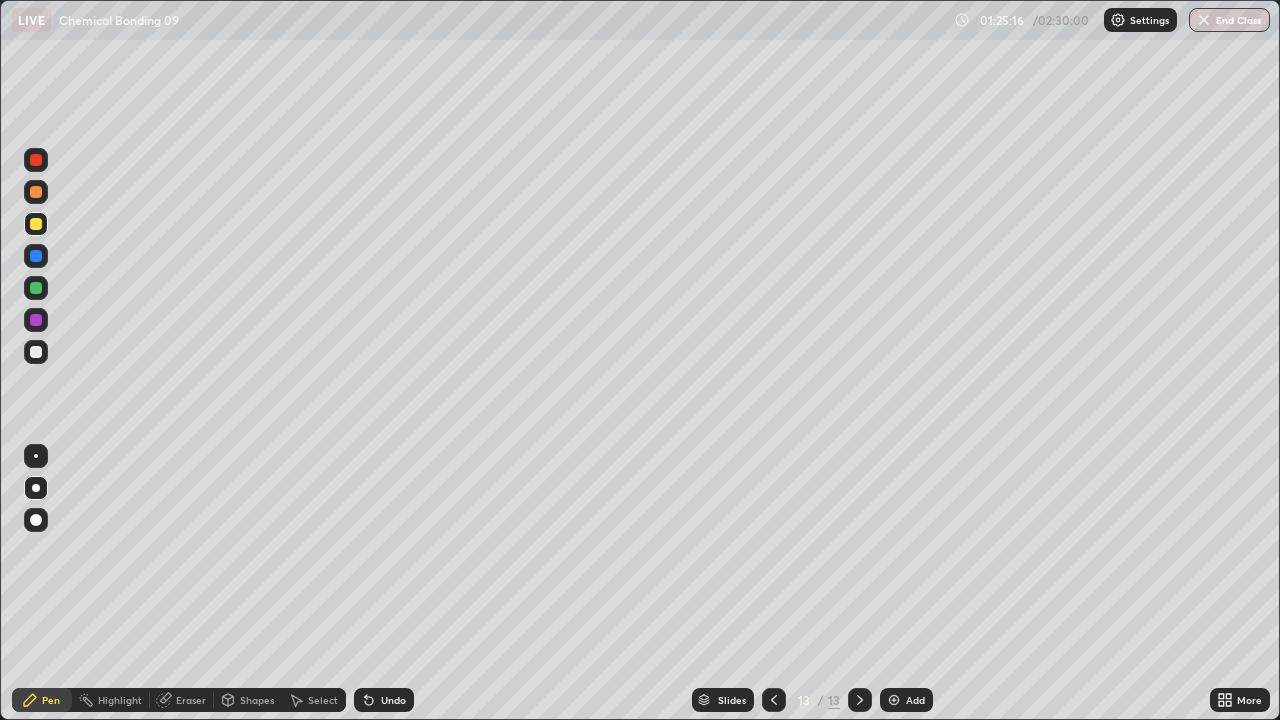 click at bounding box center (36, 288) 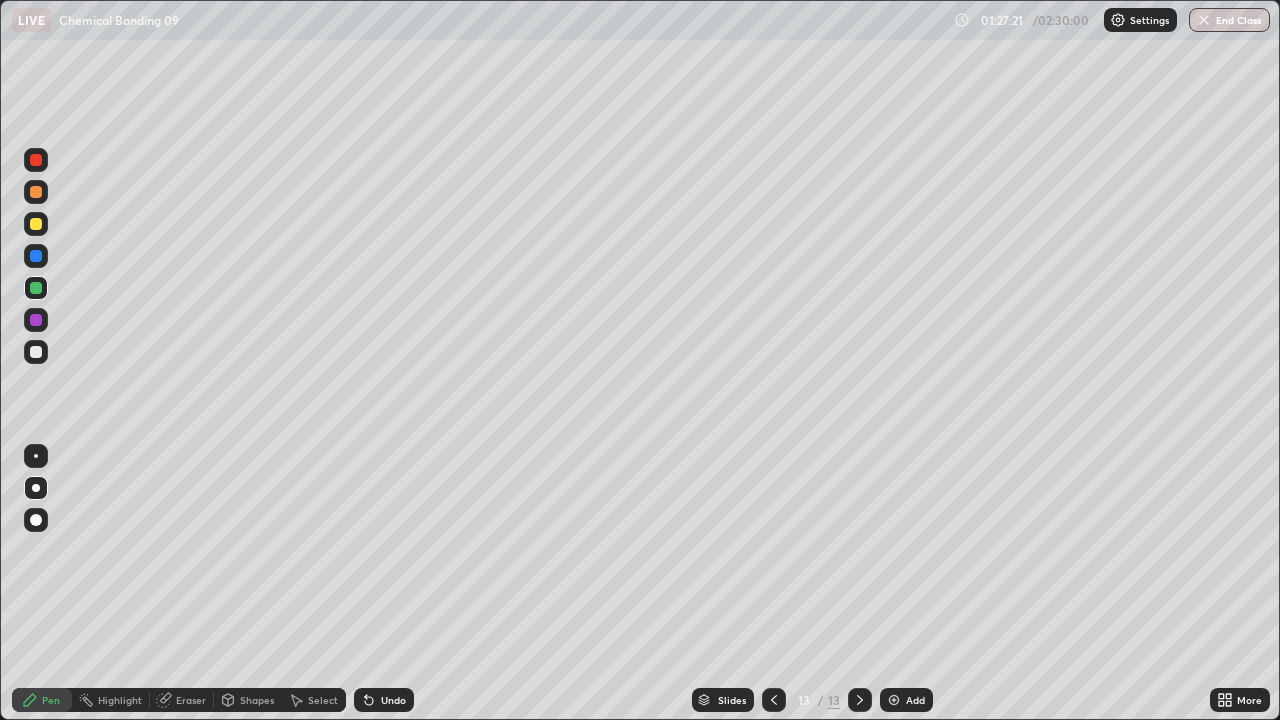 click at bounding box center [36, 224] 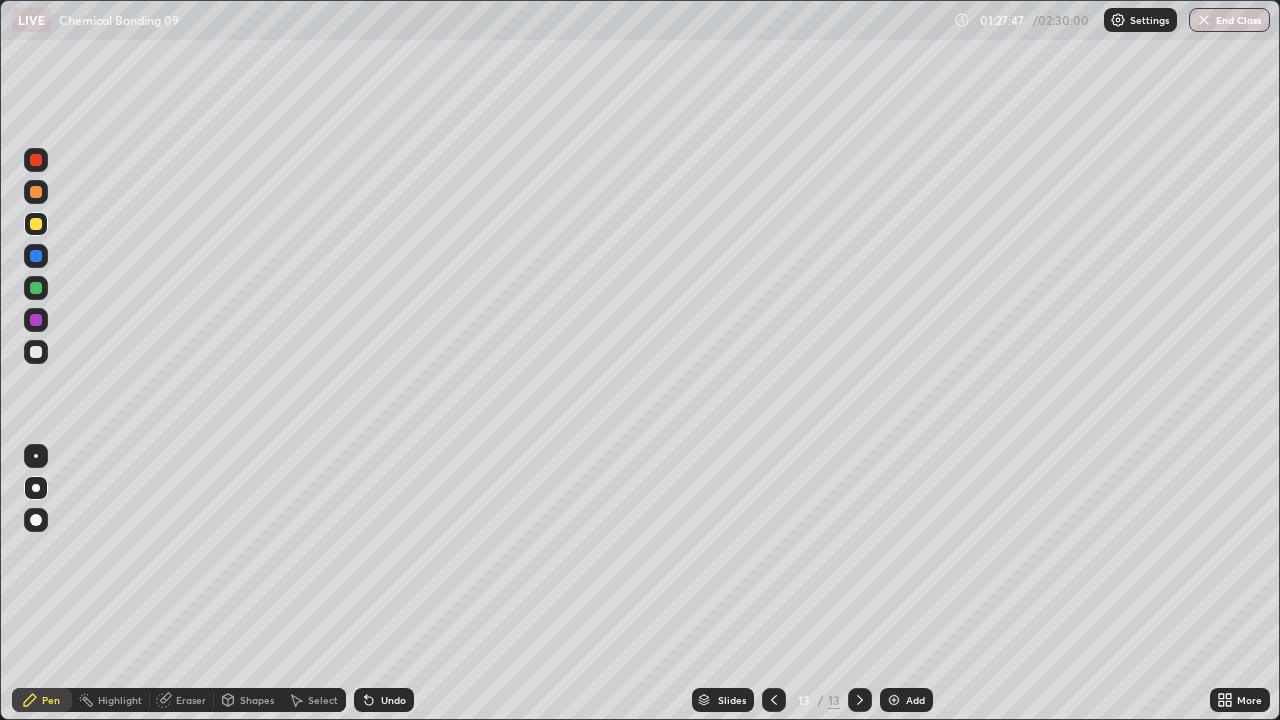 click at bounding box center (774, 700) 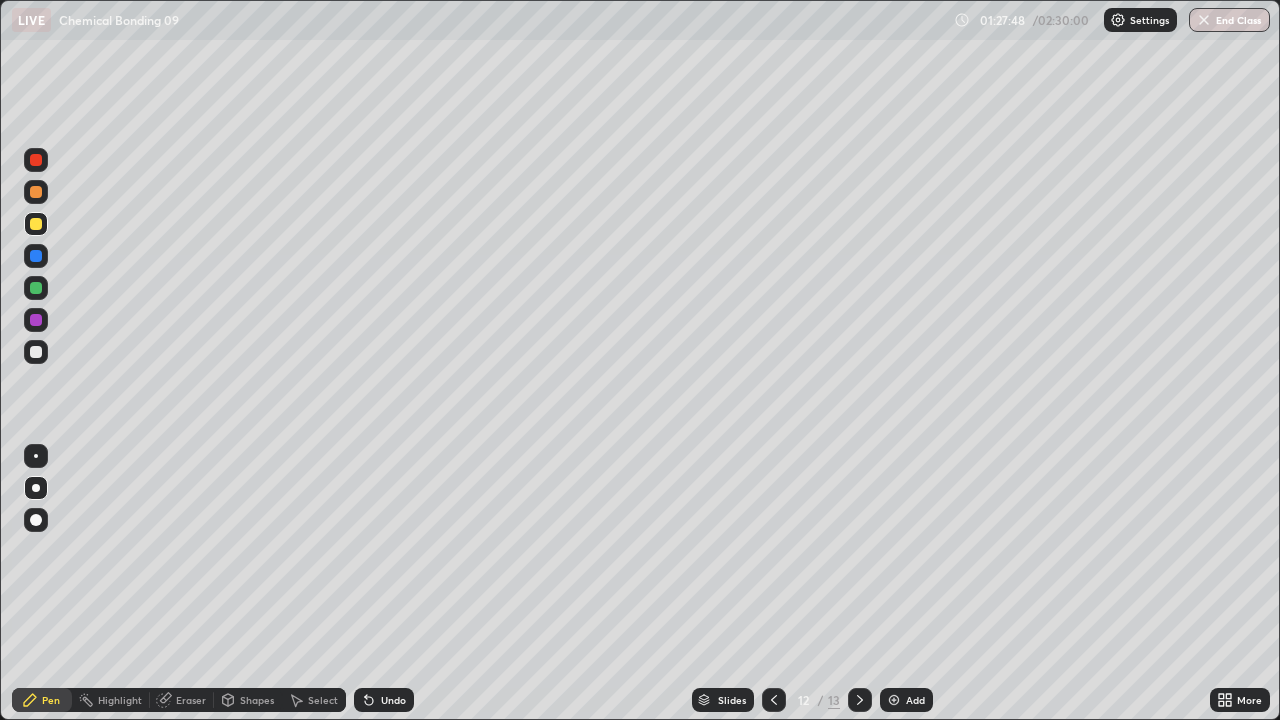 click 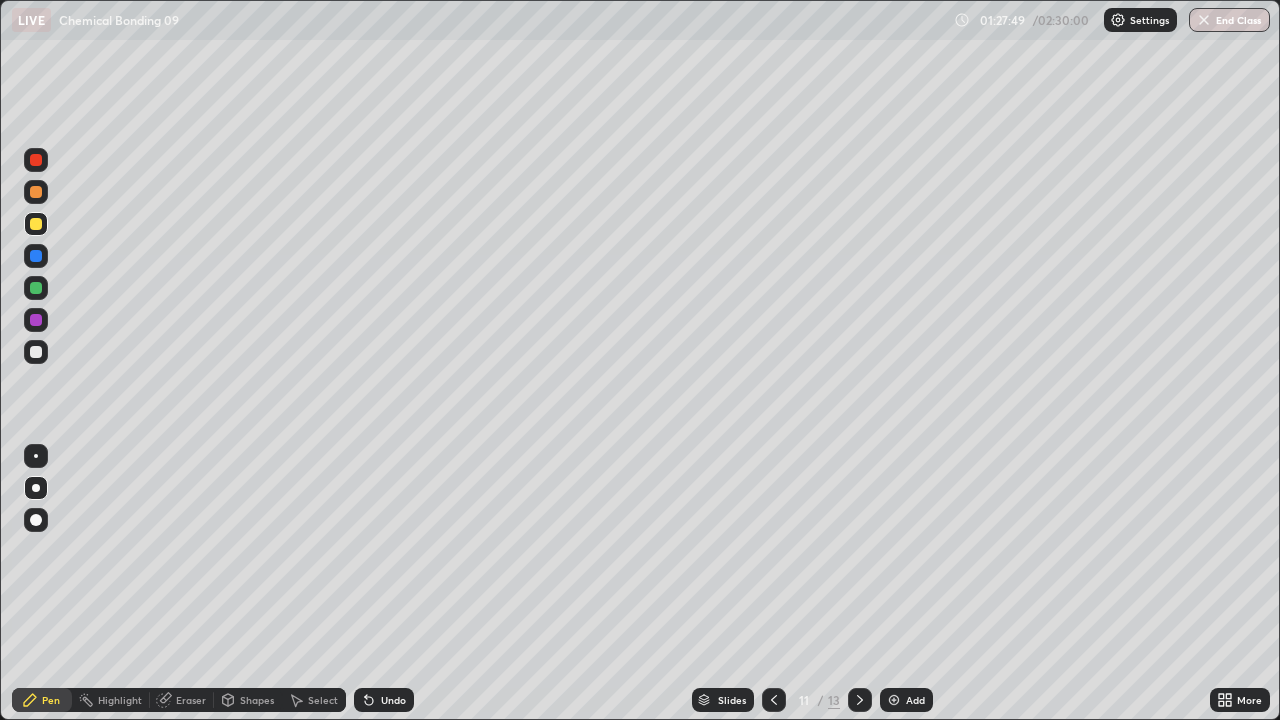 click 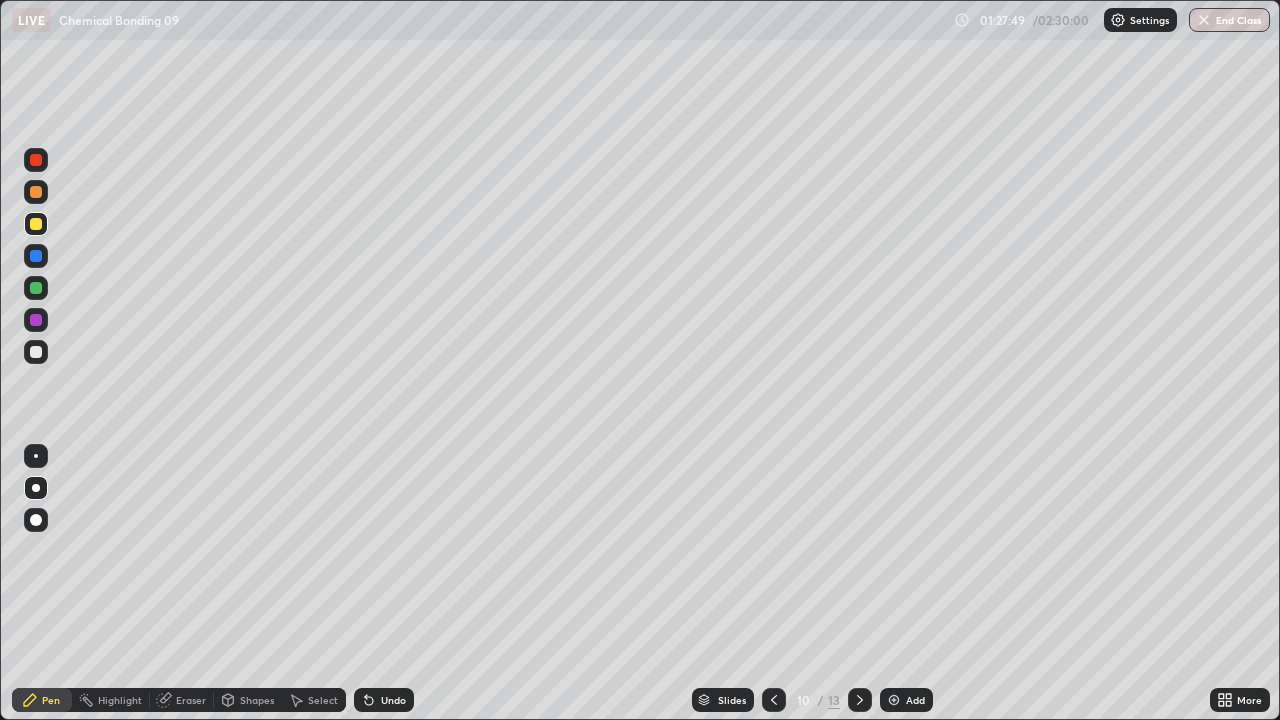 click 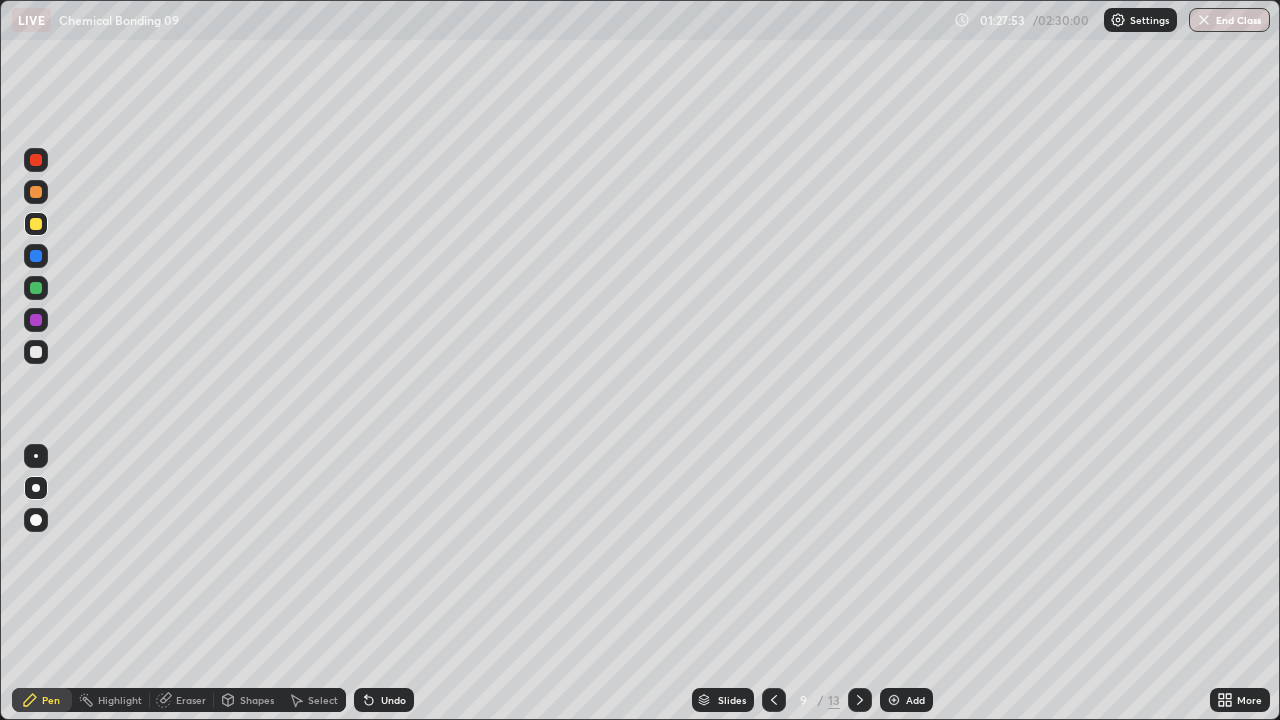 click at bounding box center (860, 700) 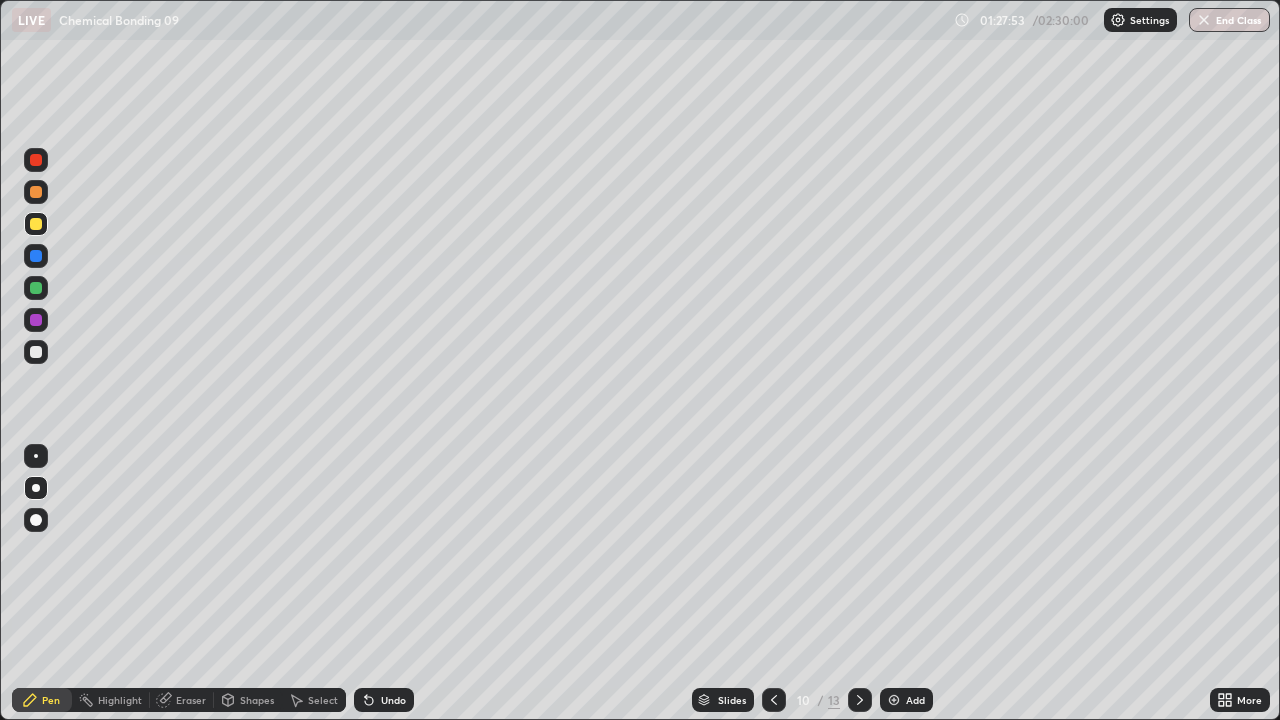 click 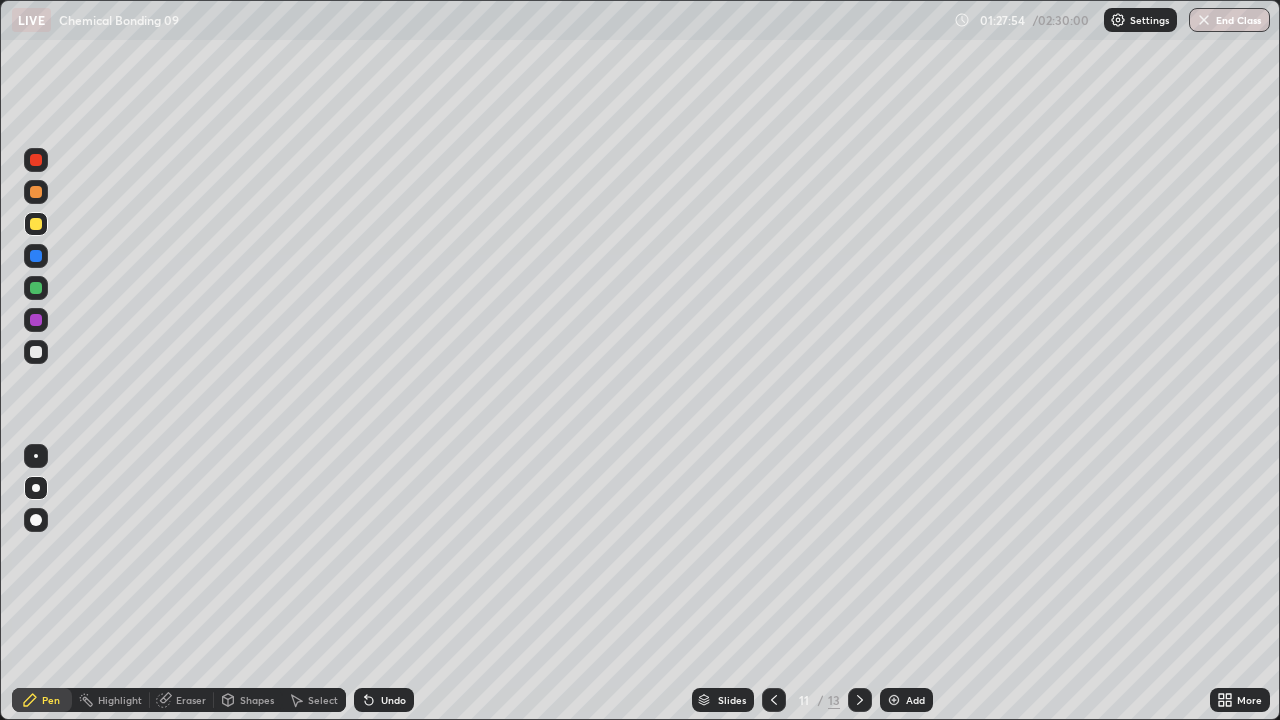 click 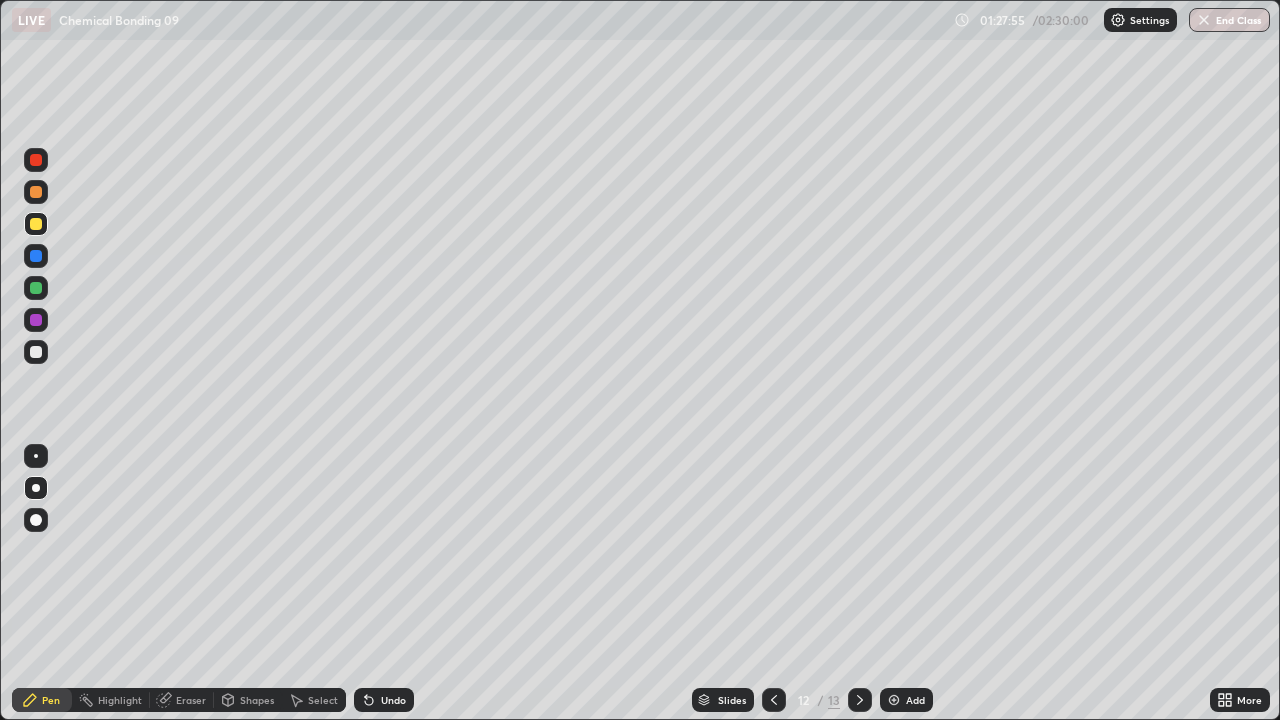 click at bounding box center (774, 700) 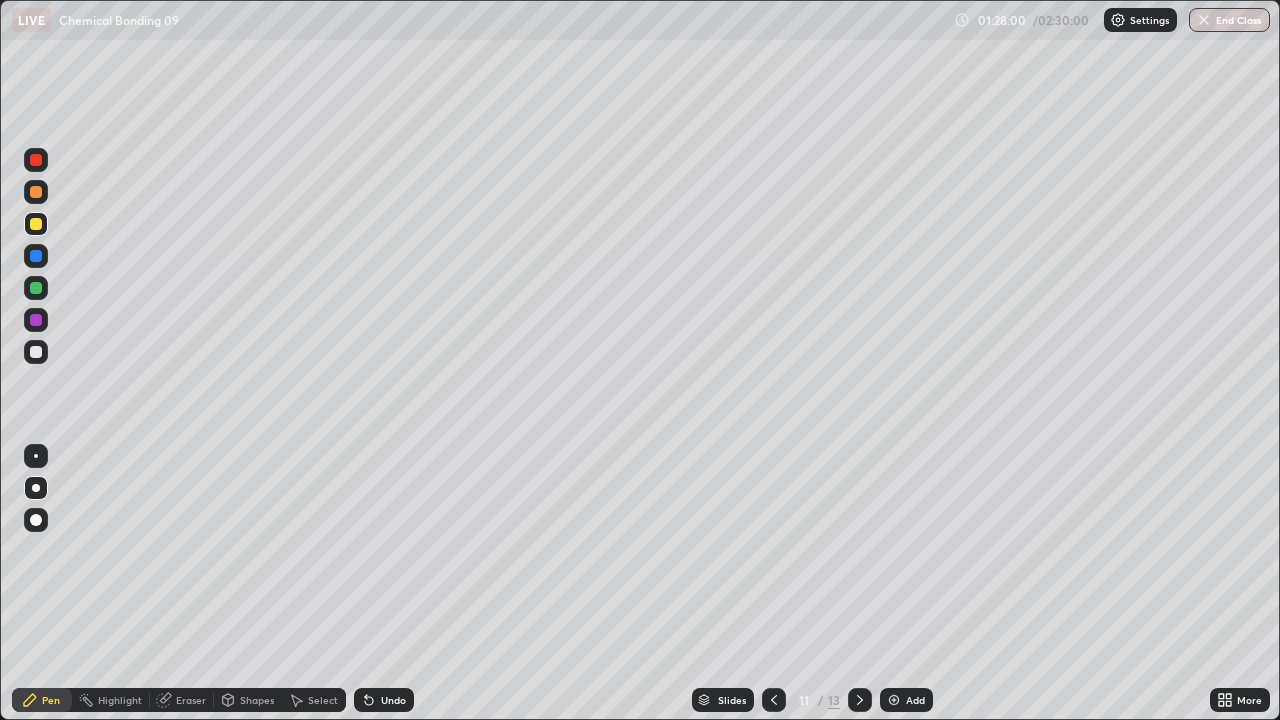 click at bounding box center [860, 700] 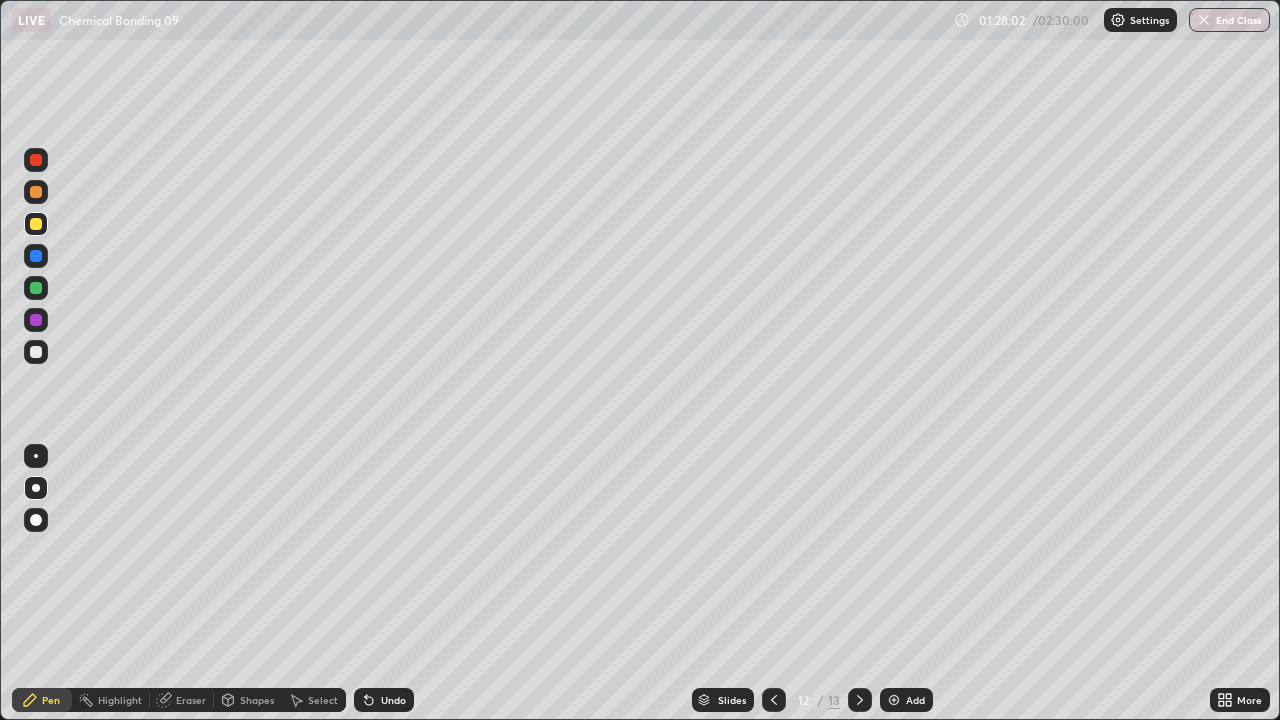 click 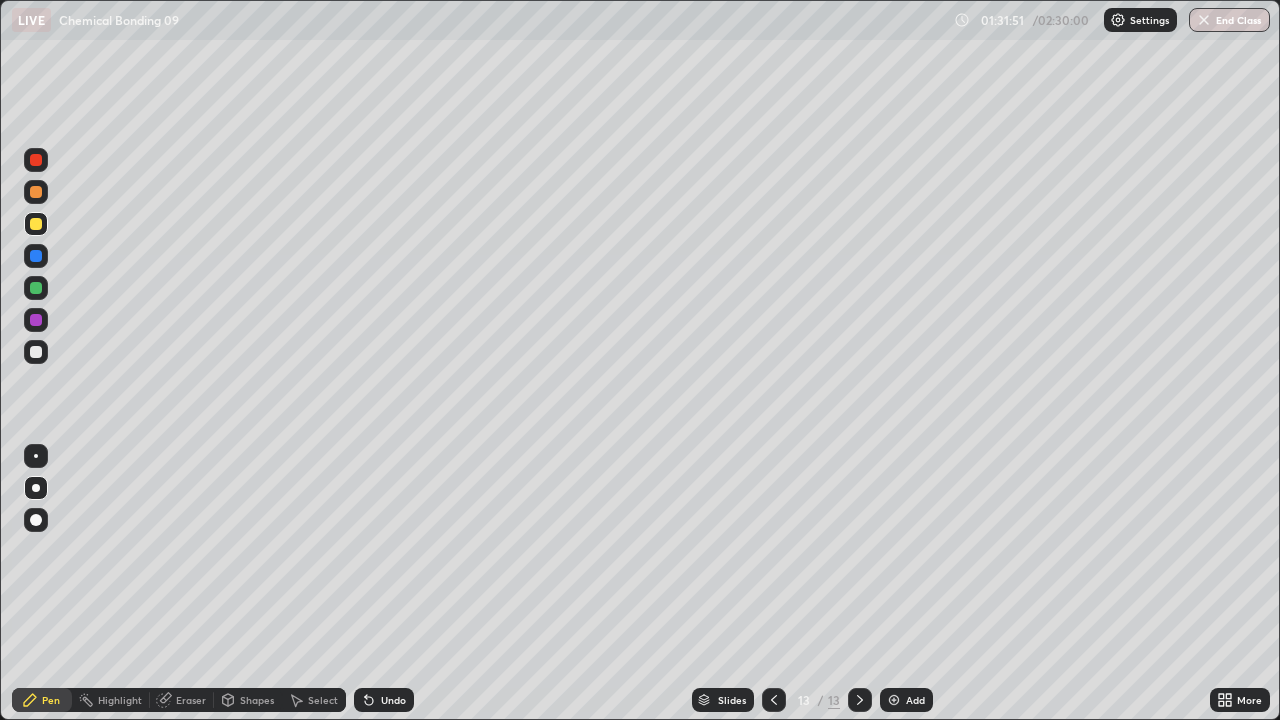 click on "Eraser" at bounding box center (191, 700) 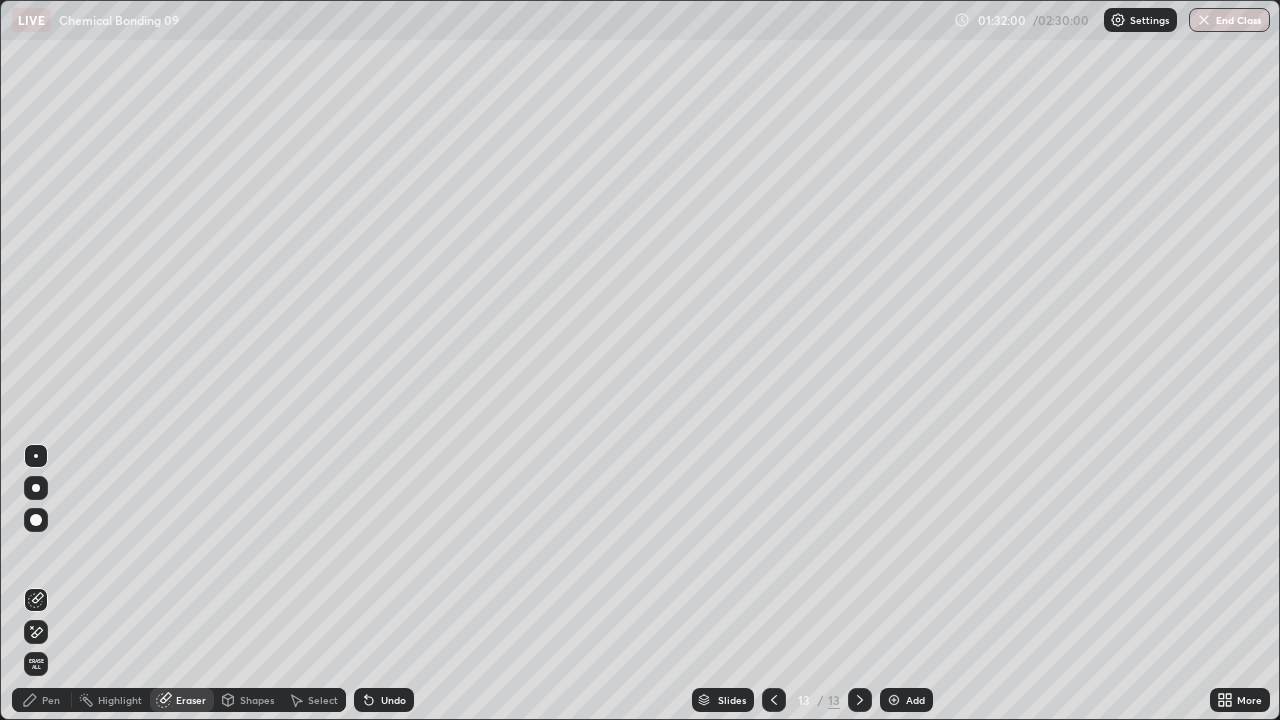 click on "Pen" at bounding box center (51, 700) 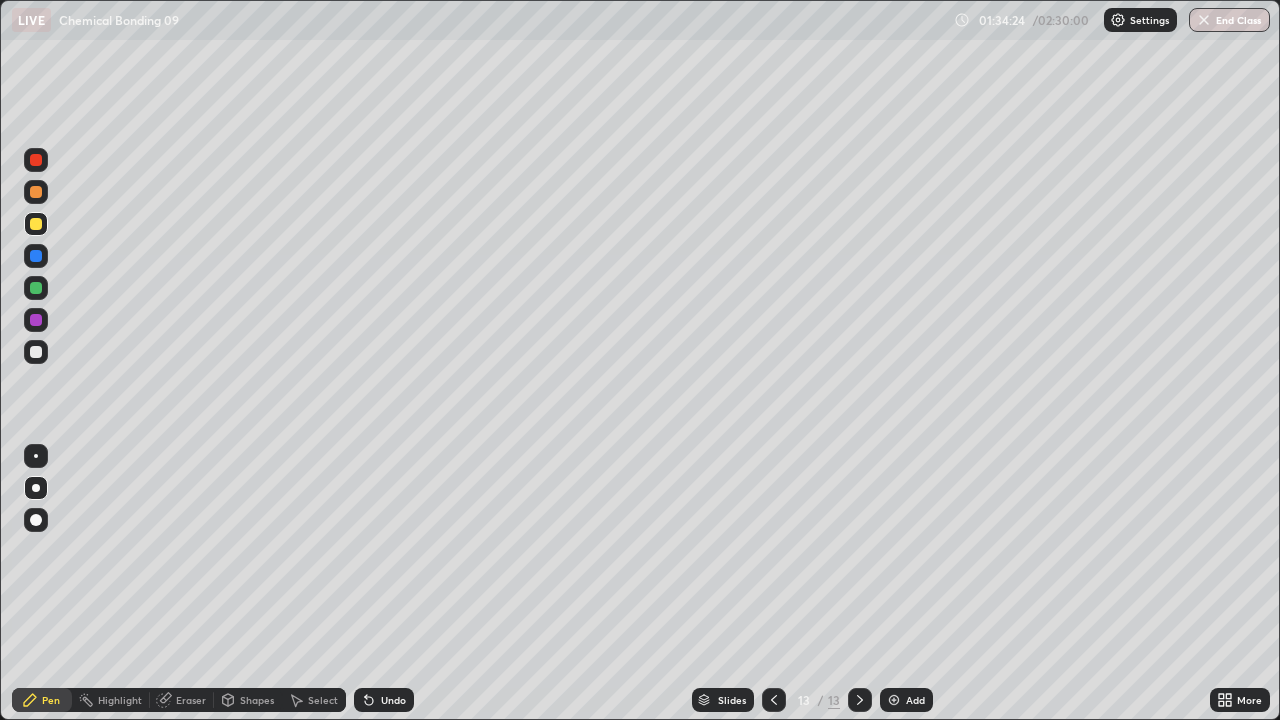 click on "Add" at bounding box center (906, 700) 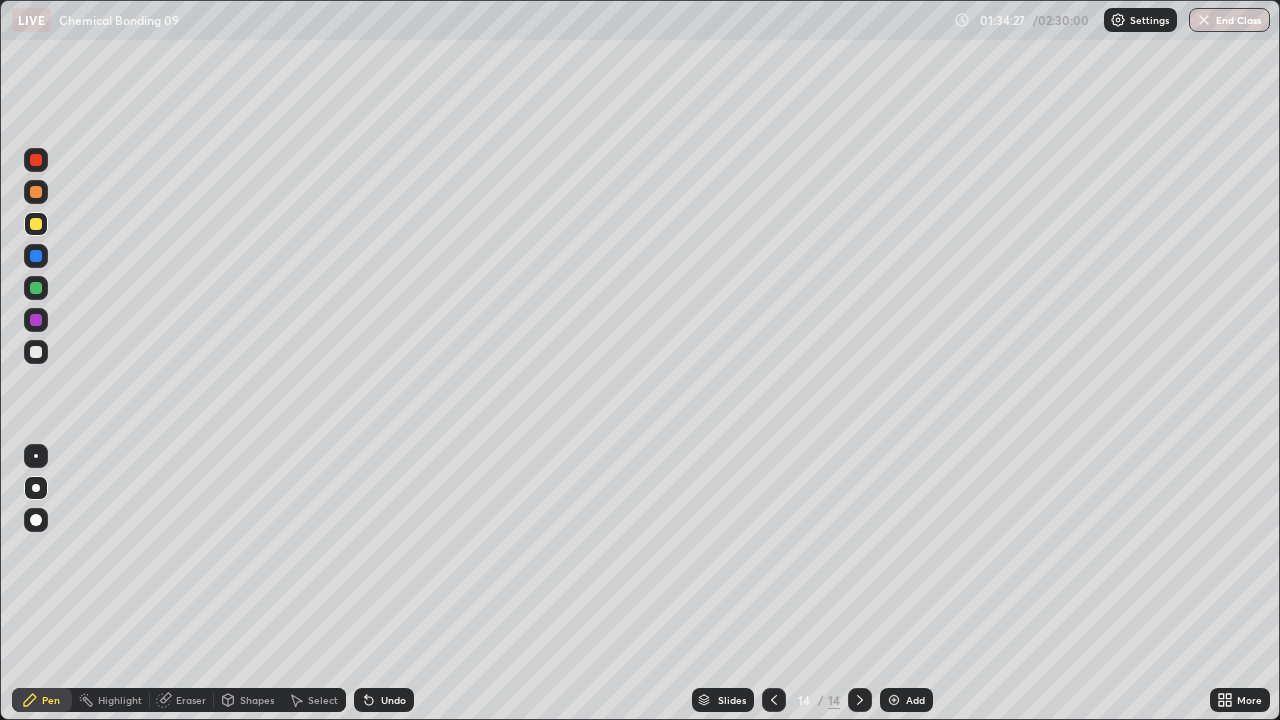 click at bounding box center [36, 224] 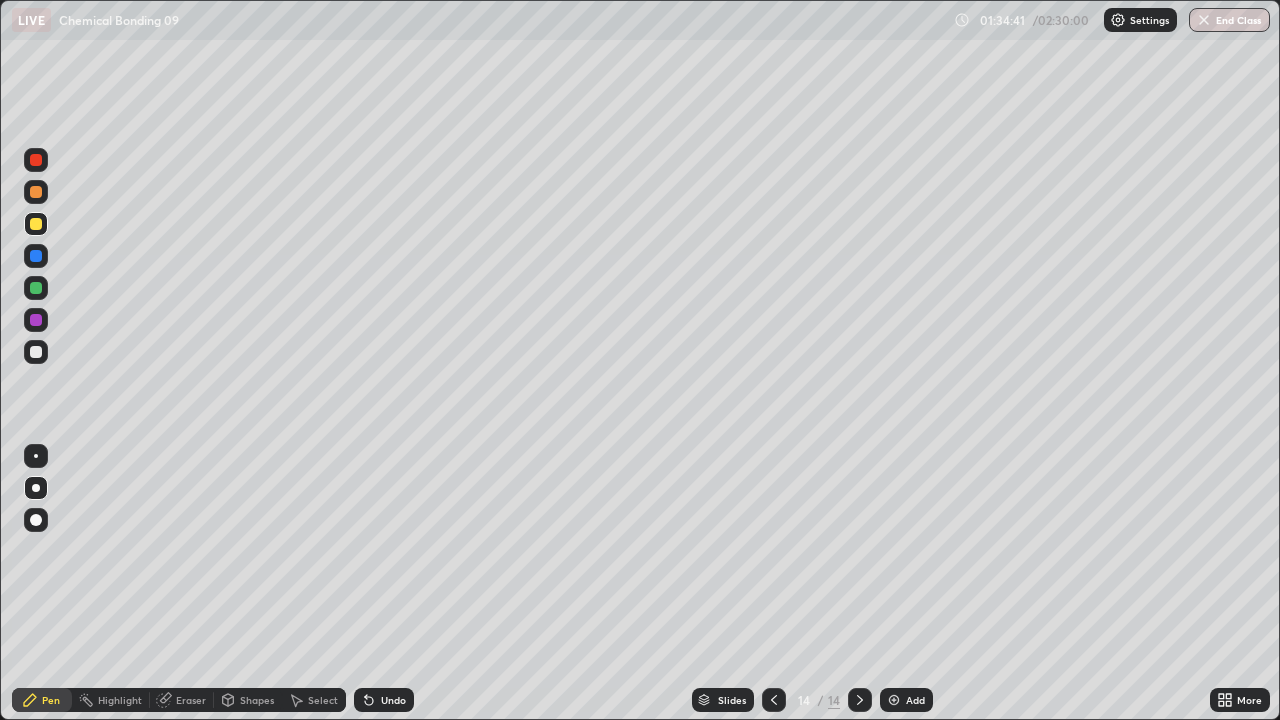 click 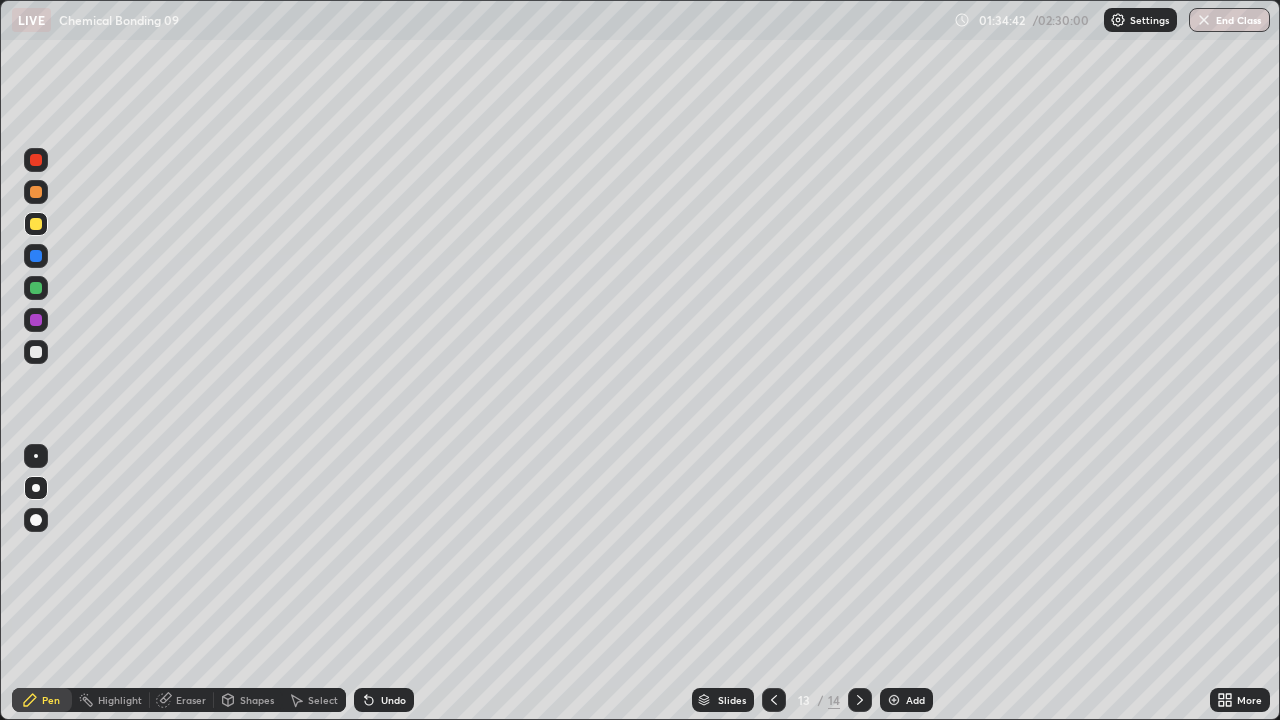 click 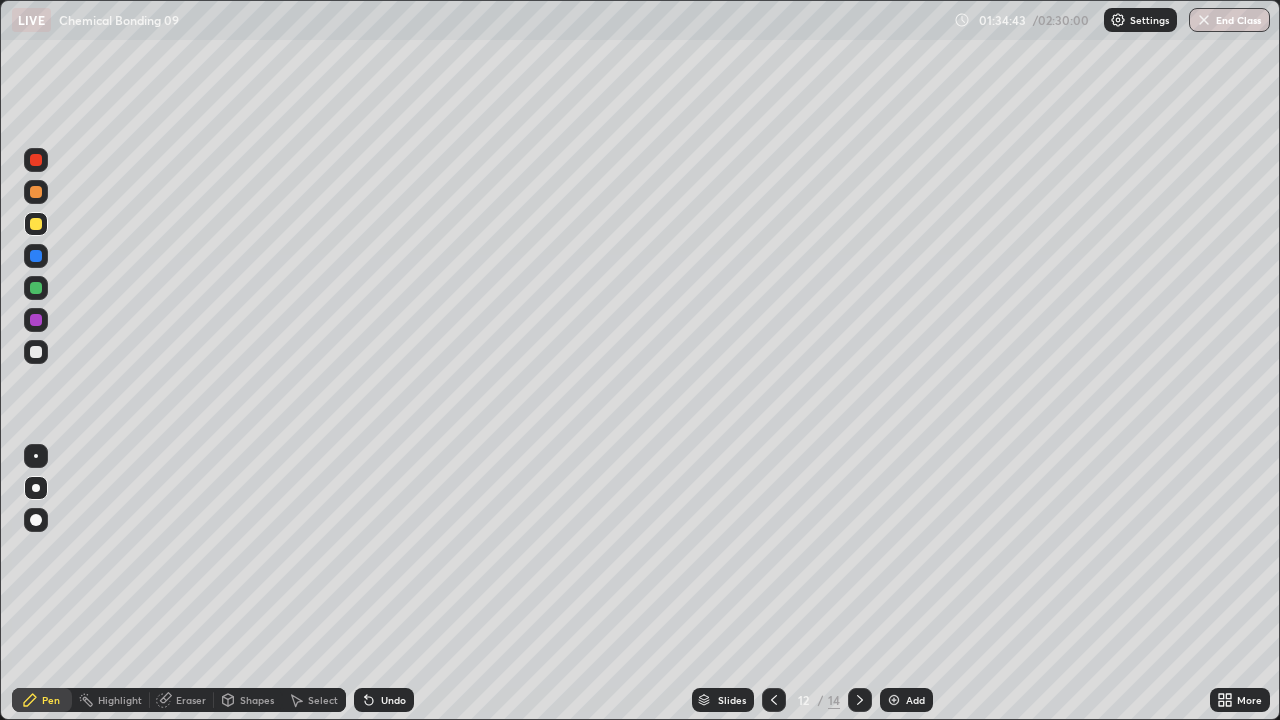 click 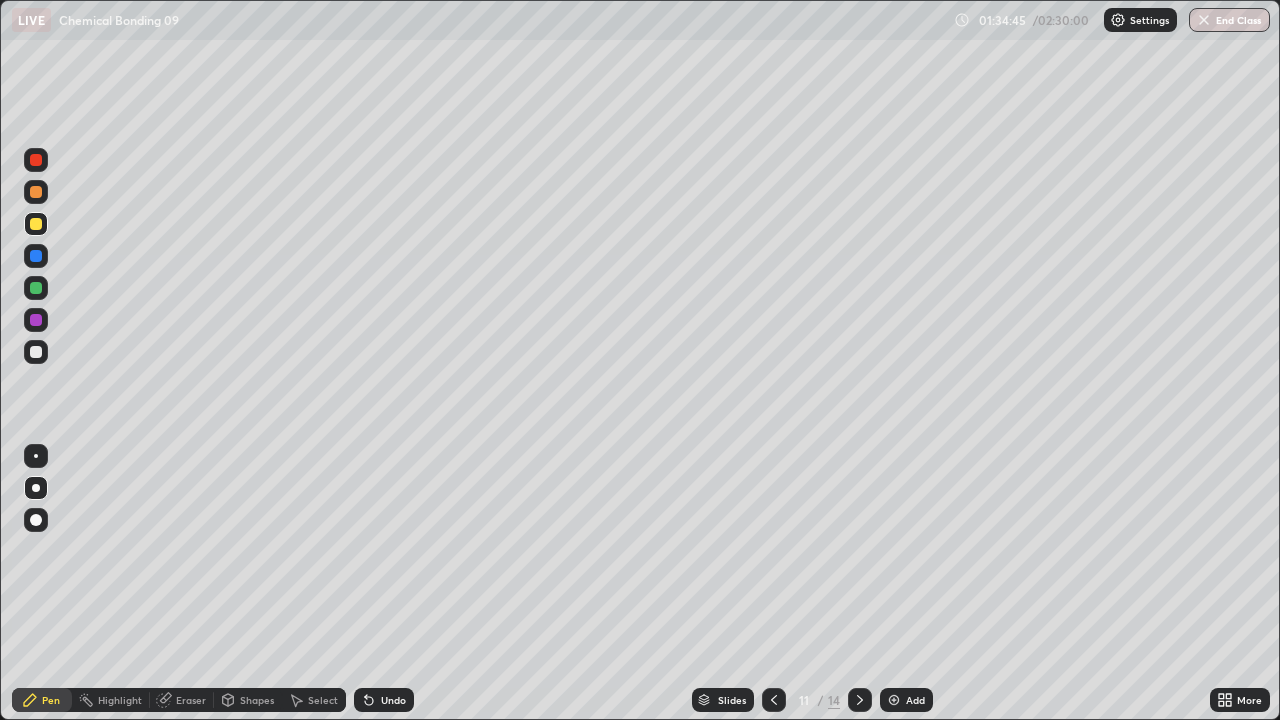 click 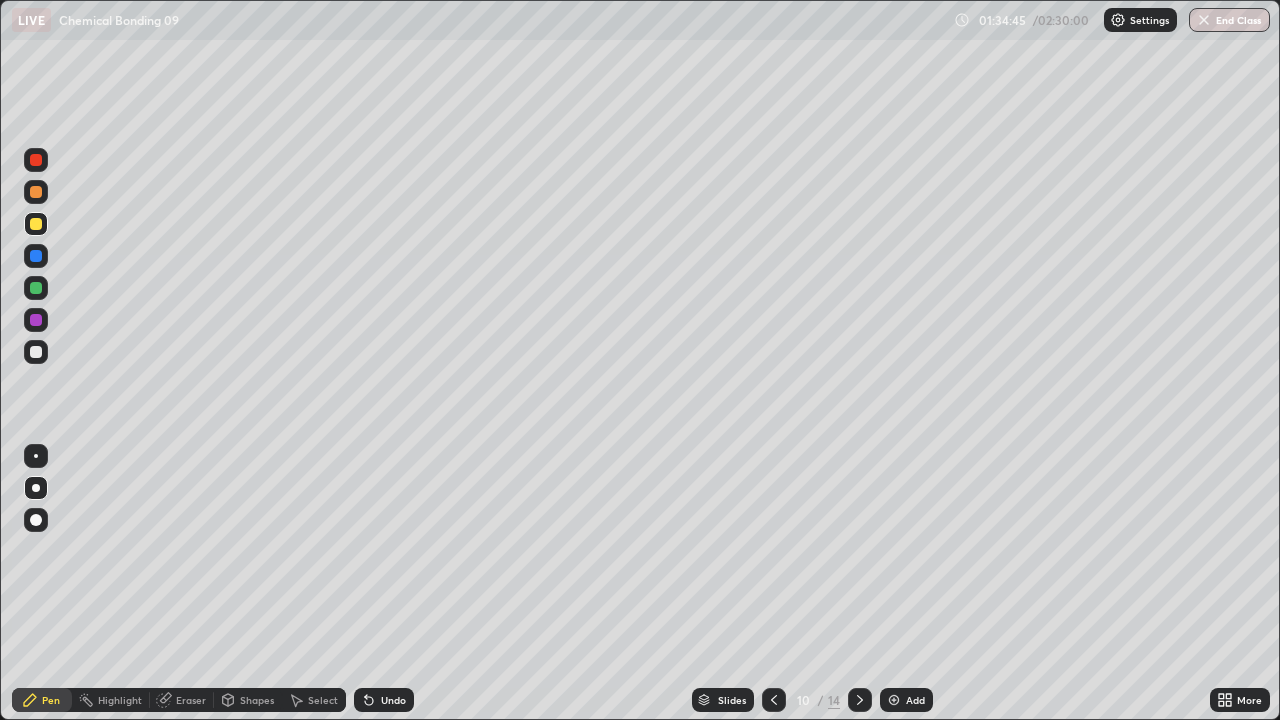 click at bounding box center [774, 700] 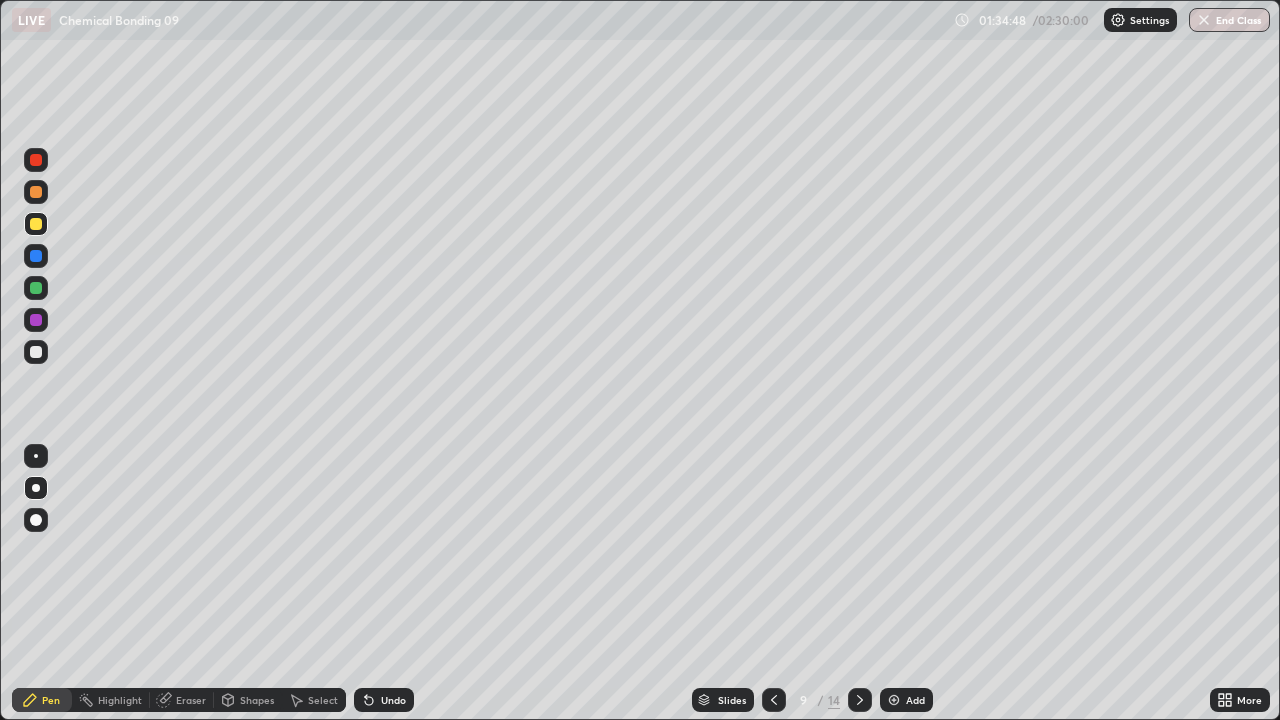 click at bounding box center (36, 352) 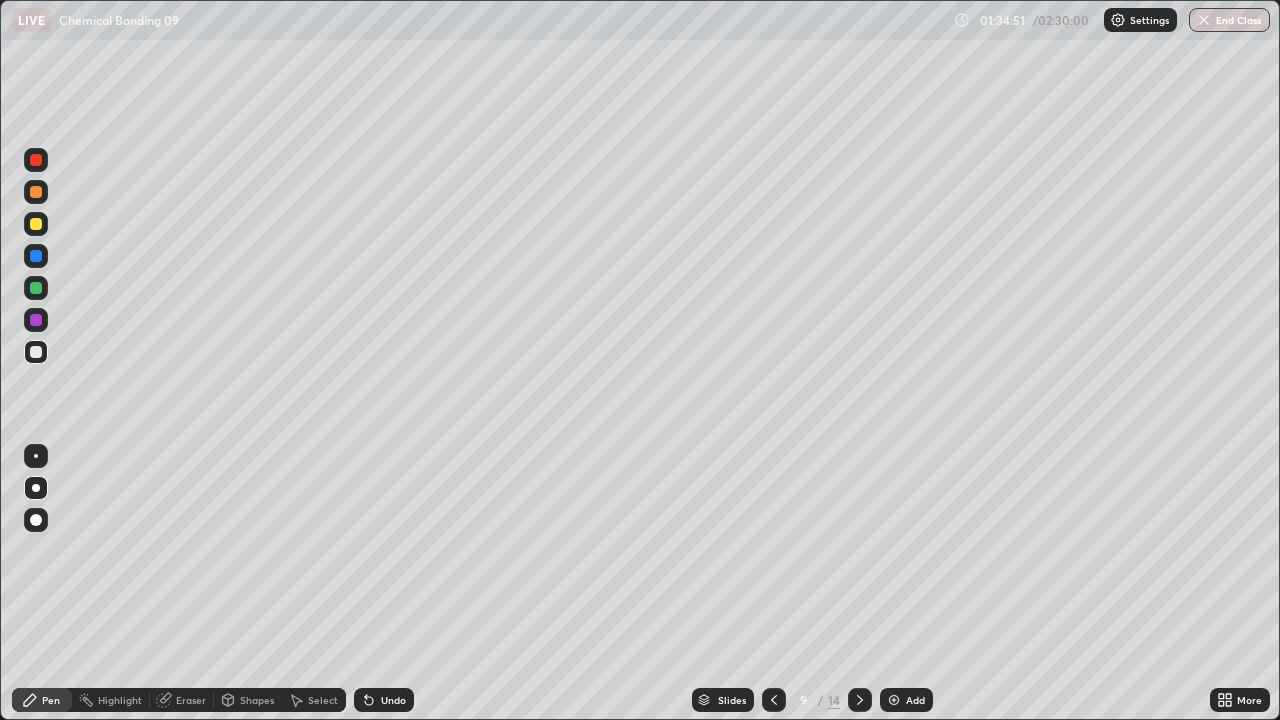 click on "Undo" at bounding box center [384, 700] 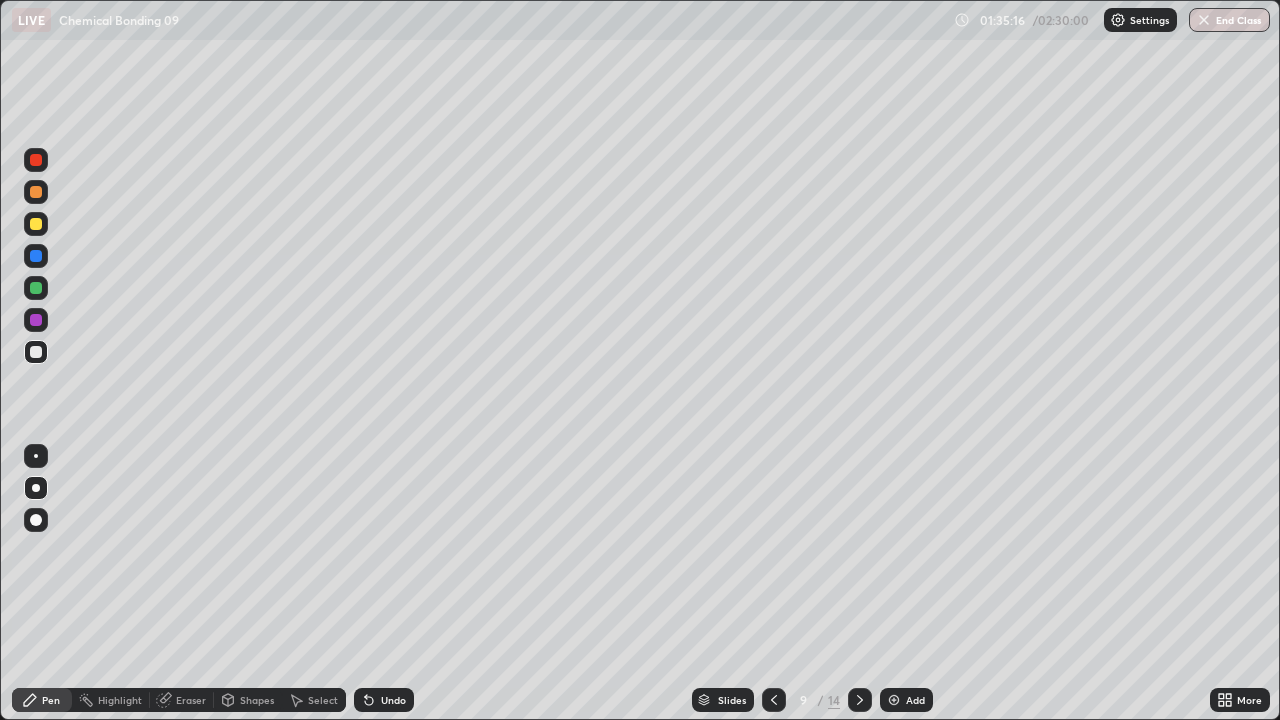 click 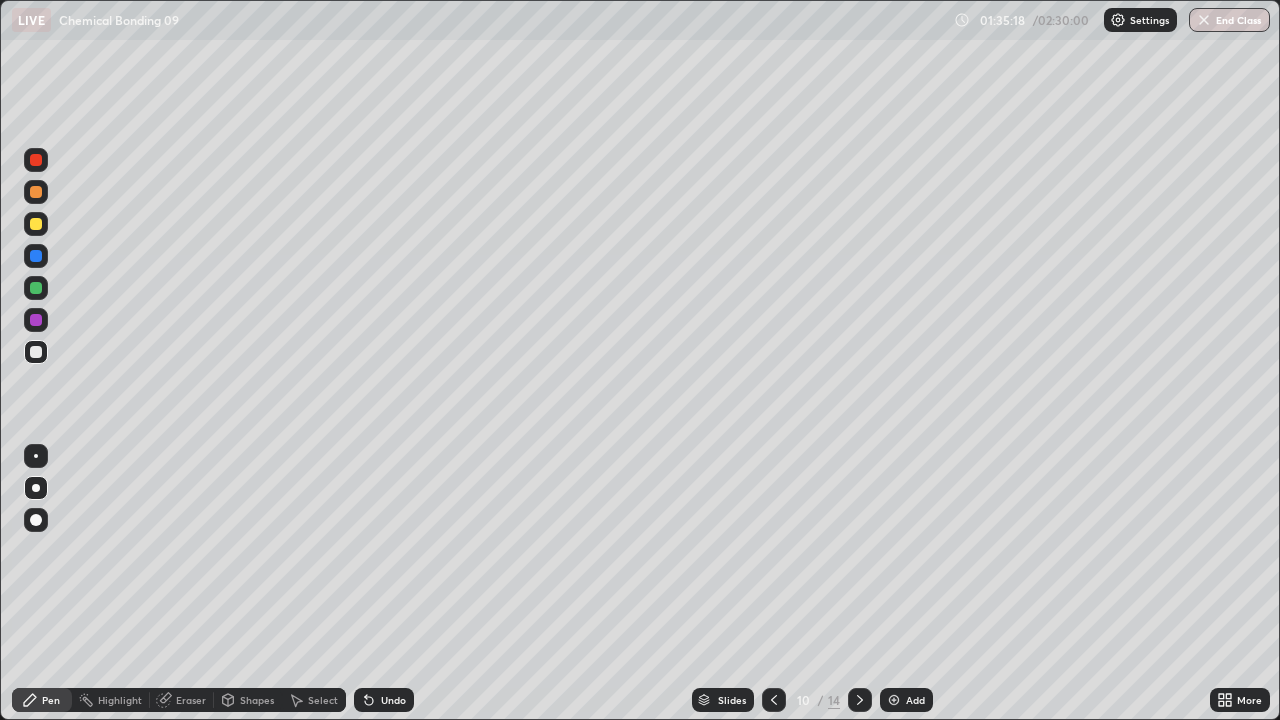 click 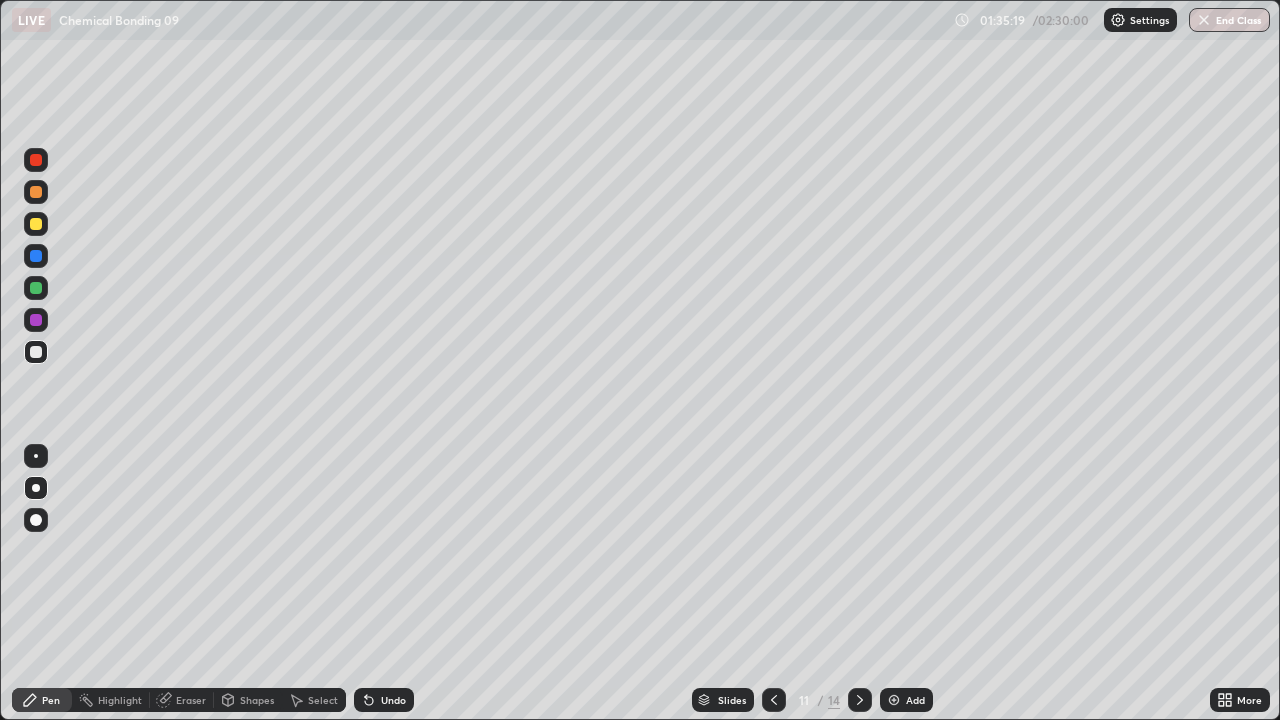 click at bounding box center (860, 700) 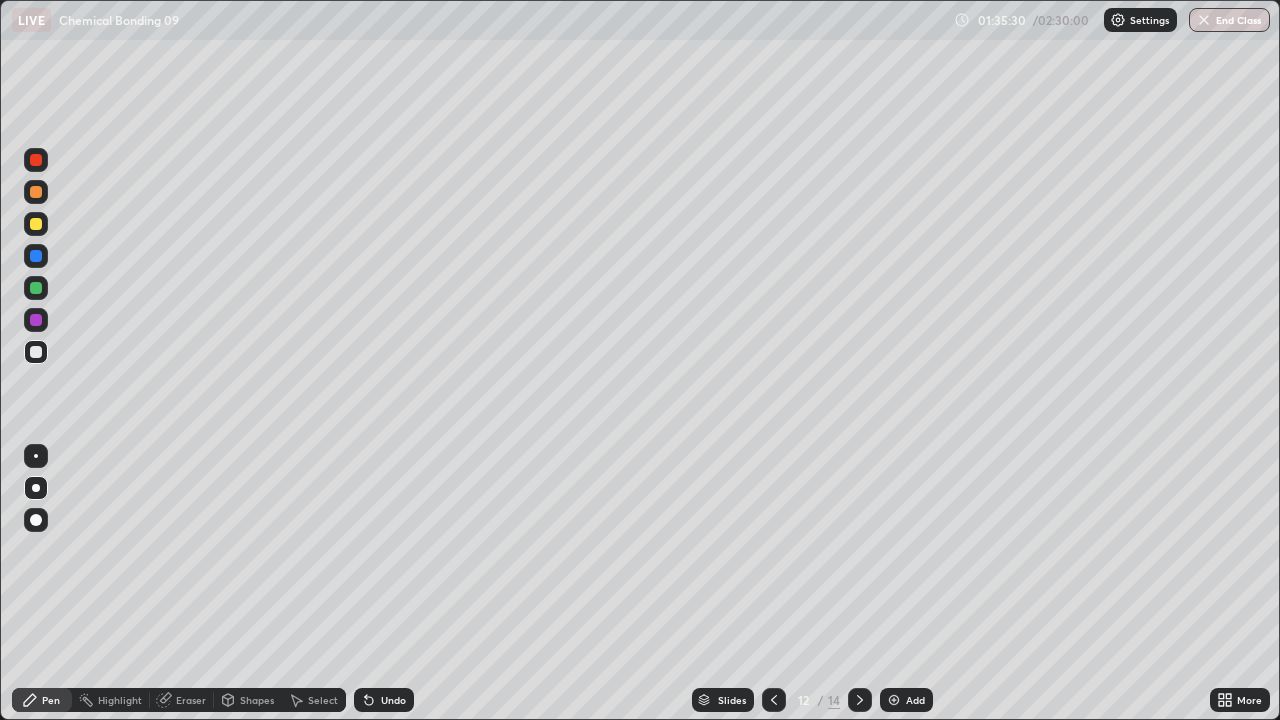 click on "Undo" at bounding box center (393, 700) 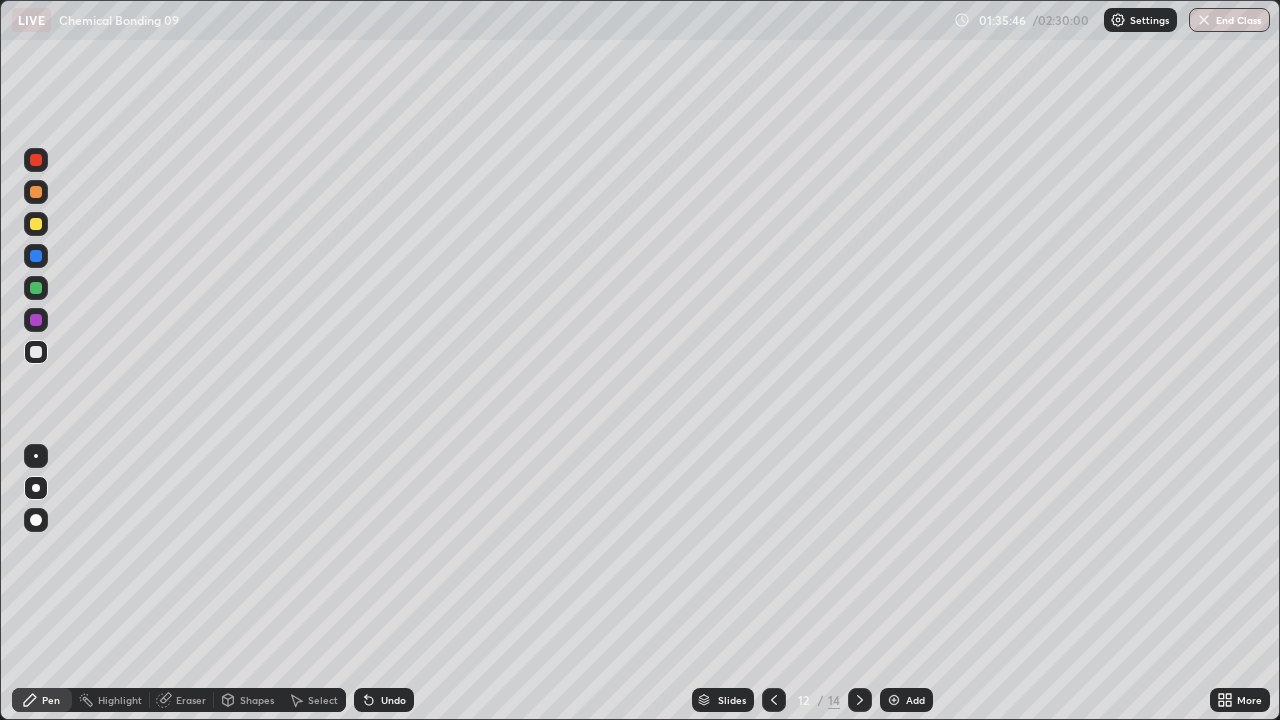 click on "Undo" at bounding box center (384, 700) 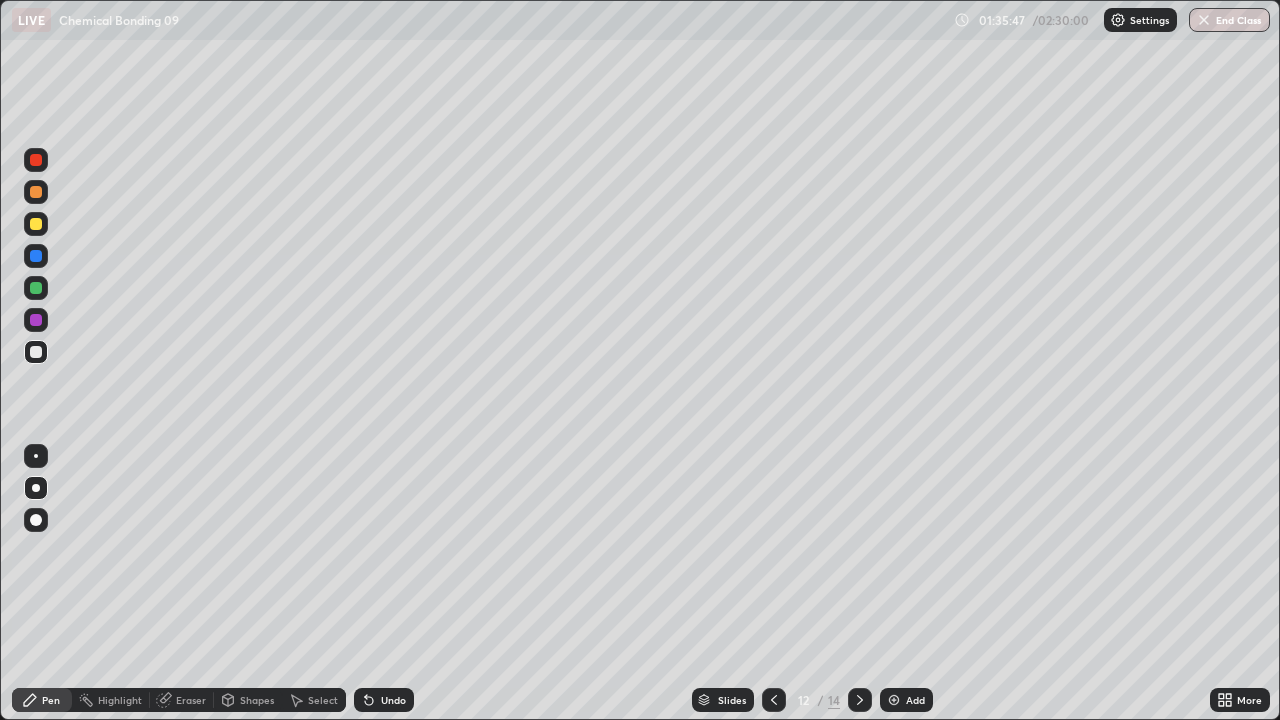 click on "Undo" at bounding box center [384, 700] 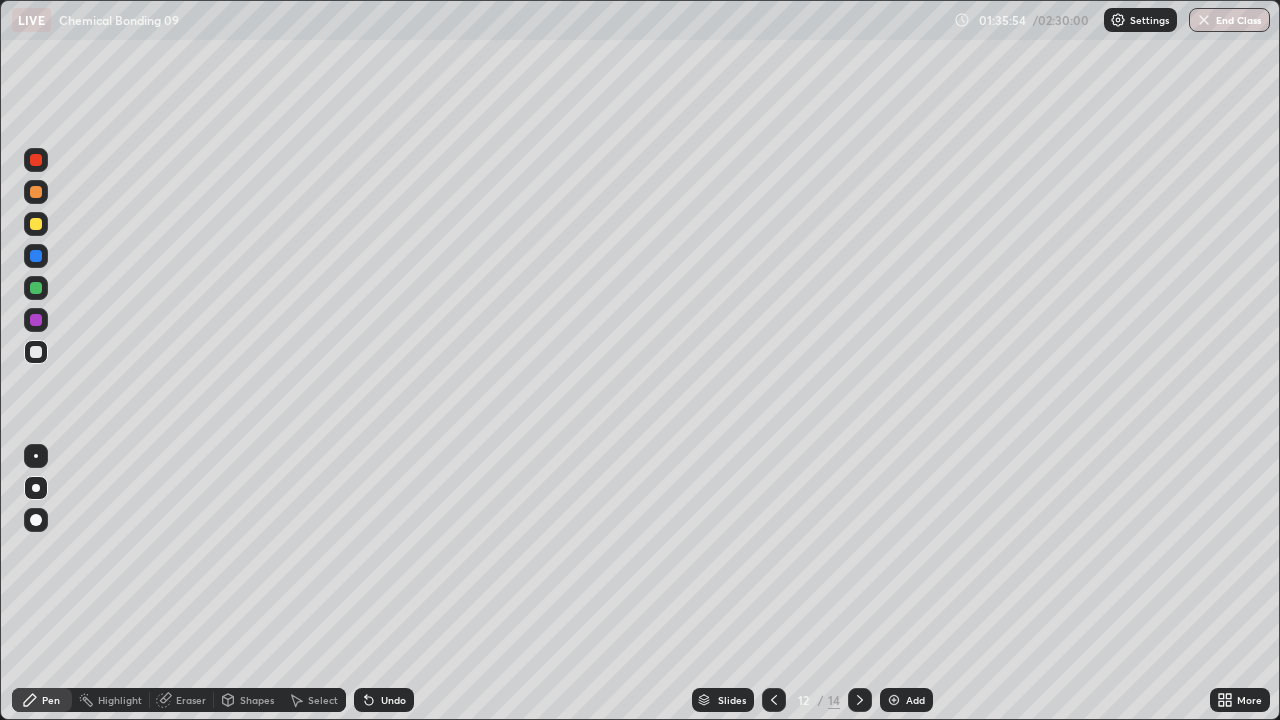 click on "Undo" at bounding box center [393, 700] 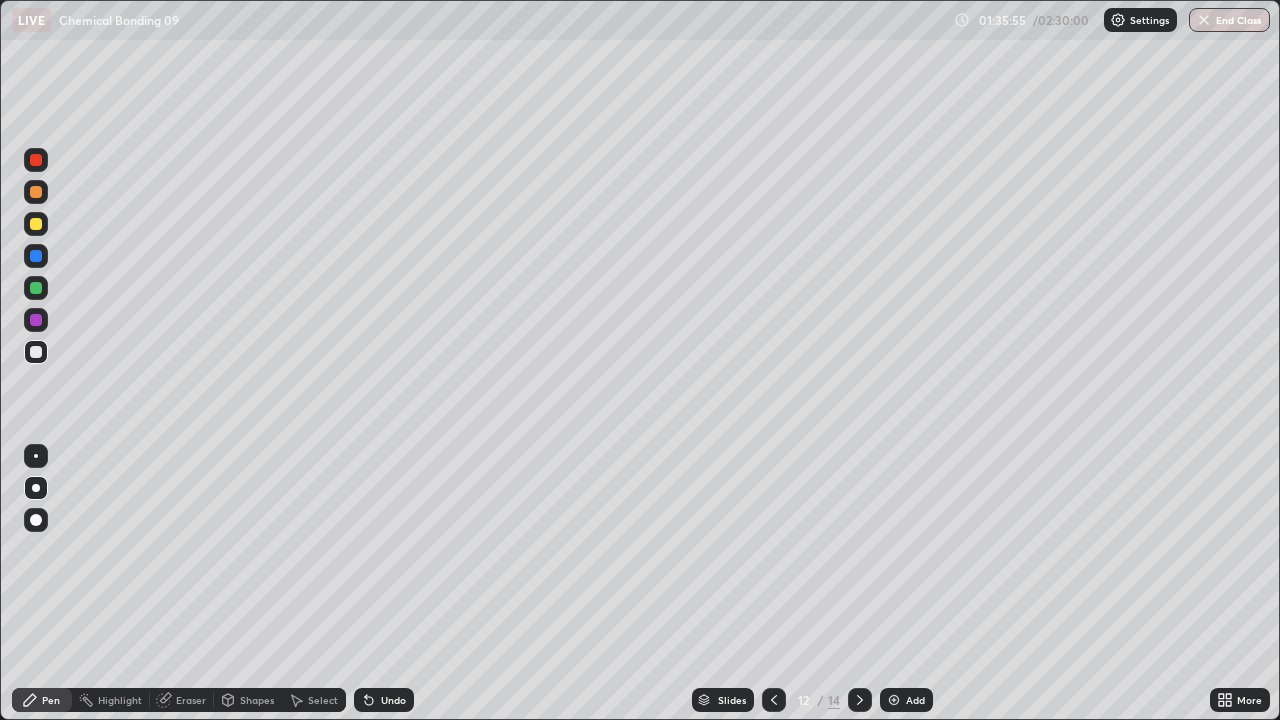 click on "Undo" at bounding box center (384, 700) 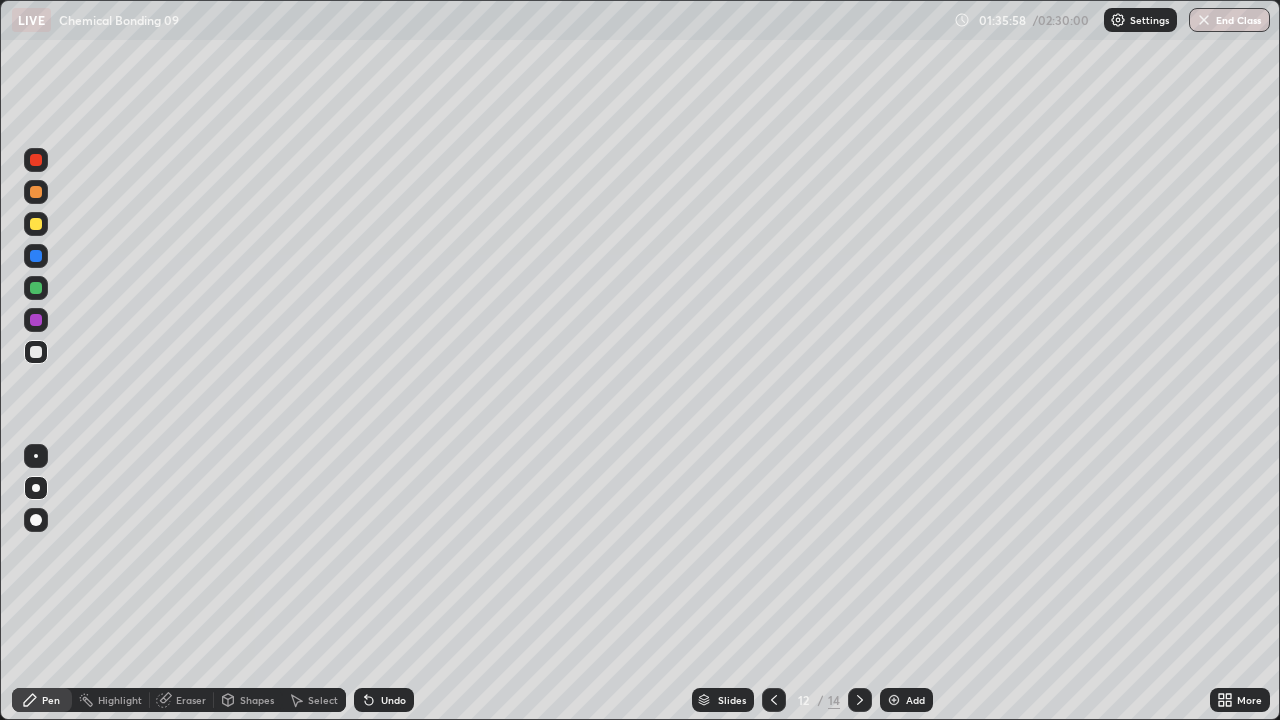 click on "Undo" at bounding box center [384, 700] 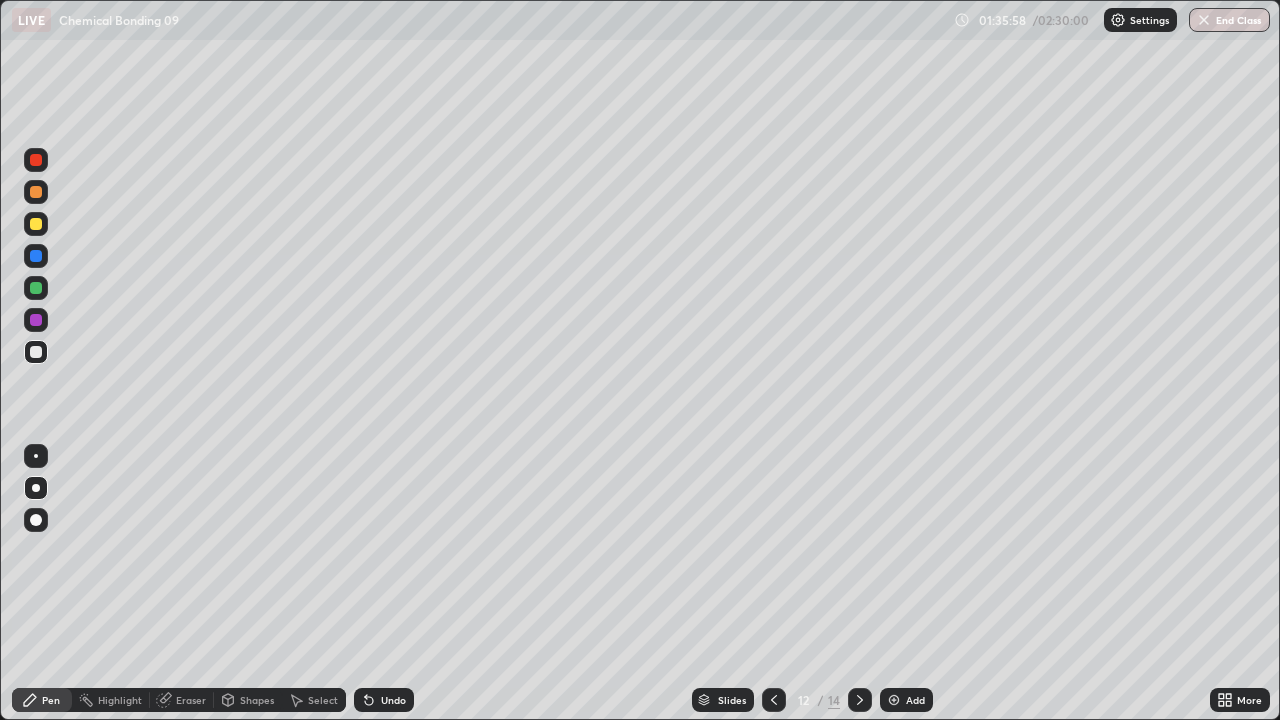 click on "Undo" at bounding box center (393, 700) 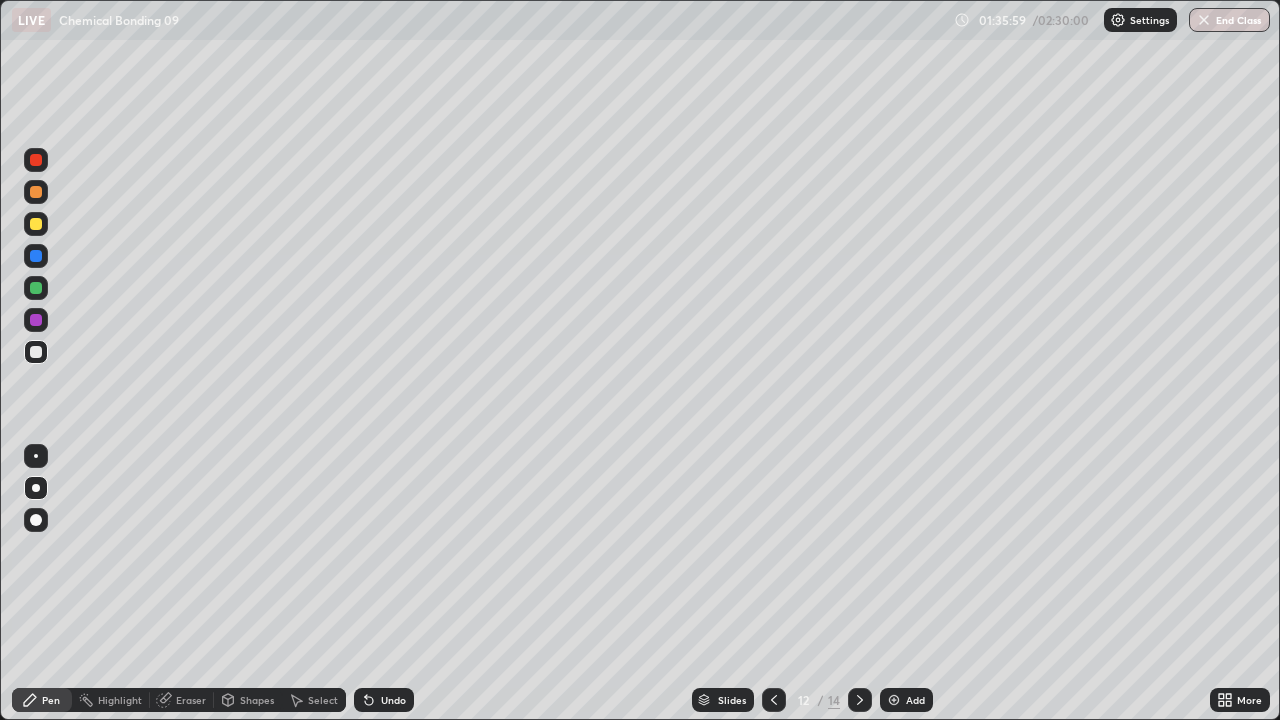 click on "Undo" at bounding box center [384, 700] 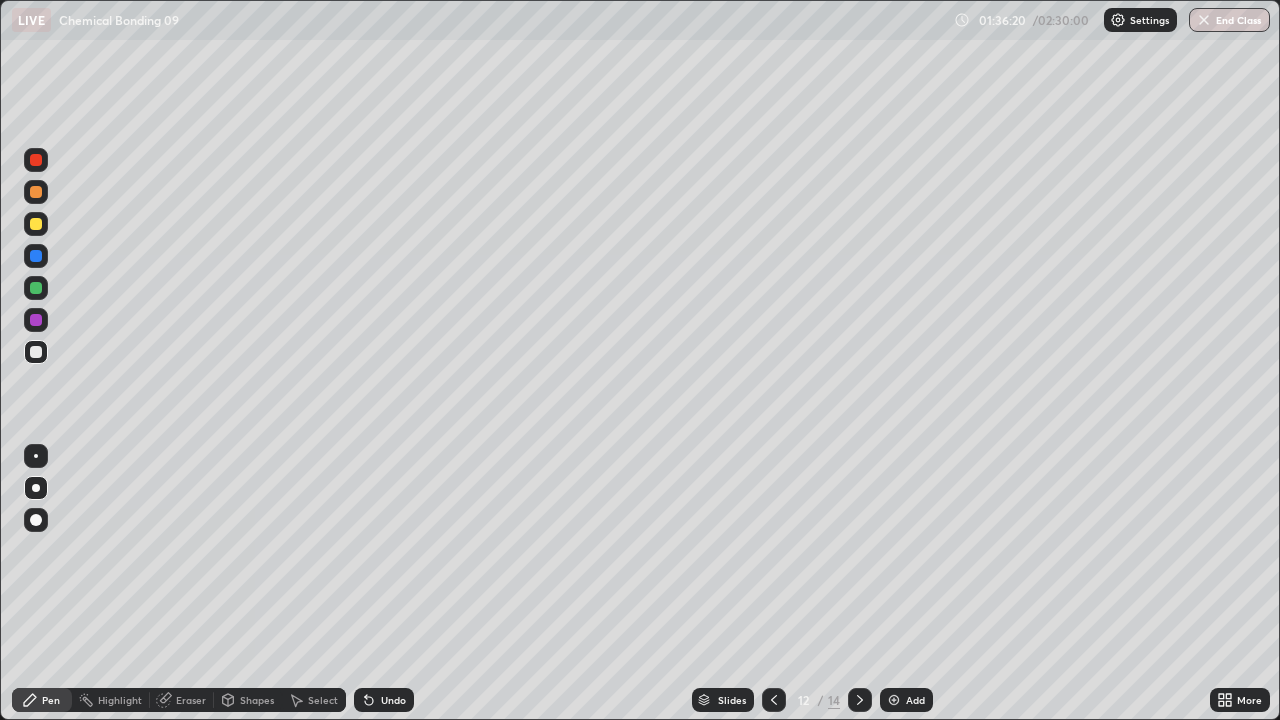 click at bounding box center (860, 700) 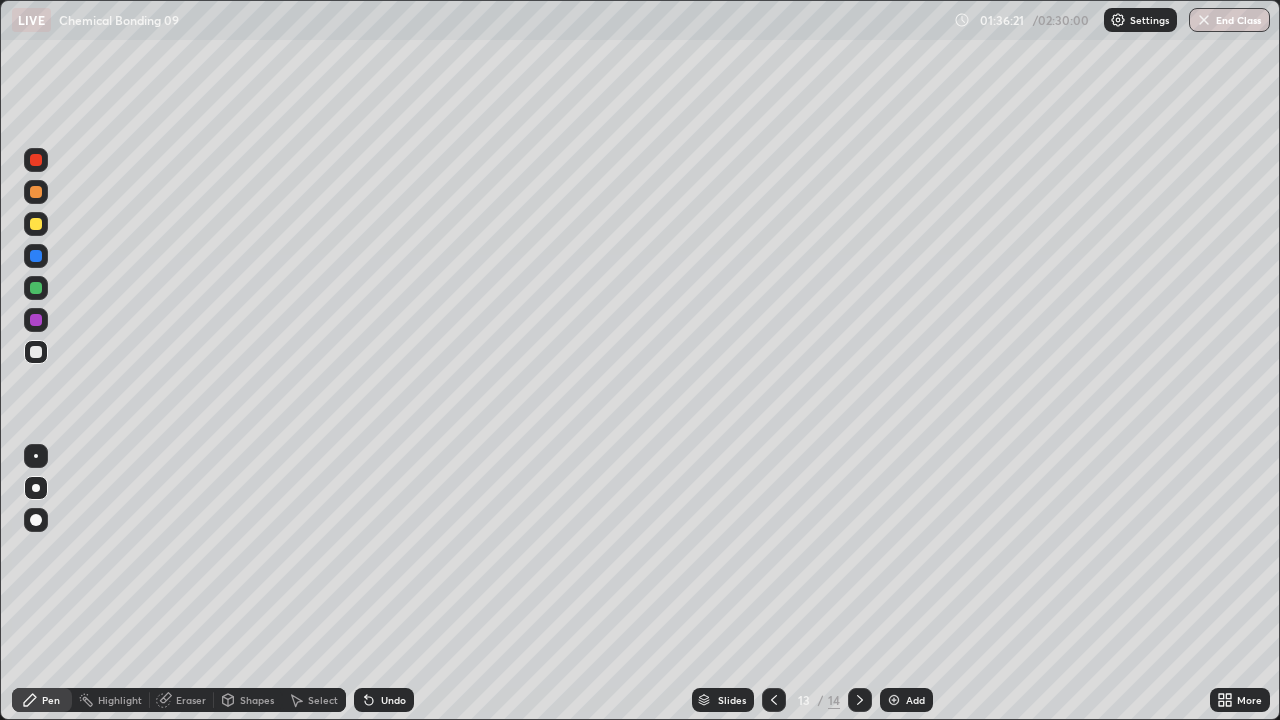 click 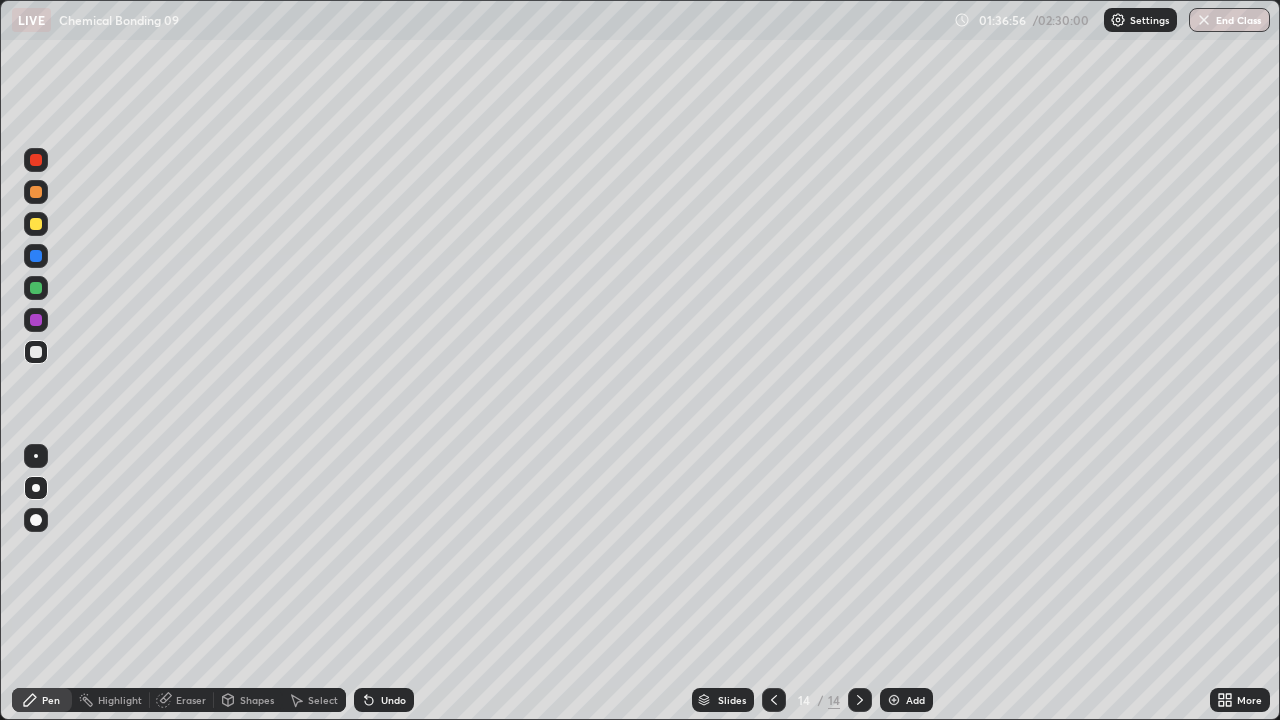 click at bounding box center [36, 288] 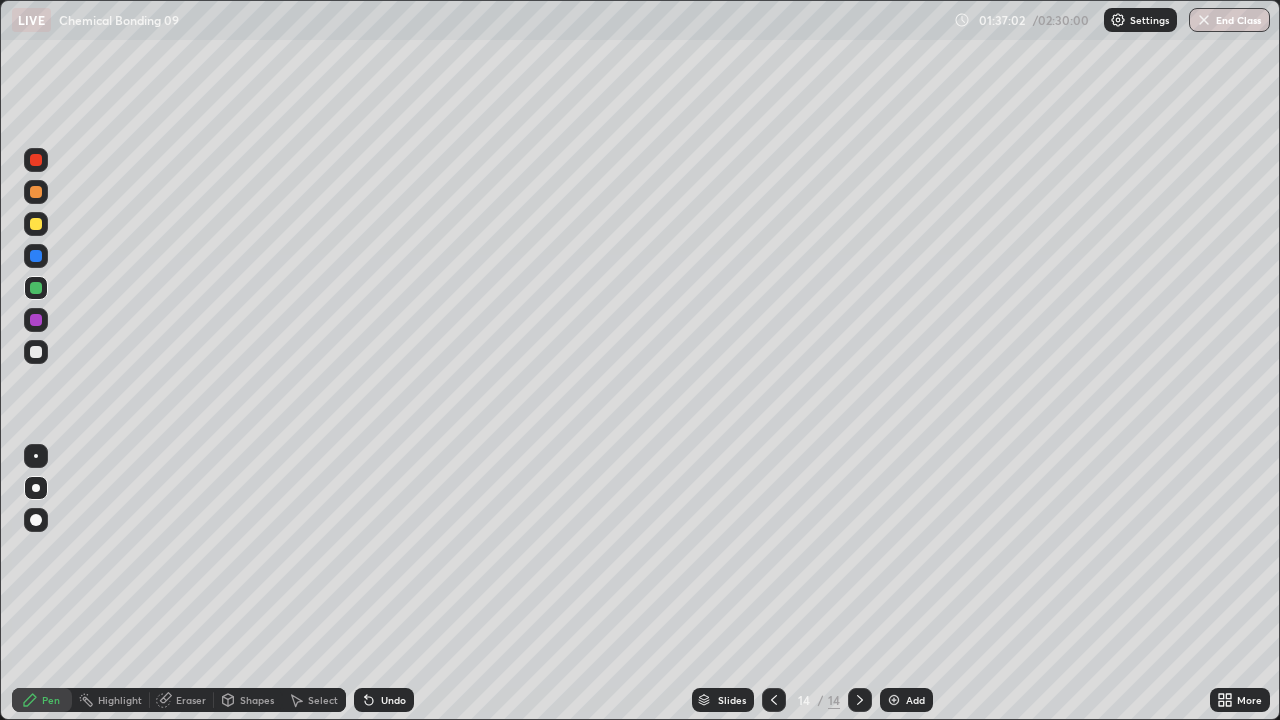 click on "Undo" at bounding box center [393, 700] 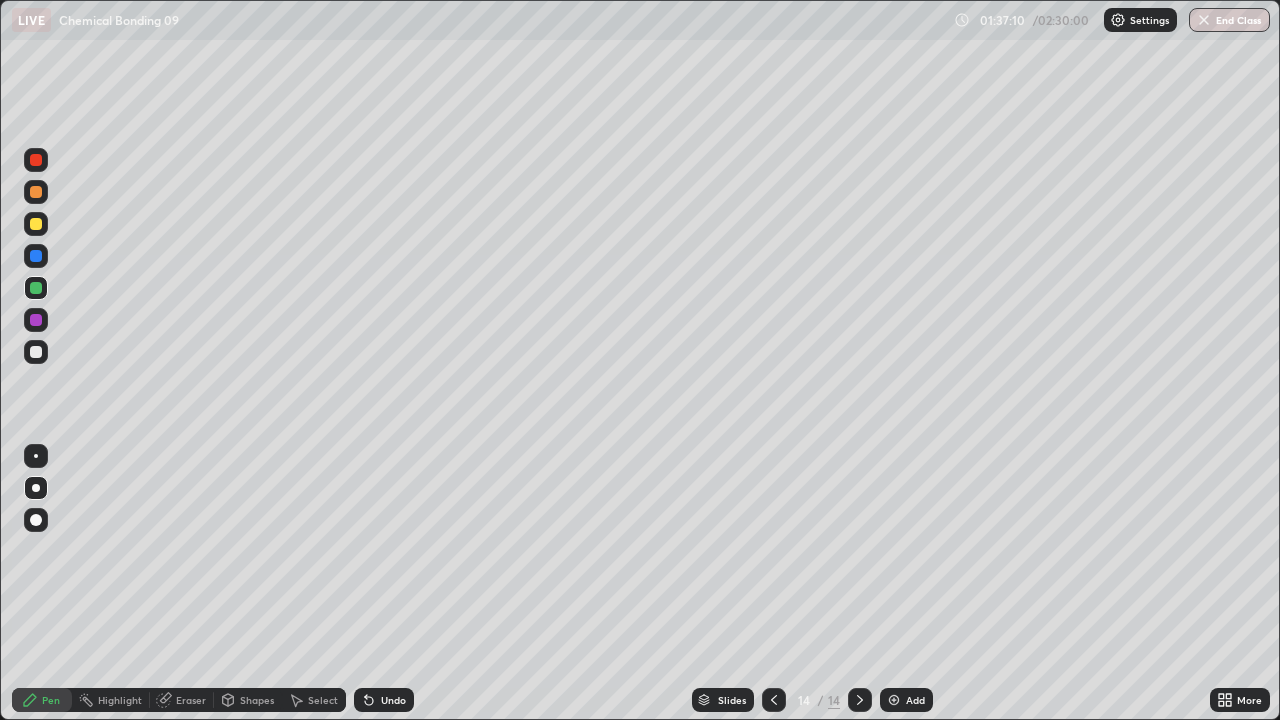 click at bounding box center [36, 352] 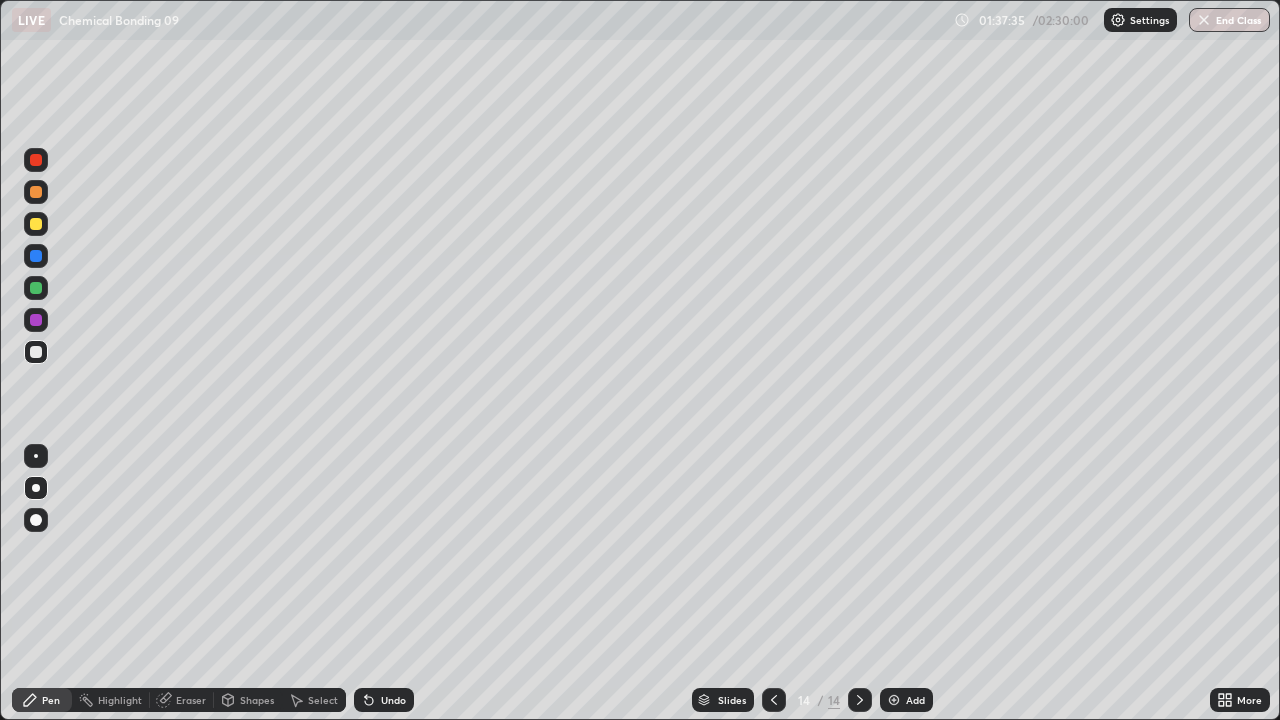 click on "Undo" at bounding box center [384, 700] 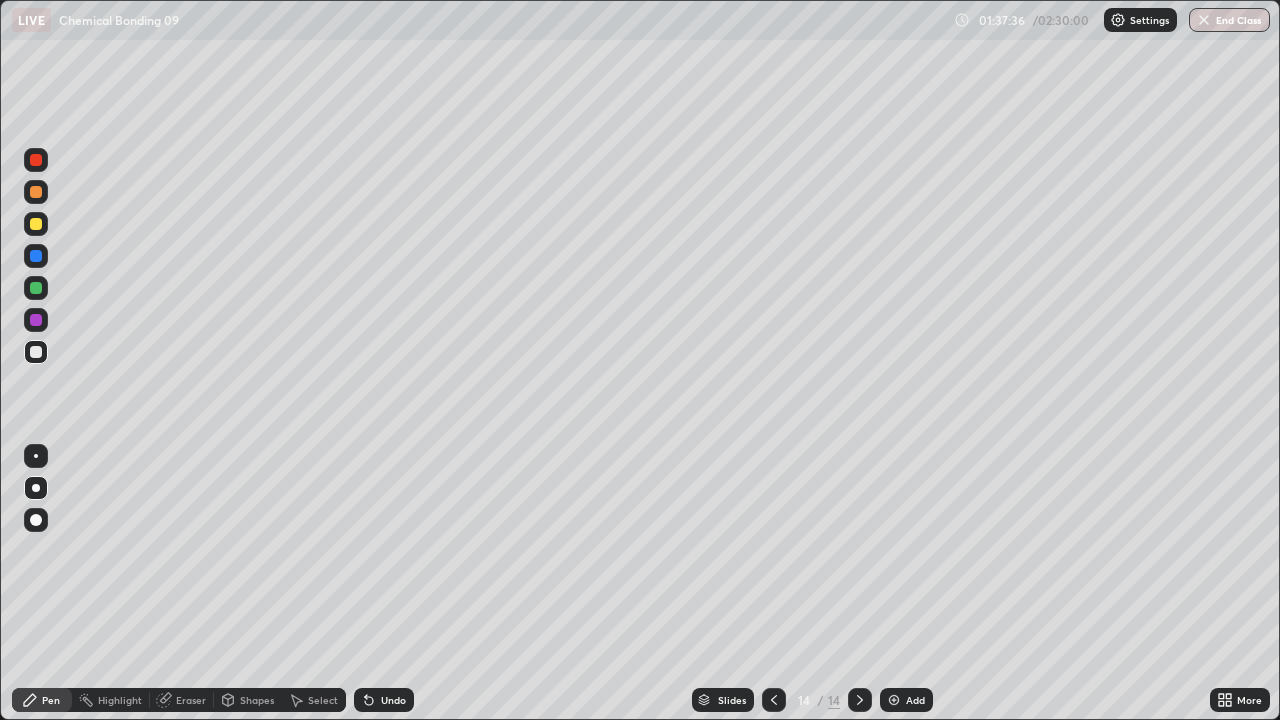click on "Undo" at bounding box center (393, 700) 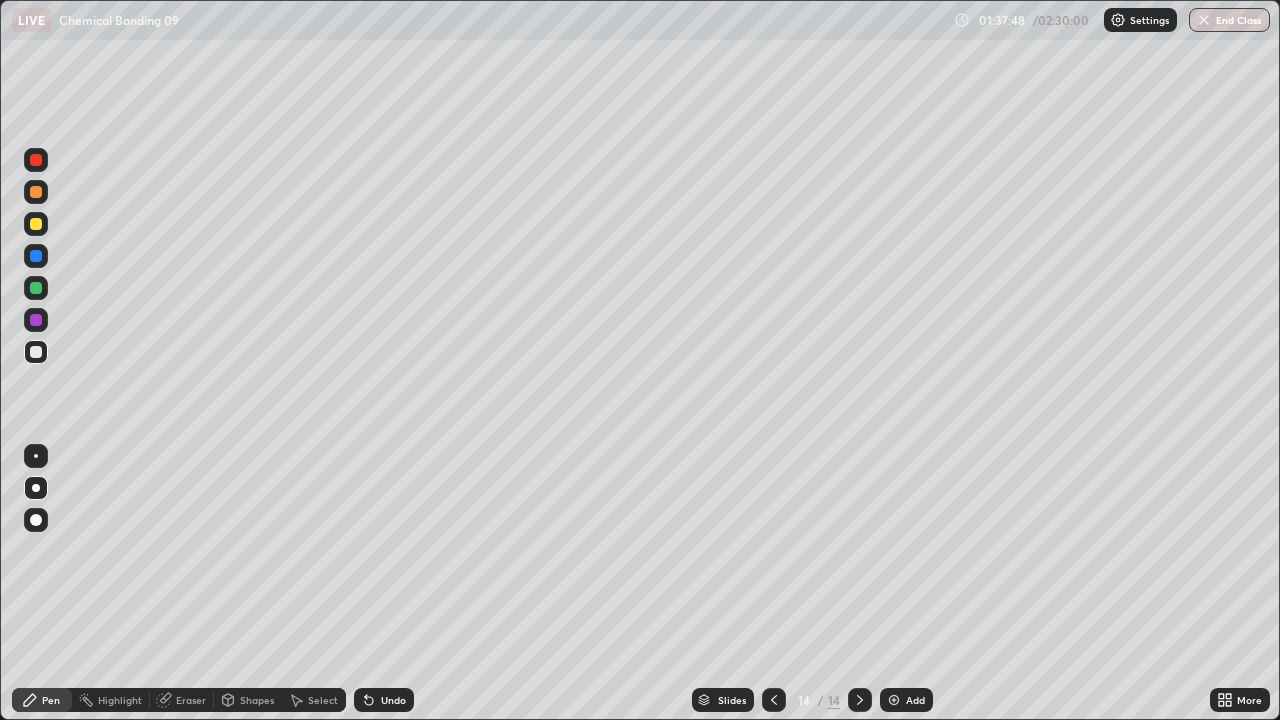 click on "Eraser" at bounding box center [191, 700] 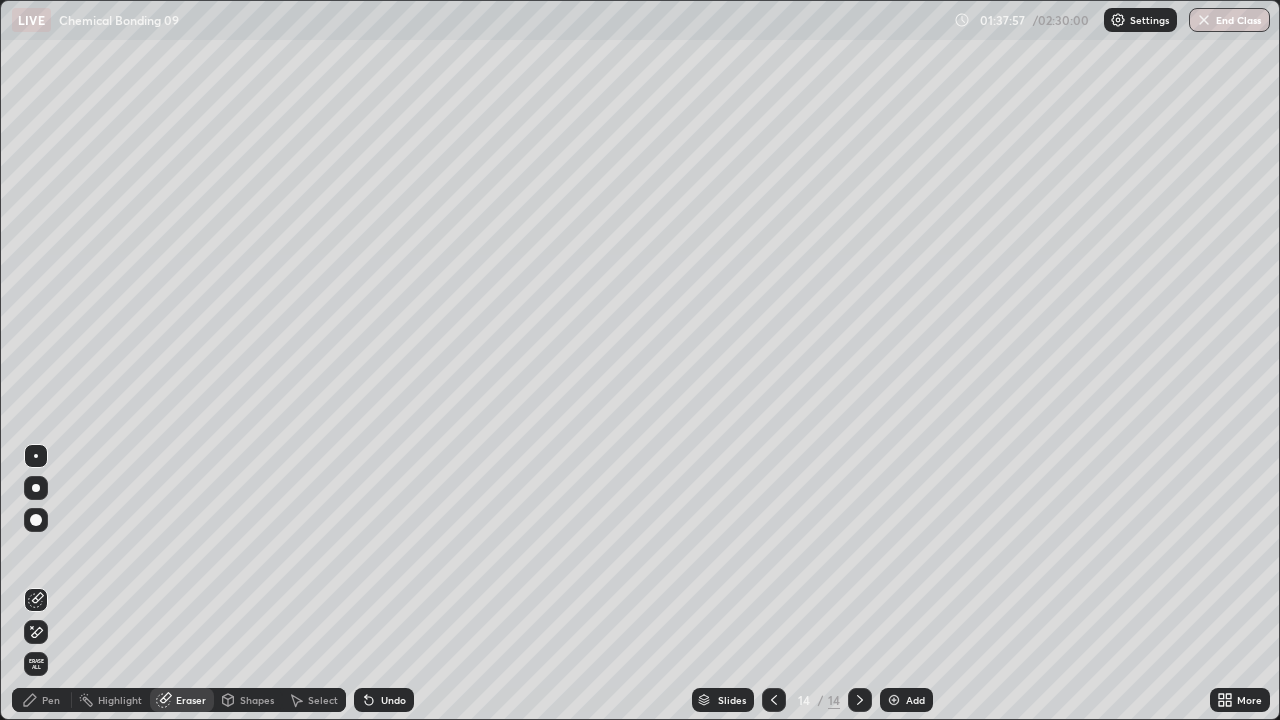 click on "Pen" at bounding box center [42, 700] 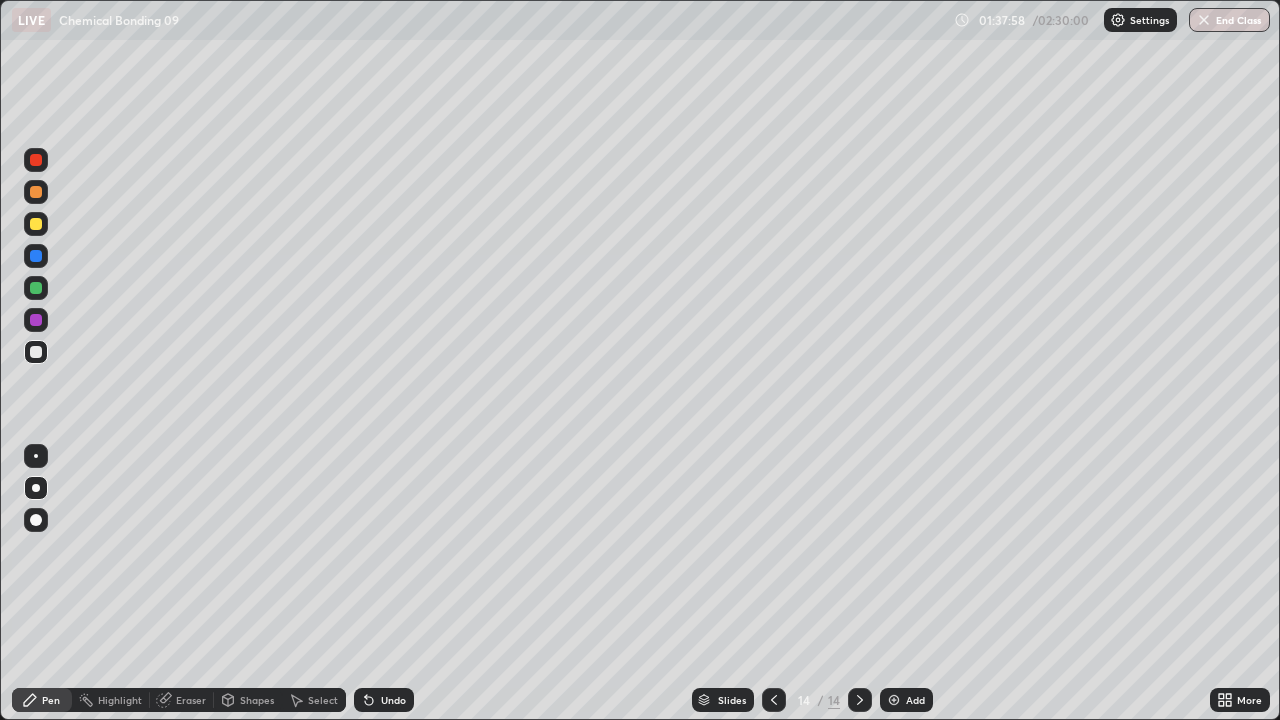 click at bounding box center (36, 288) 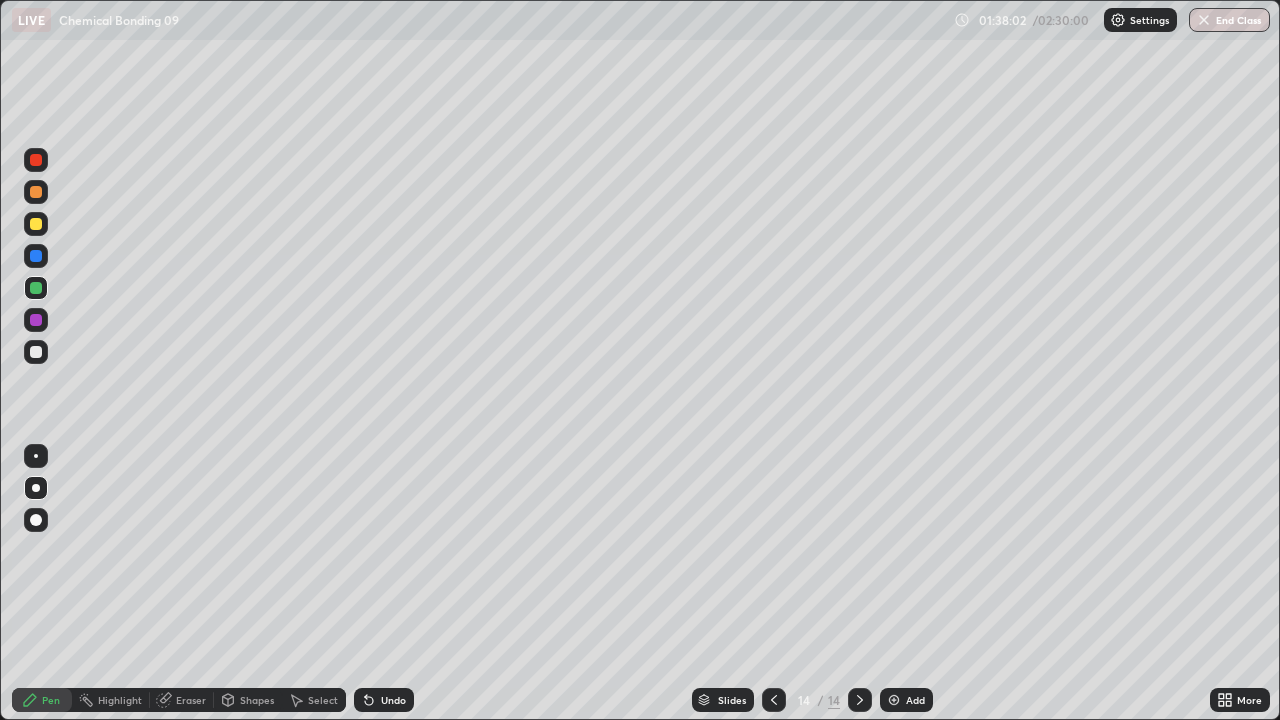 click at bounding box center [36, 352] 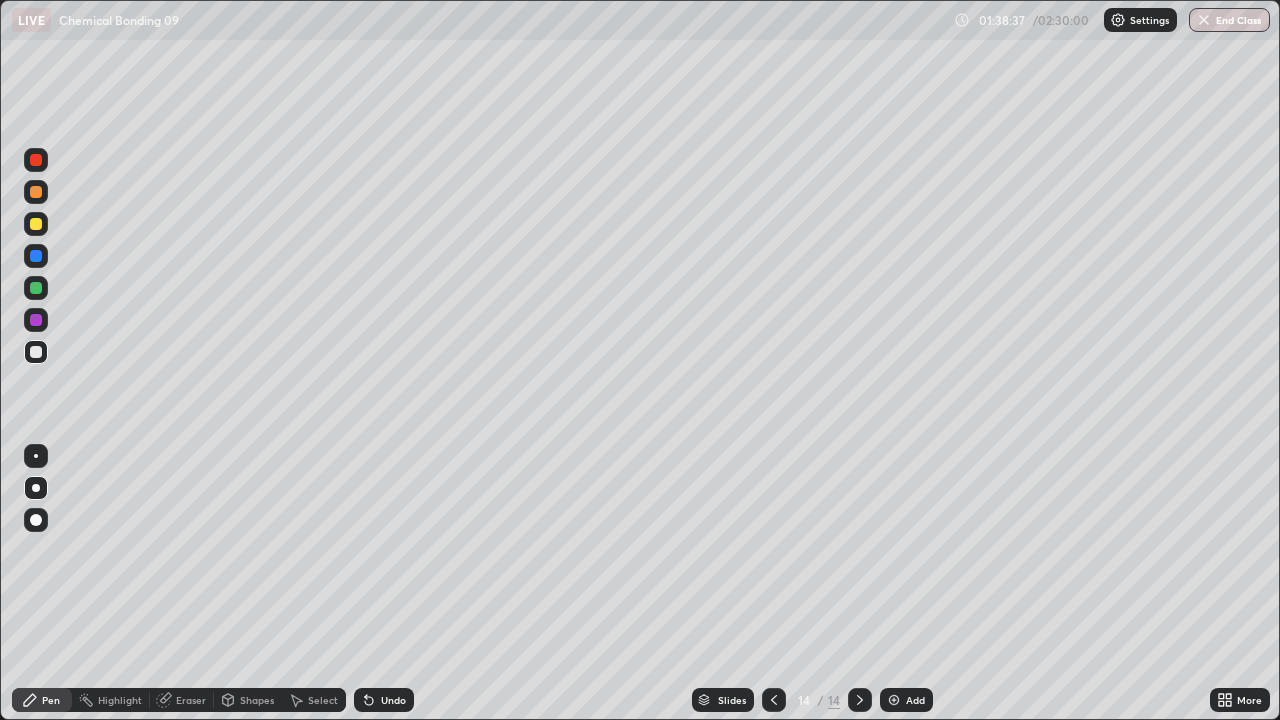 click 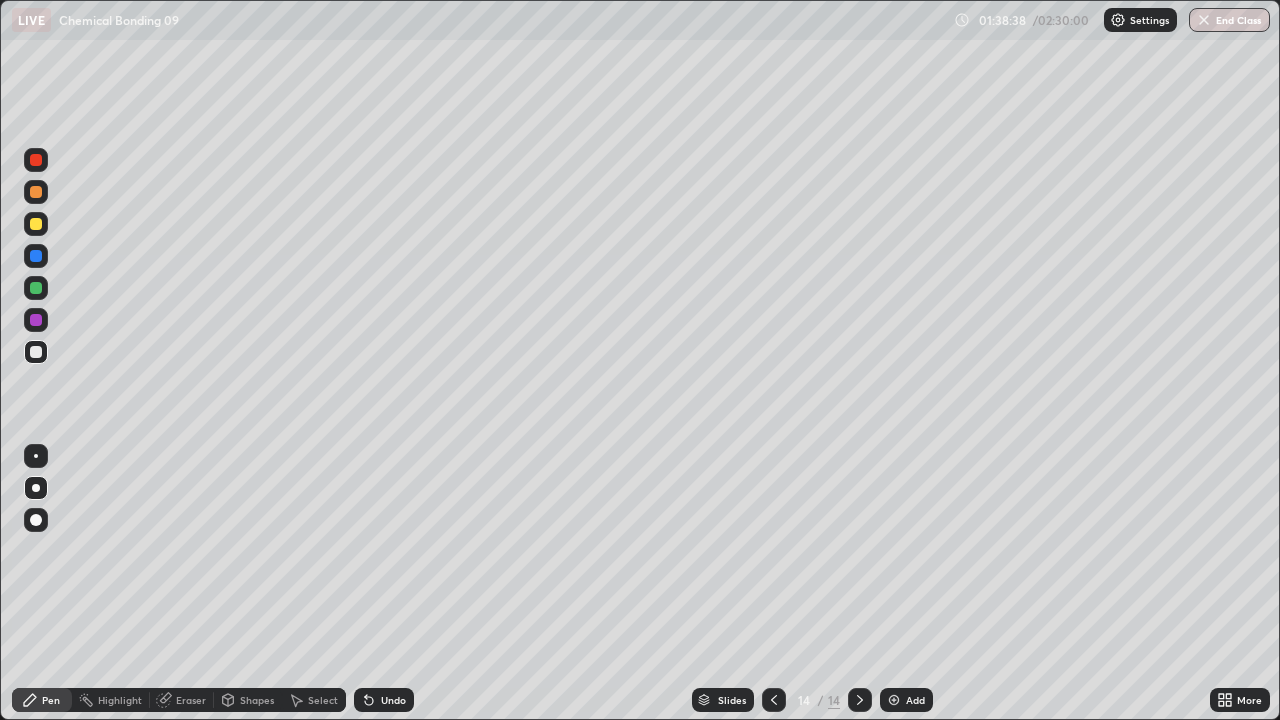 click on "Undo" at bounding box center [393, 700] 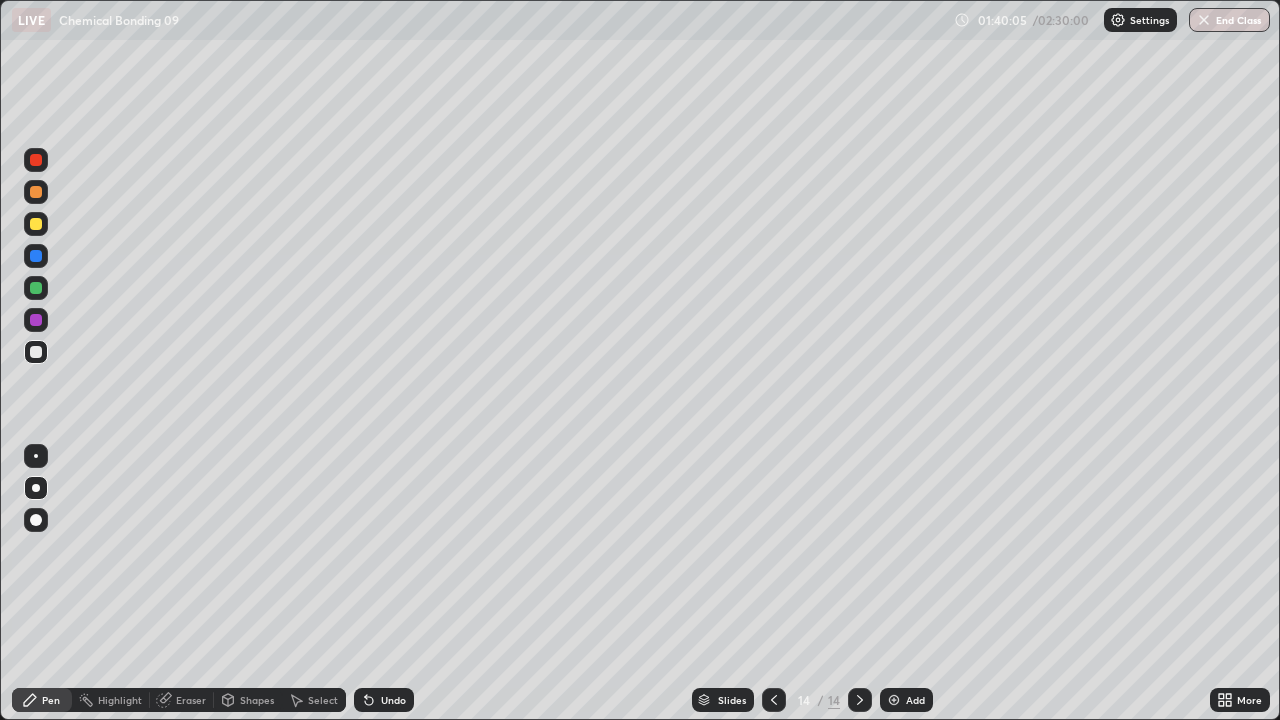 click at bounding box center [894, 700] 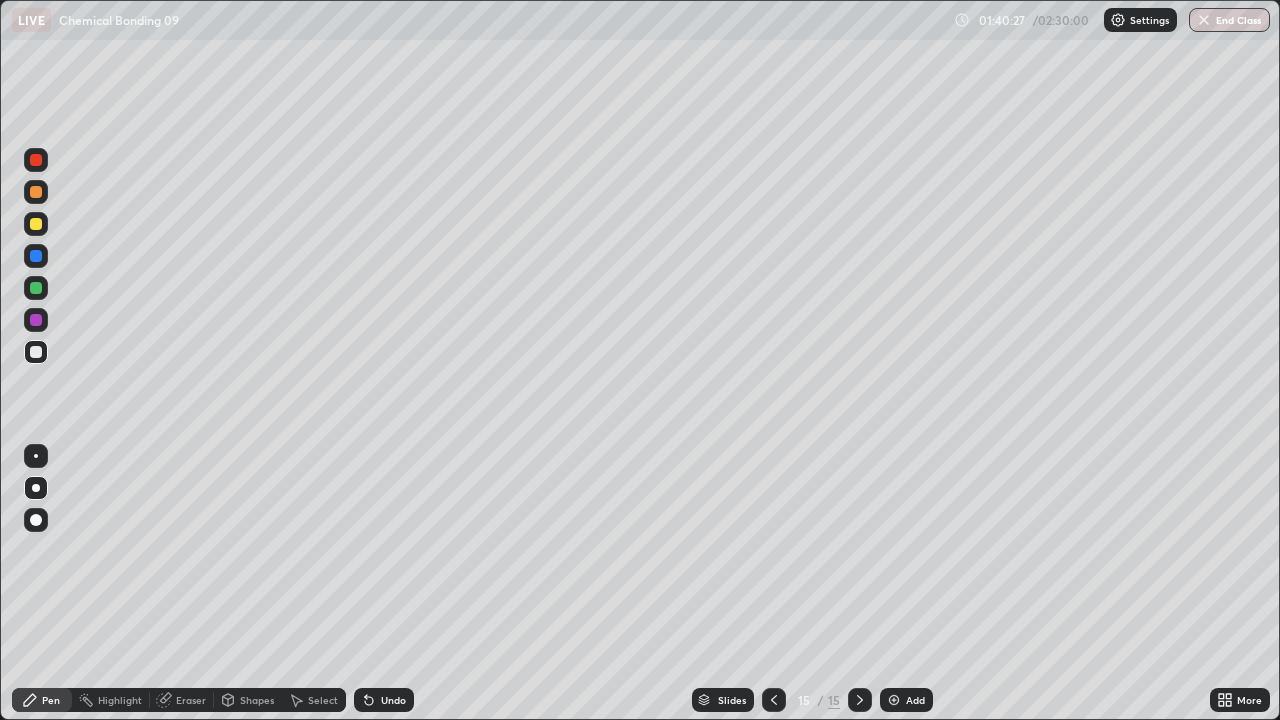 click at bounding box center [36, 224] 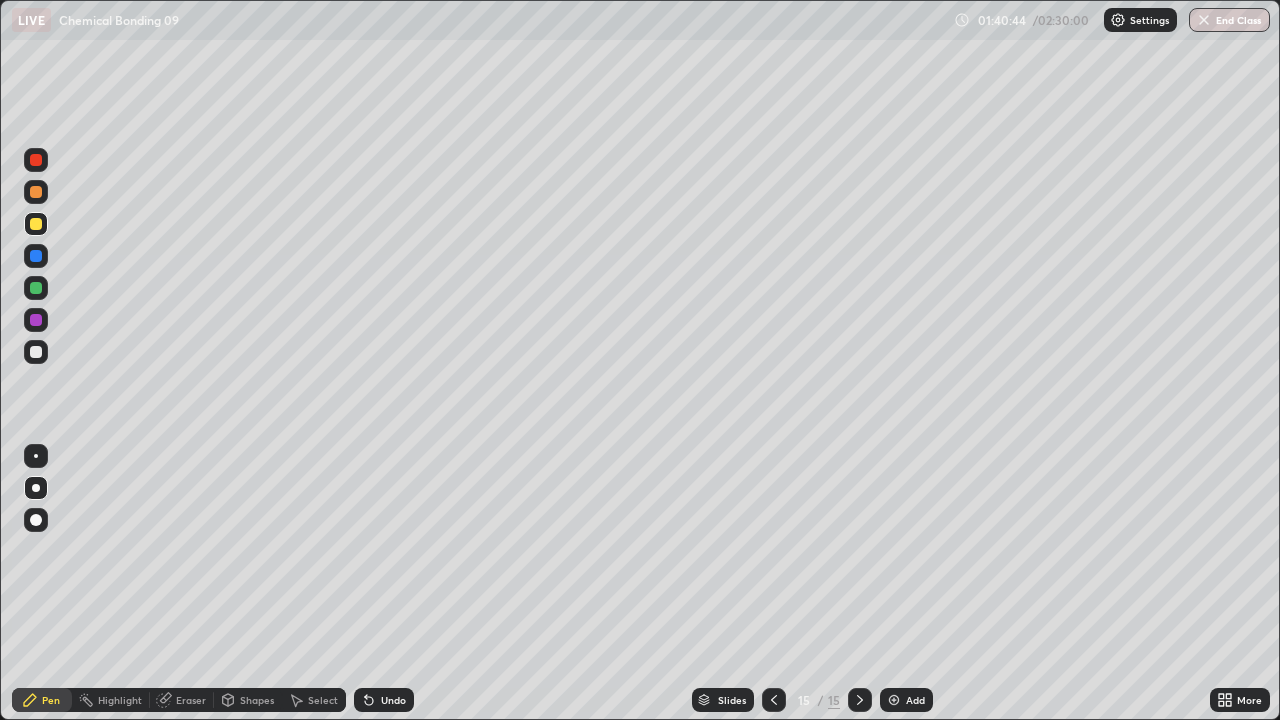 click at bounding box center [36, 352] 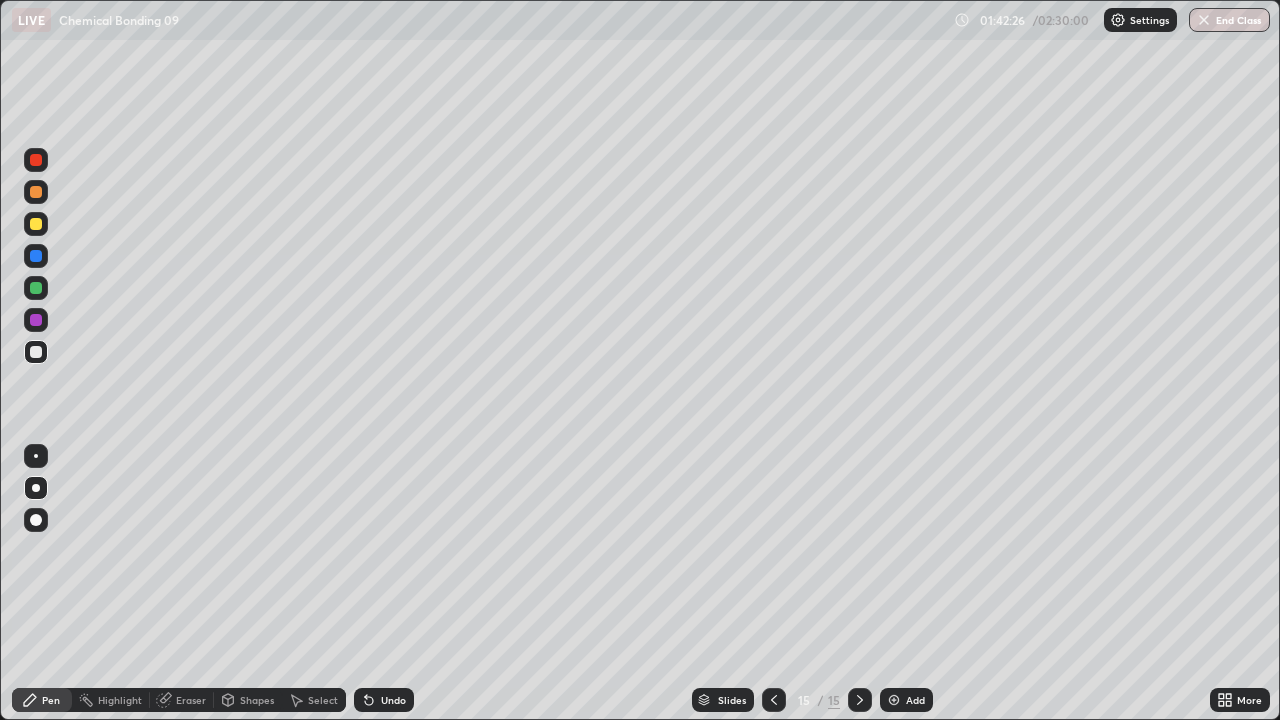 click at bounding box center [36, 224] 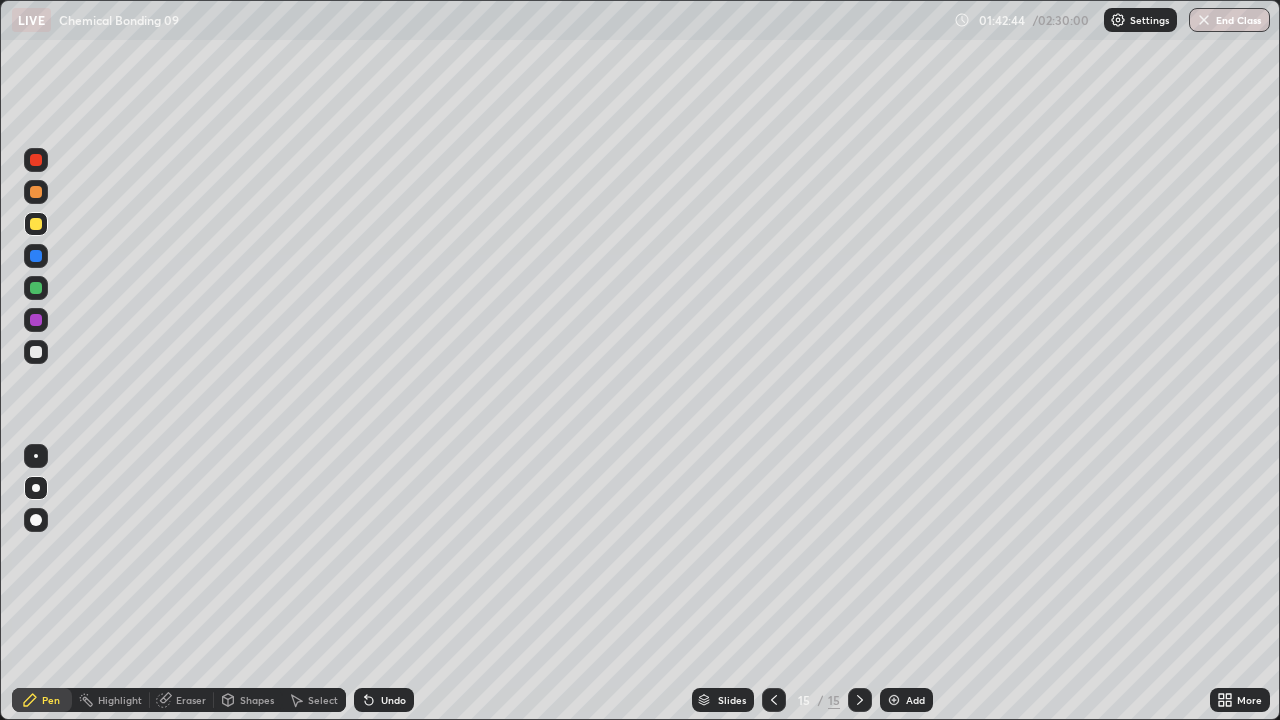 click at bounding box center [36, 352] 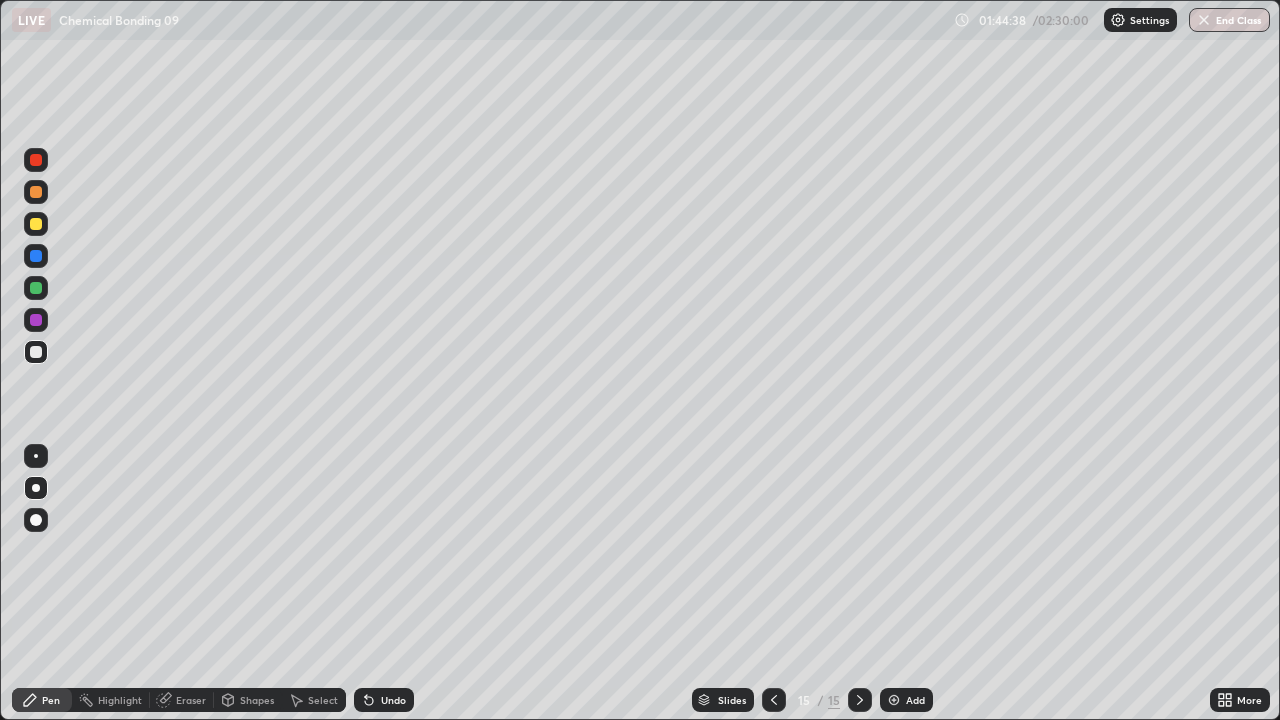 click on "Undo" at bounding box center [393, 700] 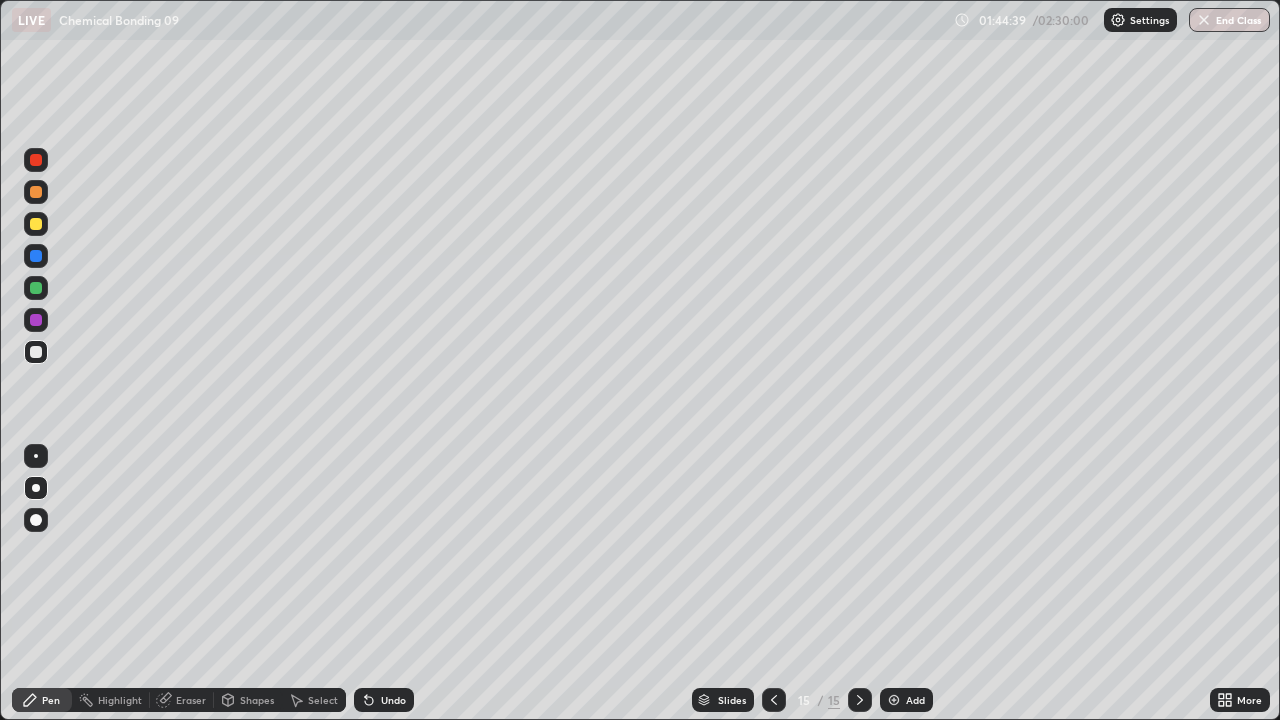 click on "Undo" at bounding box center [384, 700] 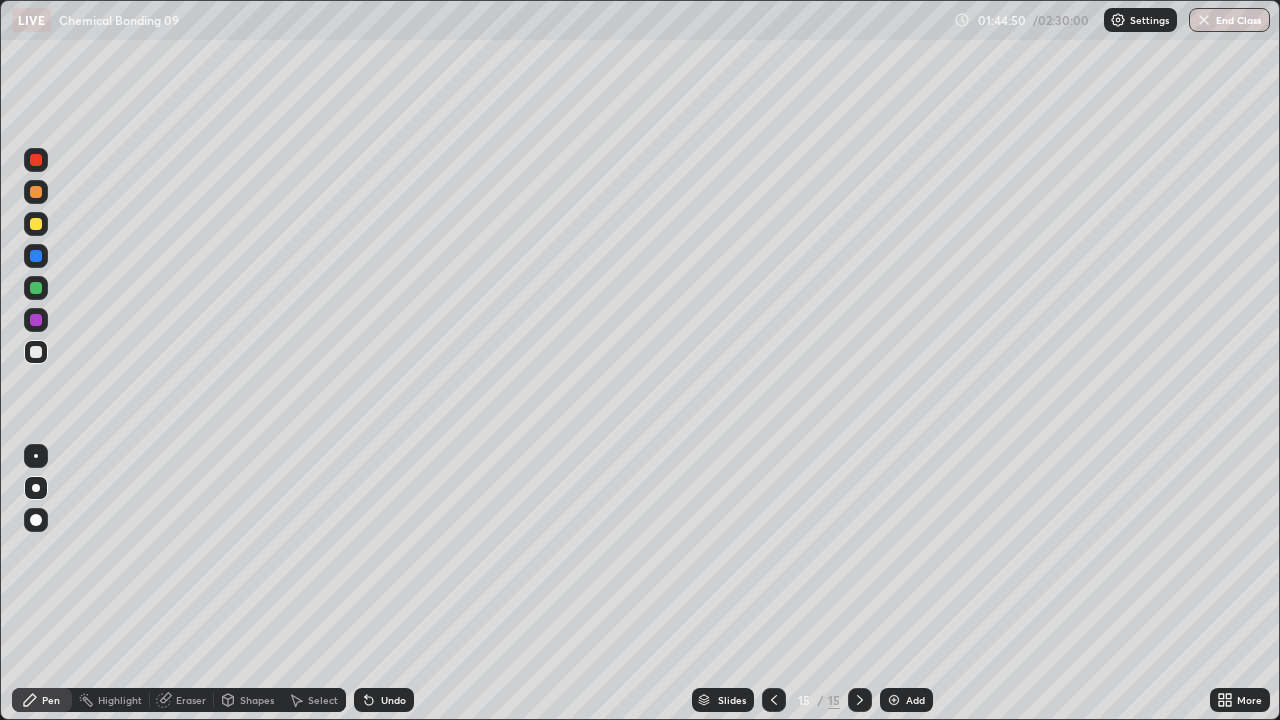 click on "Undo" at bounding box center (384, 700) 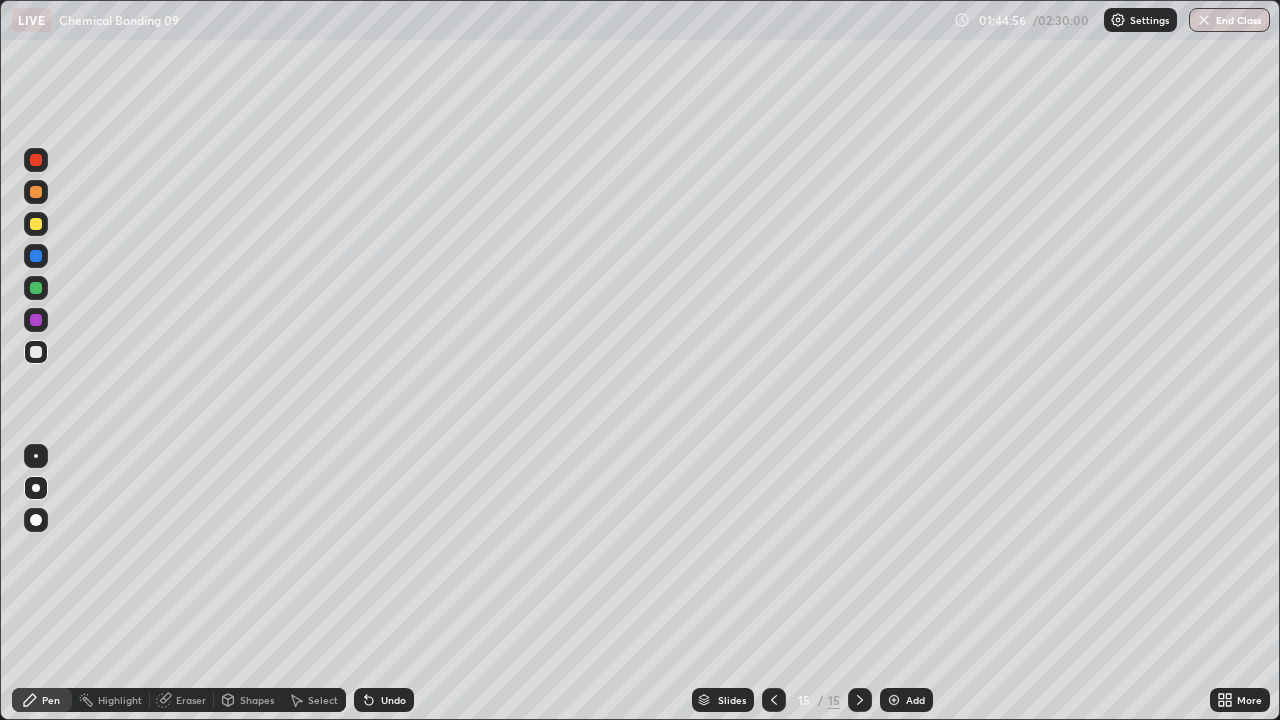 click at bounding box center (36, 288) 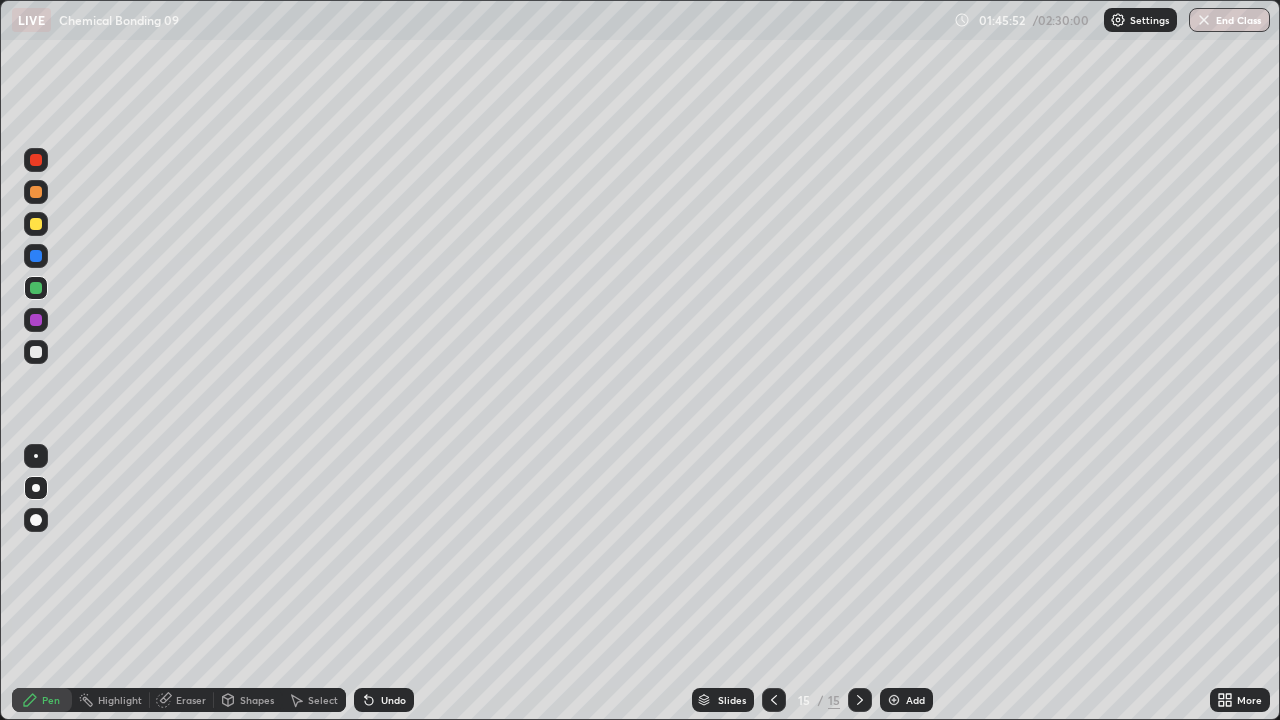 click at bounding box center (36, 352) 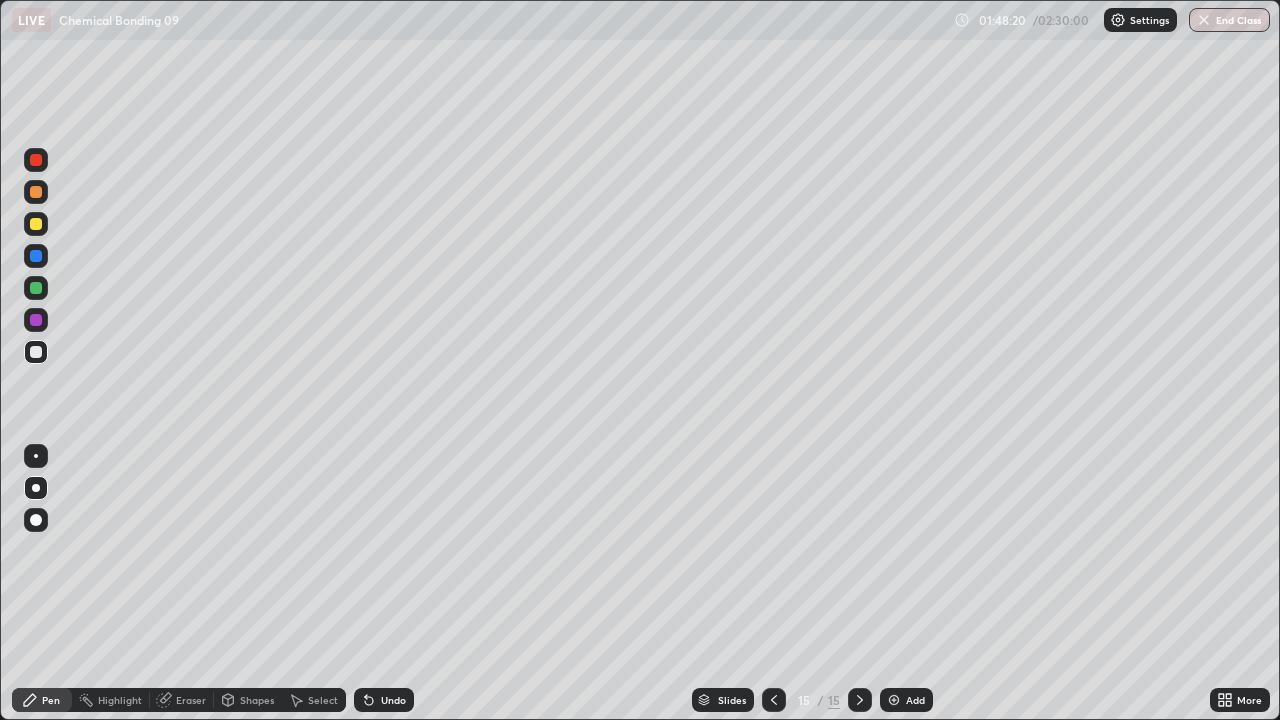 click 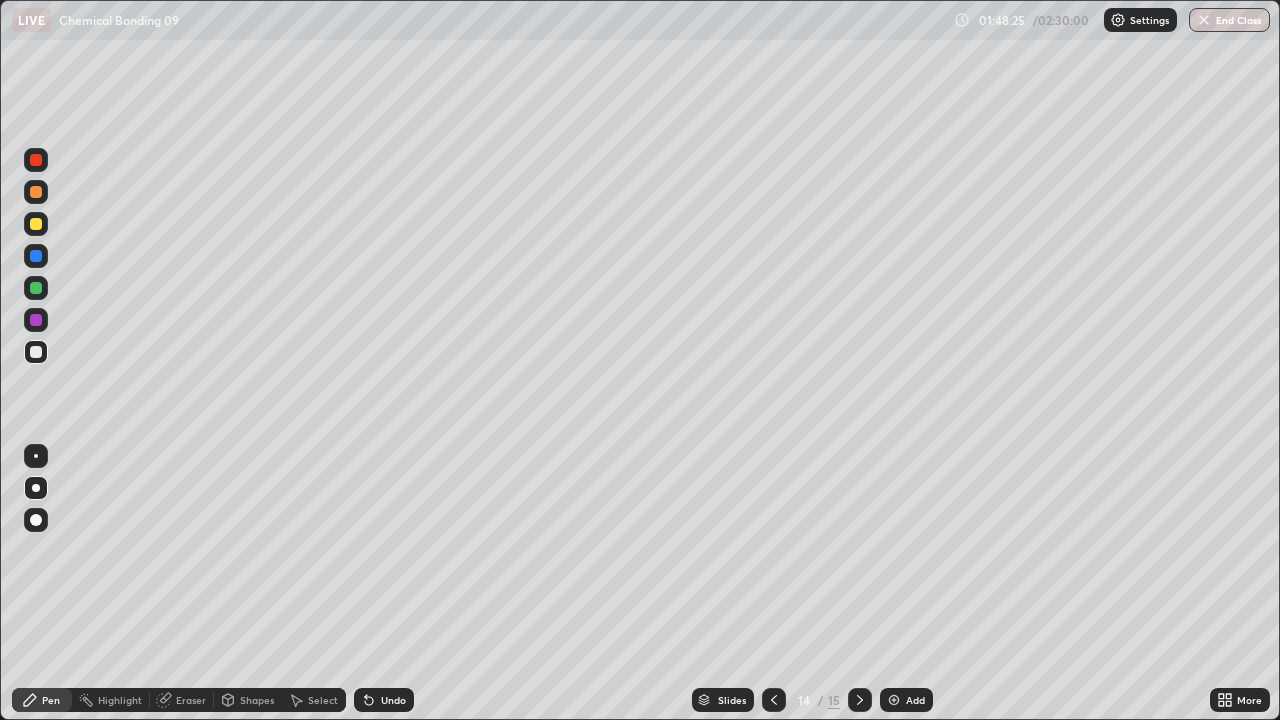 click on "Undo" at bounding box center [384, 700] 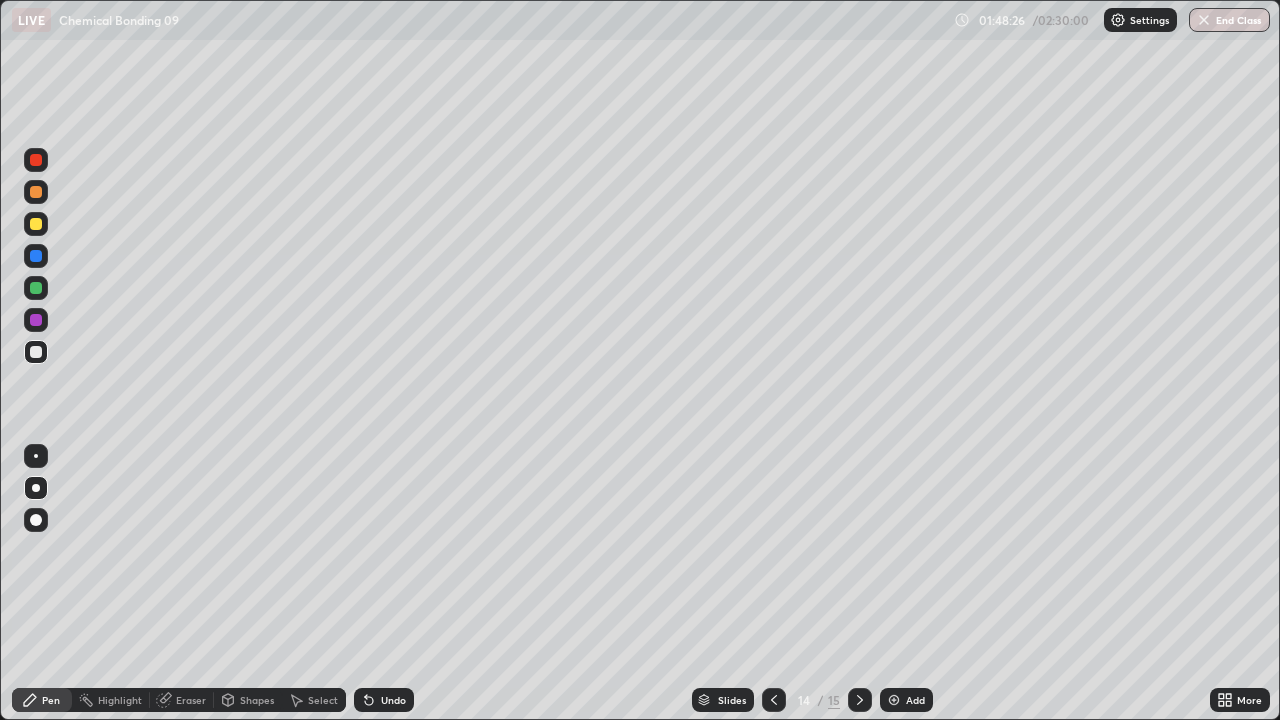 click on "Undo" at bounding box center [393, 700] 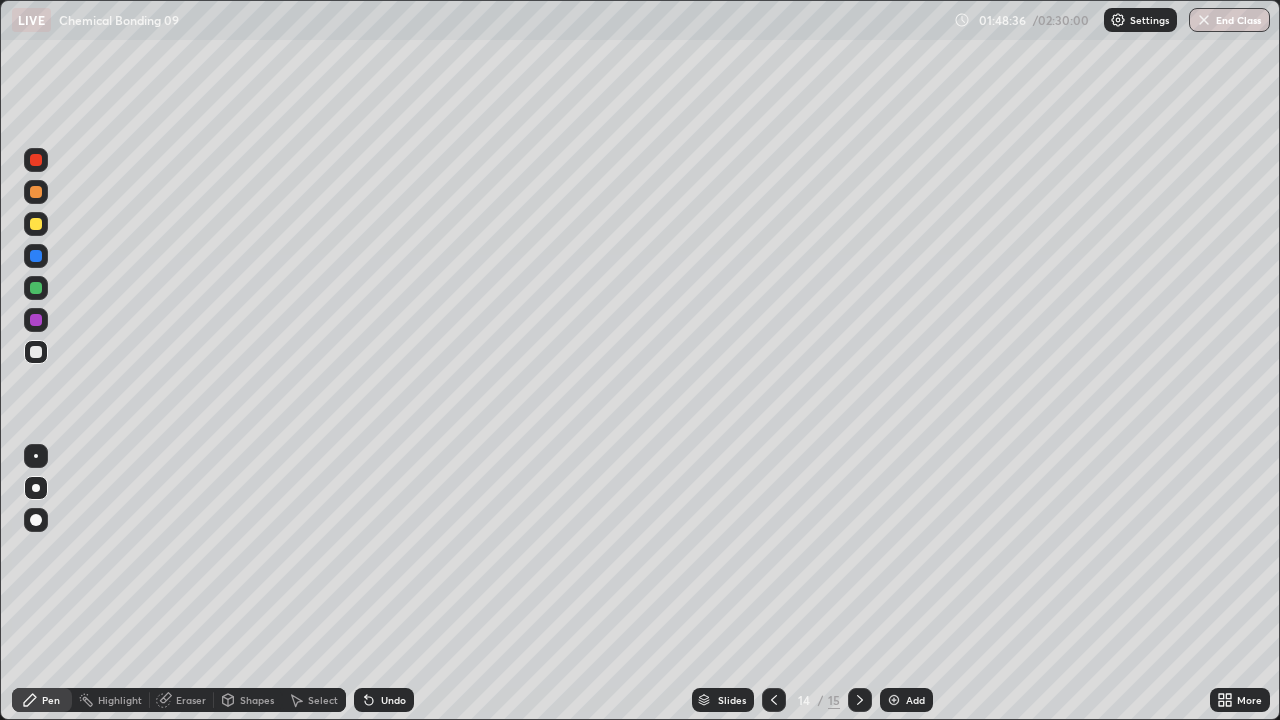 click 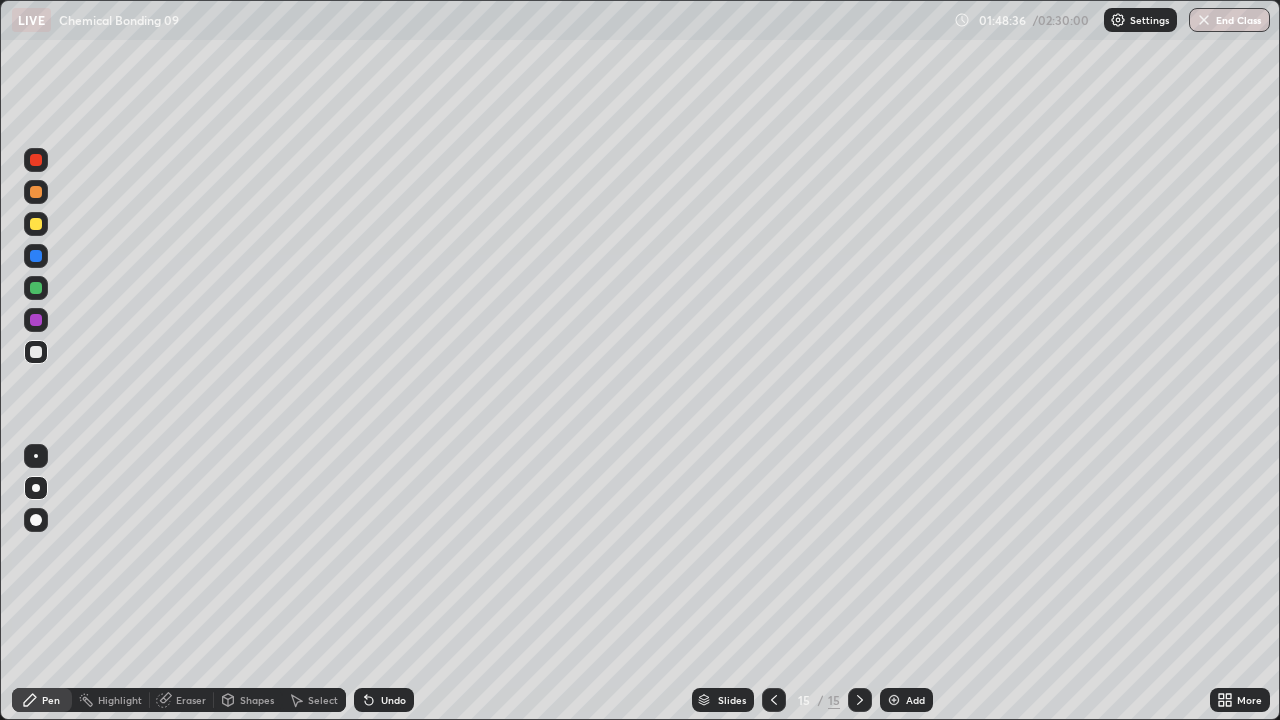 click 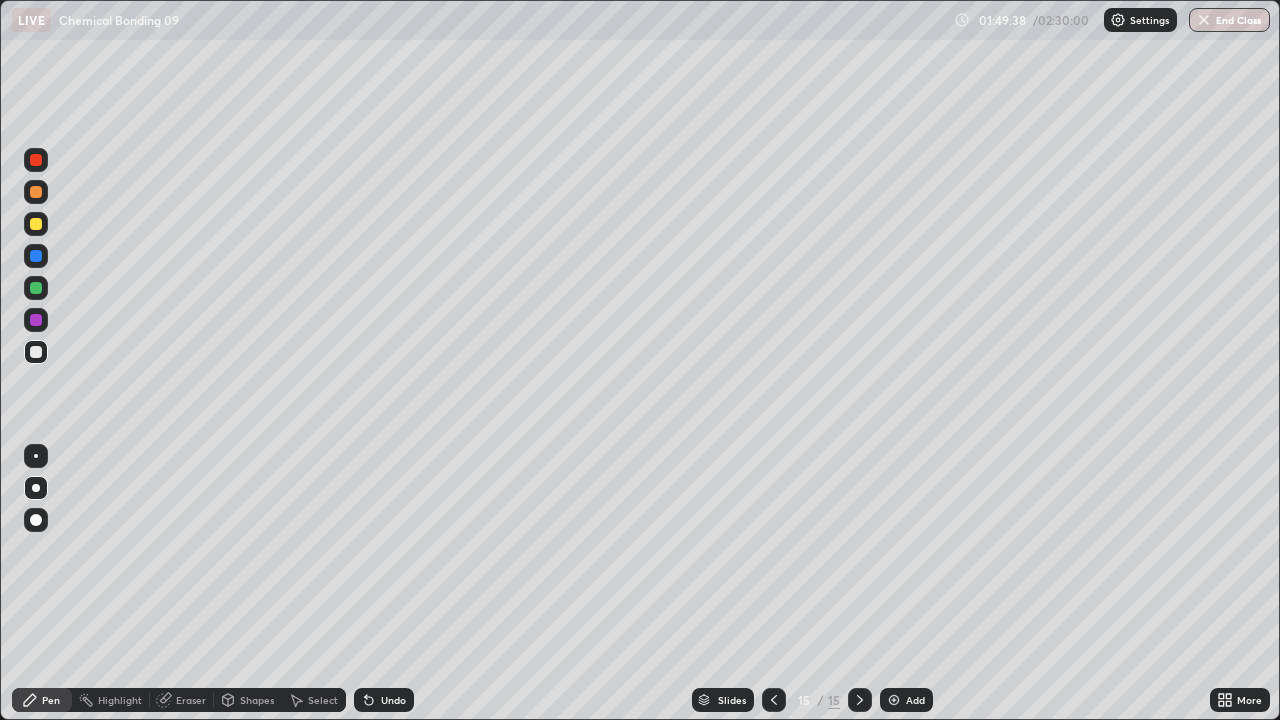 click on "Add" at bounding box center [906, 700] 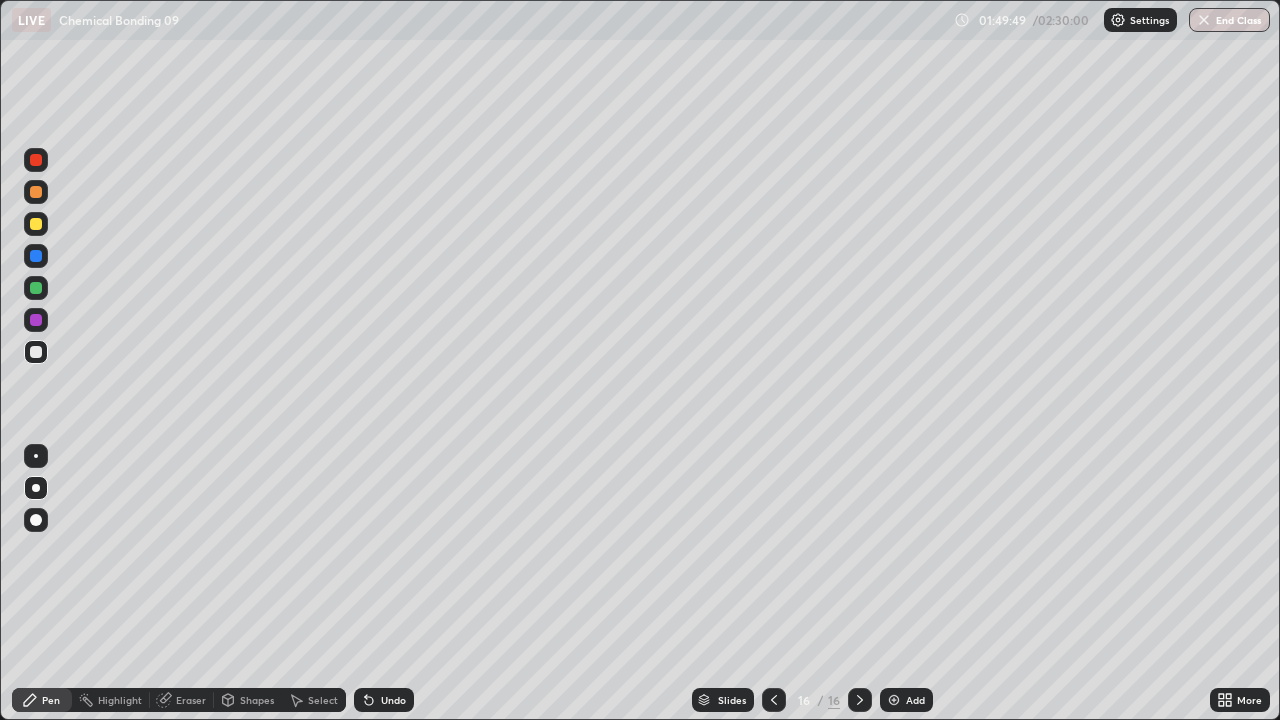 click 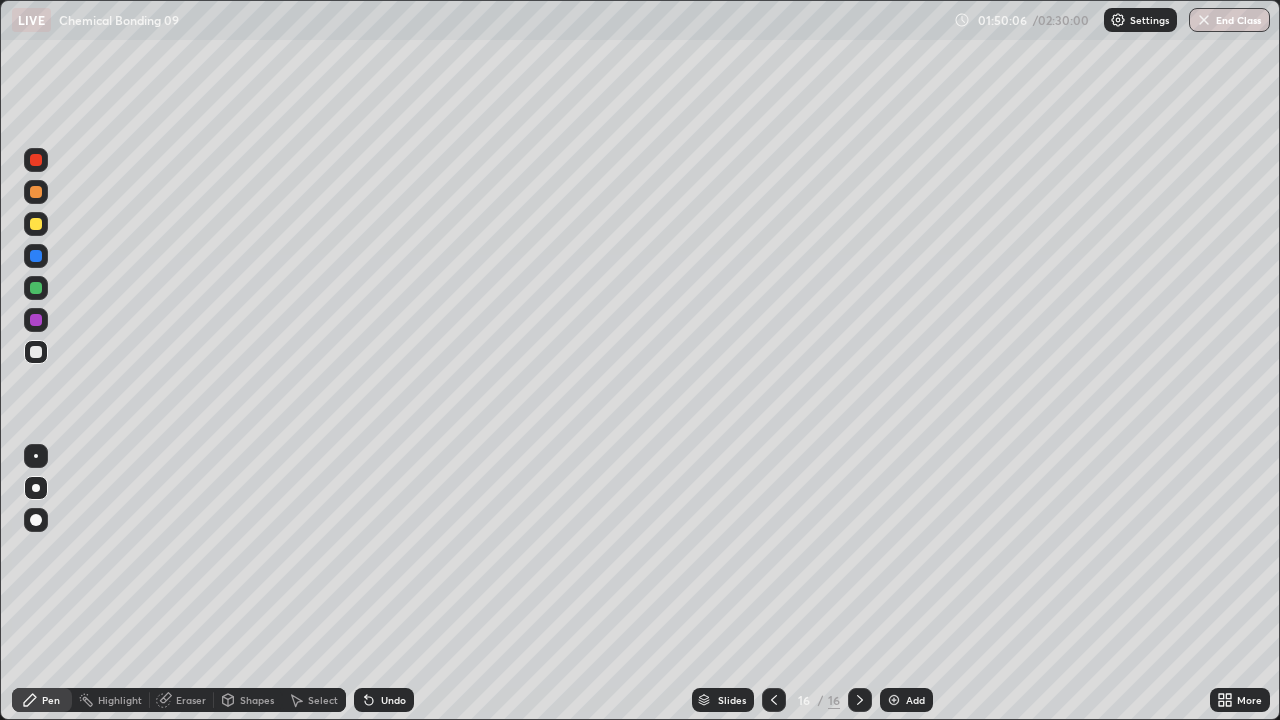 click at bounding box center [774, 700] 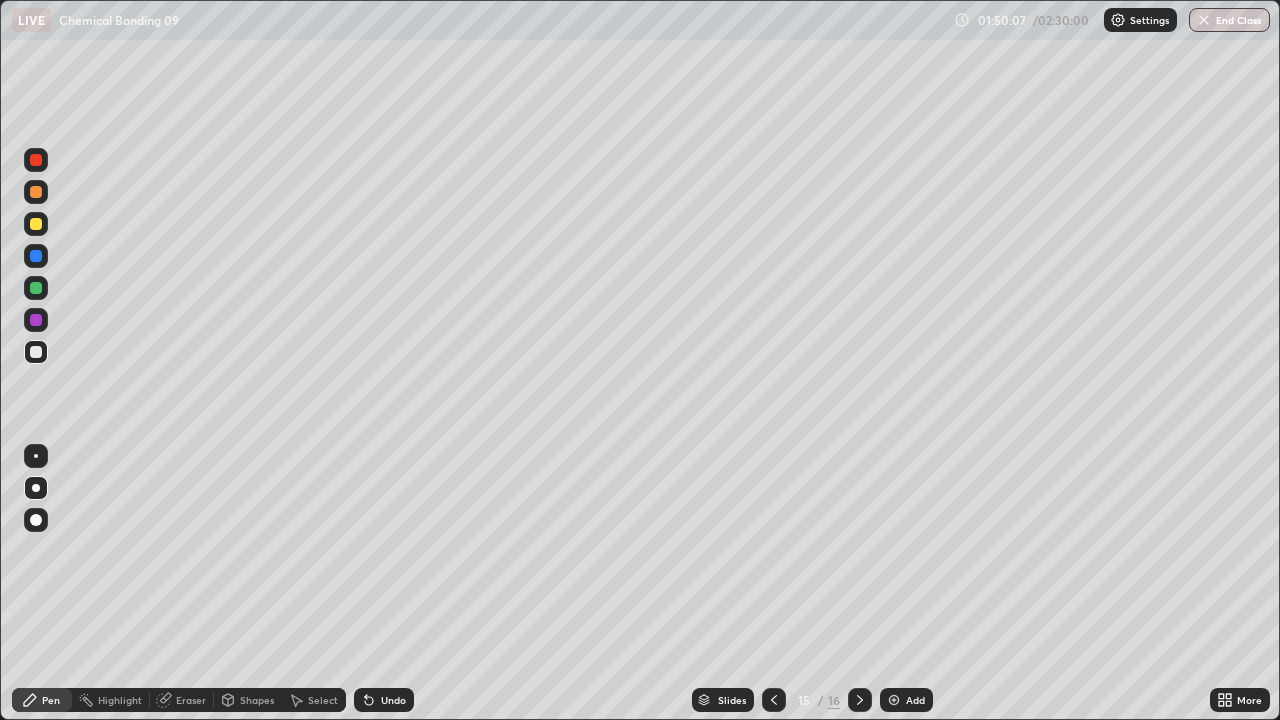 click at bounding box center (774, 700) 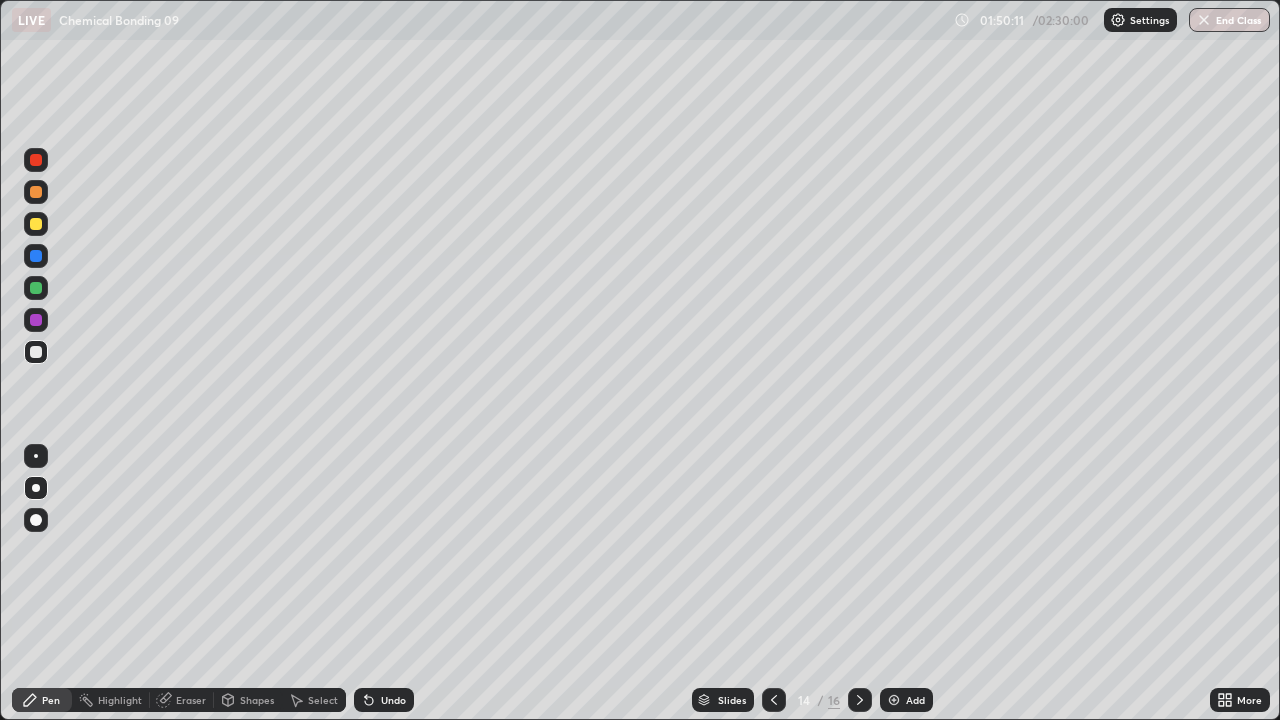 click 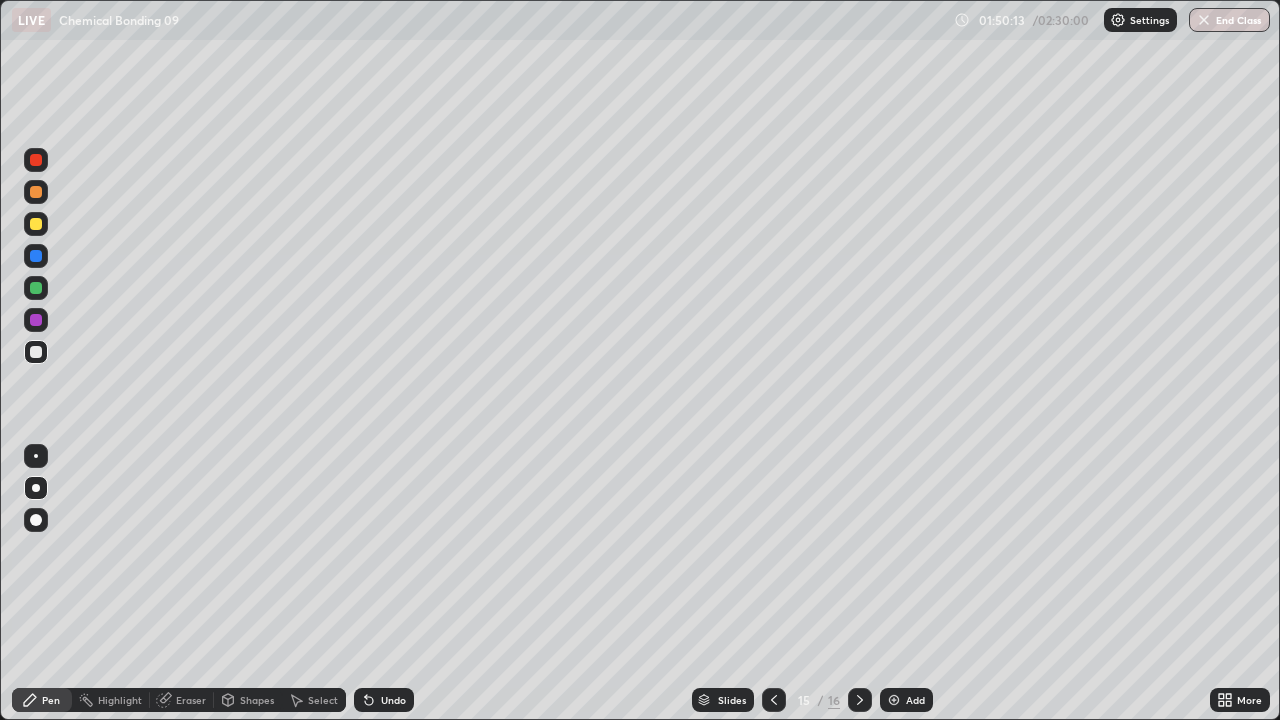 click 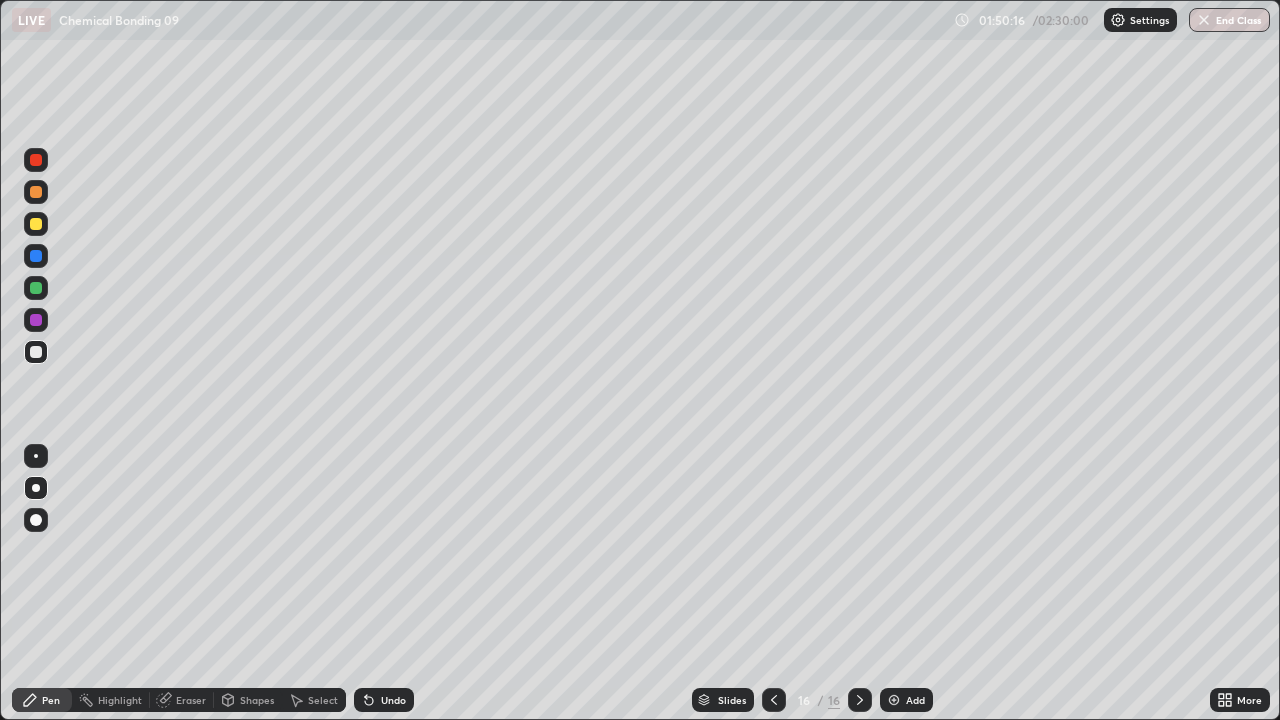 click at bounding box center [36, 288] 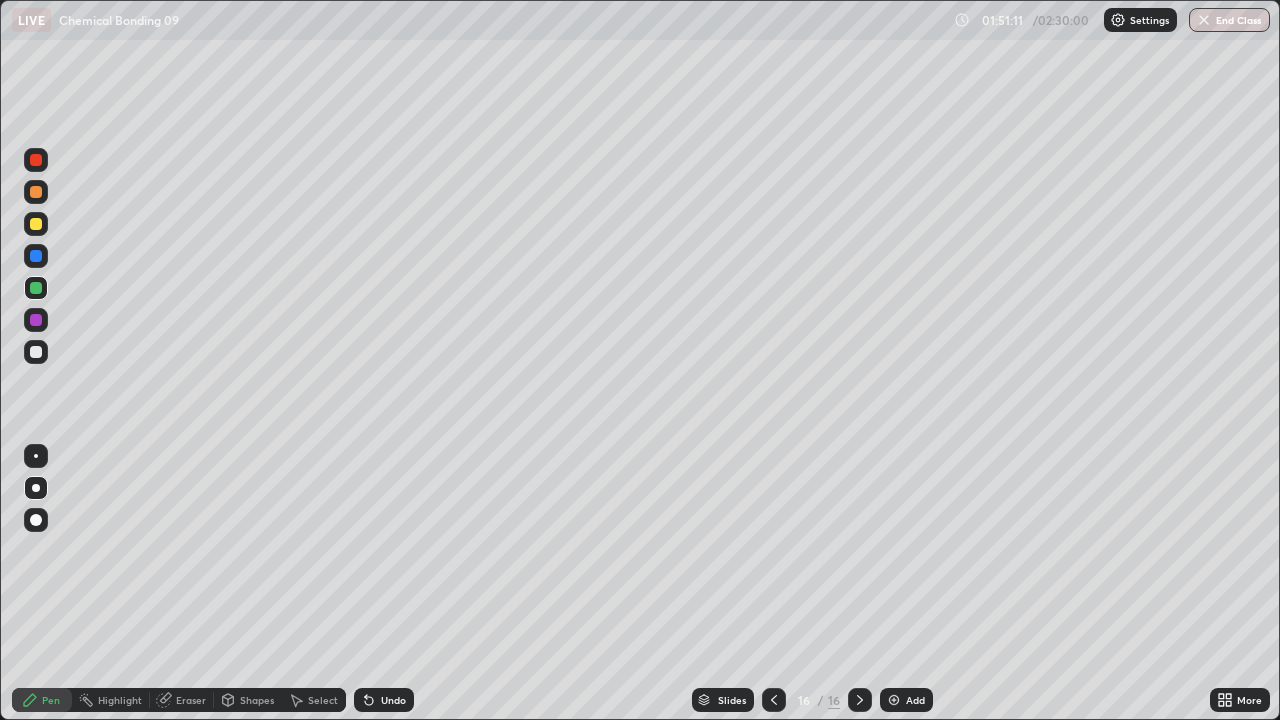 click at bounding box center [36, 352] 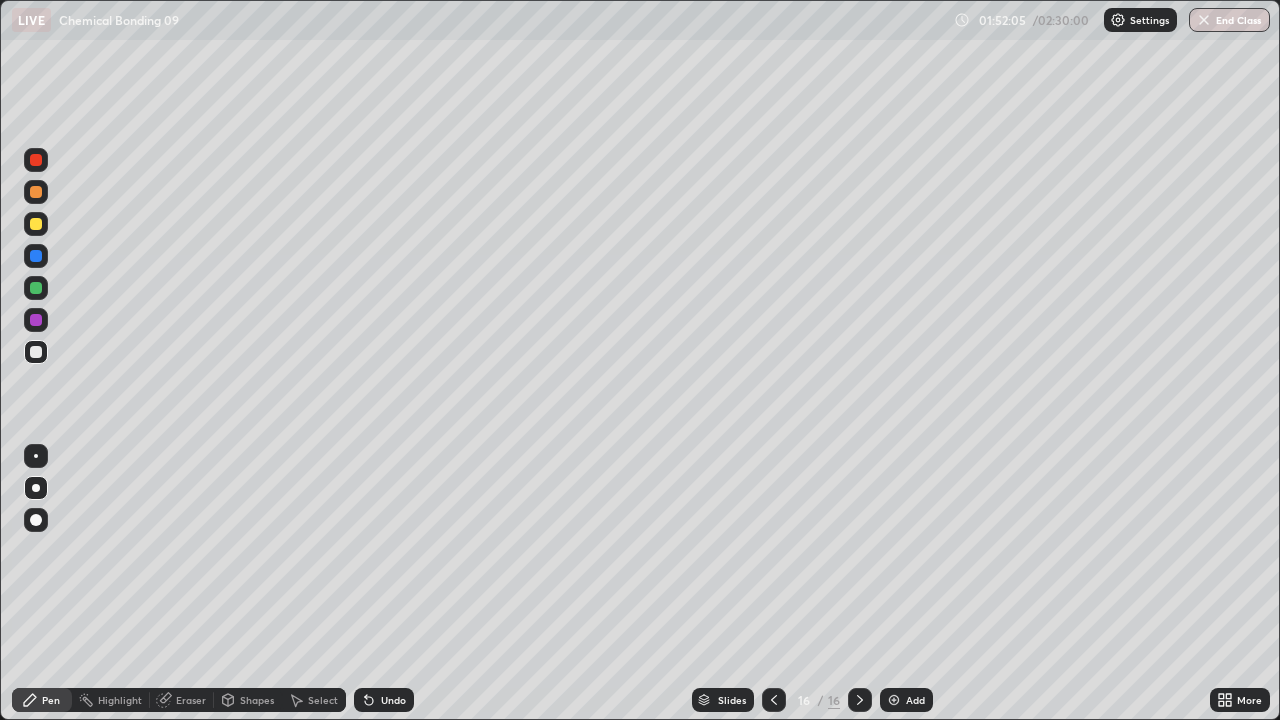 click at bounding box center (36, 288) 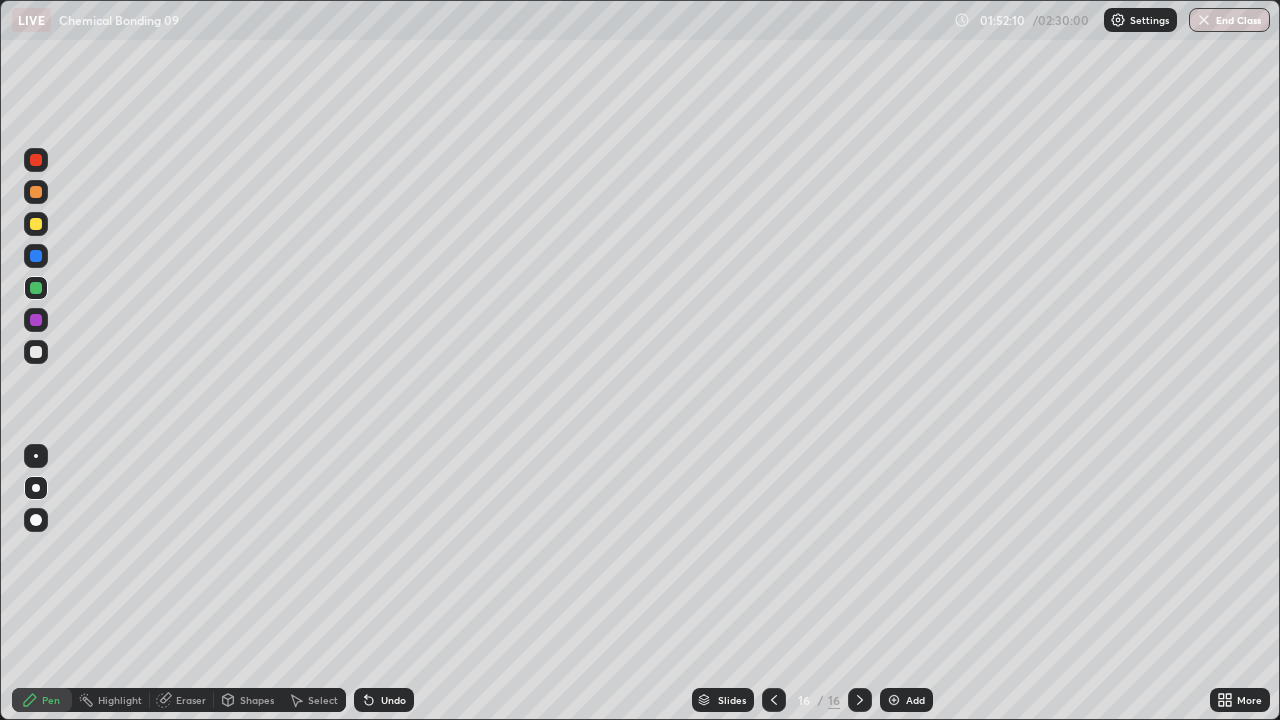 click on "Undo" at bounding box center [384, 700] 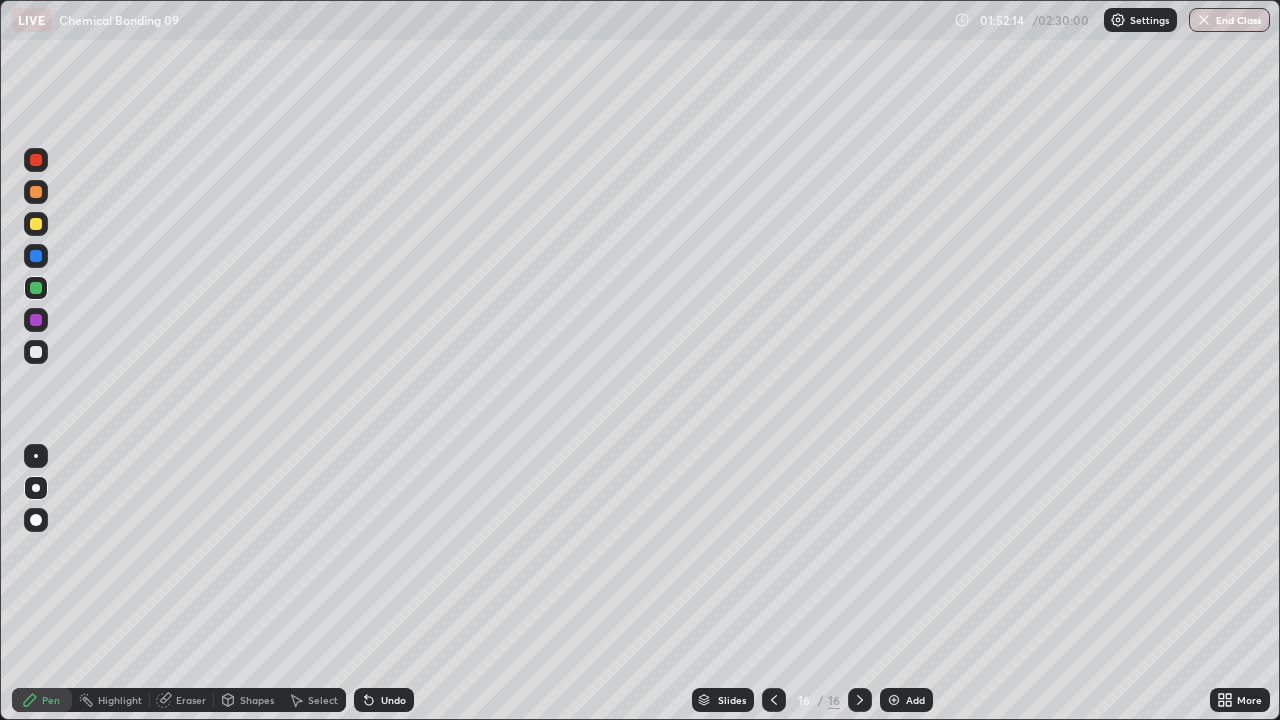 click on "Undo" at bounding box center [384, 700] 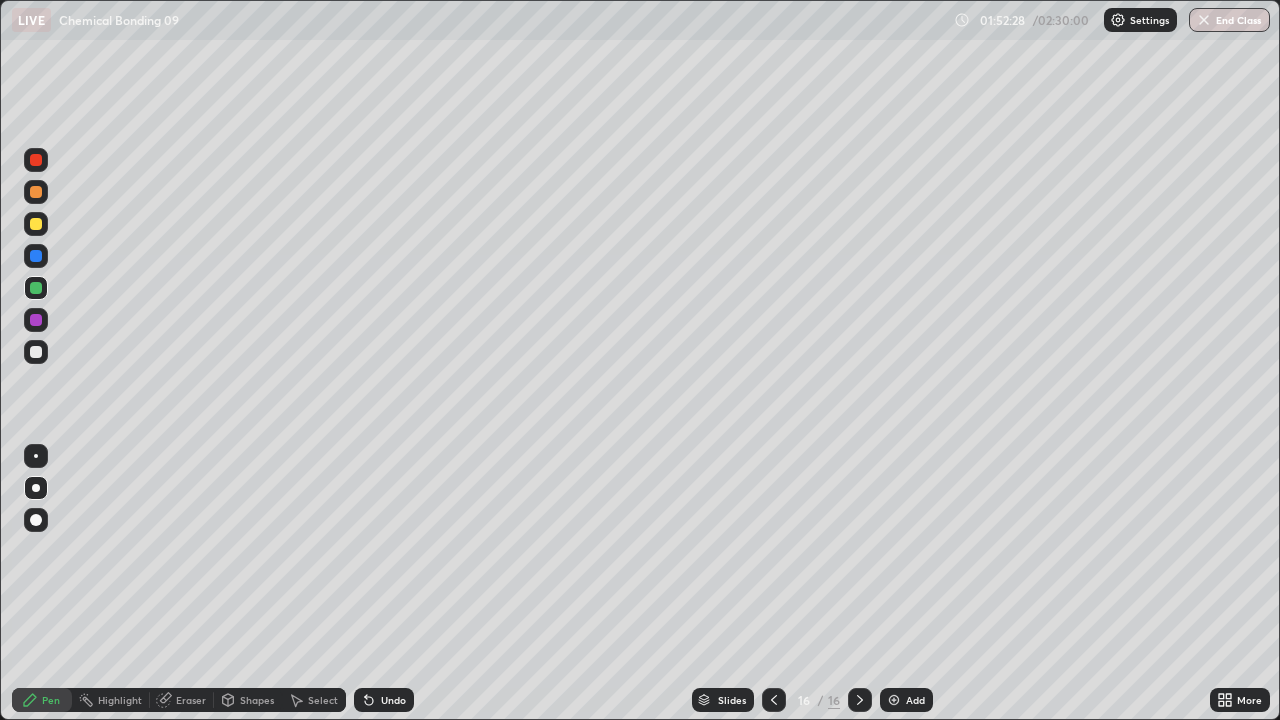click at bounding box center (36, 520) 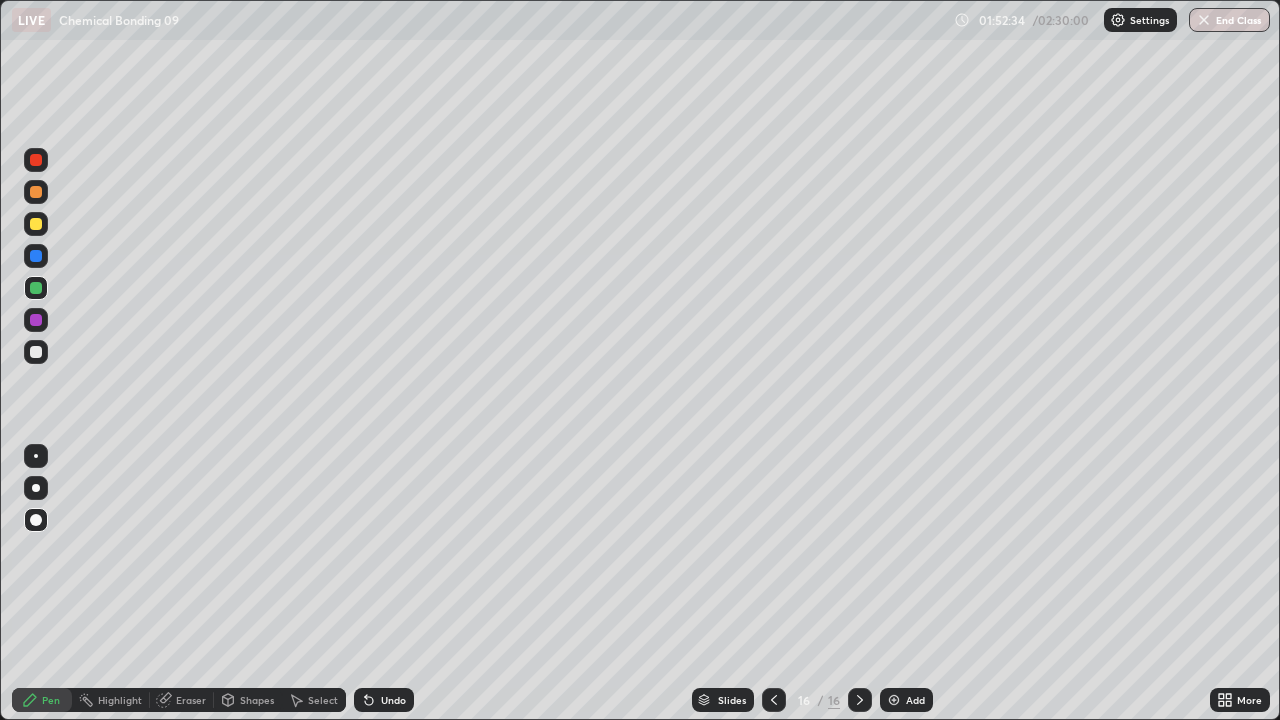 click at bounding box center [36, 488] 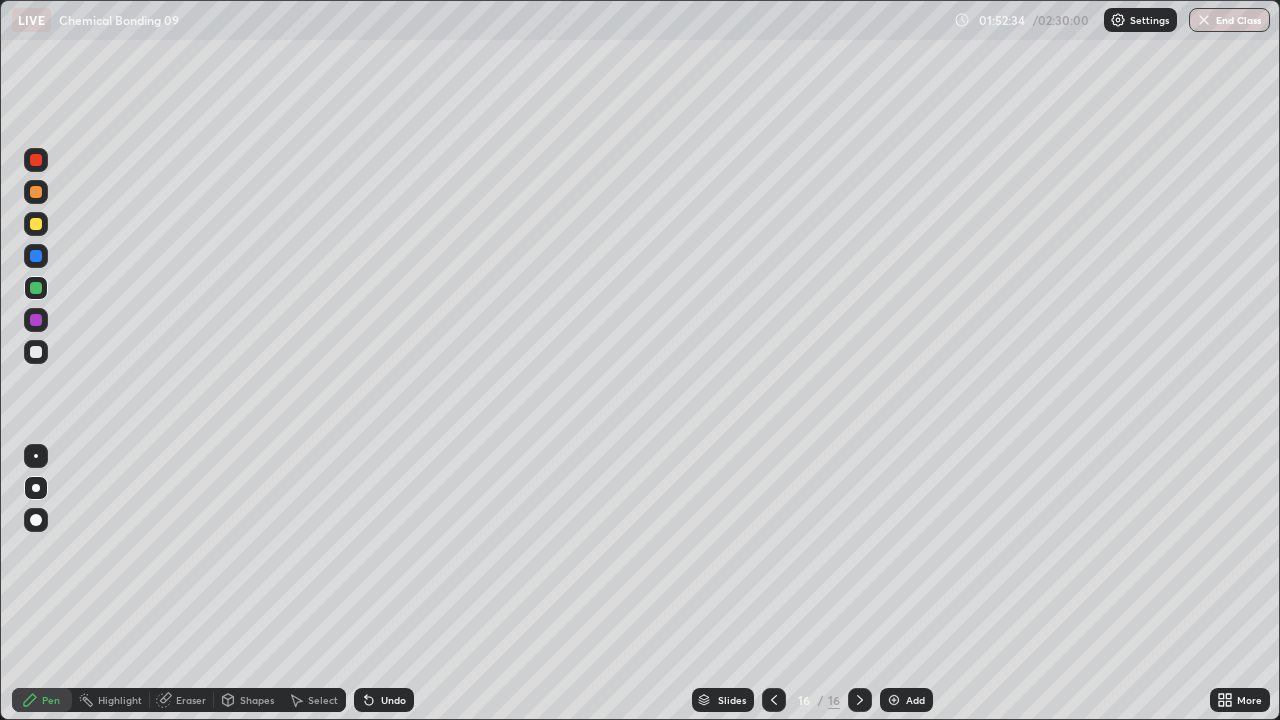 click at bounding box center (36, 224) 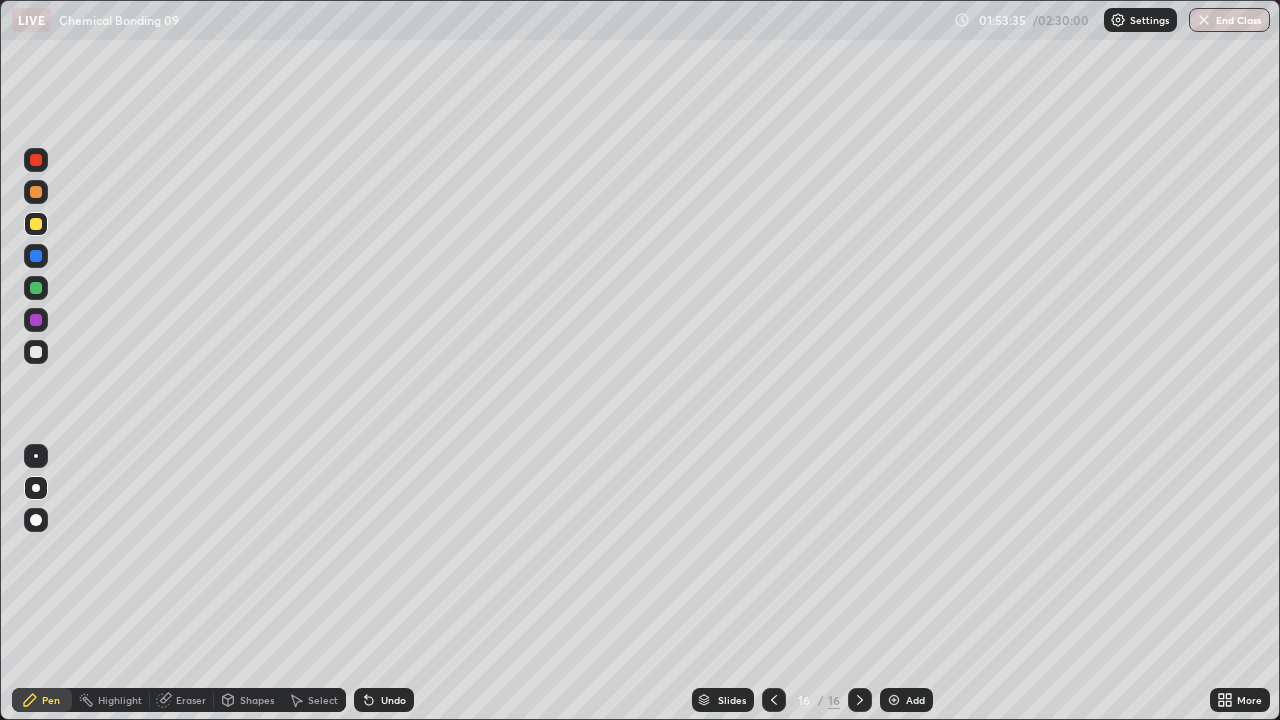 click on "Undo" at bounding box center (393, 700) 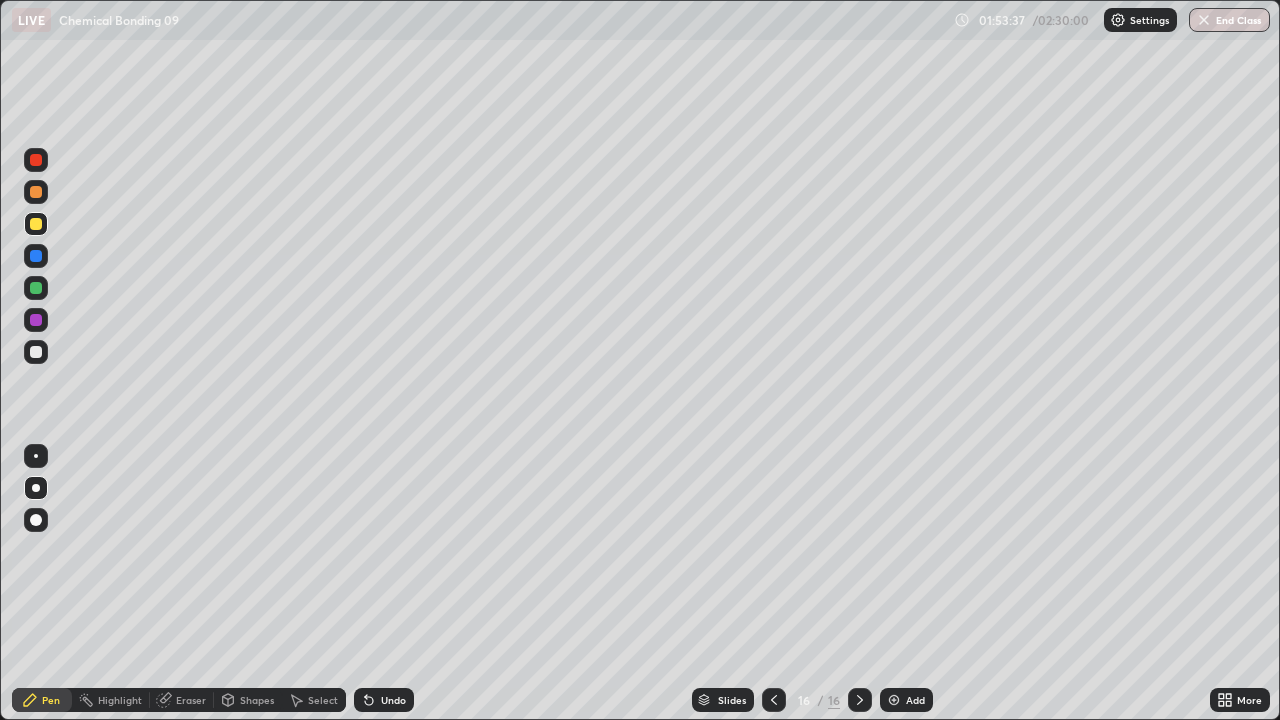 click at bounding box center [774, 700] 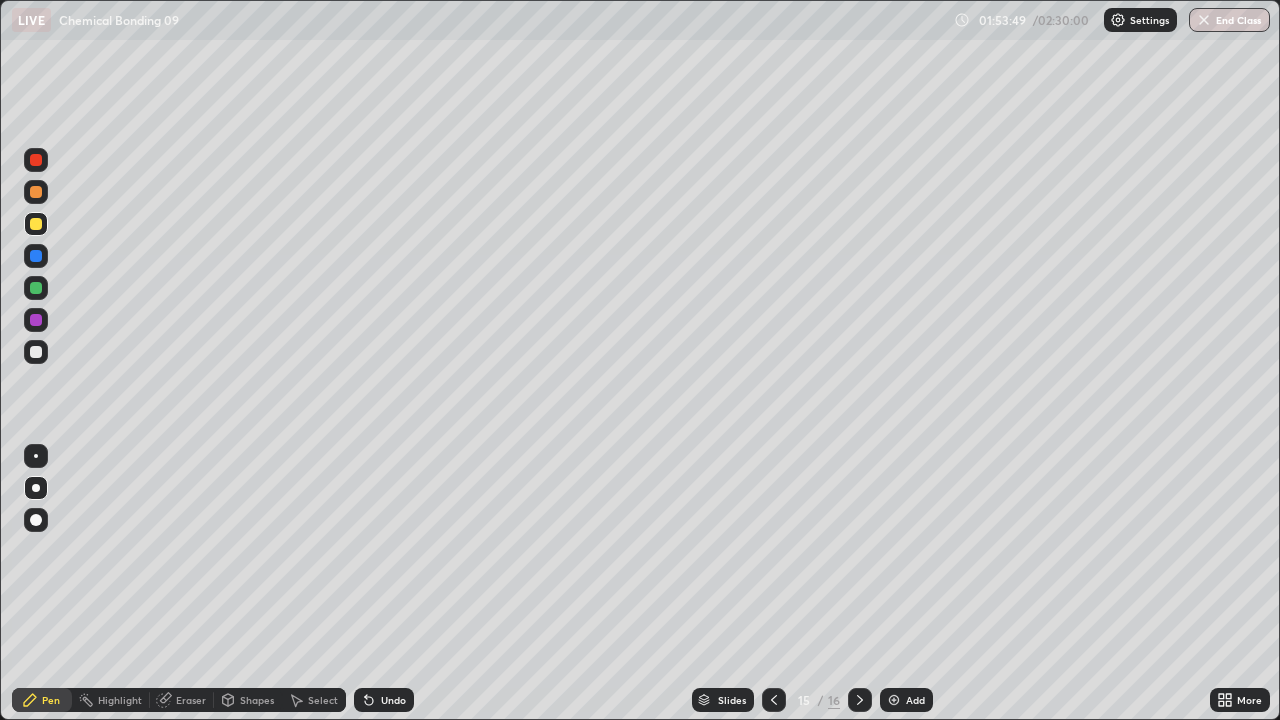 click 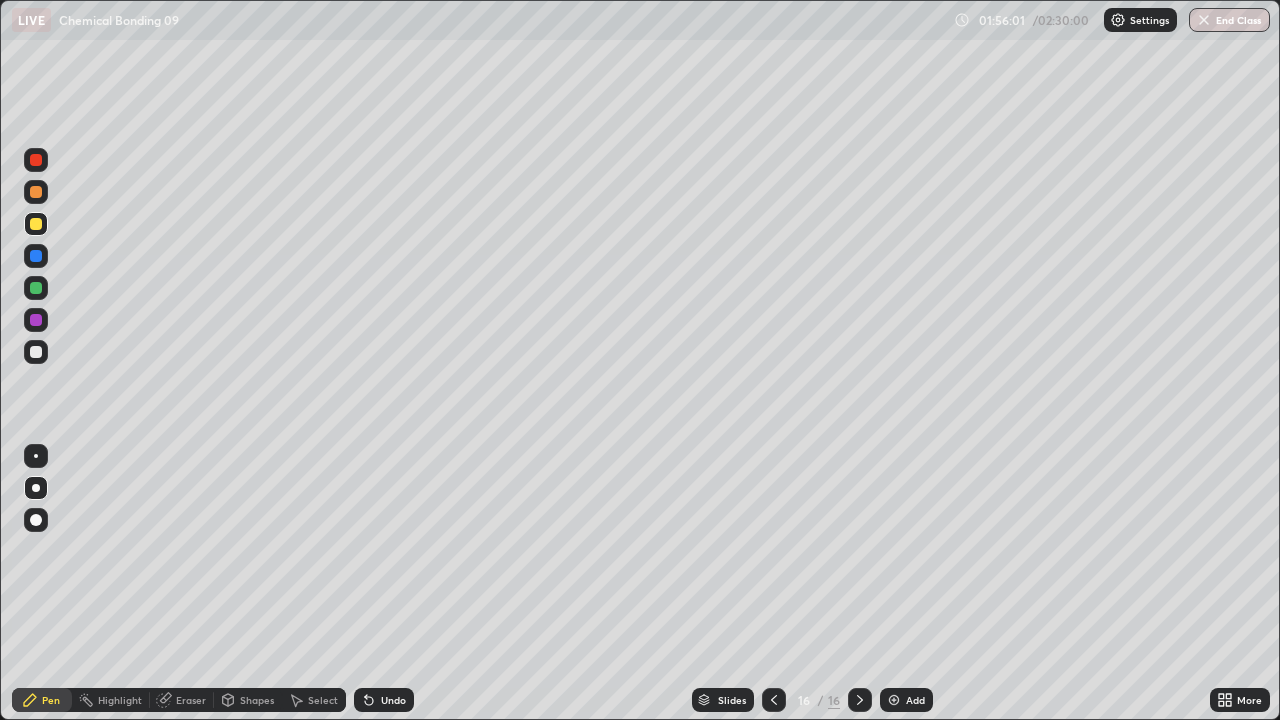 click on "Add" at bounding box center (906, 700) 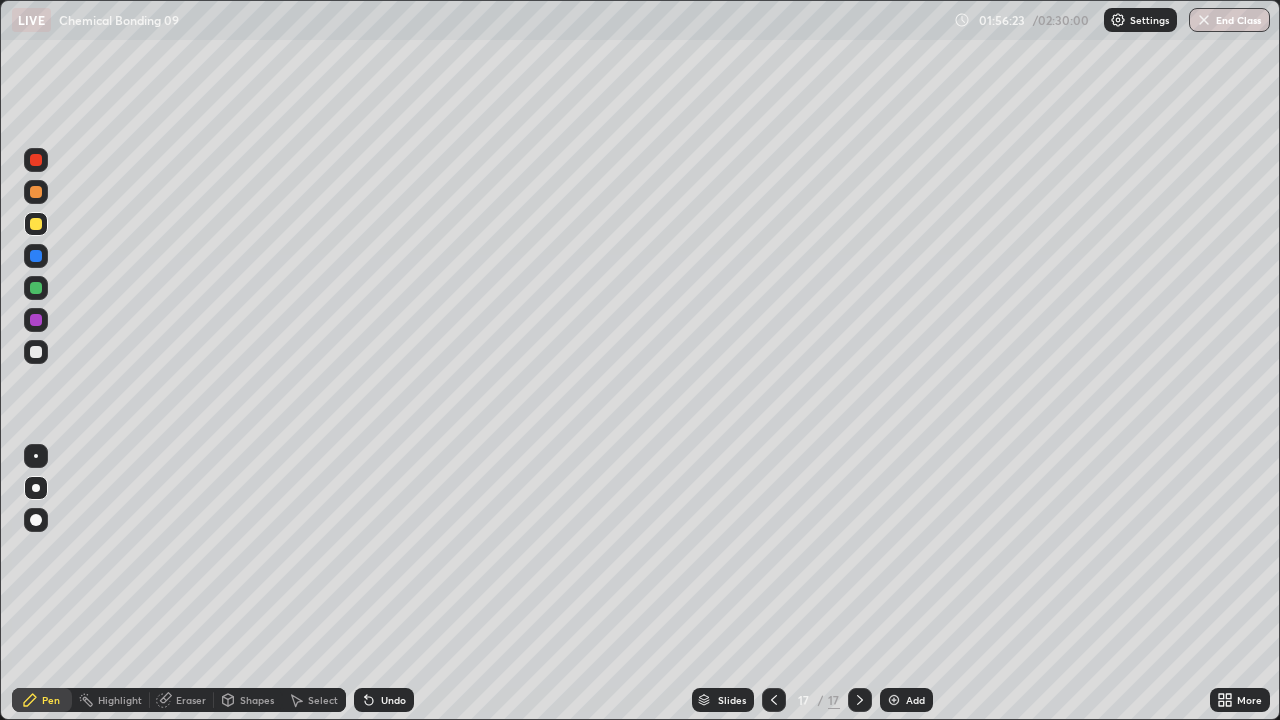 click on "Undo" at bounding box center [384, 700] 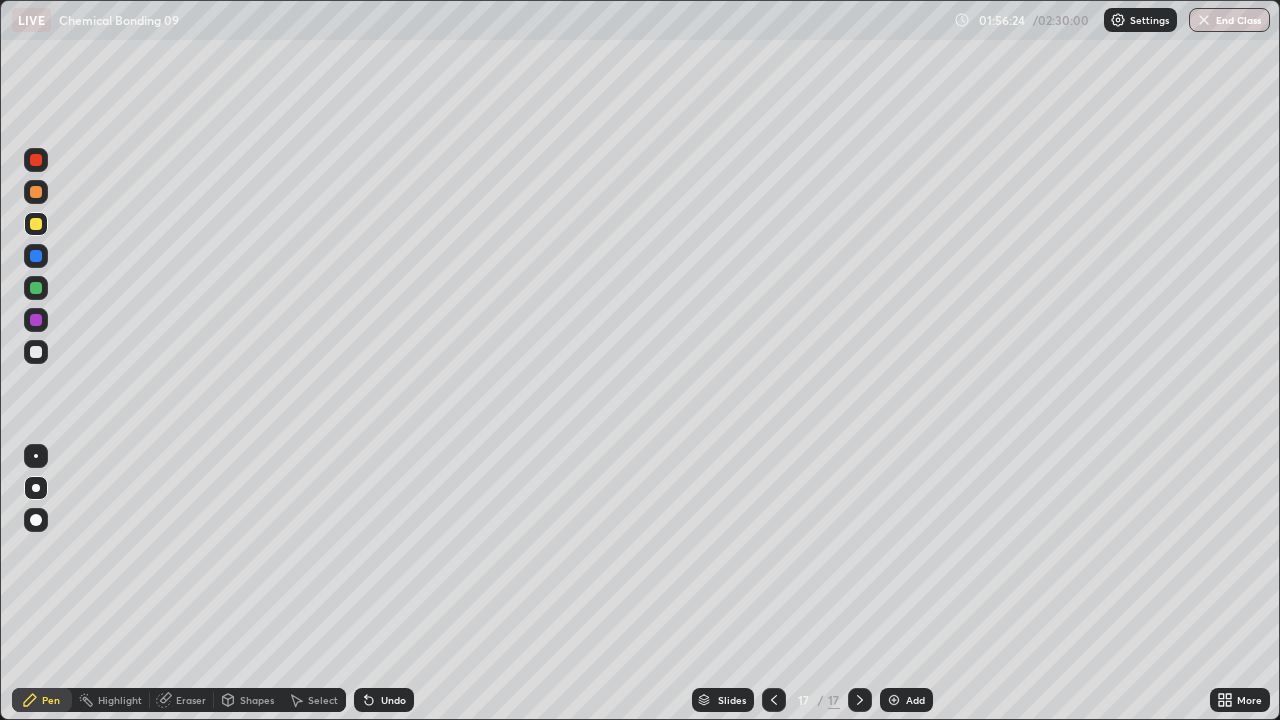 click at bounding box center (36, 352) 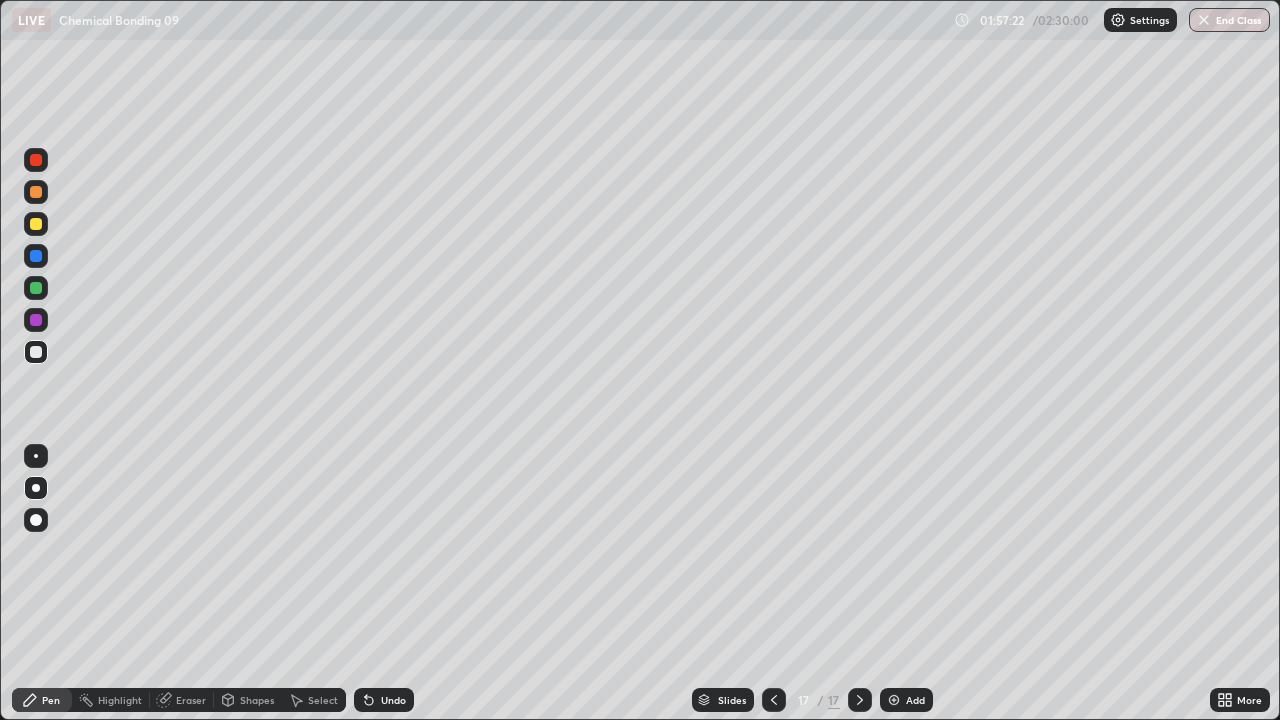 click at bounding box center [36, 352] 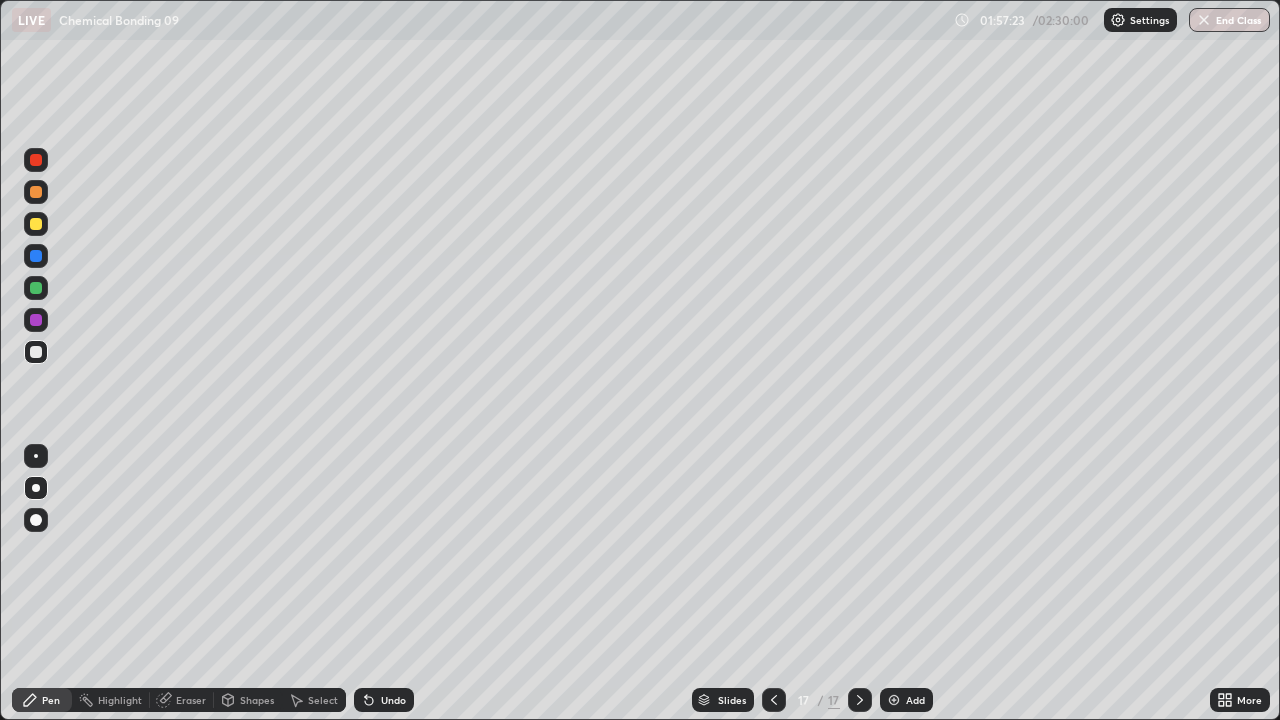 click at bounding box center (36, 288) 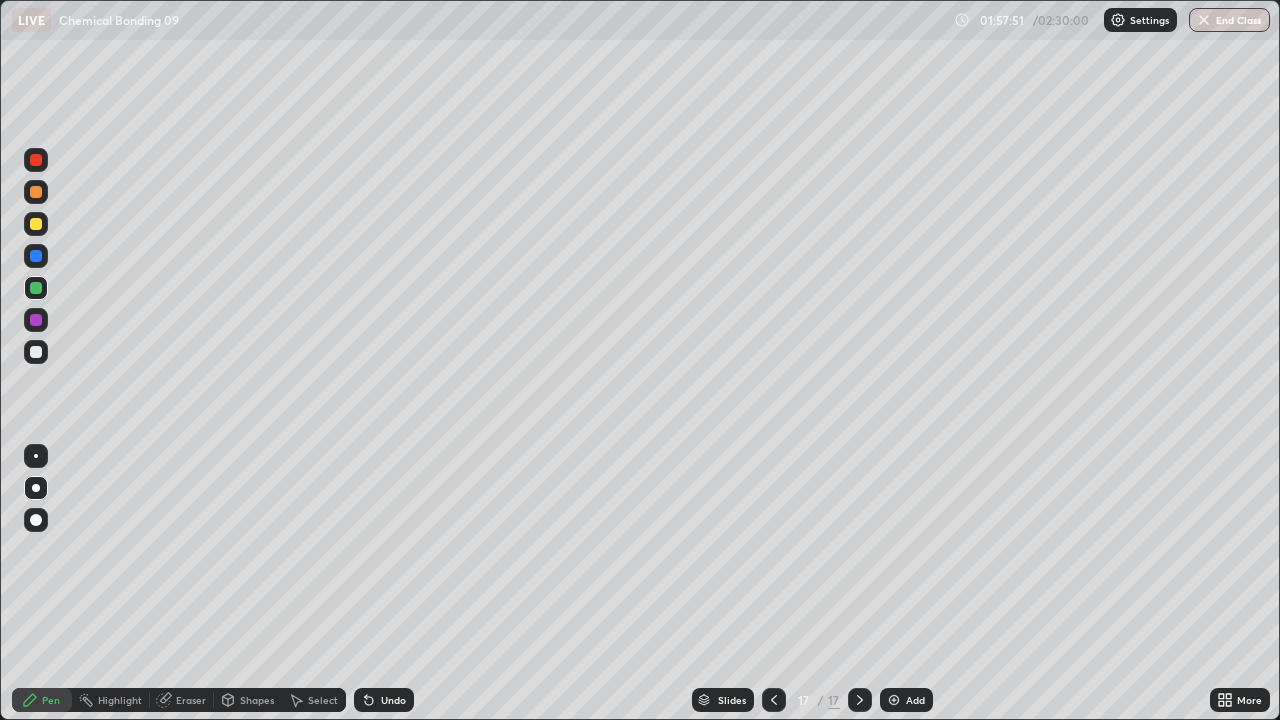 click 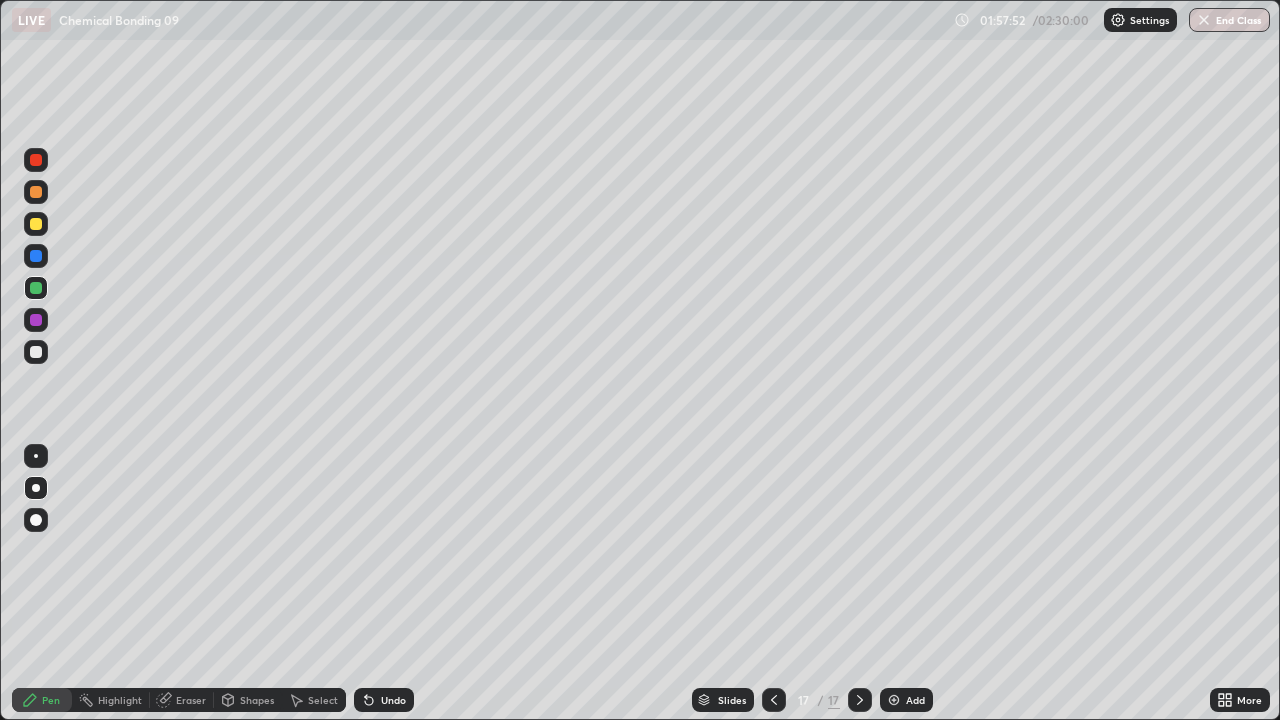 click 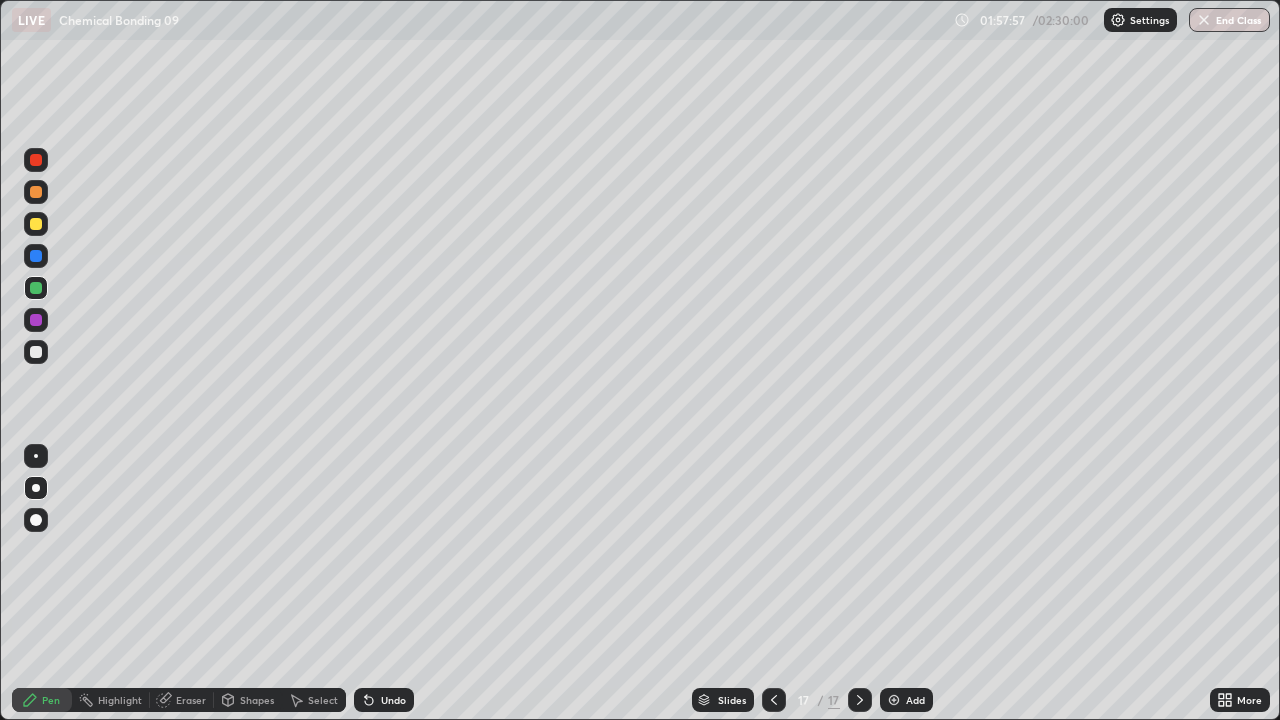 click on "Undo" at bounding box center [393, 700] 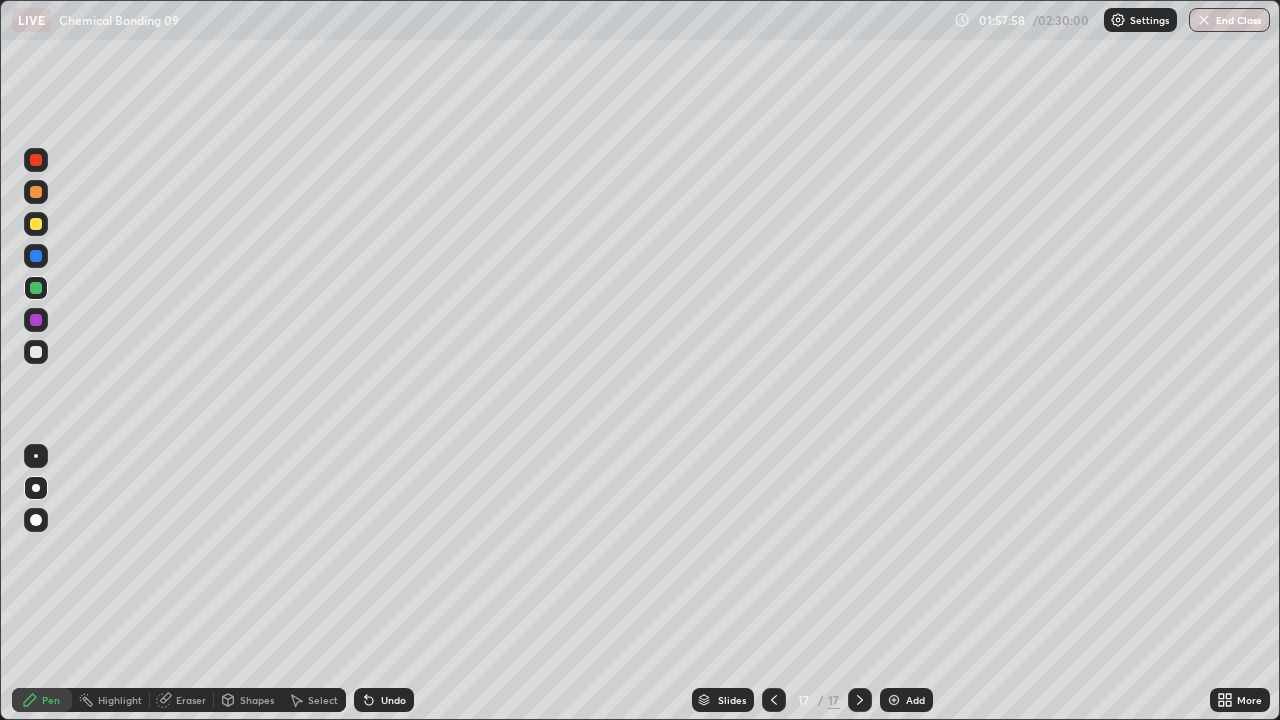 click on "Undo" at bounding box center [393, 700] 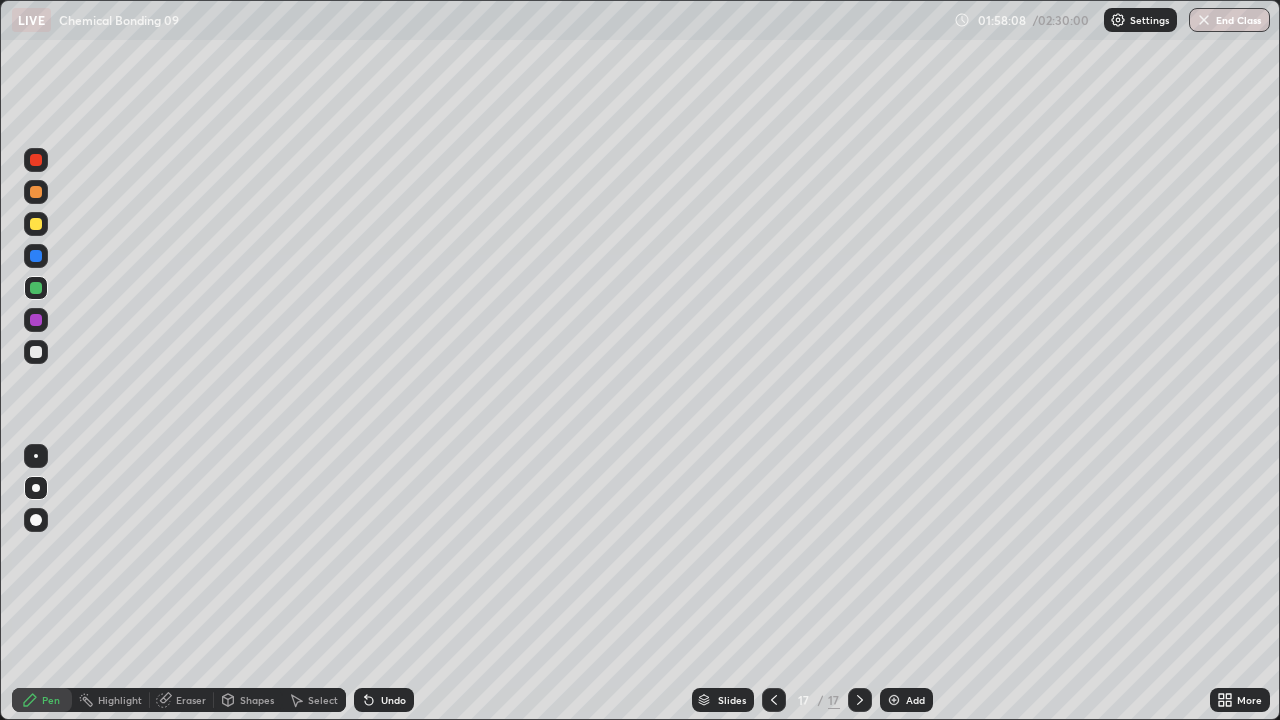 click at bounding box center [36, 224] 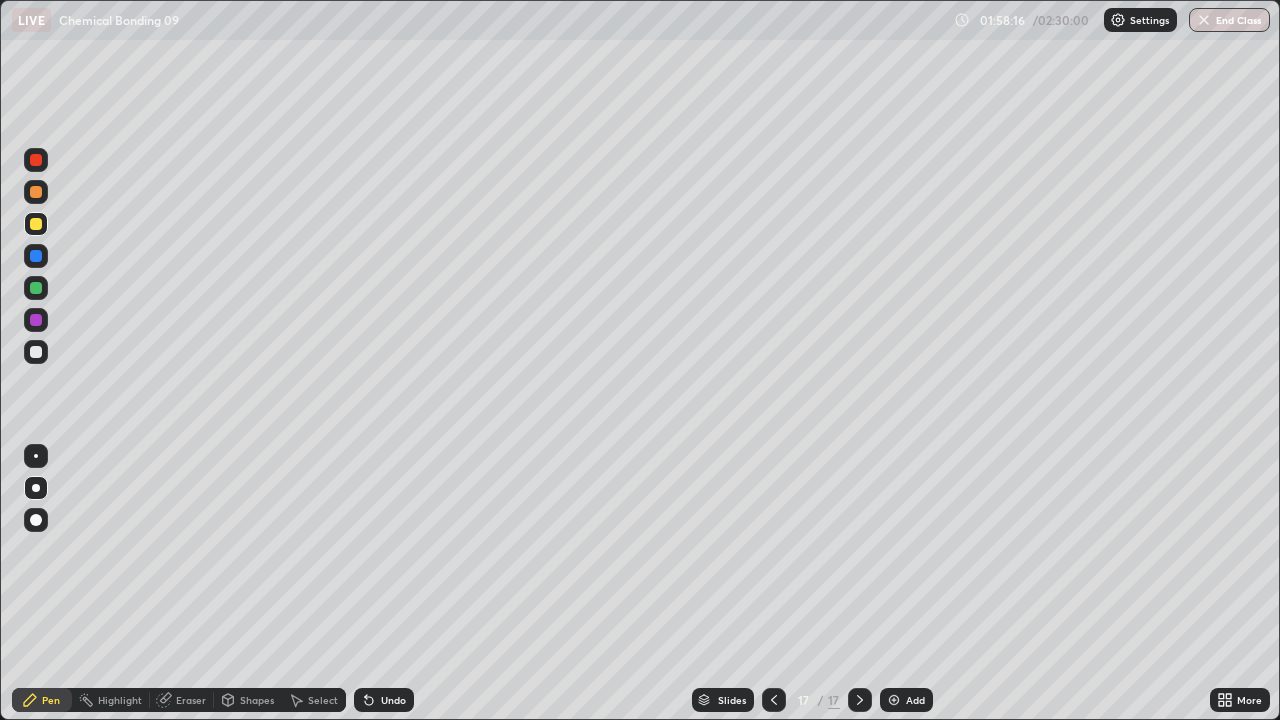 click on "Undo" at bounding box center [384, 700] 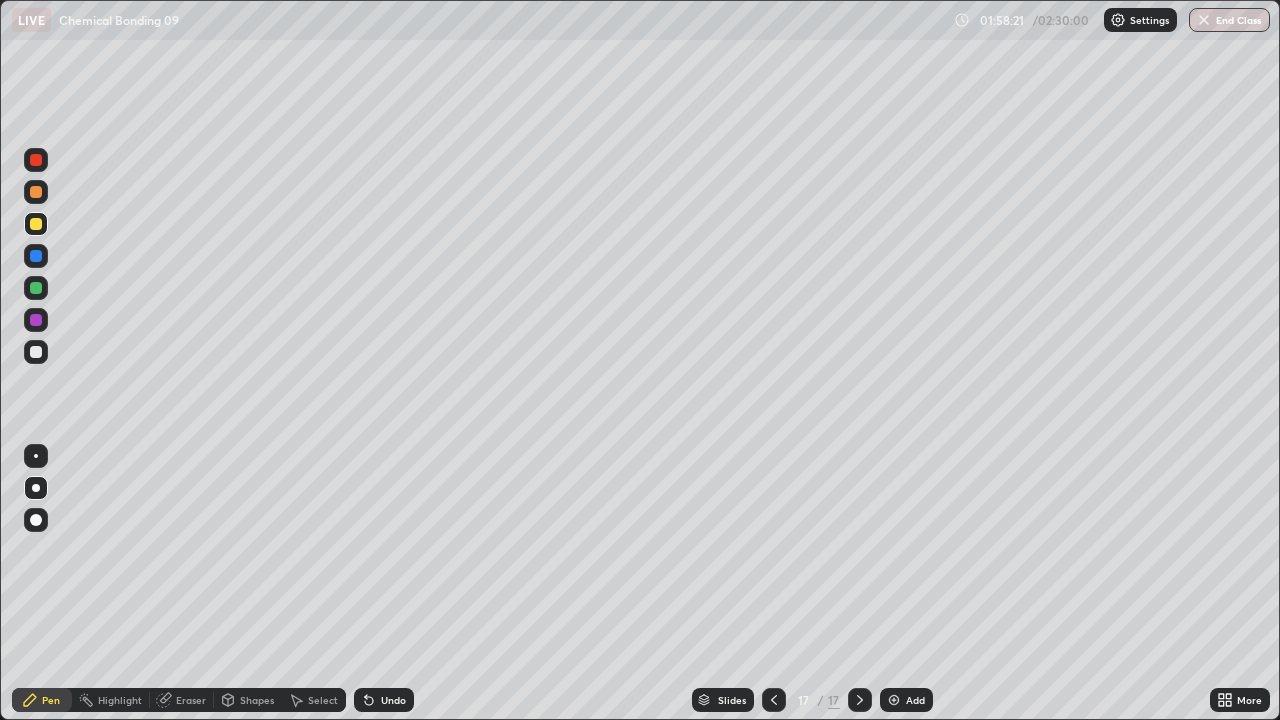 click on "Undo" at bounding box center [393, 700] 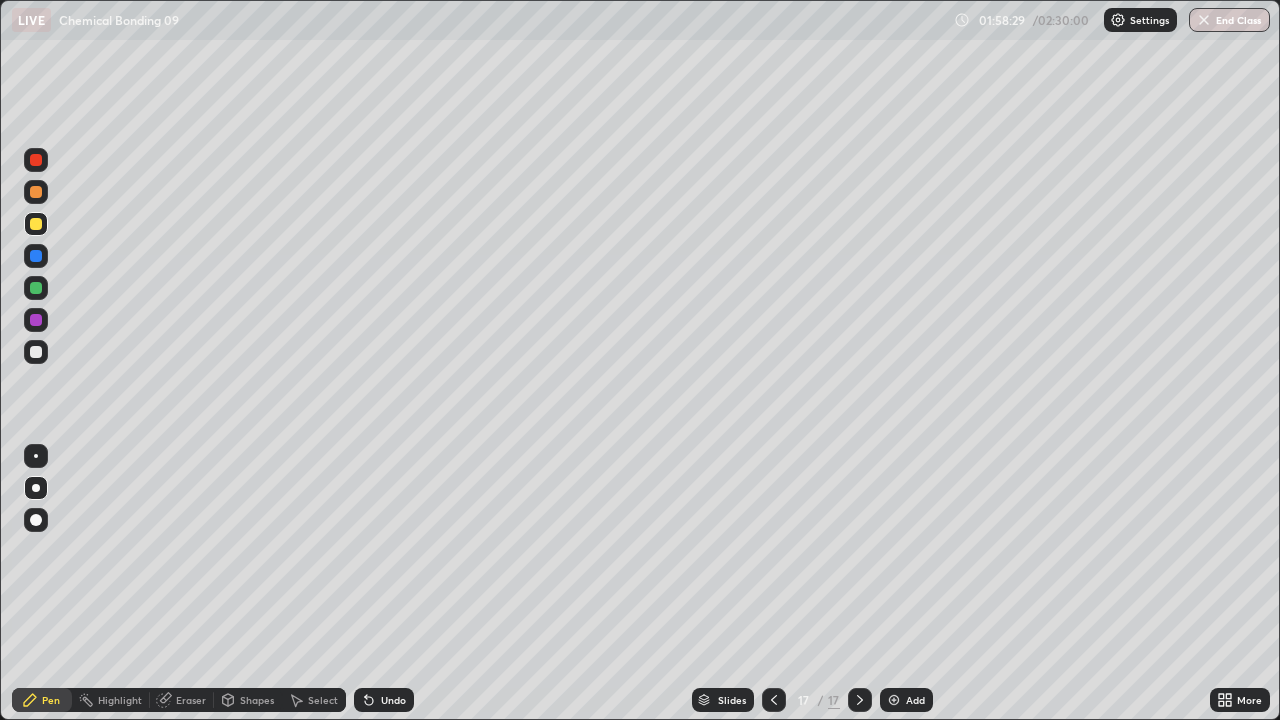 click at bounding box center (36, 352) 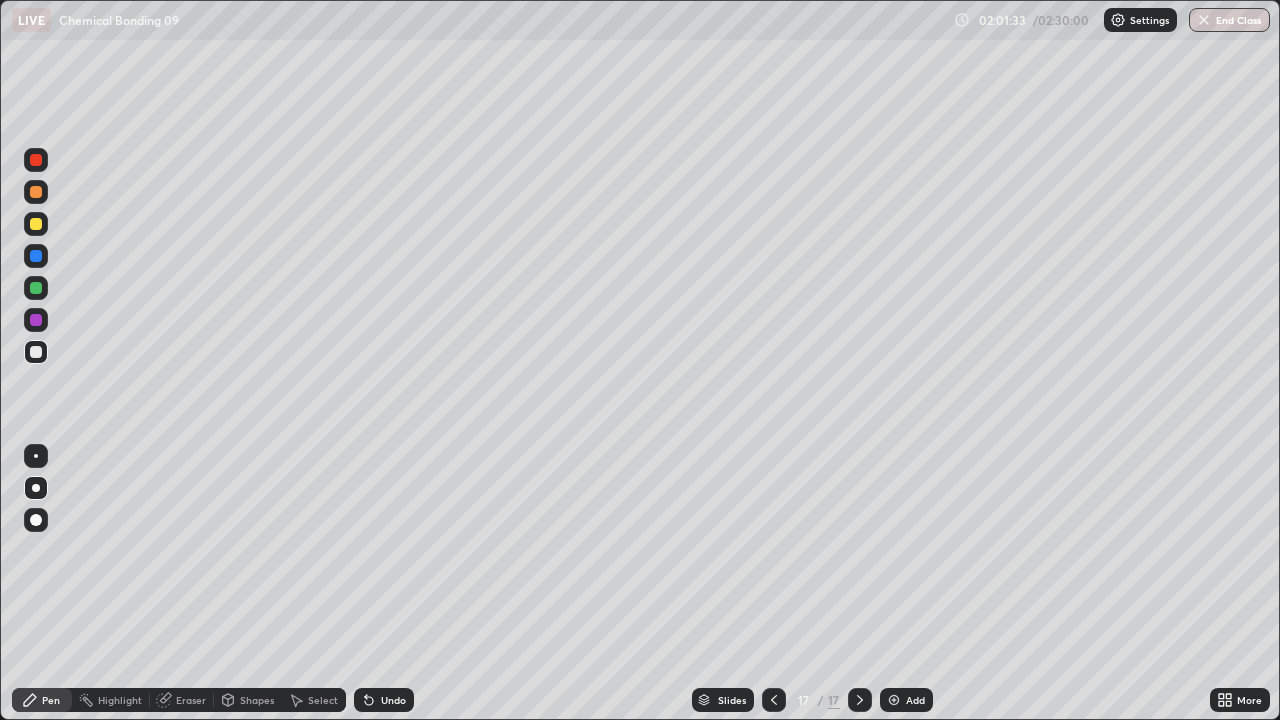 click on "Add" at bounding box center (906, 700) 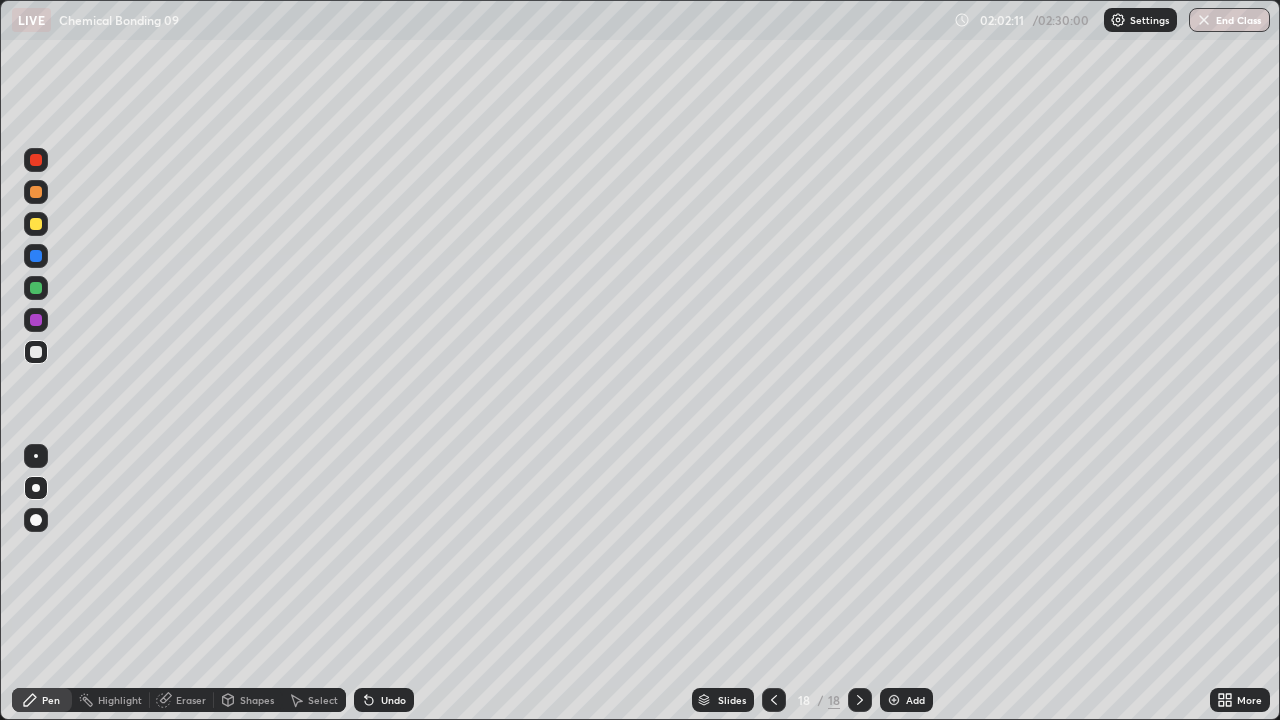 click at bounding box center [36, 224] 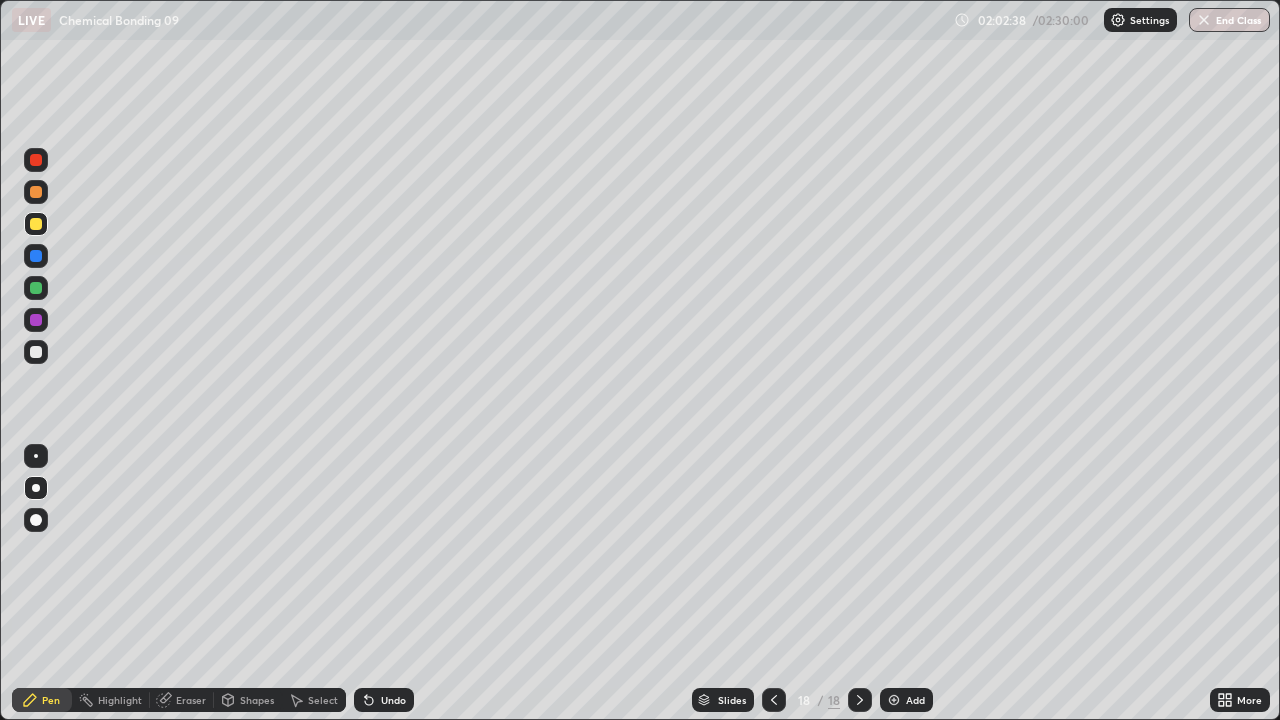 click at bounding box center (36, 288) 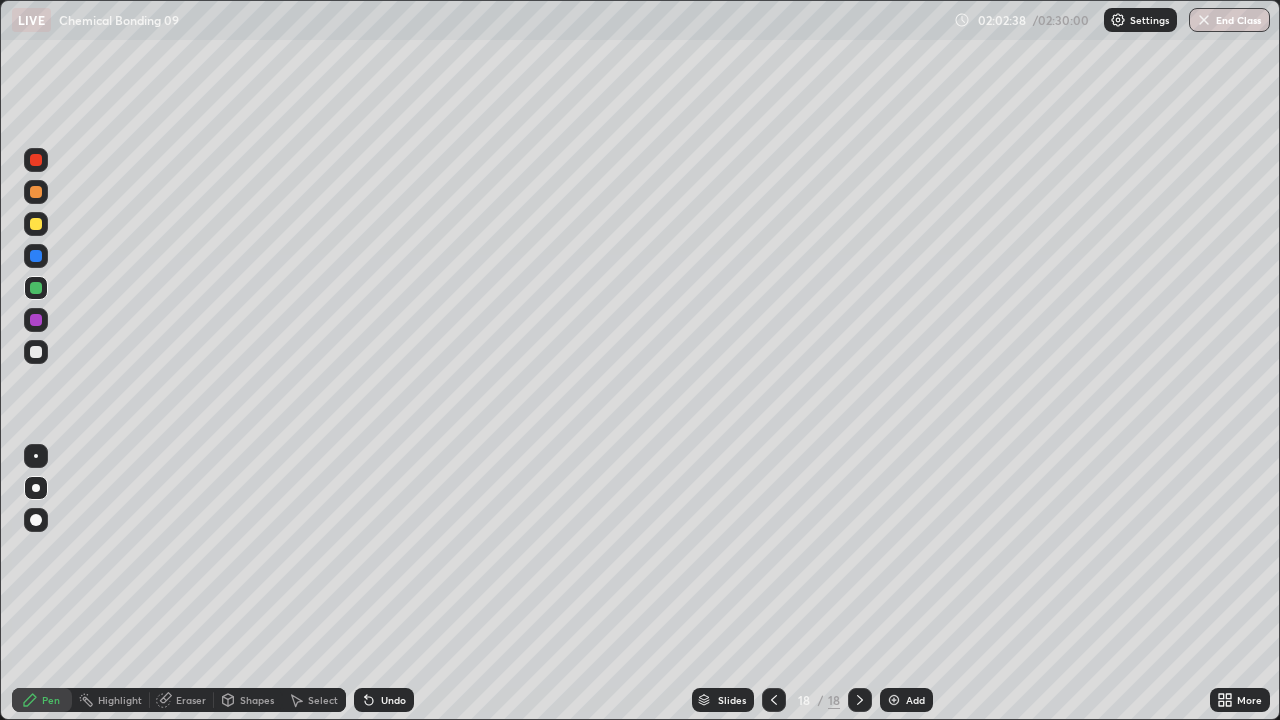 click at bounding box center (36, 352) 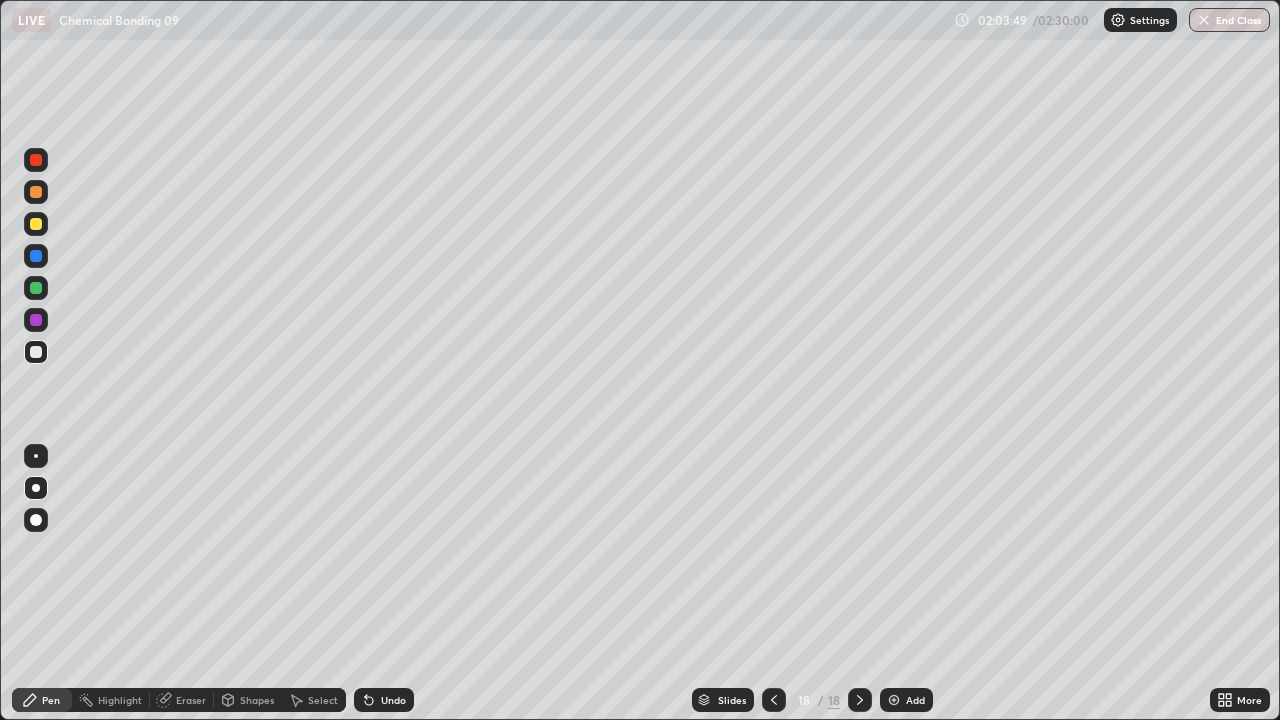 click 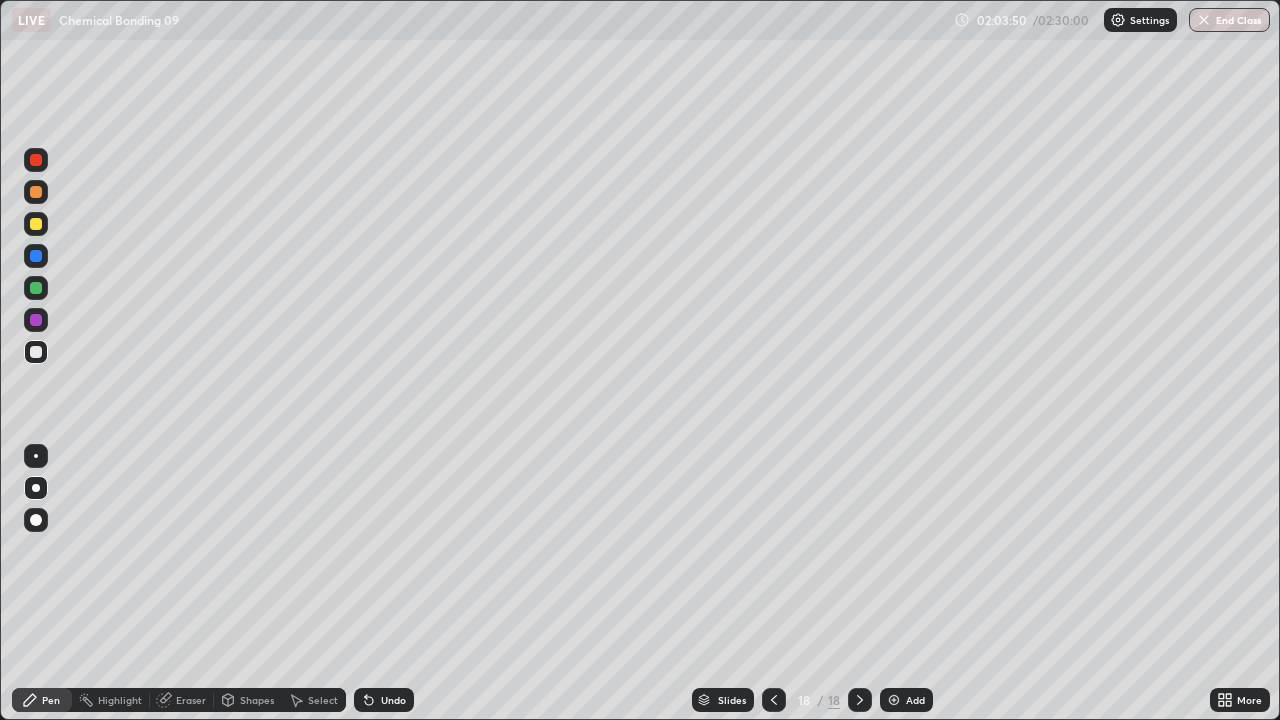 click 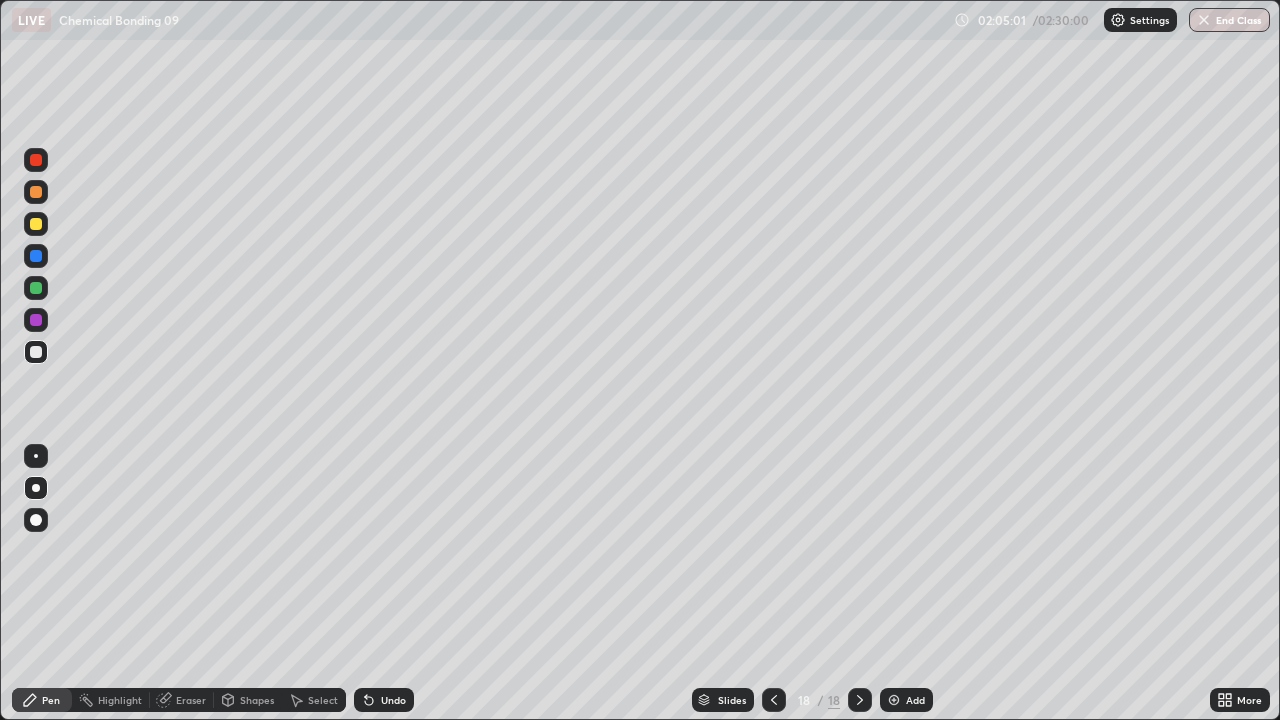 click at bounding box center [36, 224] 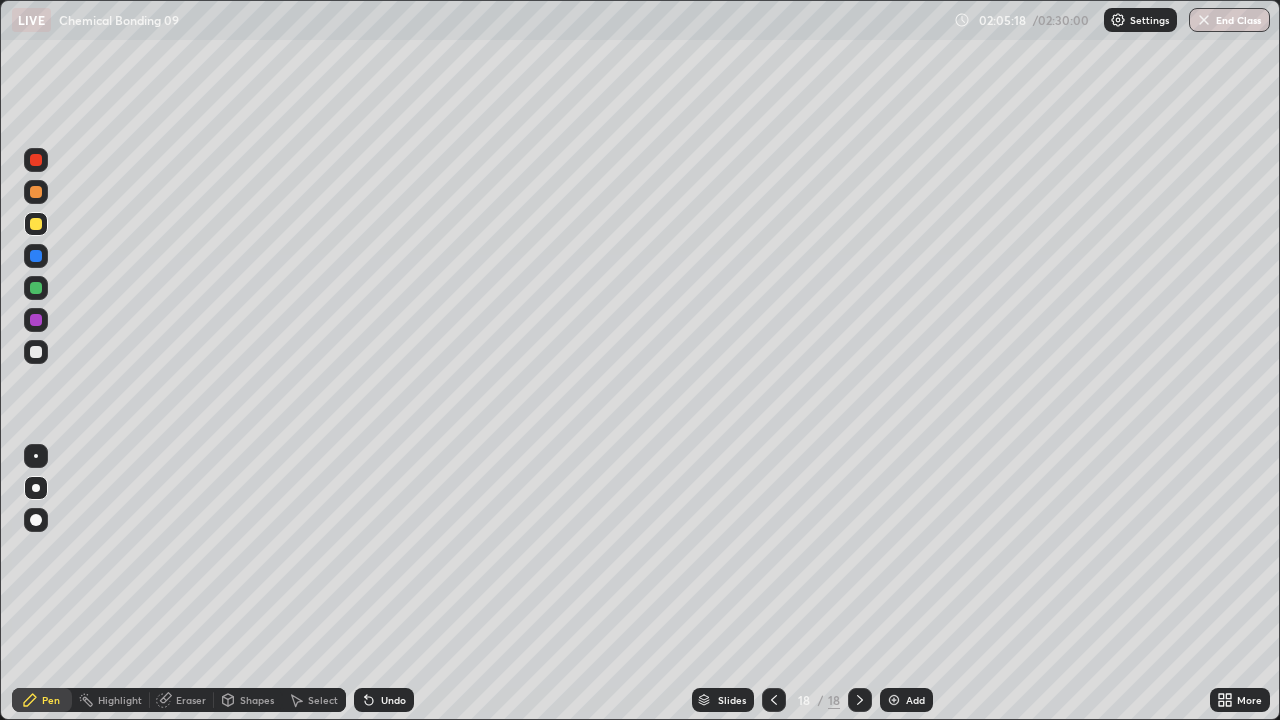 click on "Undo" at bounding box center [393, 700] 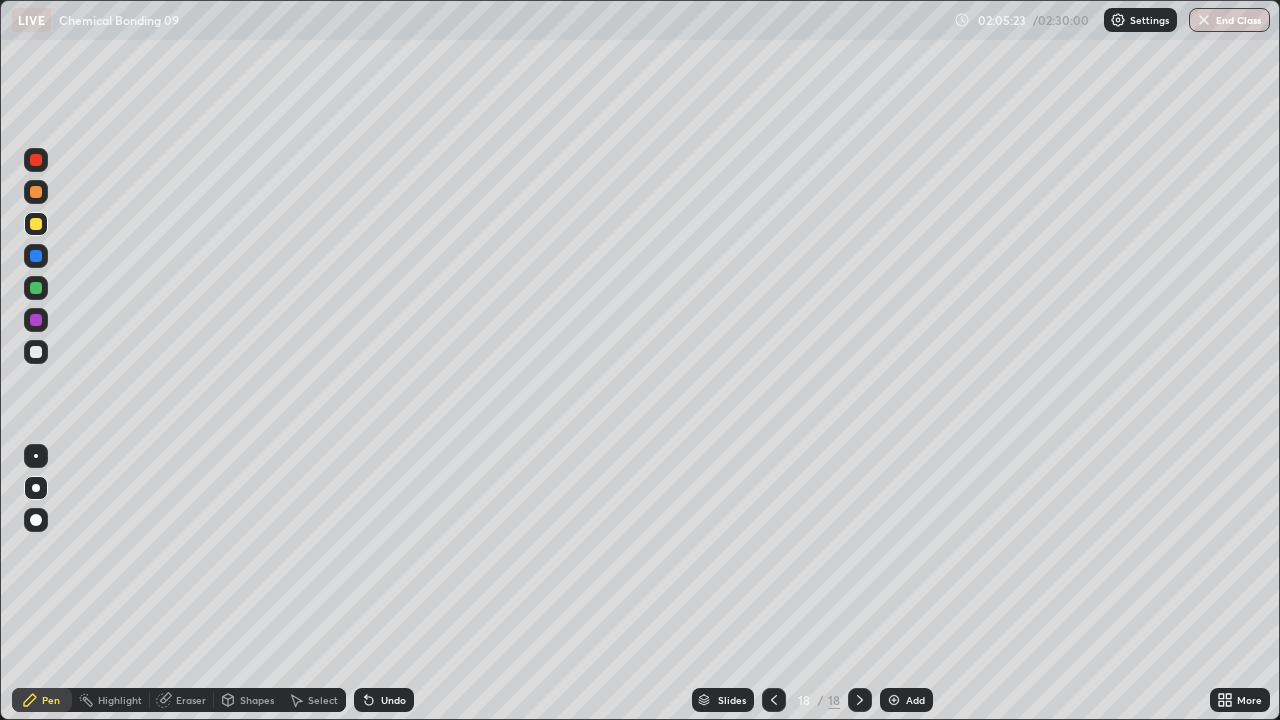 click at bounding box center (36, 288) 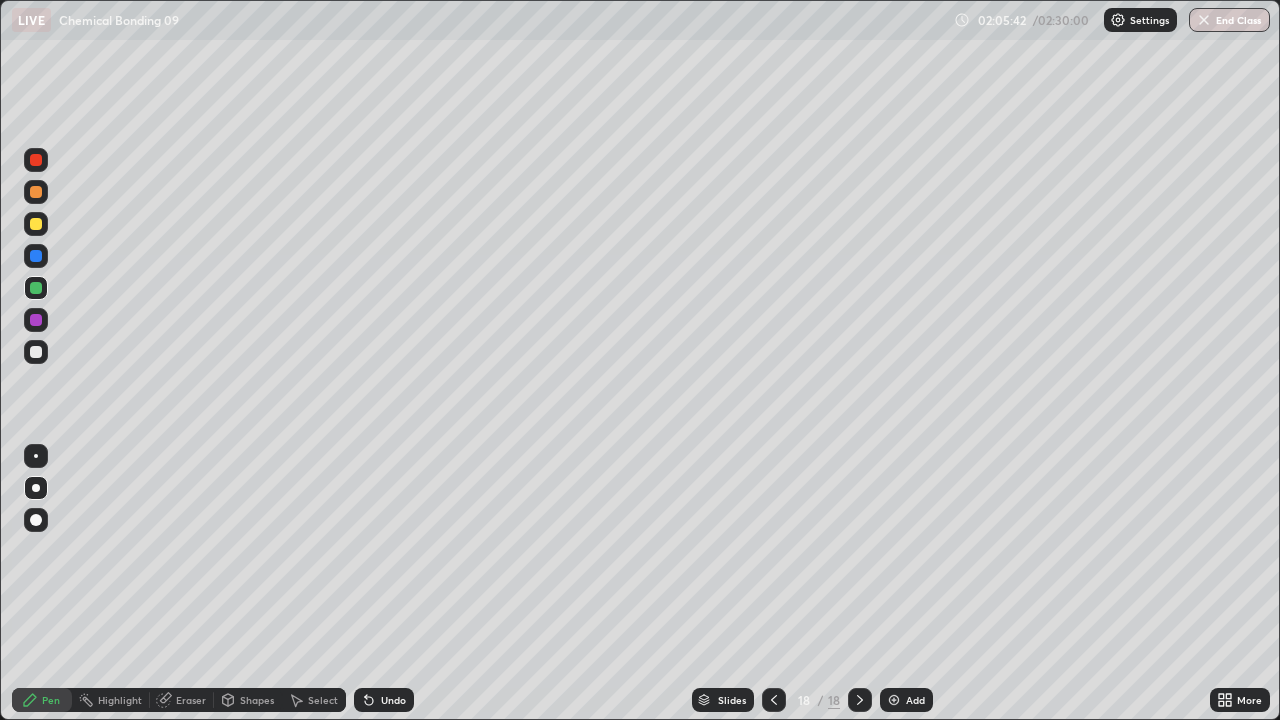 click on "Eraser" at bounding box center (191, 700) 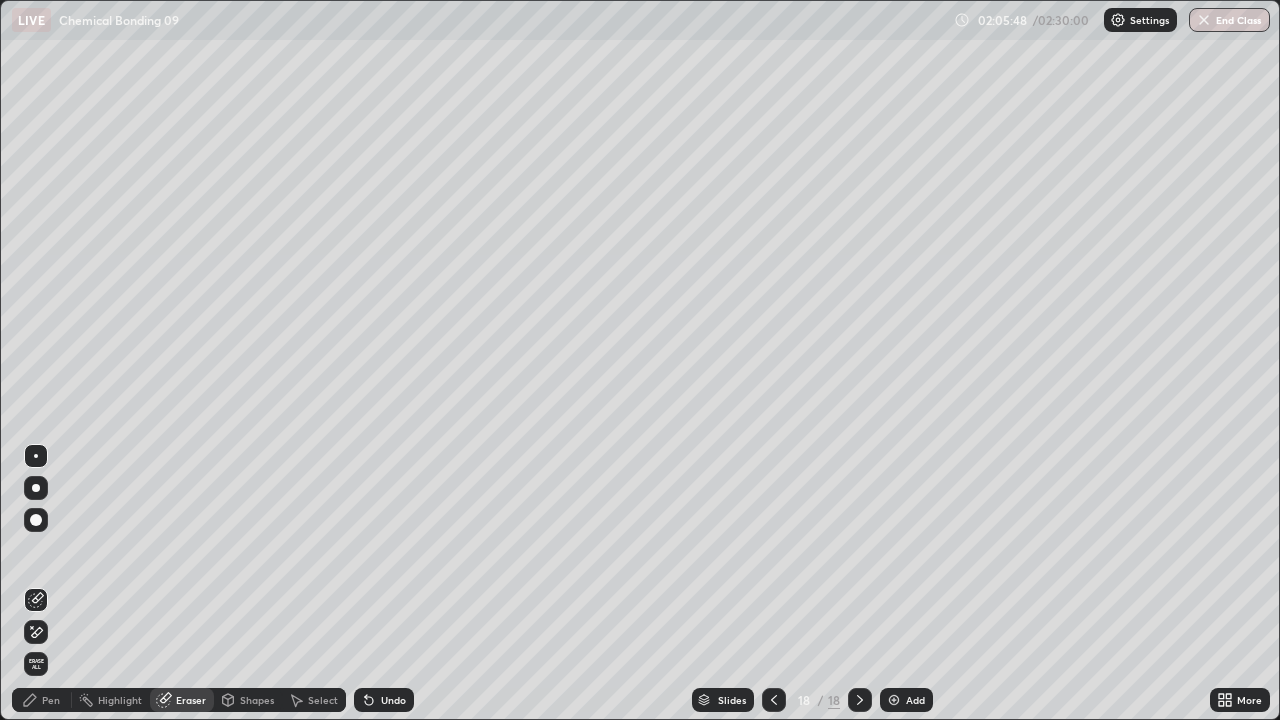 click on "Pen" at bounding box center (51, 700) 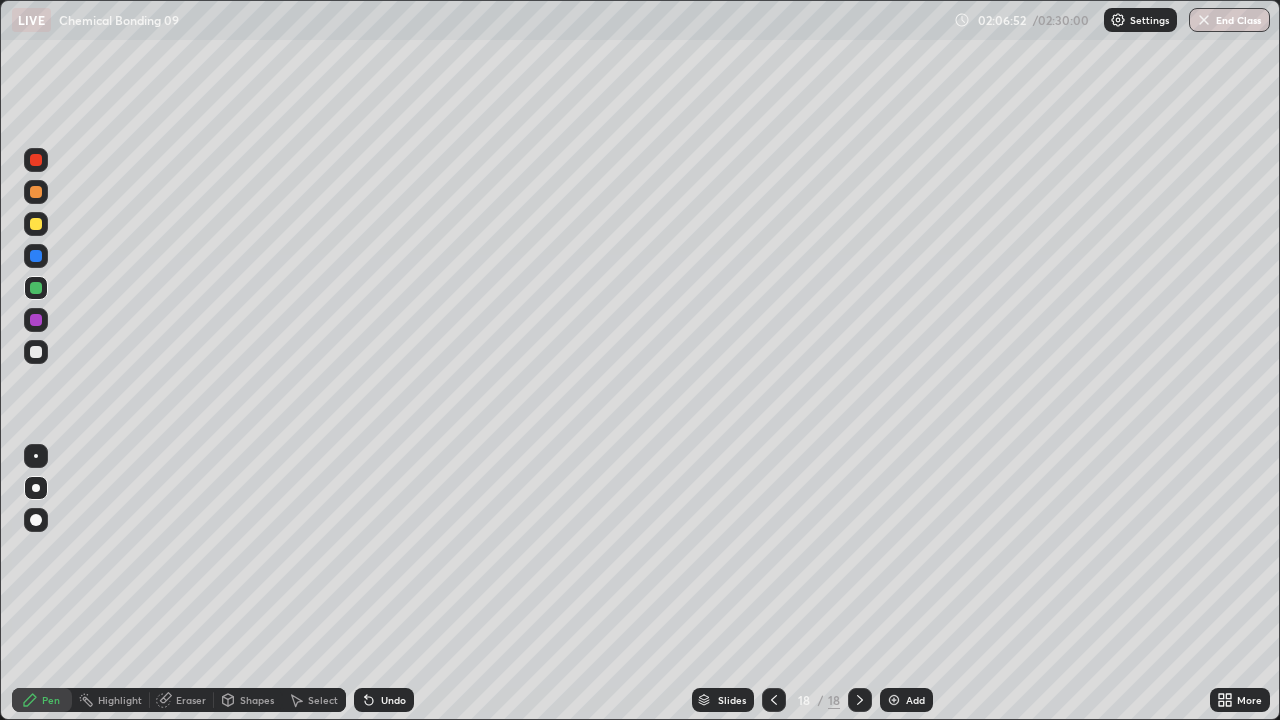 click at bounding box center [36, 352] 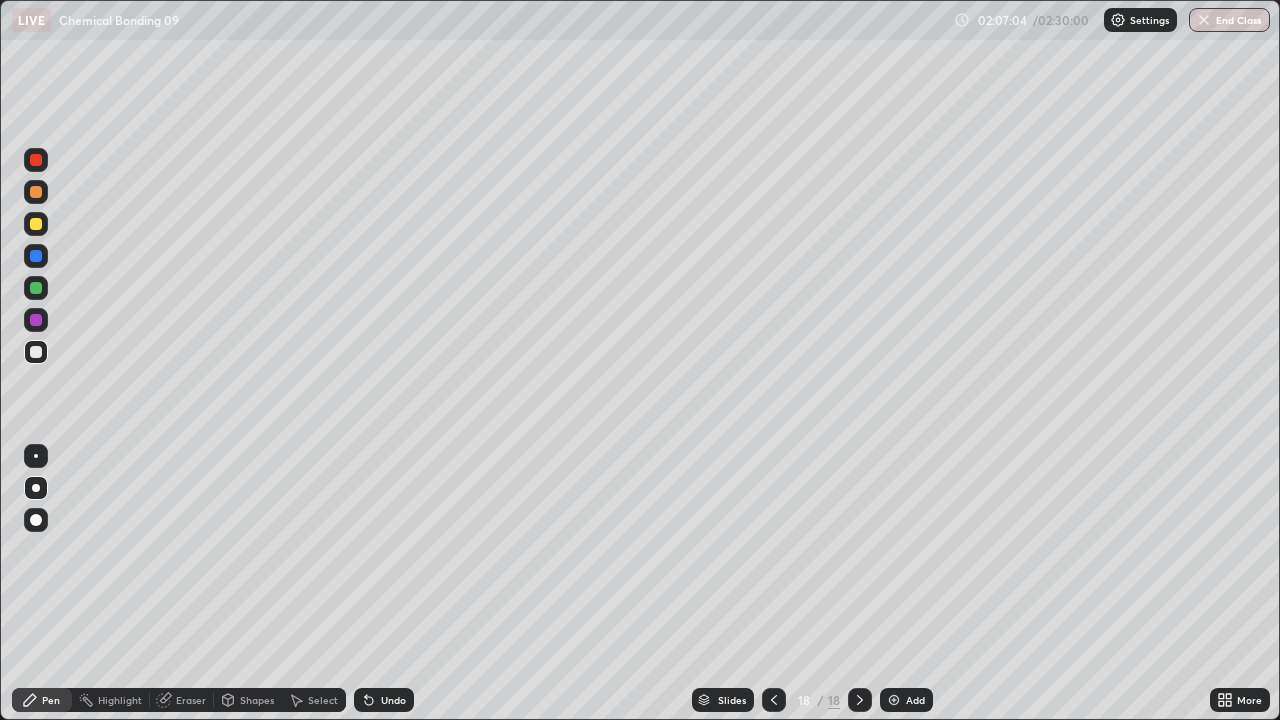 click on "Undo" at bounding box center [393, 700] 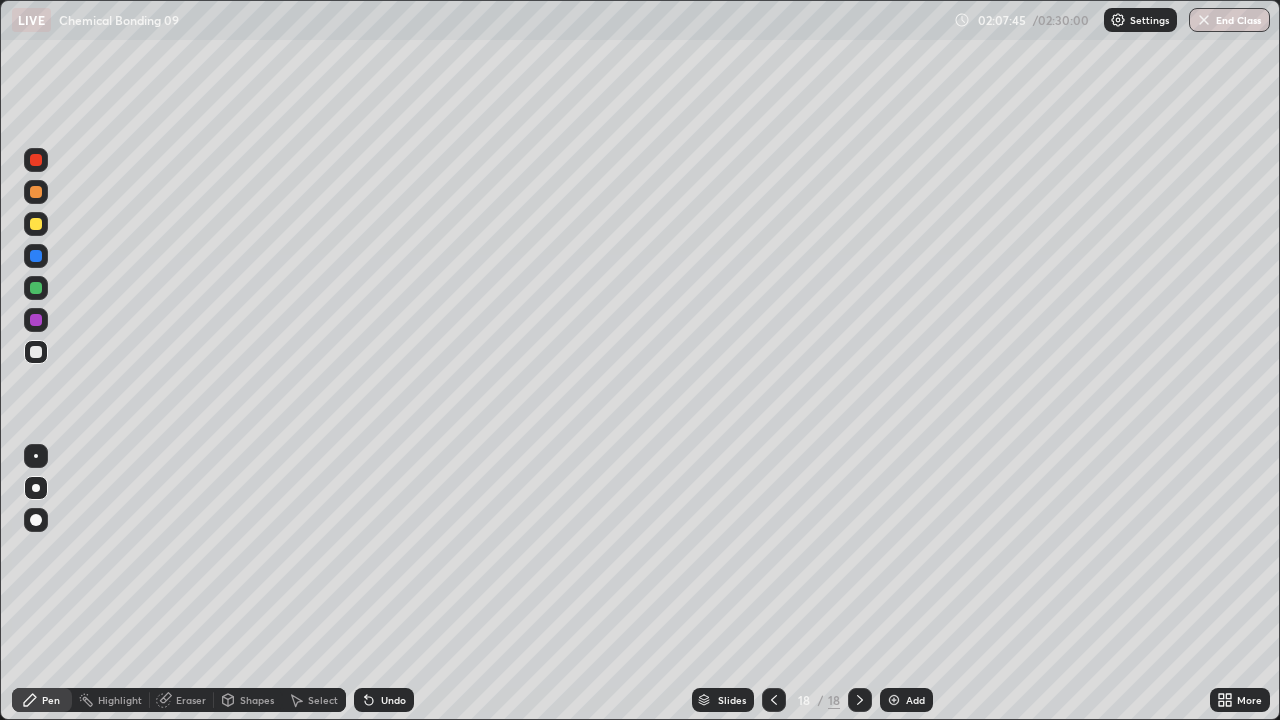 click at bounding box center (36, 224) 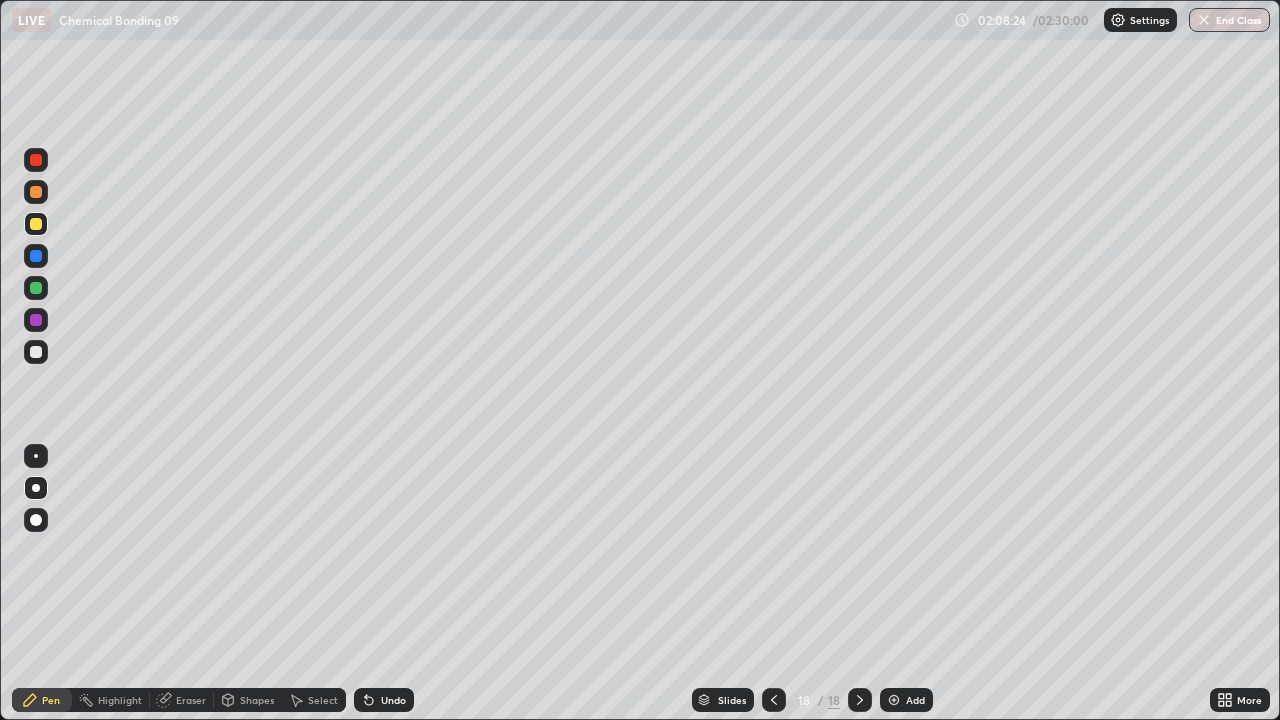click at bounding box center [36, 352] 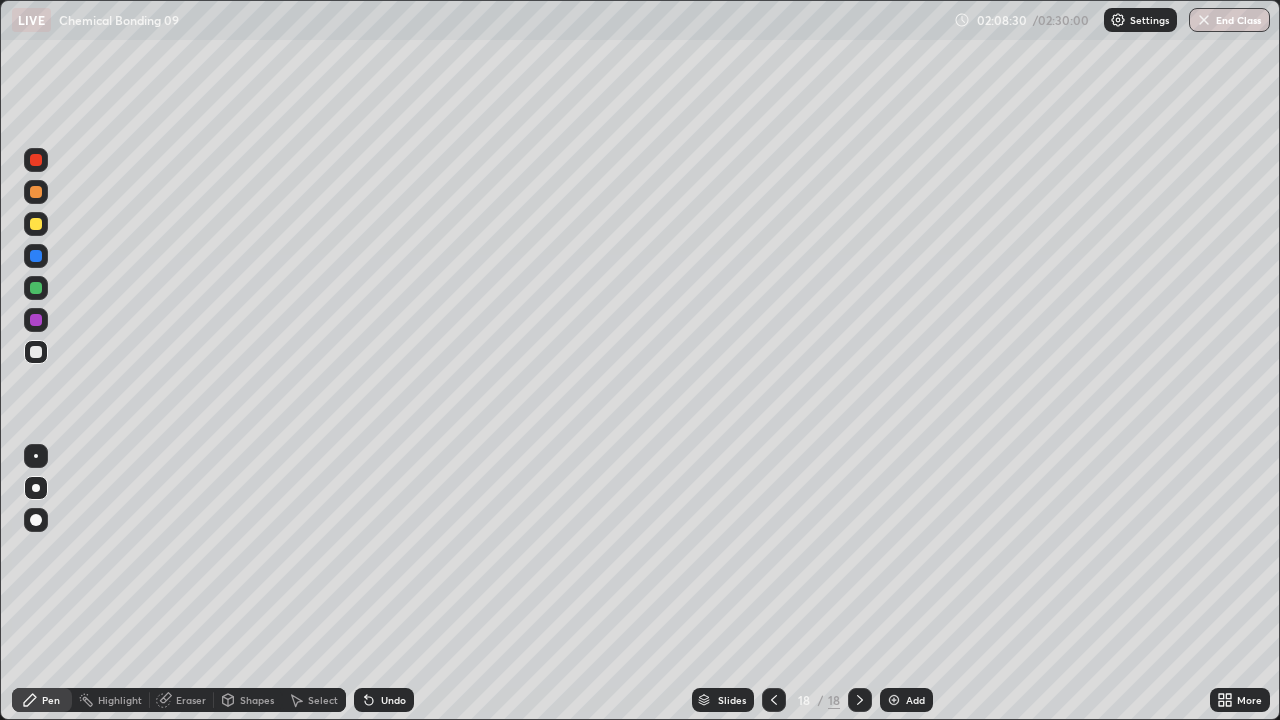 click on "Undo" at bounding box center (384, 700) 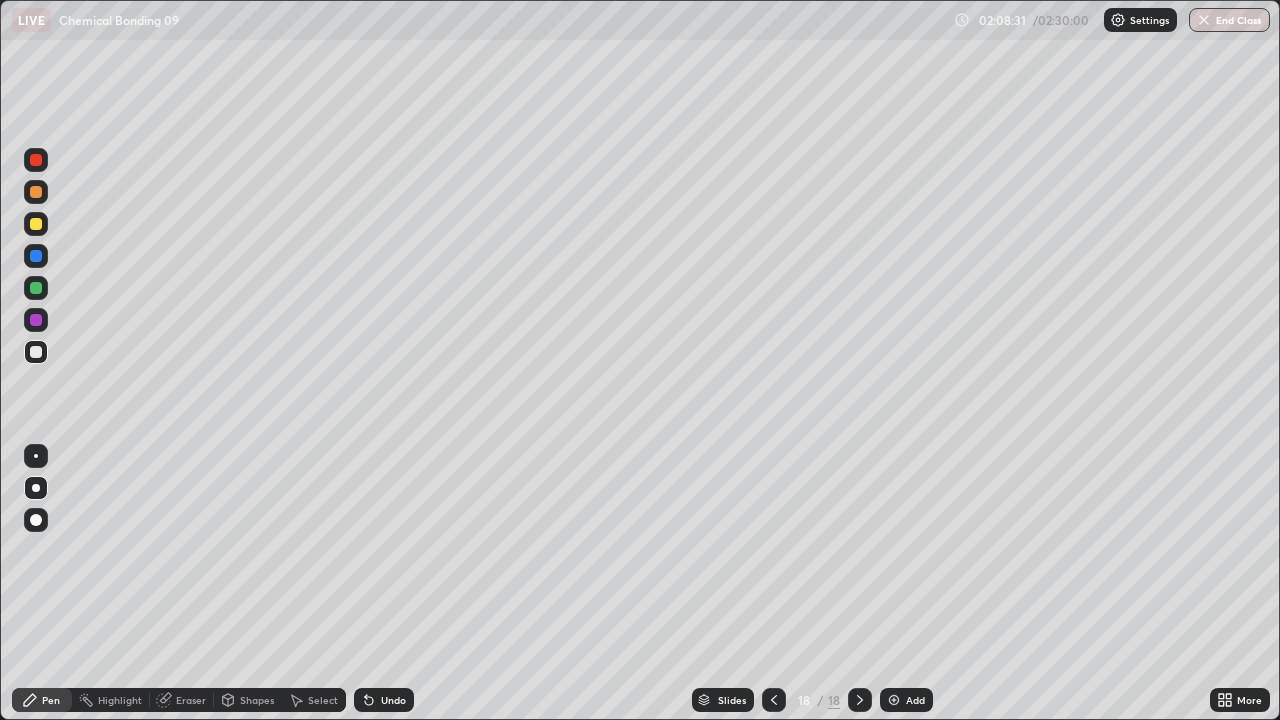 click at bounding box center [36, 224] 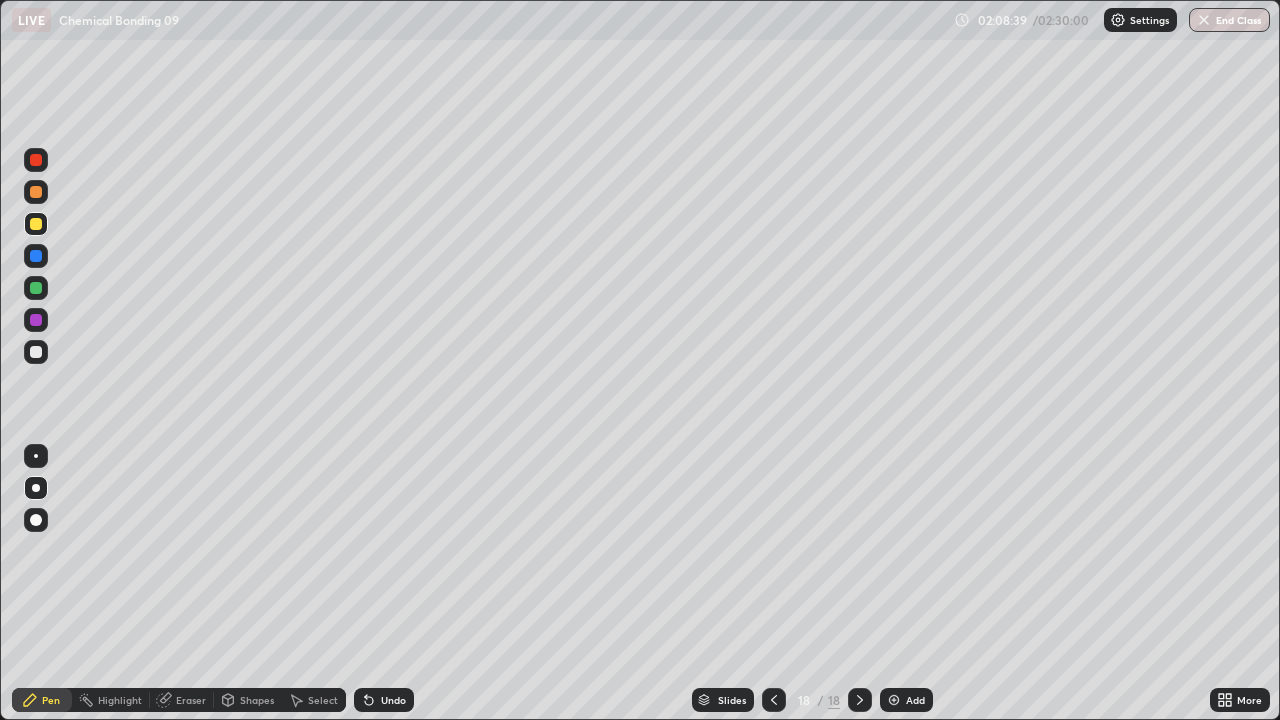 click at bounding box center (36, 352) 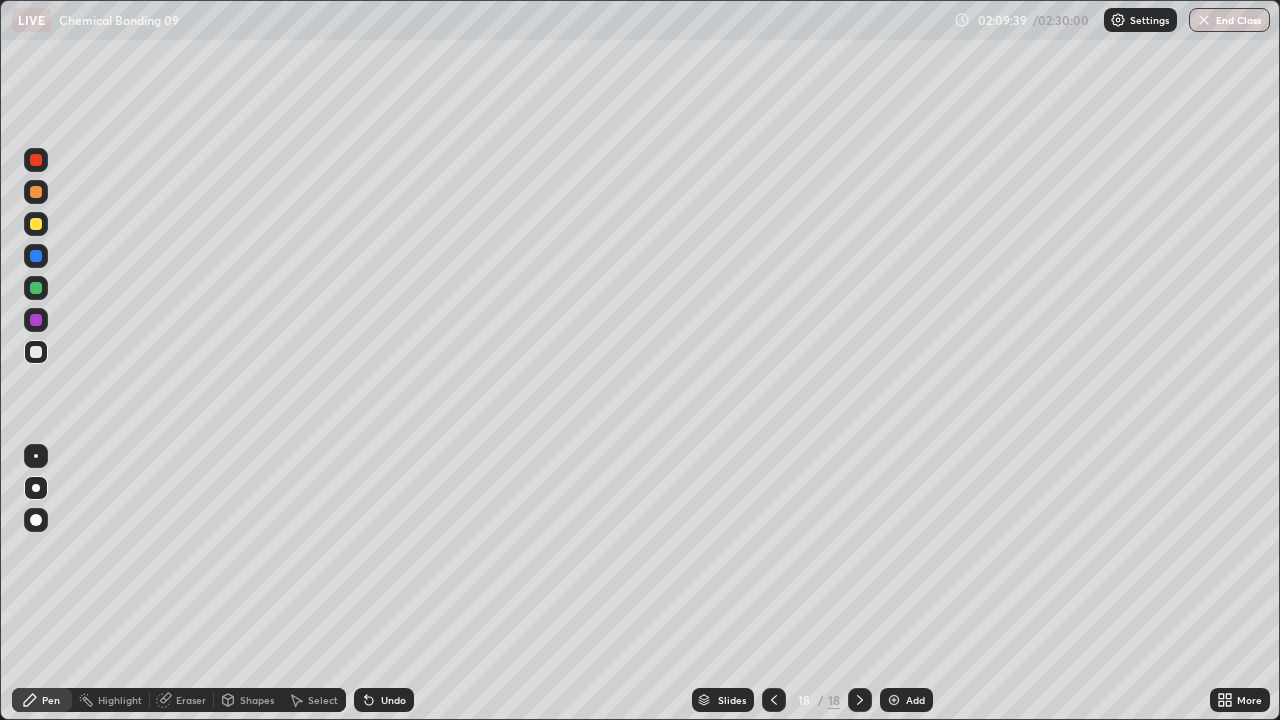 click on "Undo" at bounding box center [384, 700] 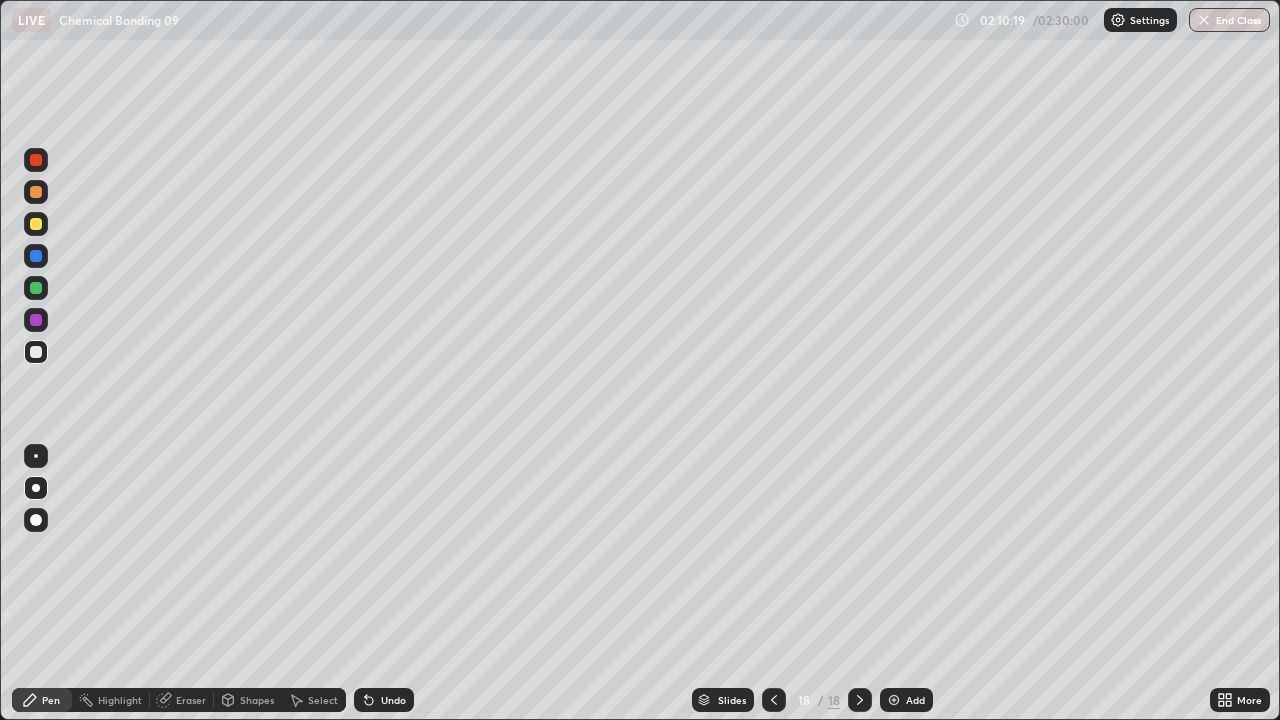 click at bounding box center (36, 288) 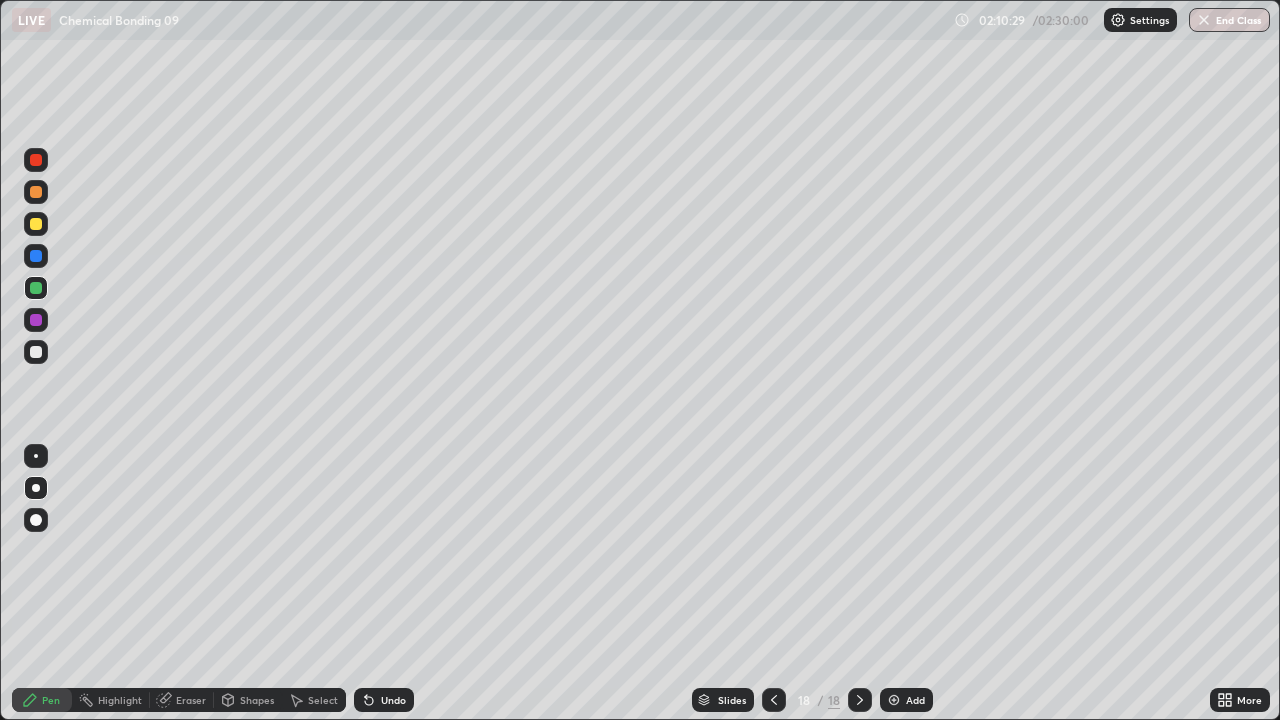 click at bounding box center (36, 352) 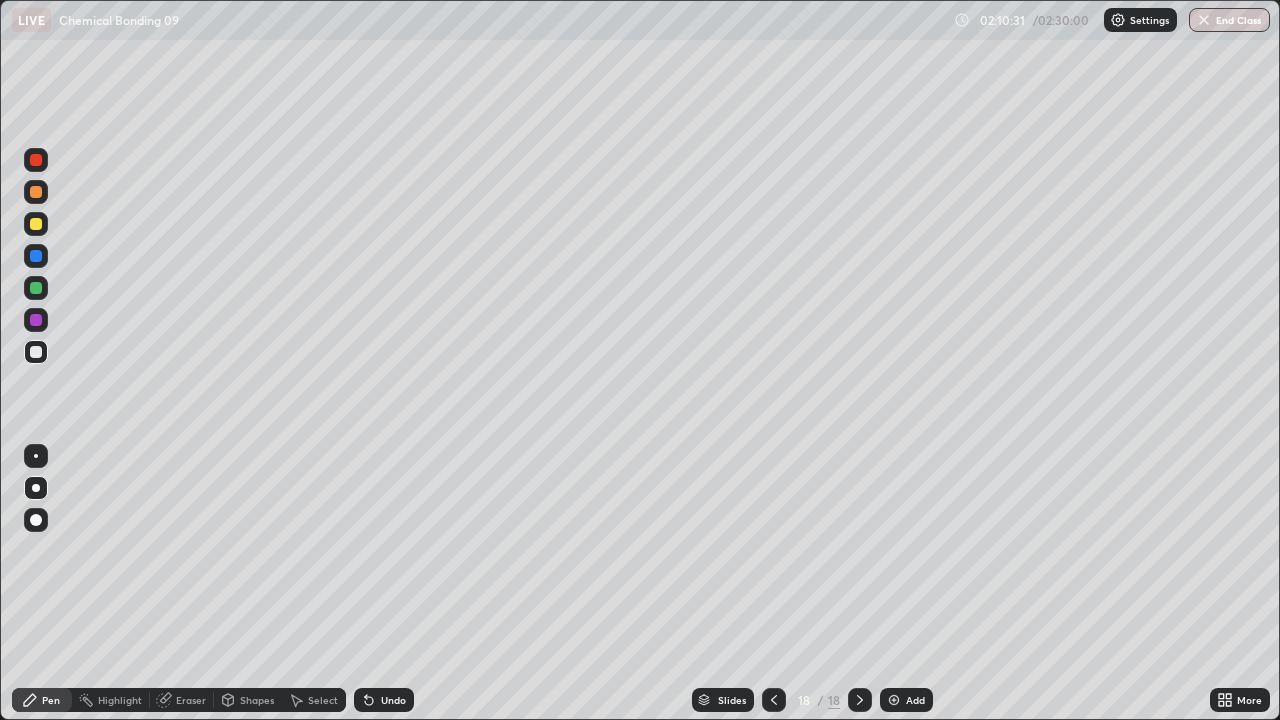 click at bounding box center [36, 352] 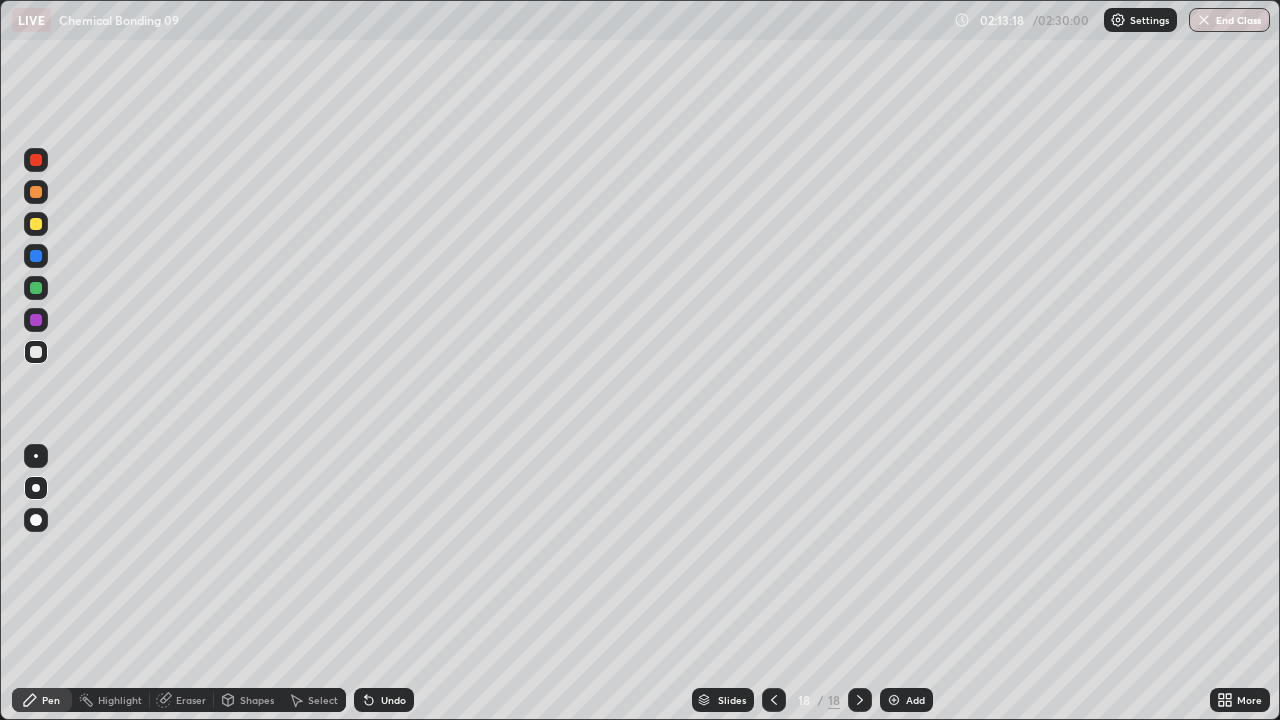 click on "Add" at bounding box center [906, 700] 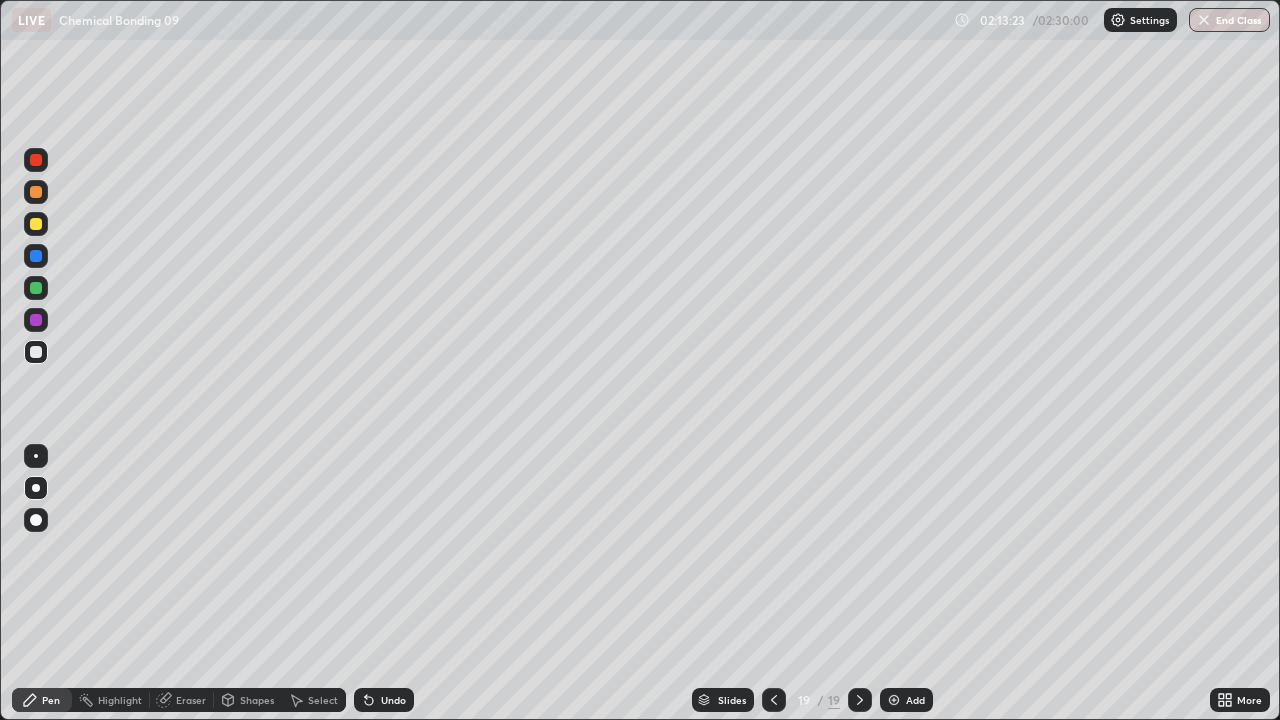 click at bounding box center (36, 520) 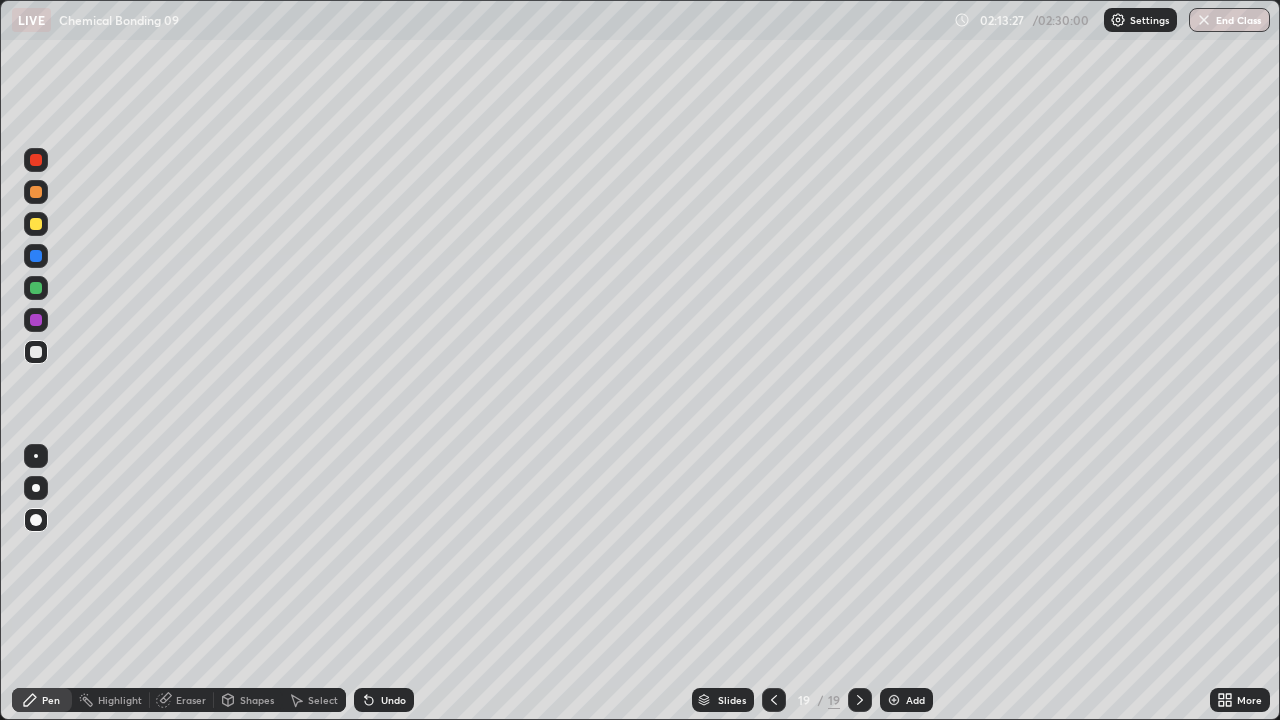 click at bounding box center (36, 488) 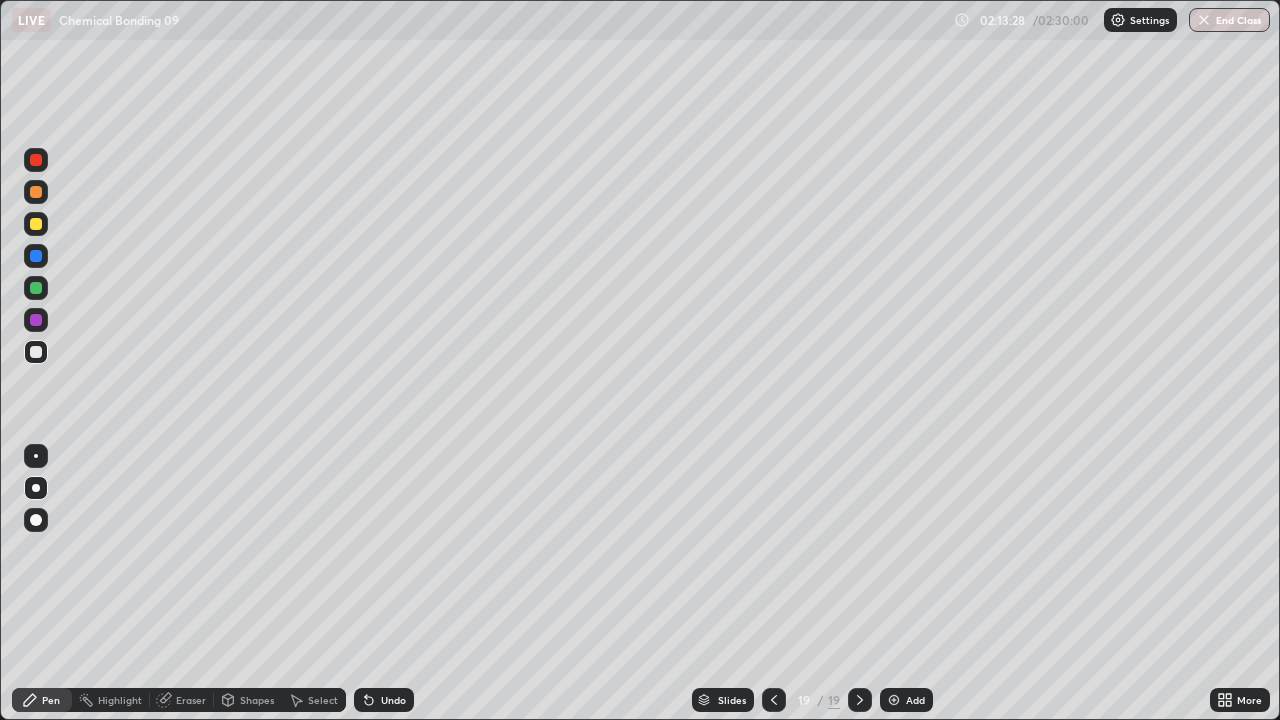 click on "Undo" at bounding box center (393, 700) 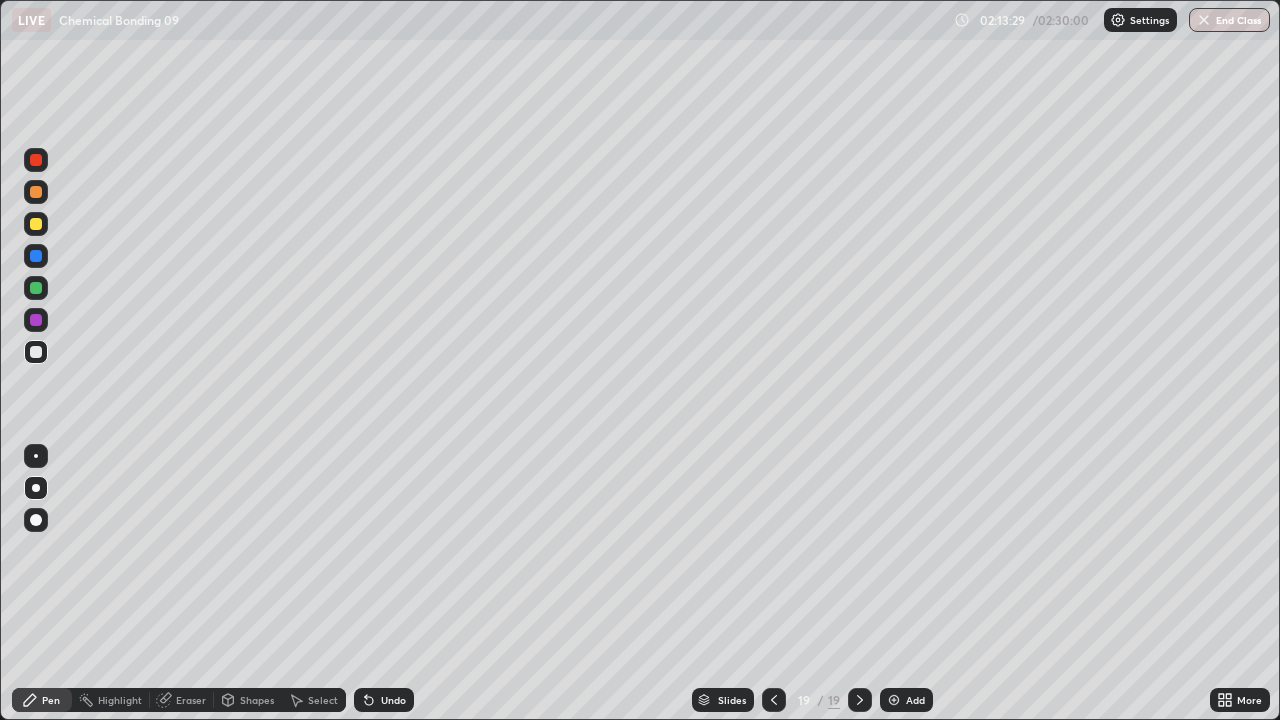 click at bounding box center (36, 352) 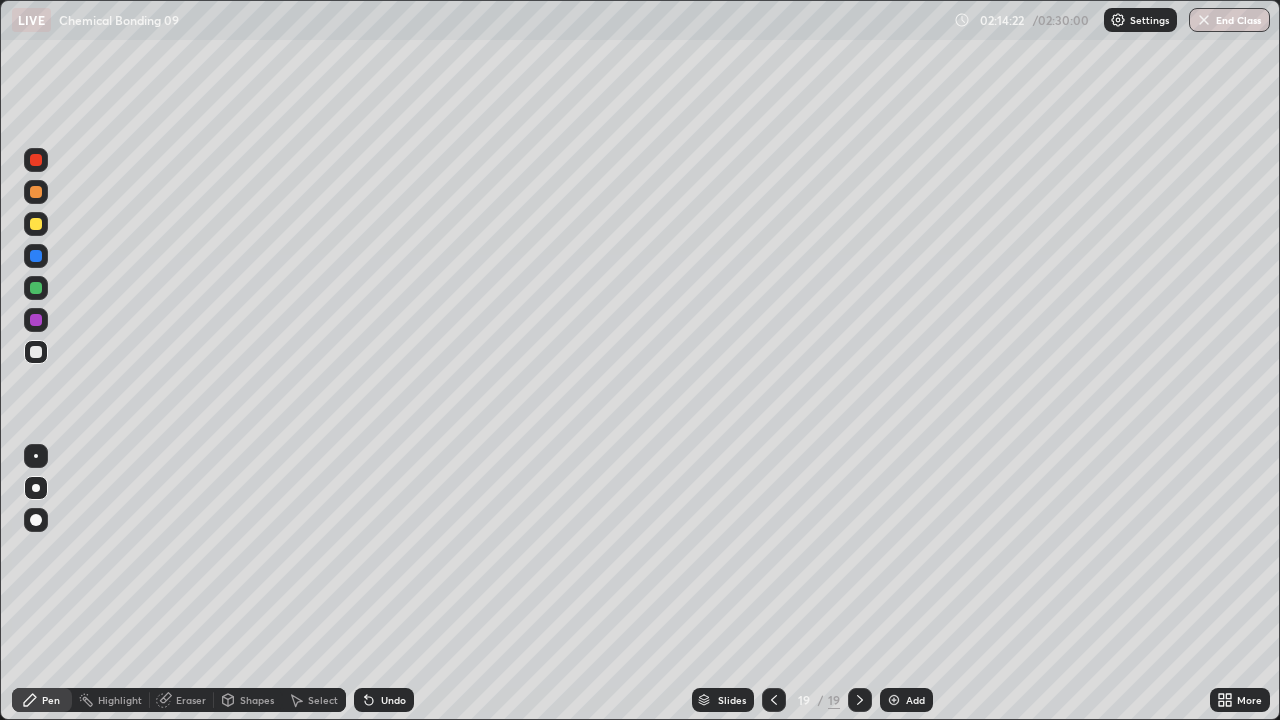 click 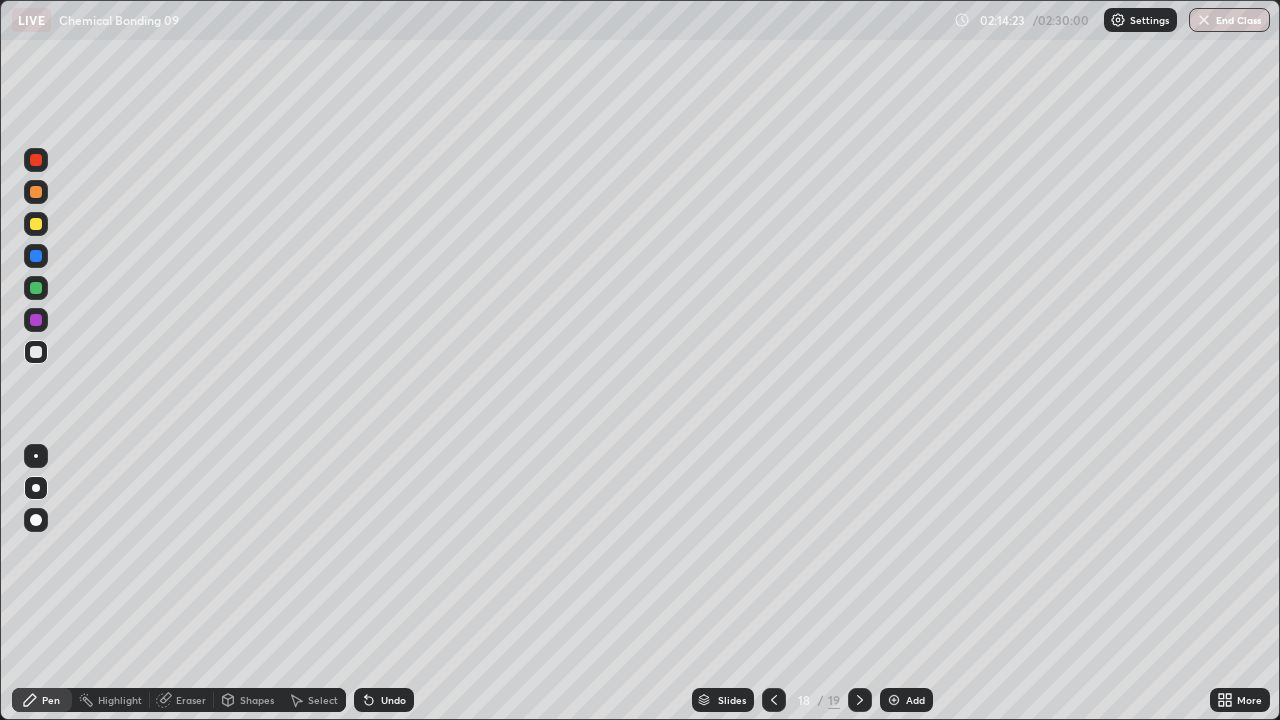 click 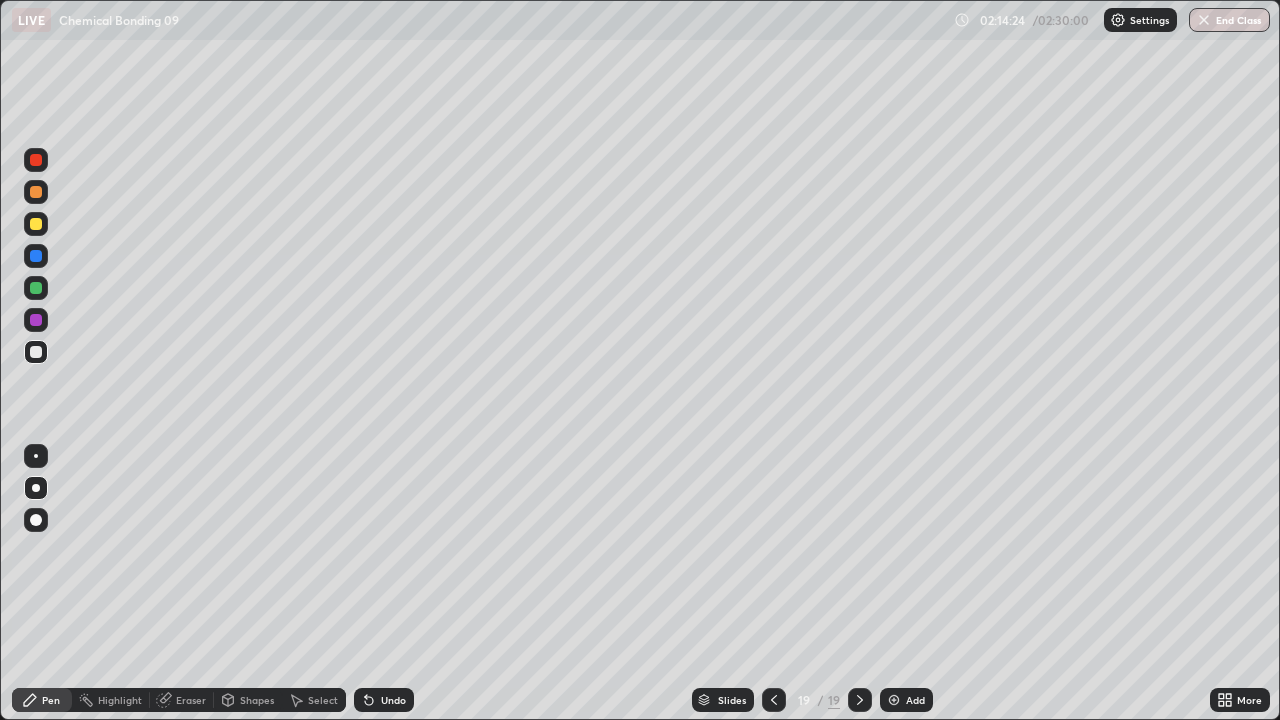 click at bounding box center [894, 700] 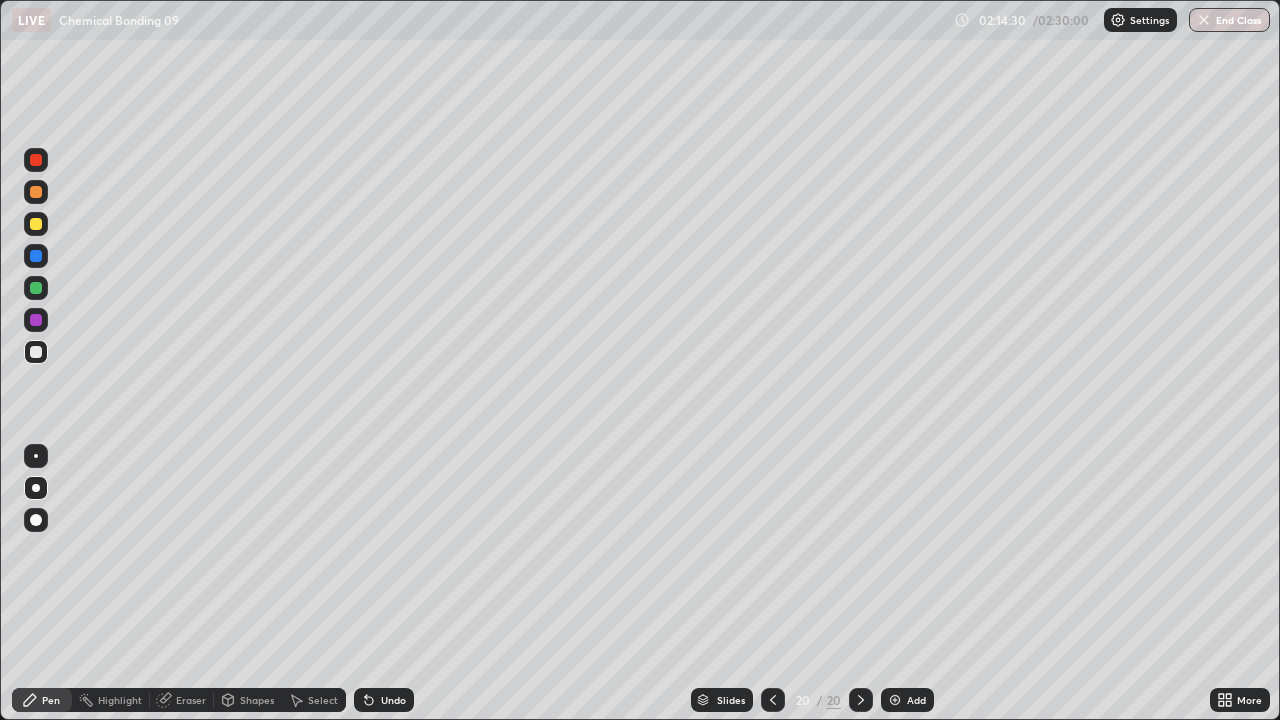 click 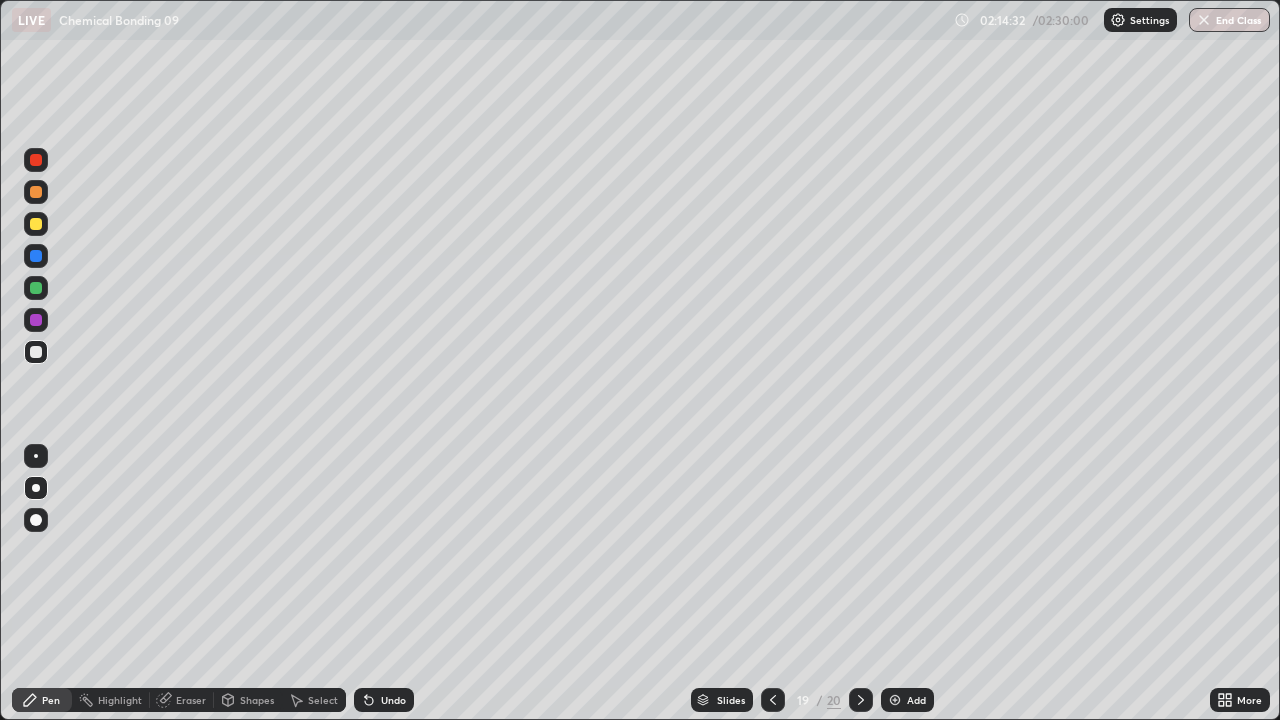 click on "Eraser" at bounding box center [191, 700] 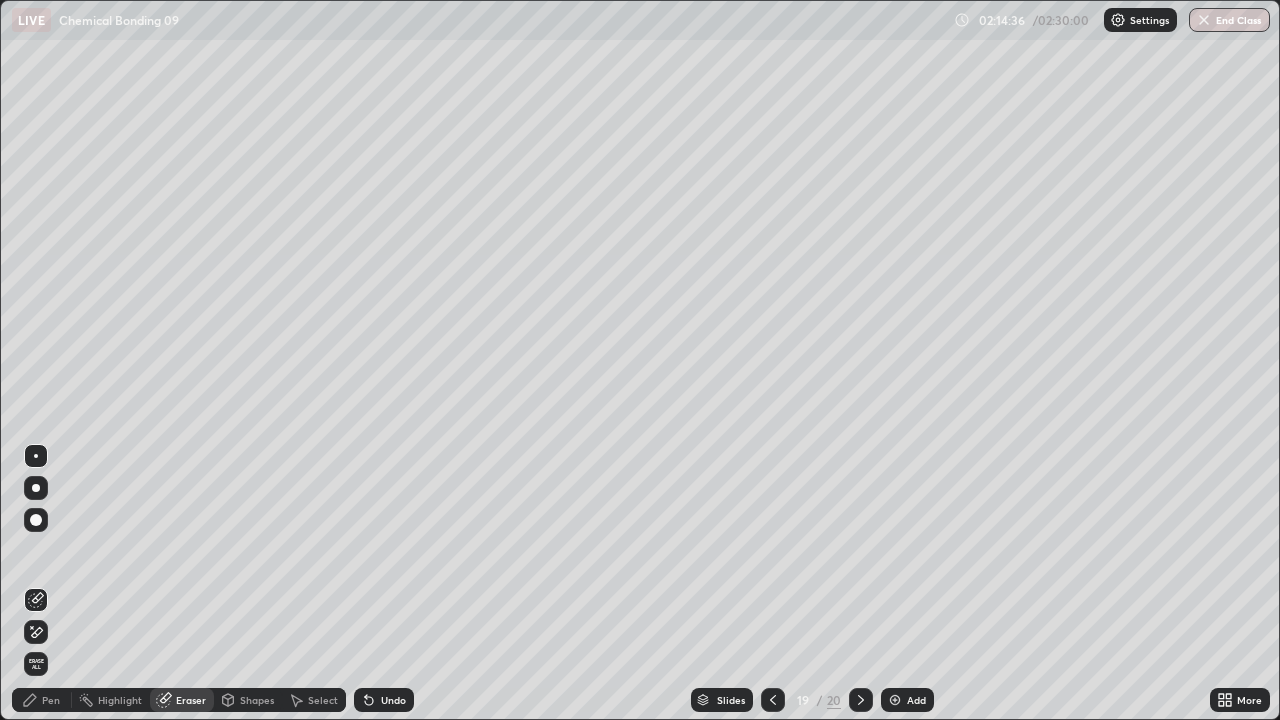 click on "Pen" at bounding box center (42, 700) 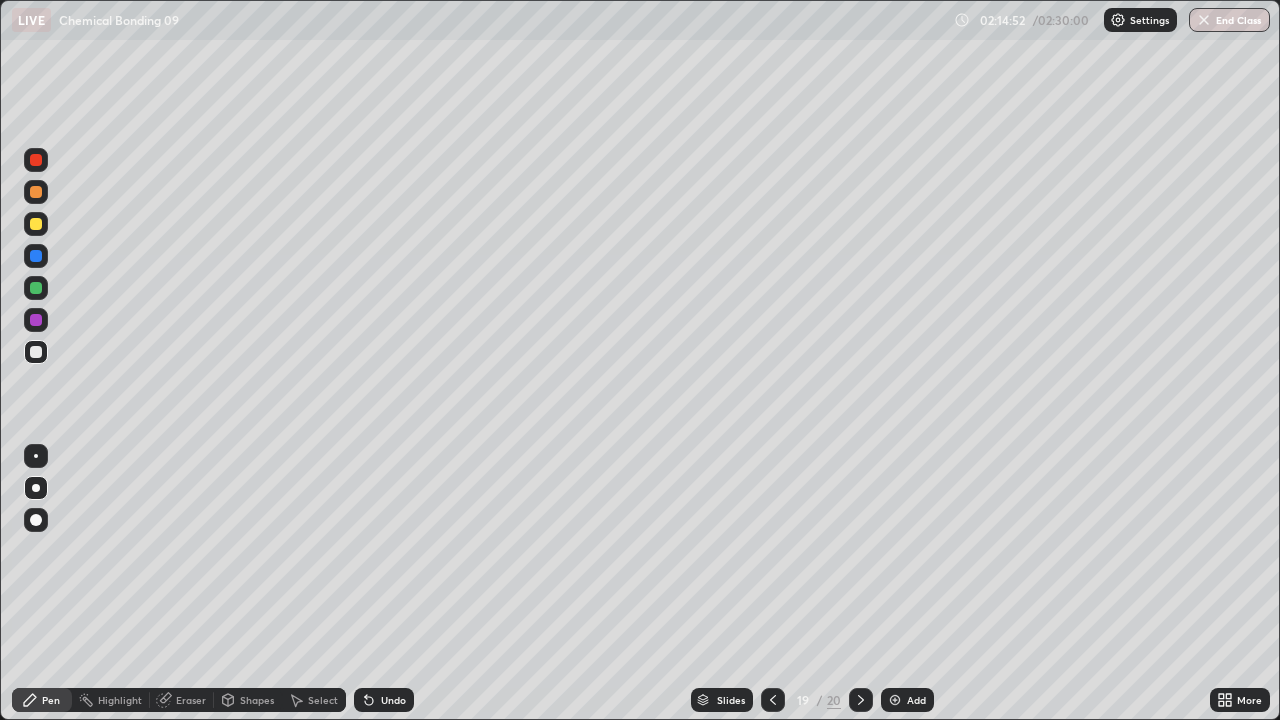 click at bounding box center (36, 288) 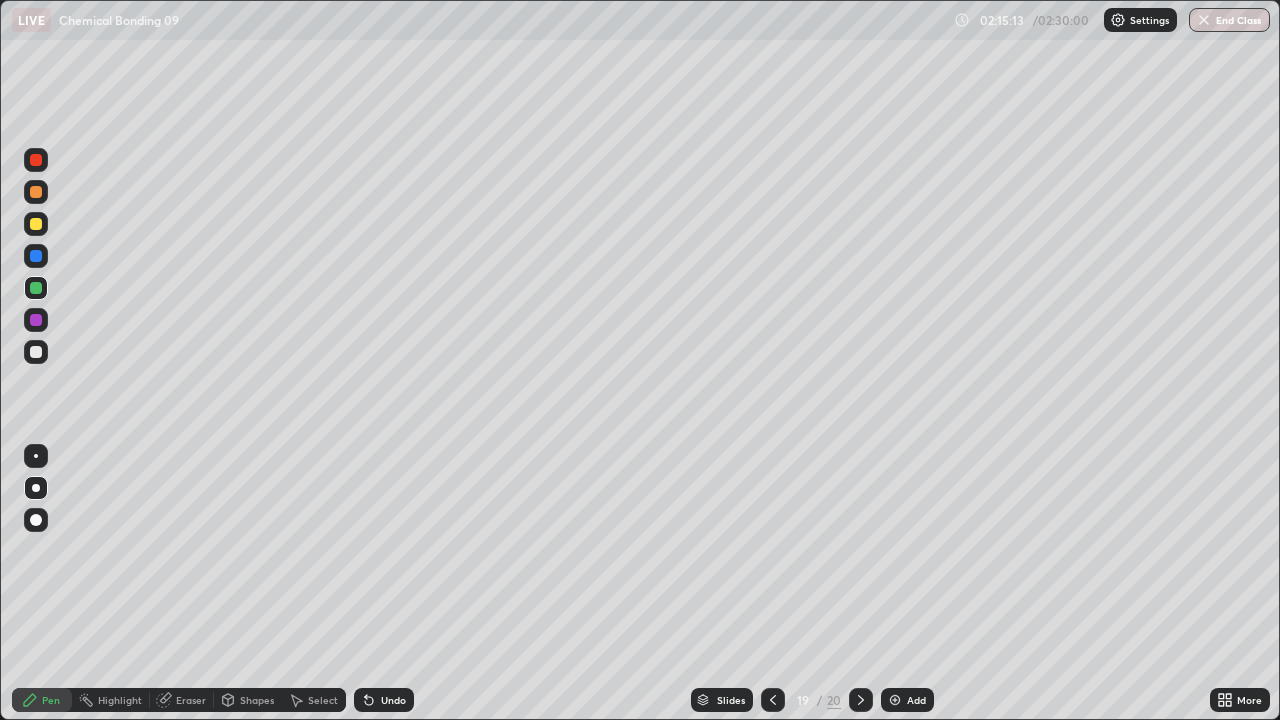click on "Eraser" at bounding box center [191, 700] 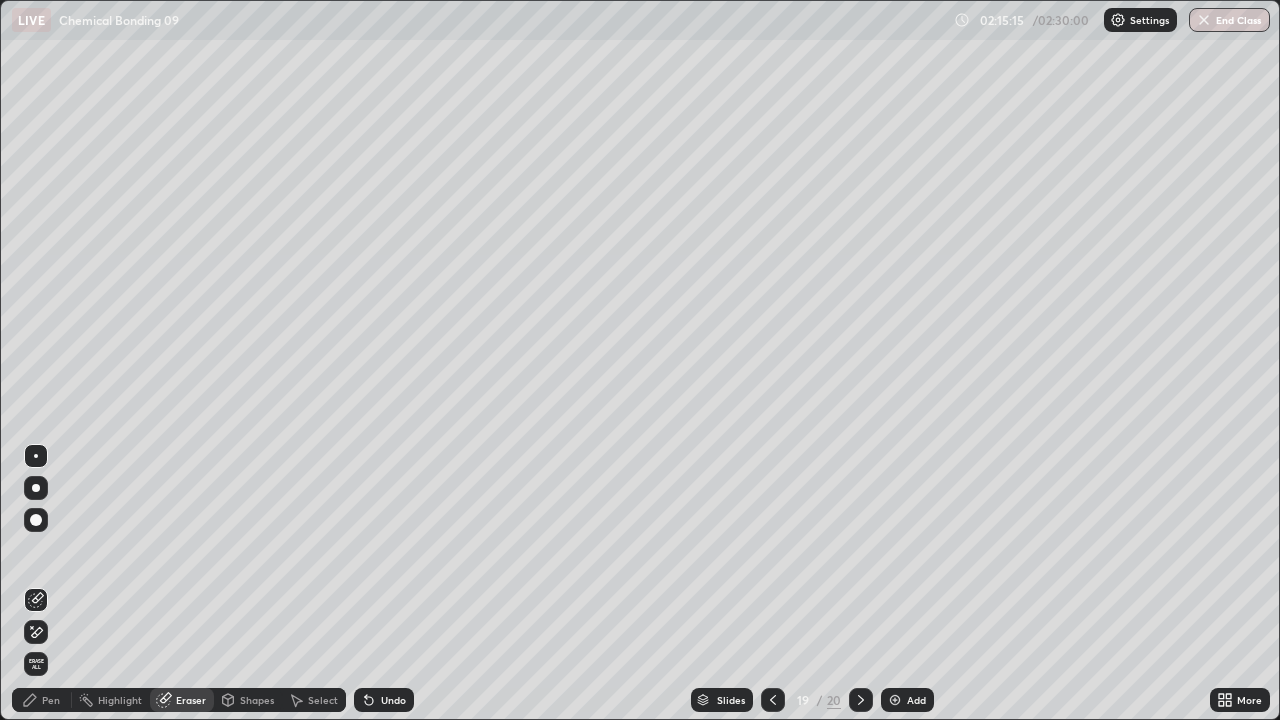 click on "Pen" at bounding box center (51, 700) 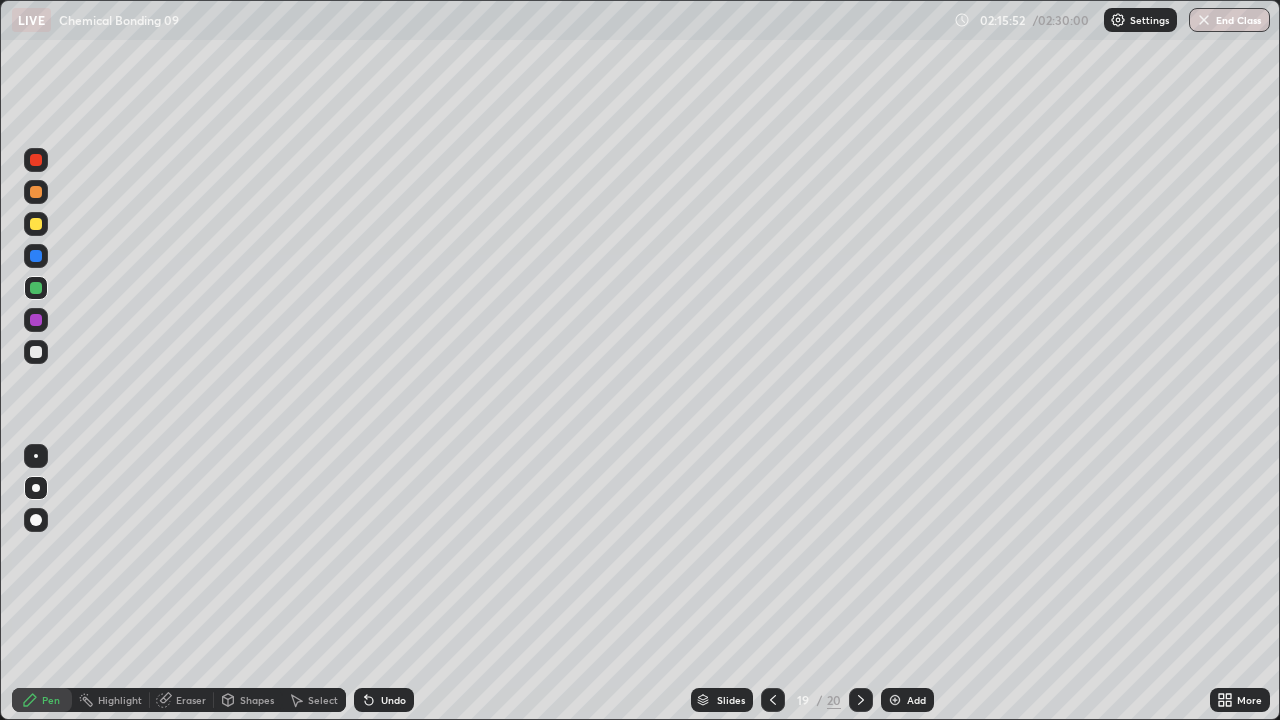 click on "Undo" at bounding box center (393, 700) 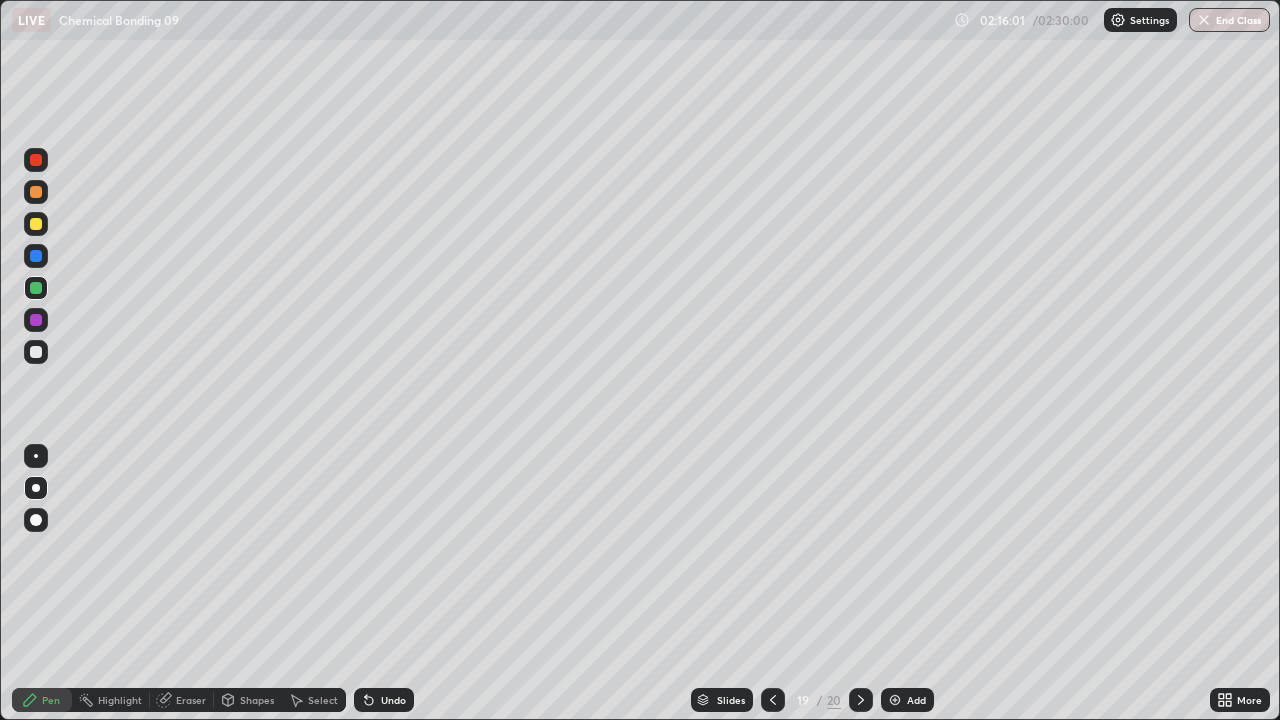 click at bounding box center [36, 352] 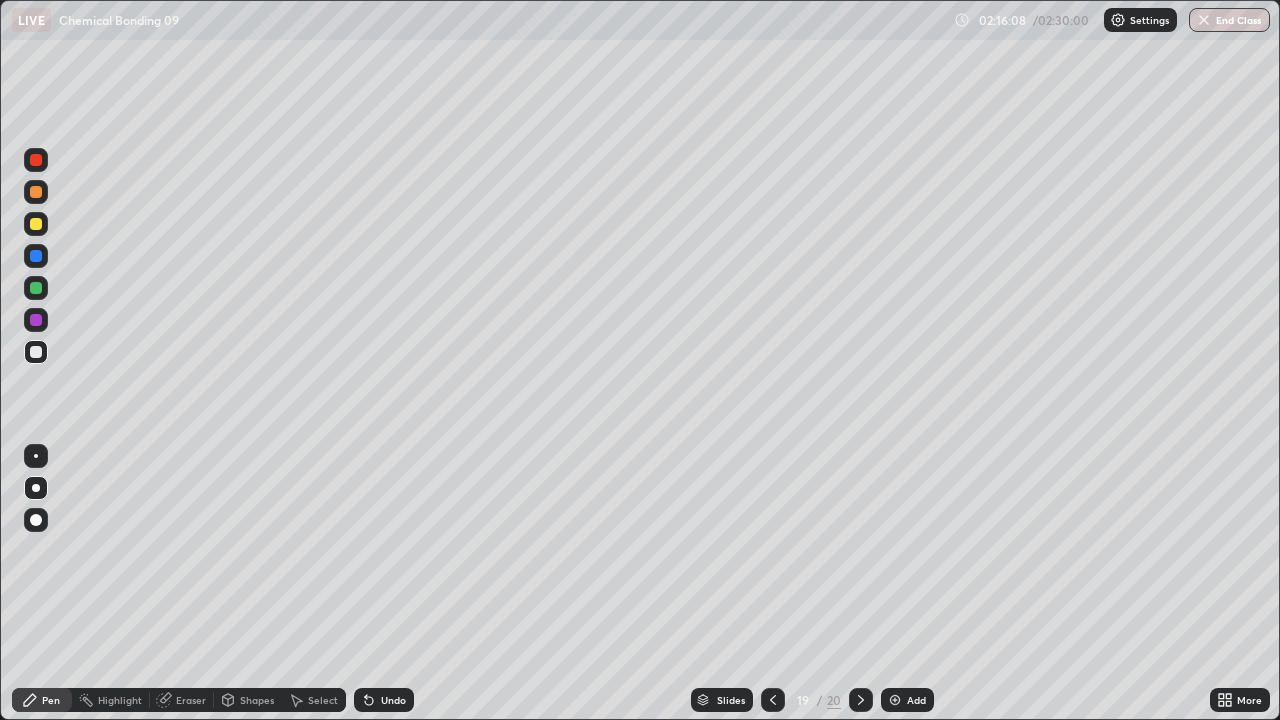 click at bounding box center [36, 224] 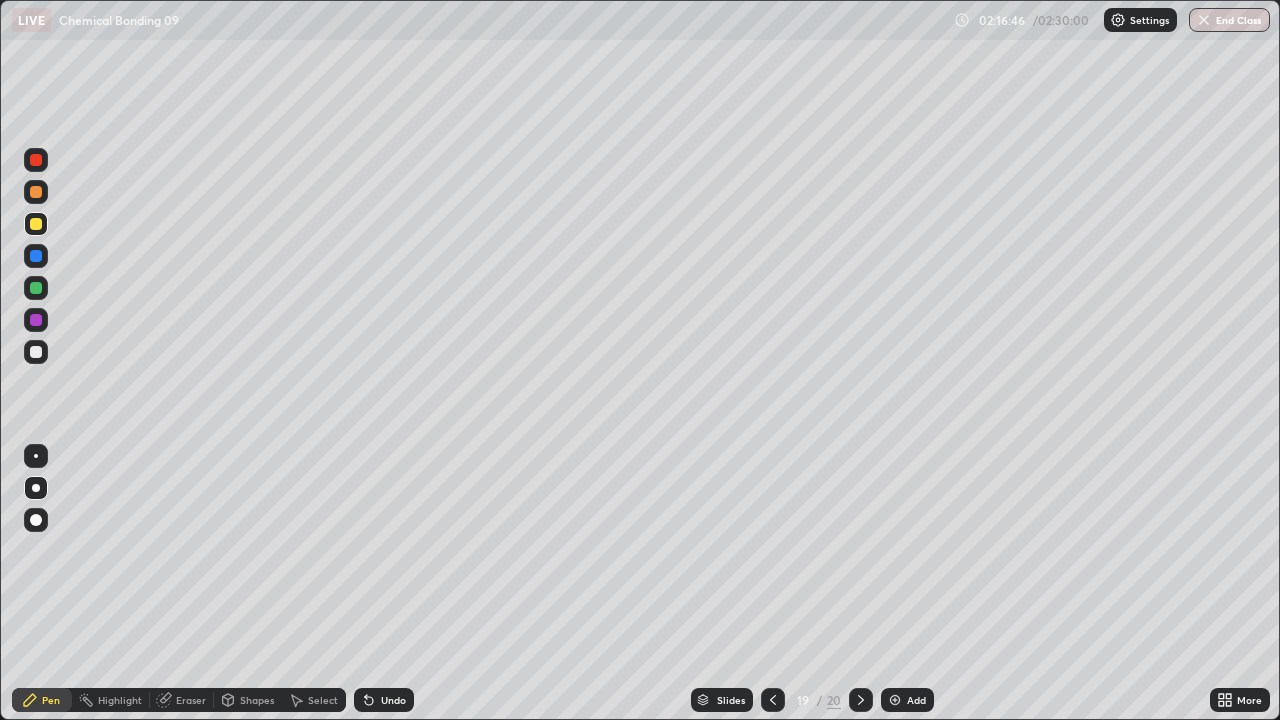click 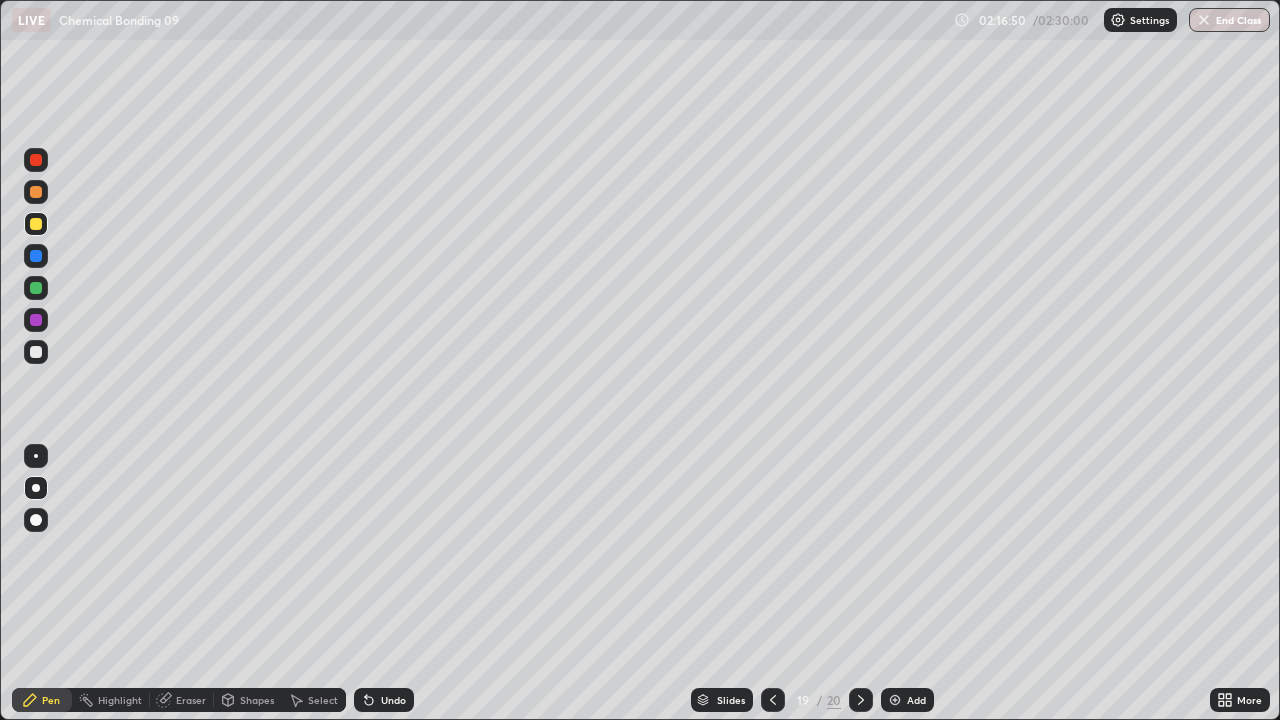 click on "Undo" at bounding box center (393, 700) 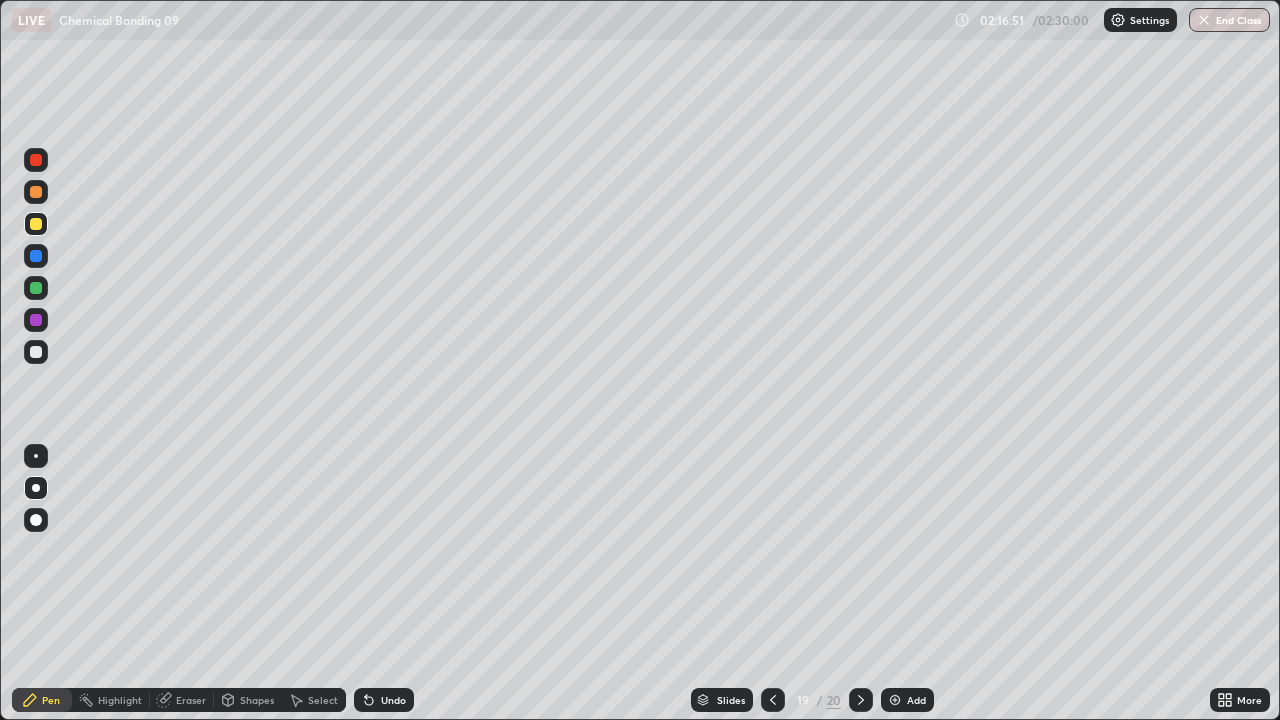 click on "Undo" at bounding box center [393, 700] 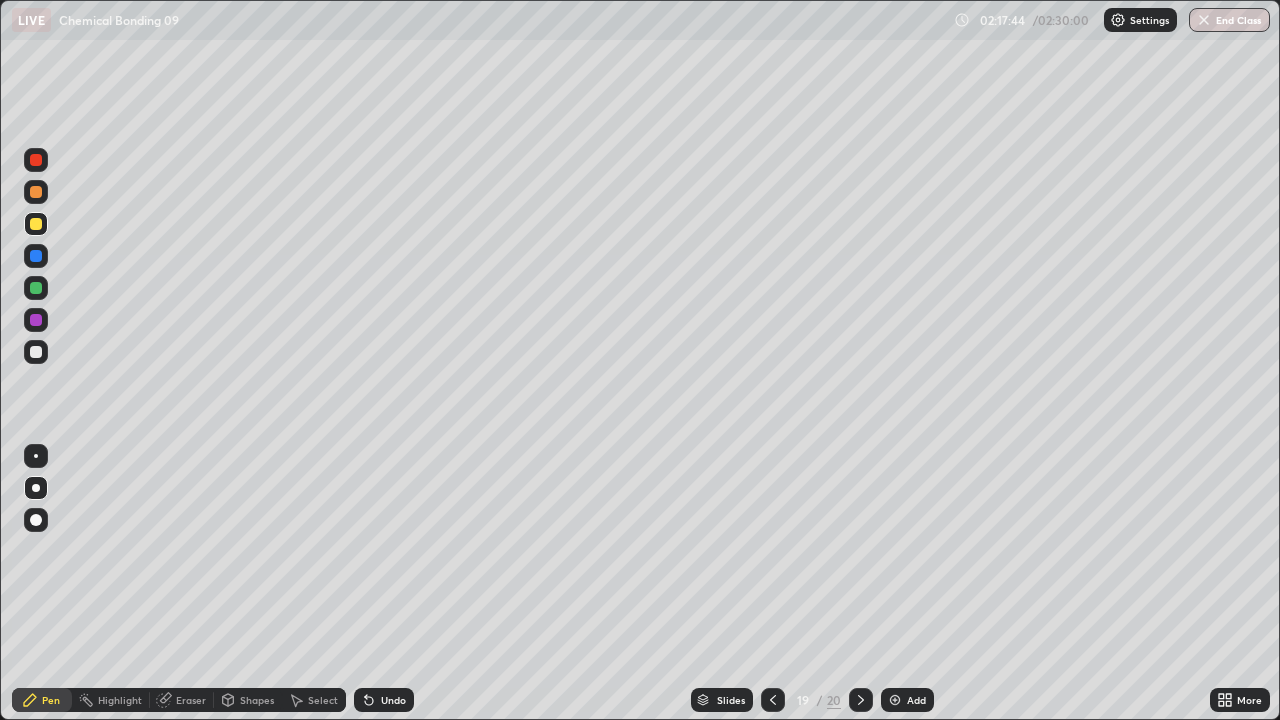 click 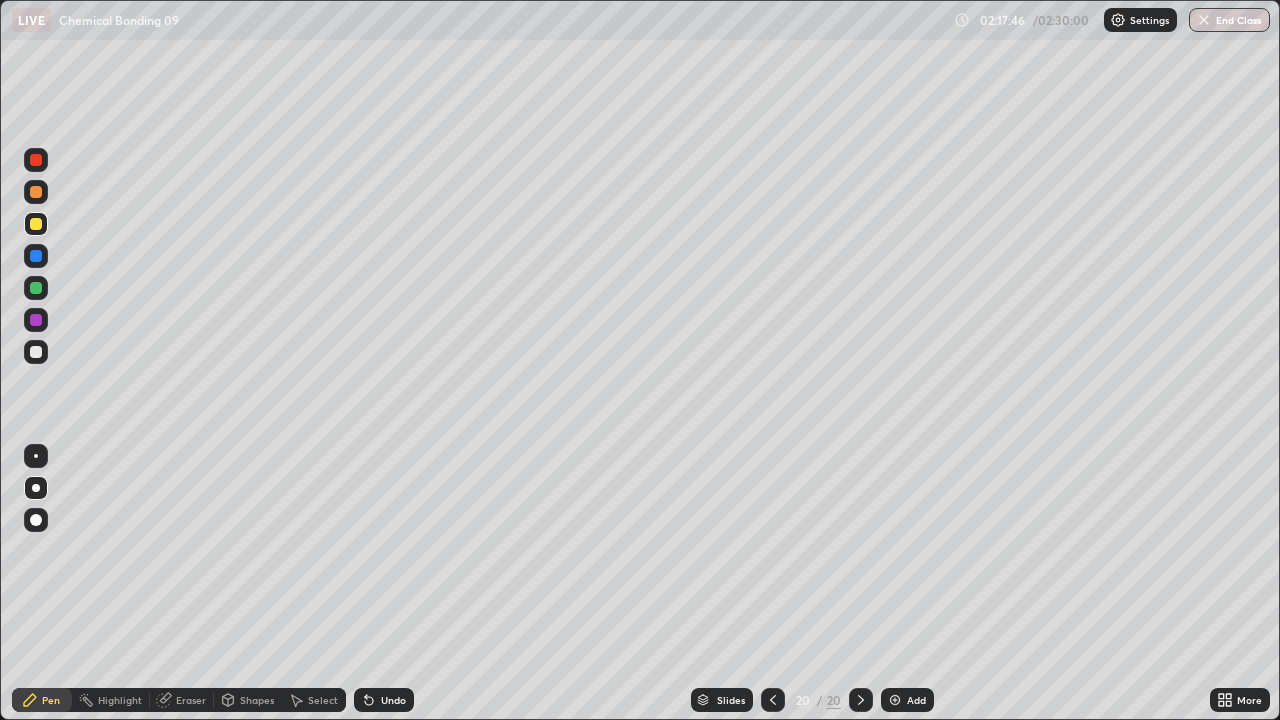 click on "Eraser" at bounding box center (191, 700) 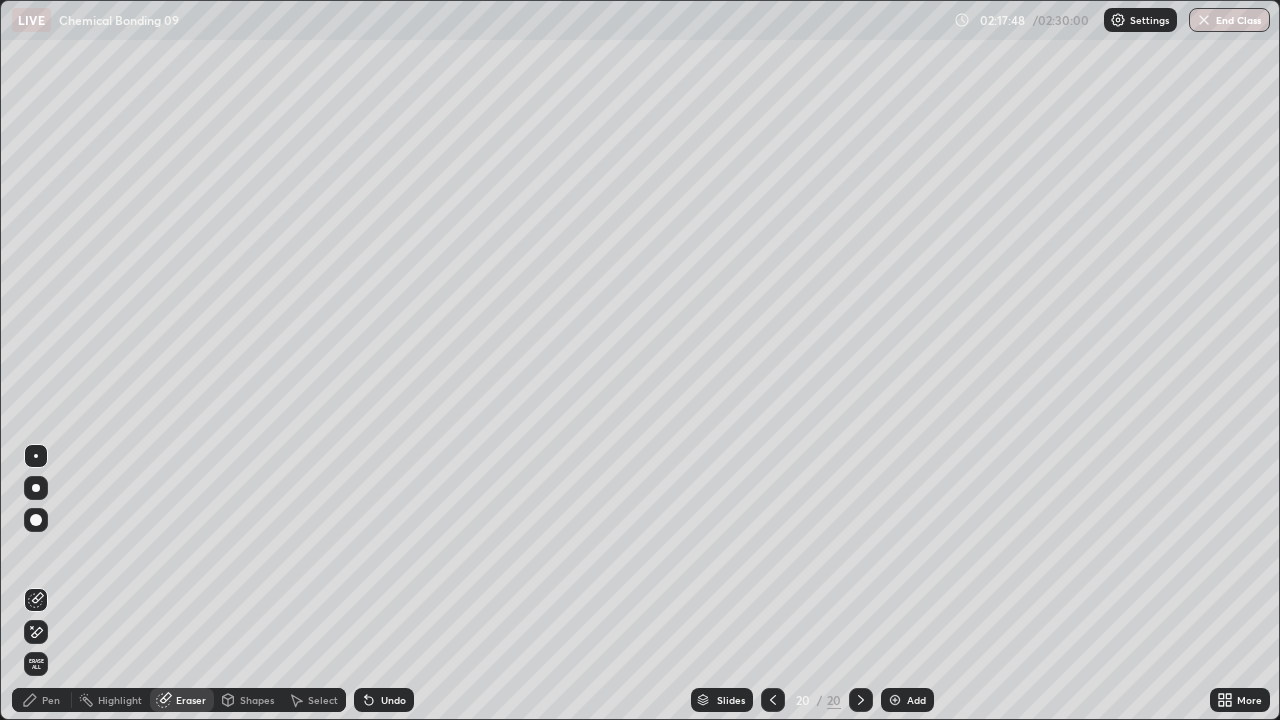 click on "Pen" at bounding box center (51, 700) 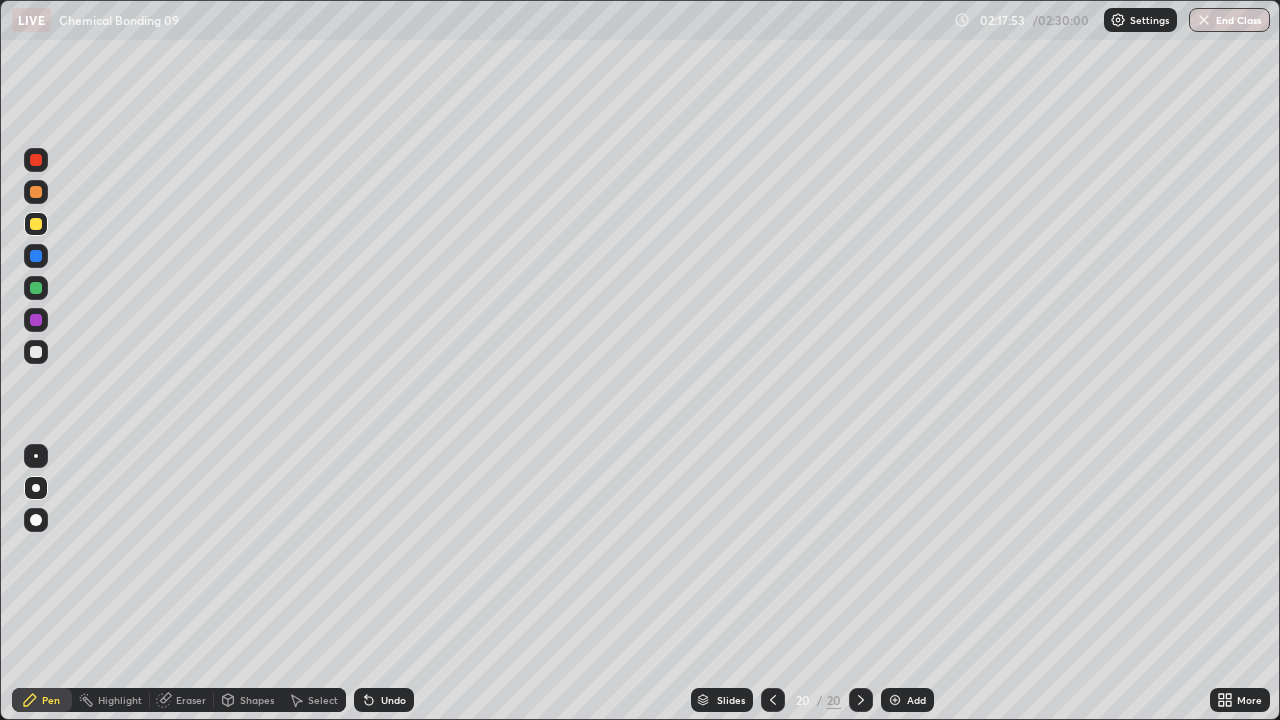 click 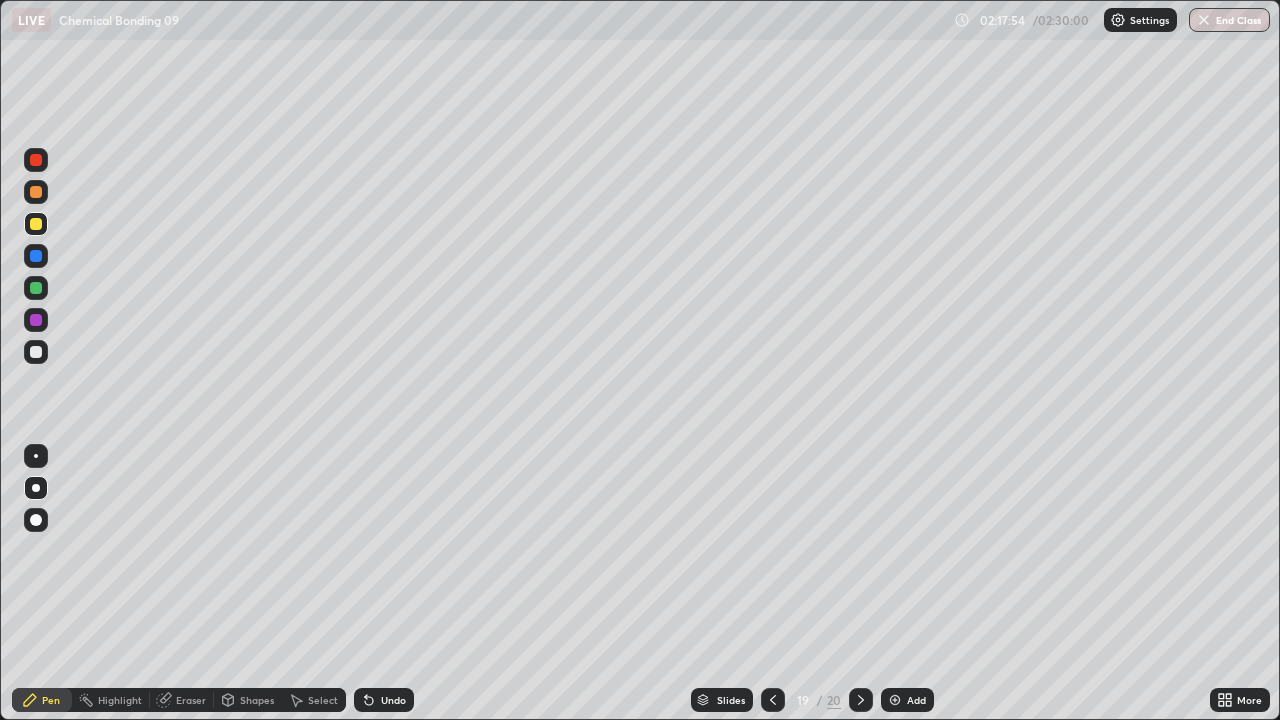 click 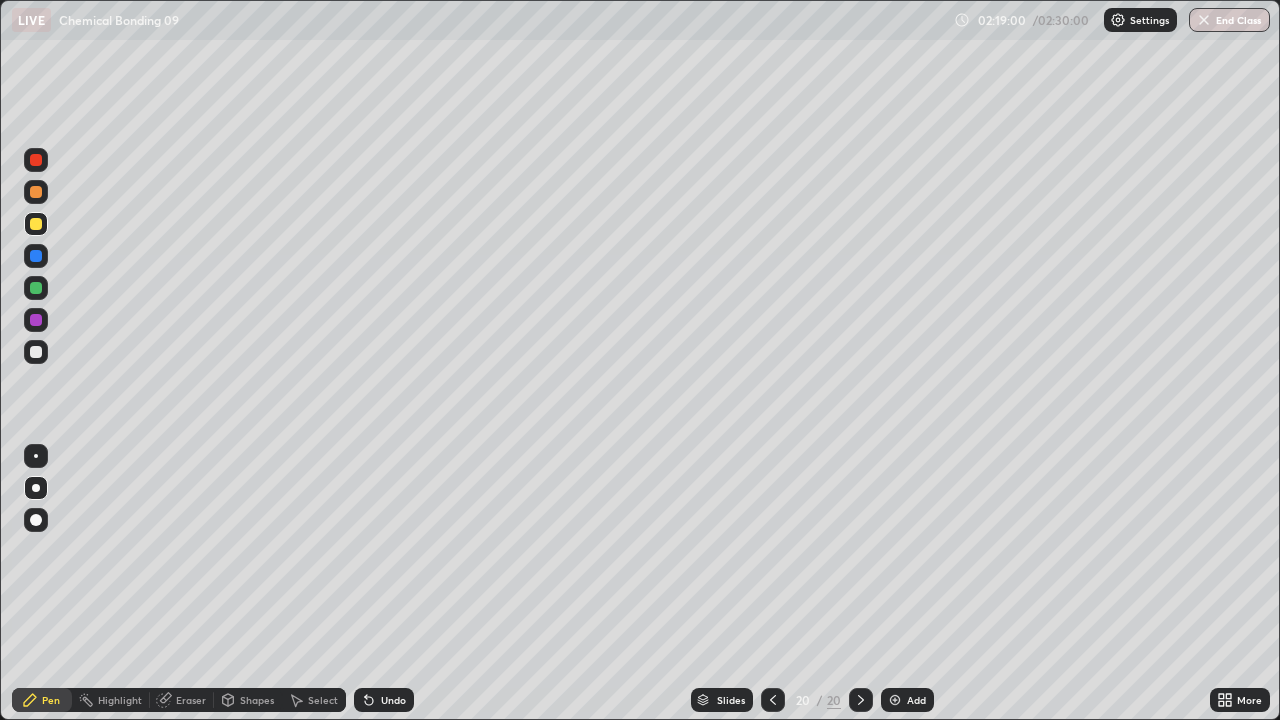 click at bounding box center (36, 352) 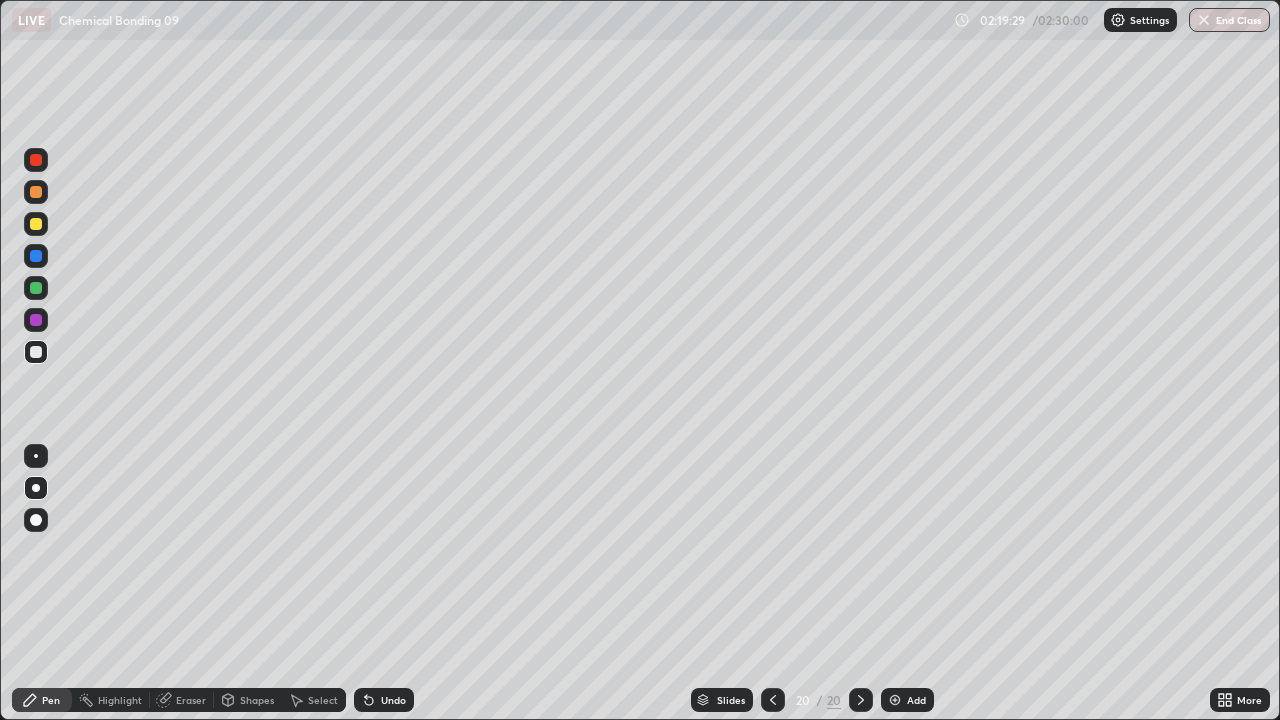 click at bounding box center (36, 288) 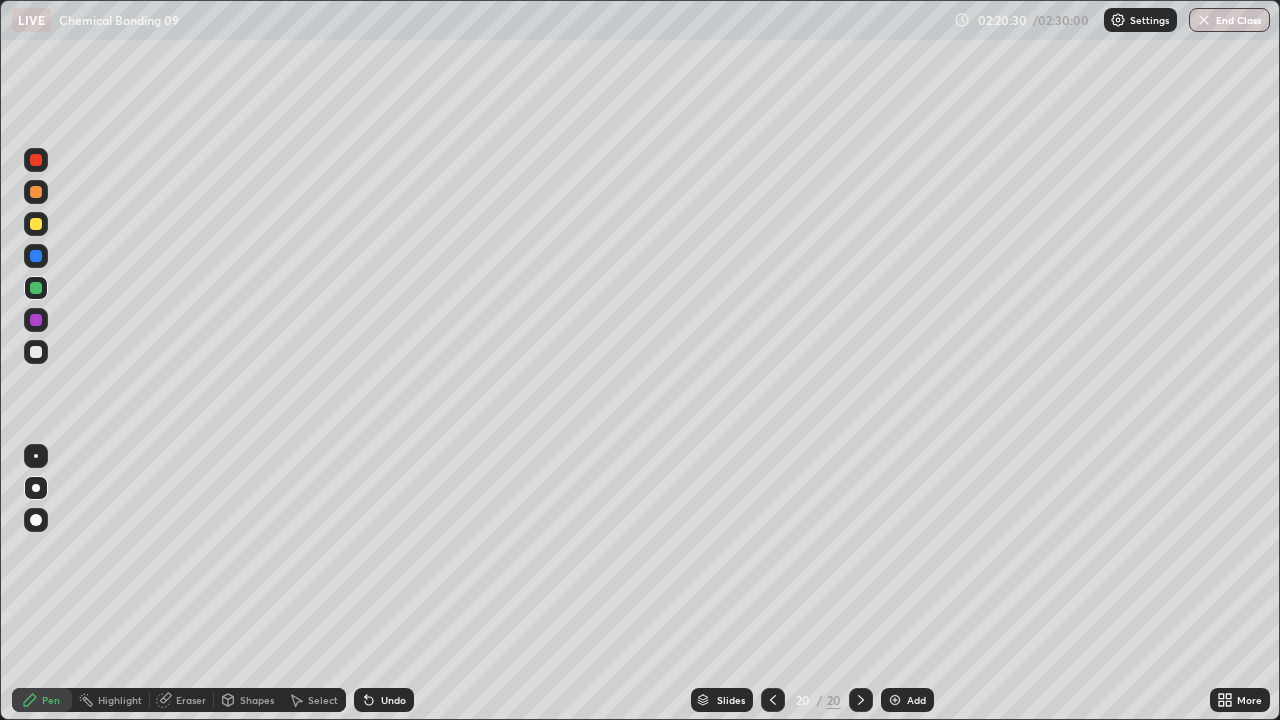 click 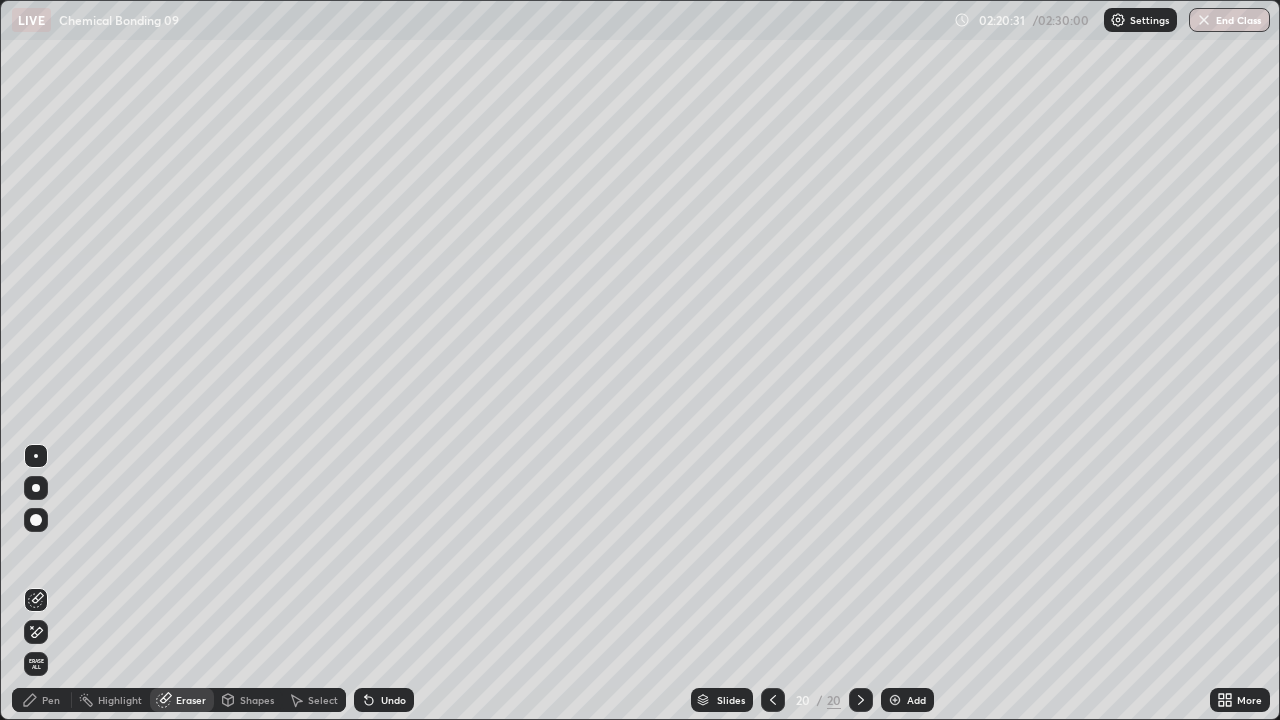 click on "Pen" at bounding box center [51, 700] 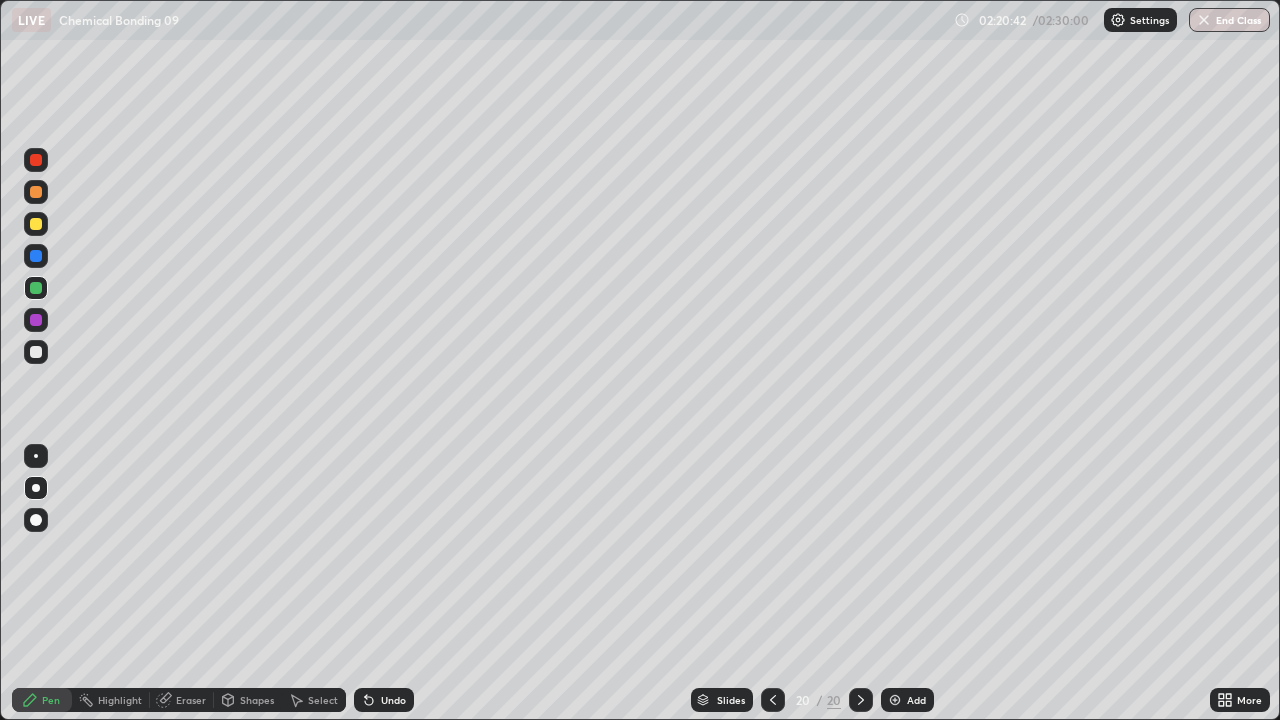 click on "Eraser" at bounding box center (182, 700) 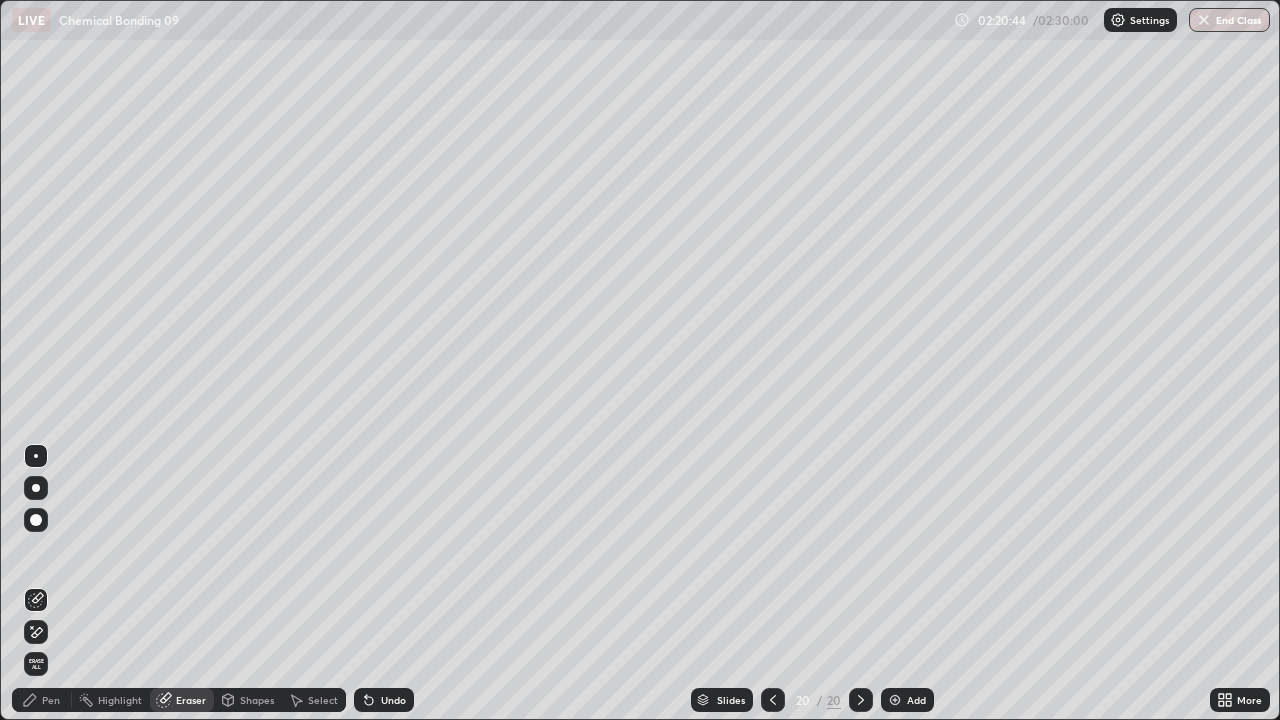 click on "Pen" at bounding box center [51, 700] 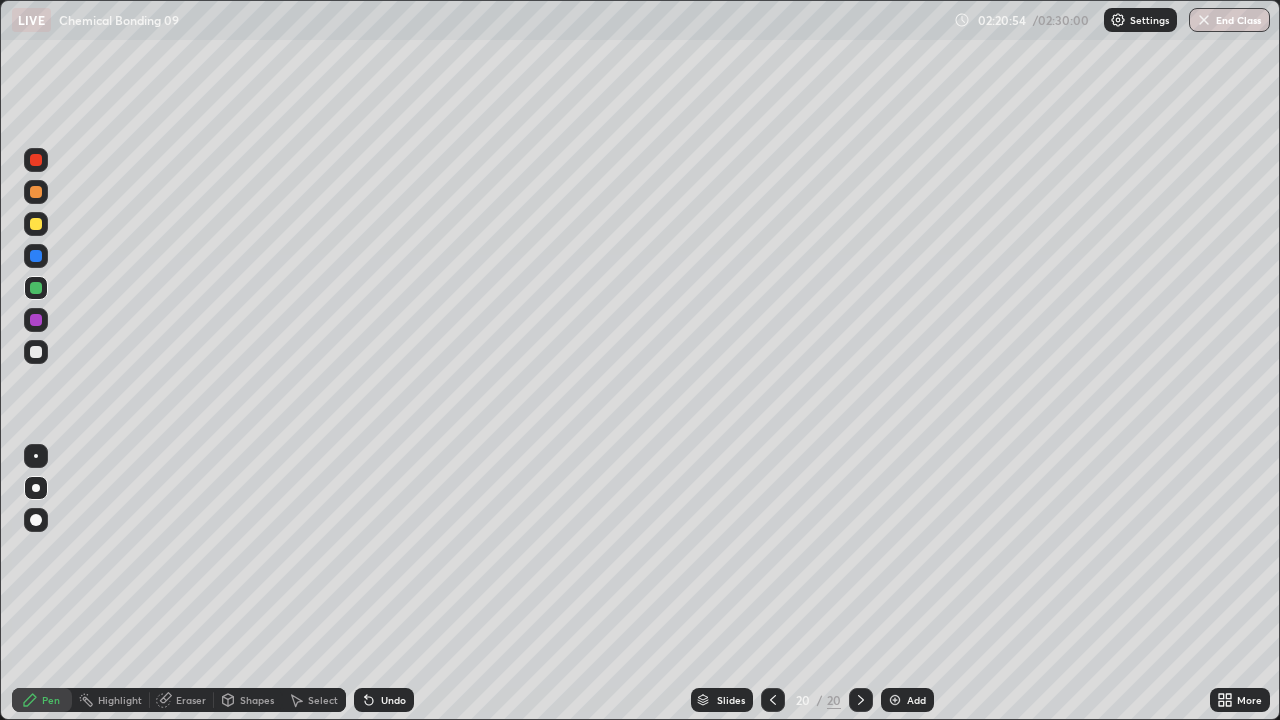click at bounding box center [36, 352] 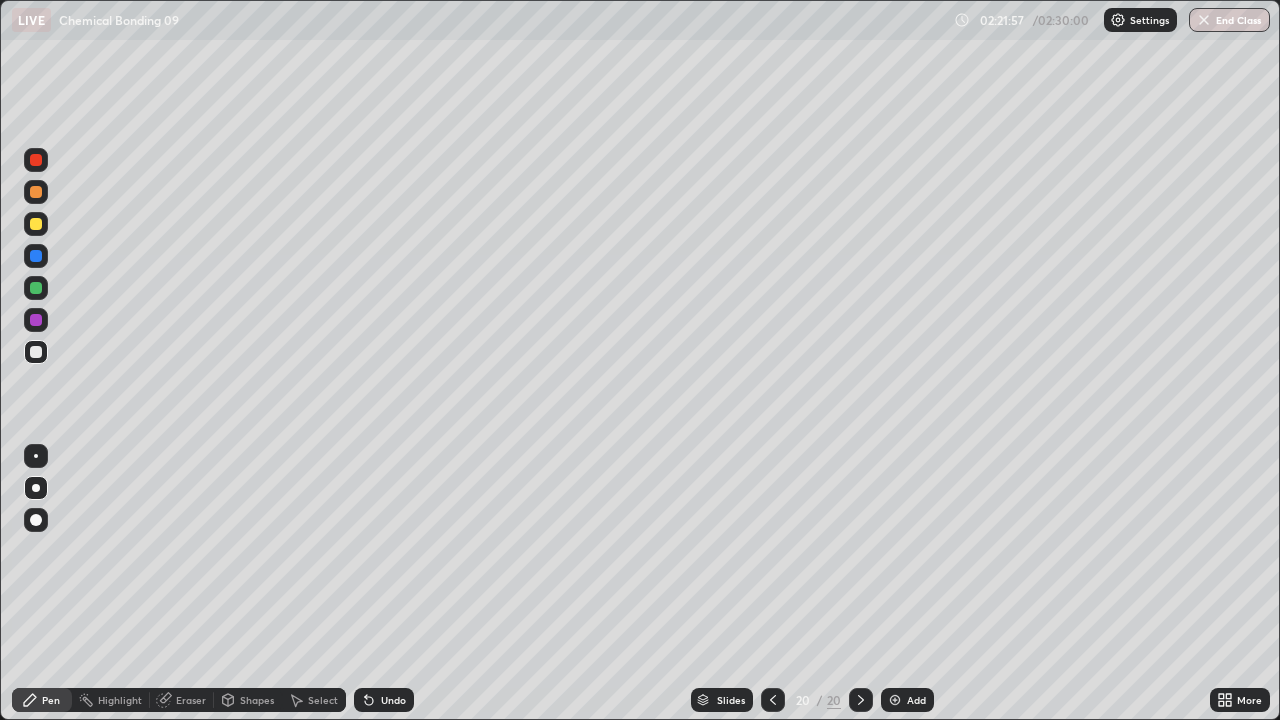 click on "Undo" at bounding box center [384, 700] 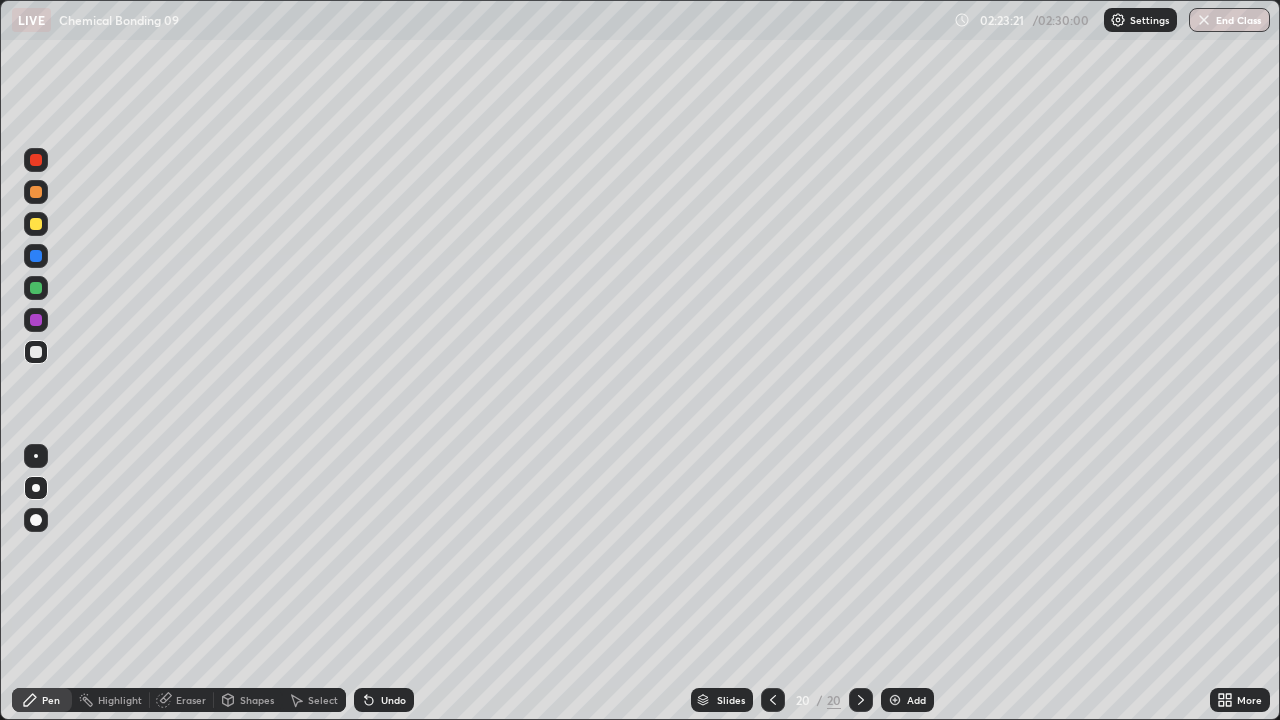 click on "End Class" at bounding box center (1229, 20) 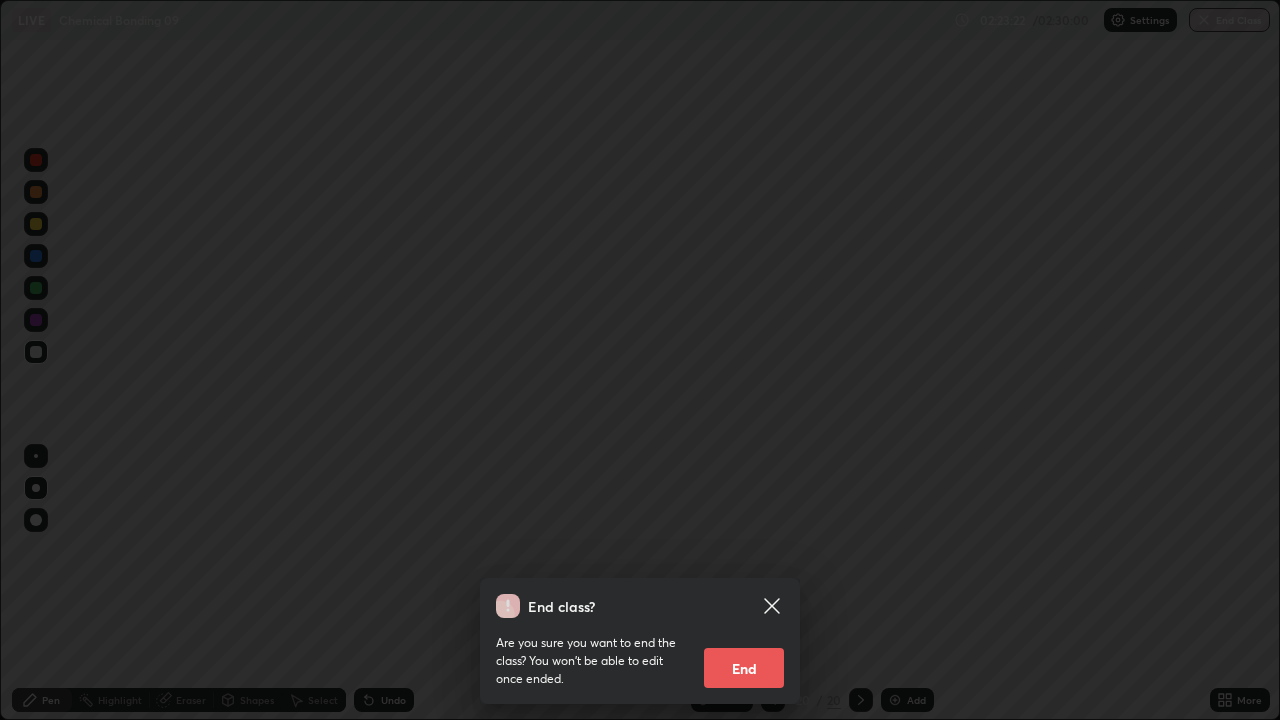 click on "End" at bounding box center (744, 668) 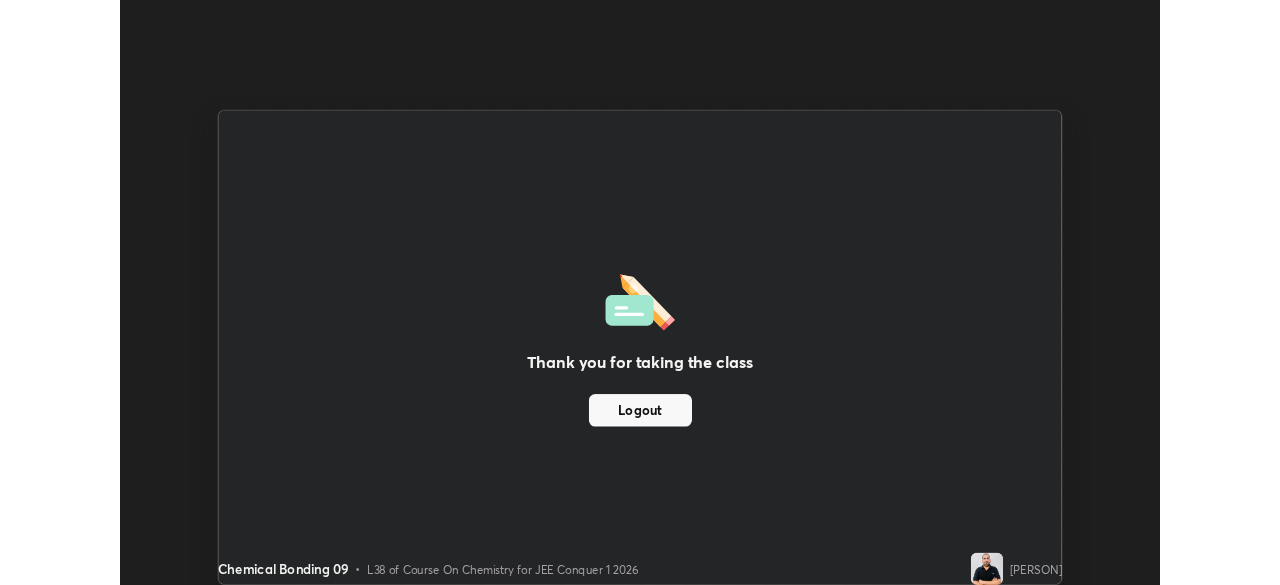 scroll, scrollTop: 585, scrollLeft: 1280, axis: both 